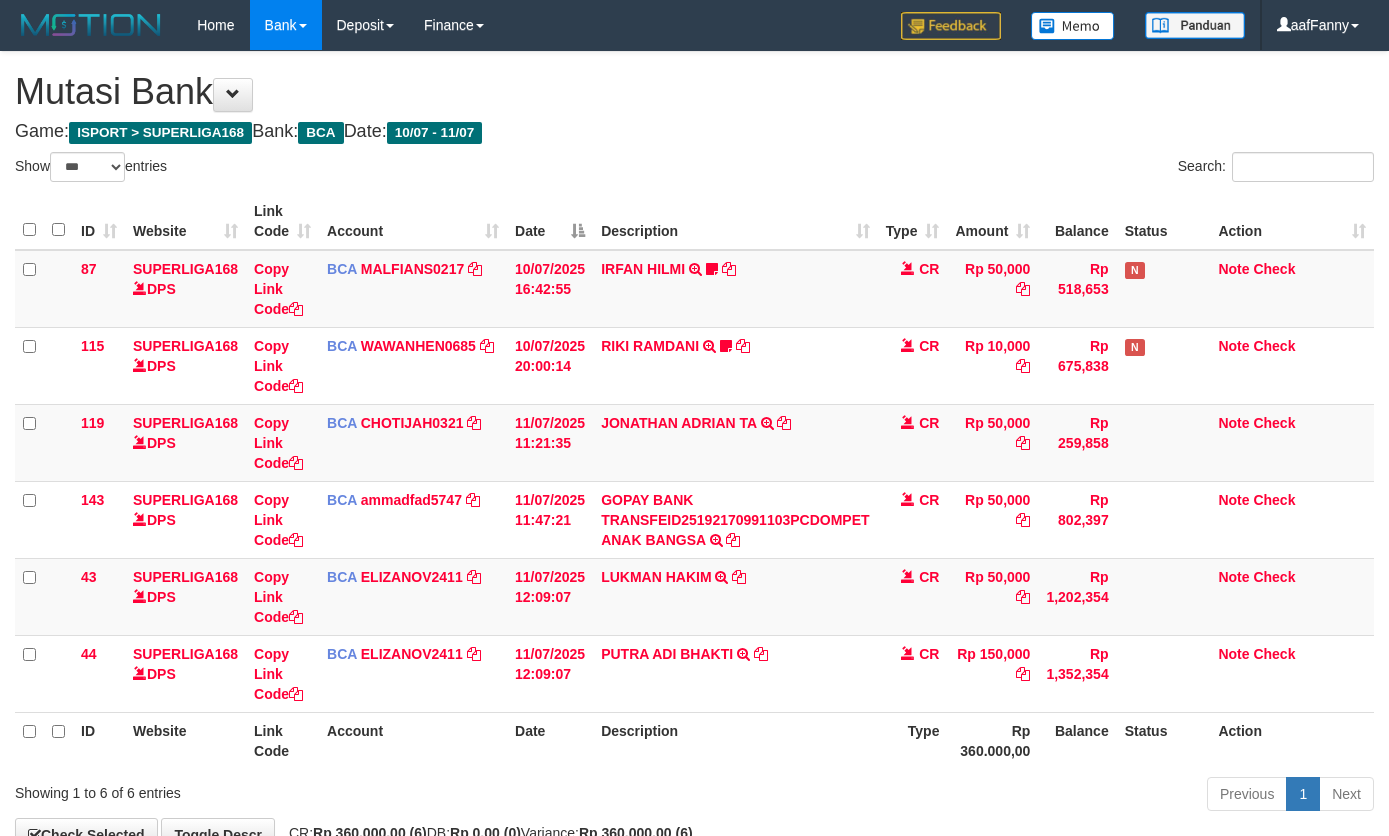 select on "***" 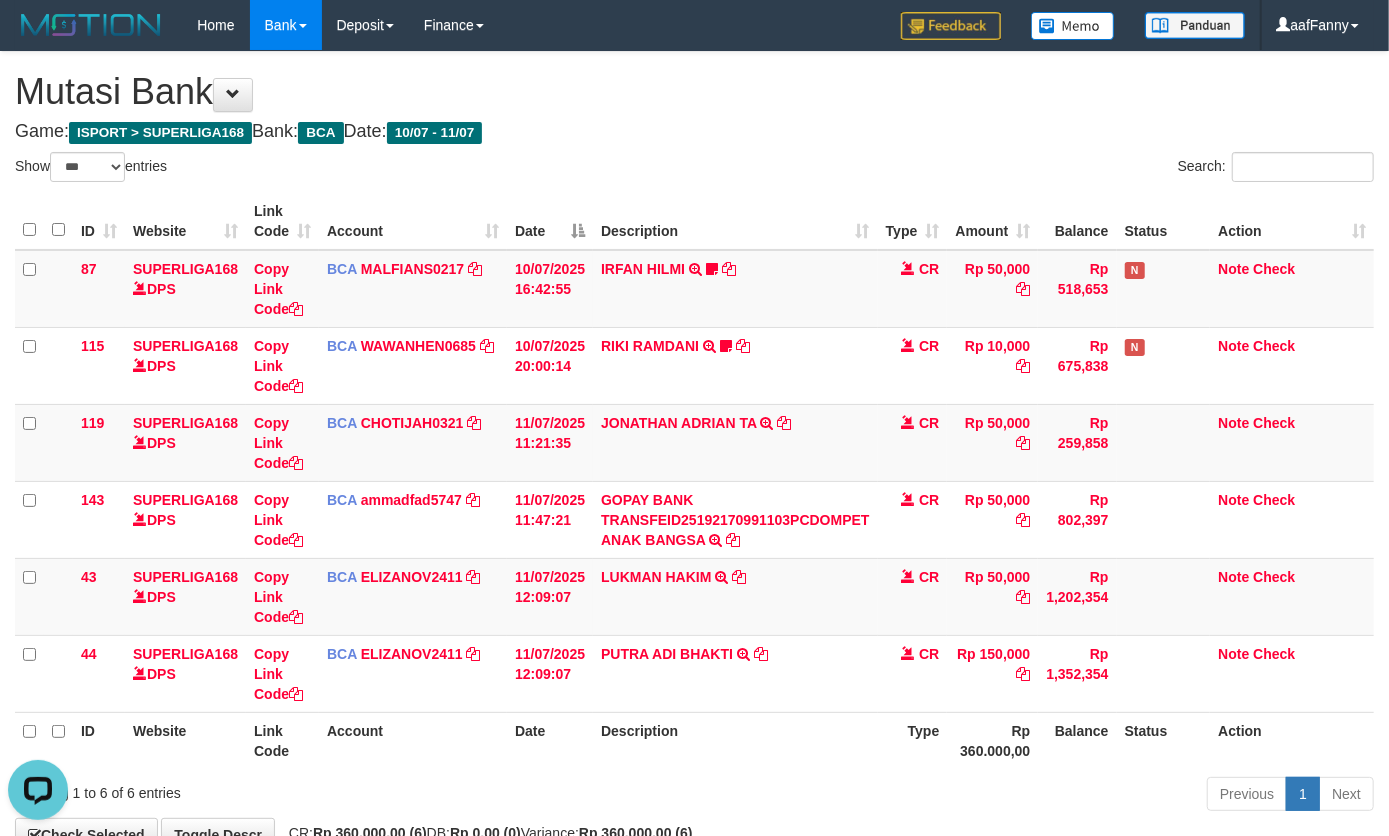 scroll, scrollTop: 0, scrollLeft: 0, axis: both 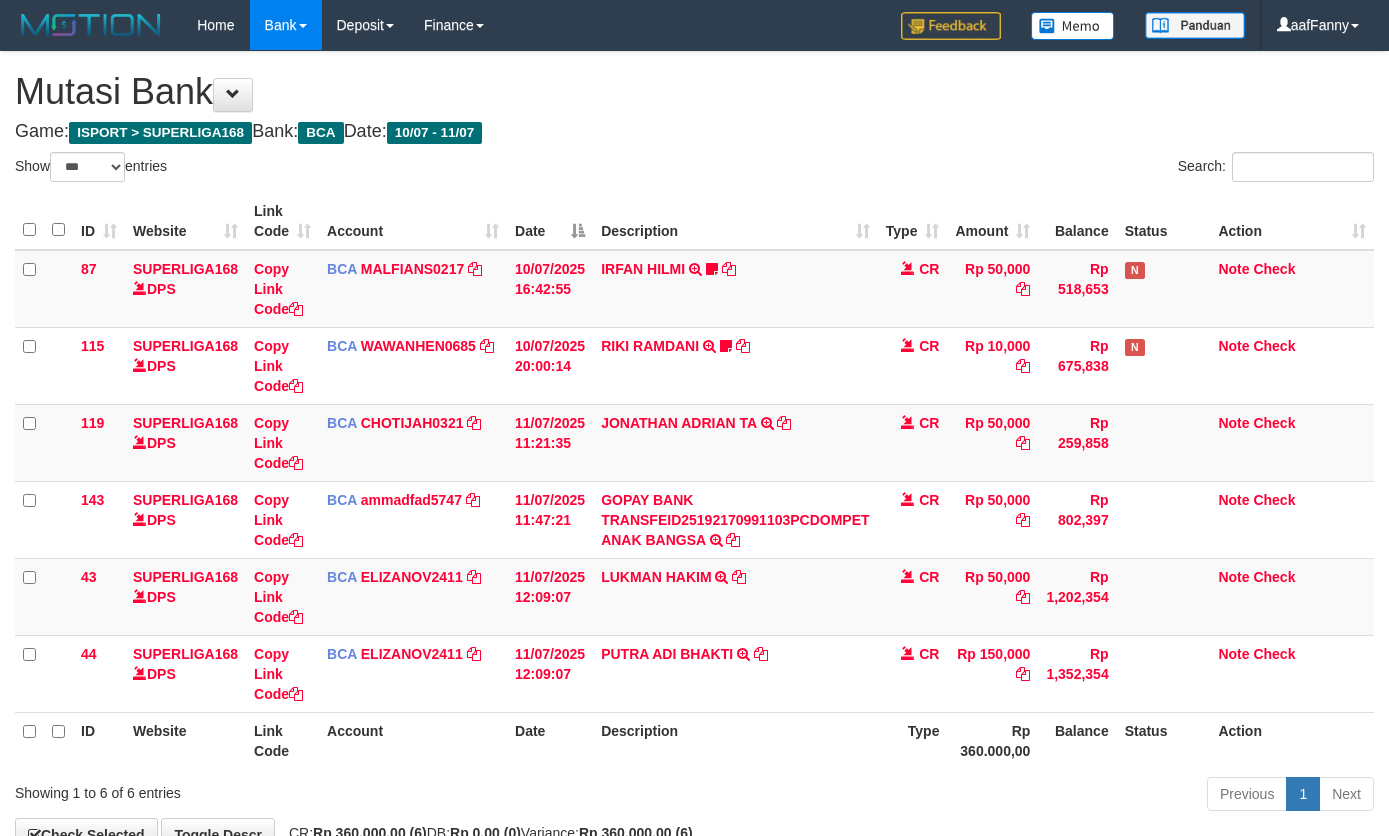 select on "***" 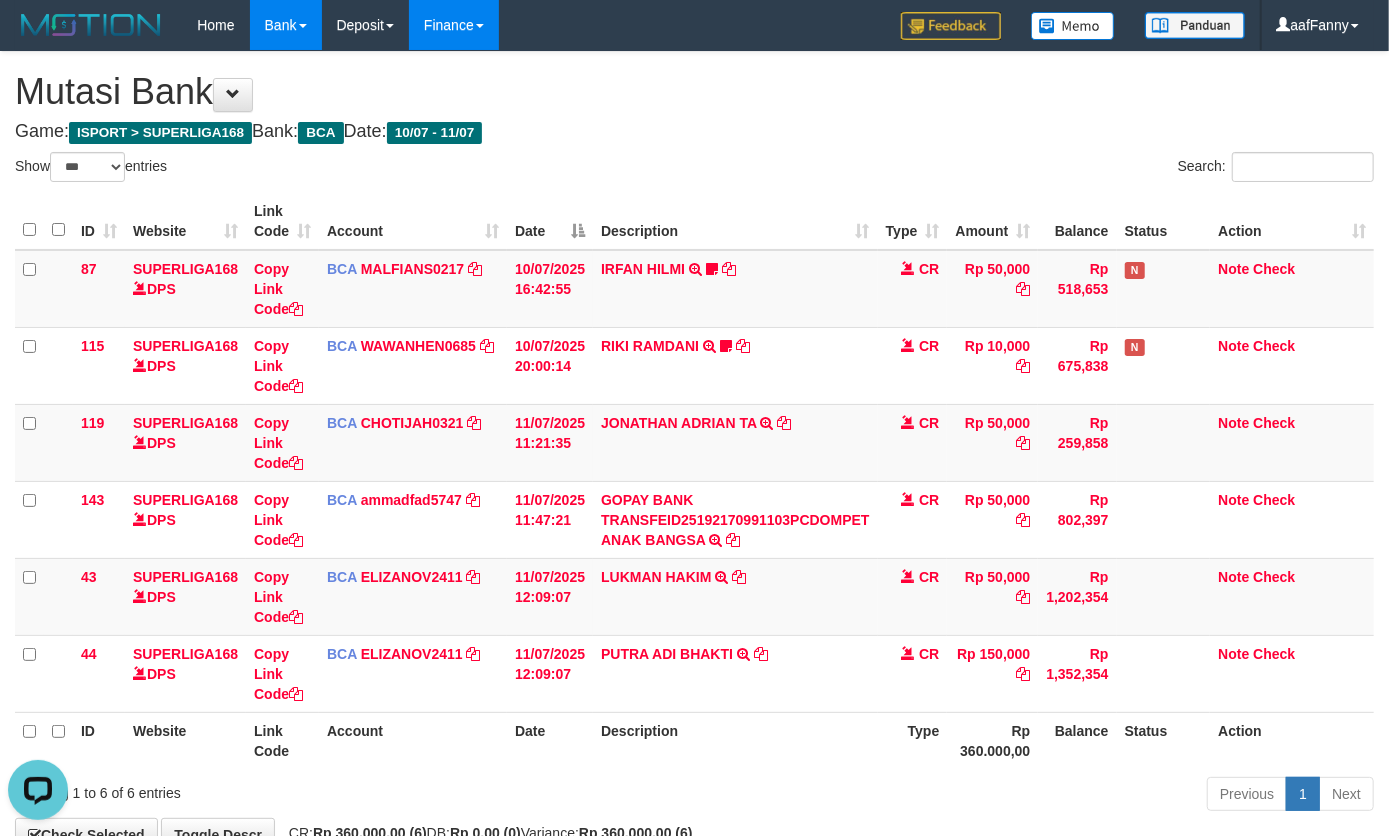 scroll, scrollTop: 0, scrollLeft: 0, axis: both 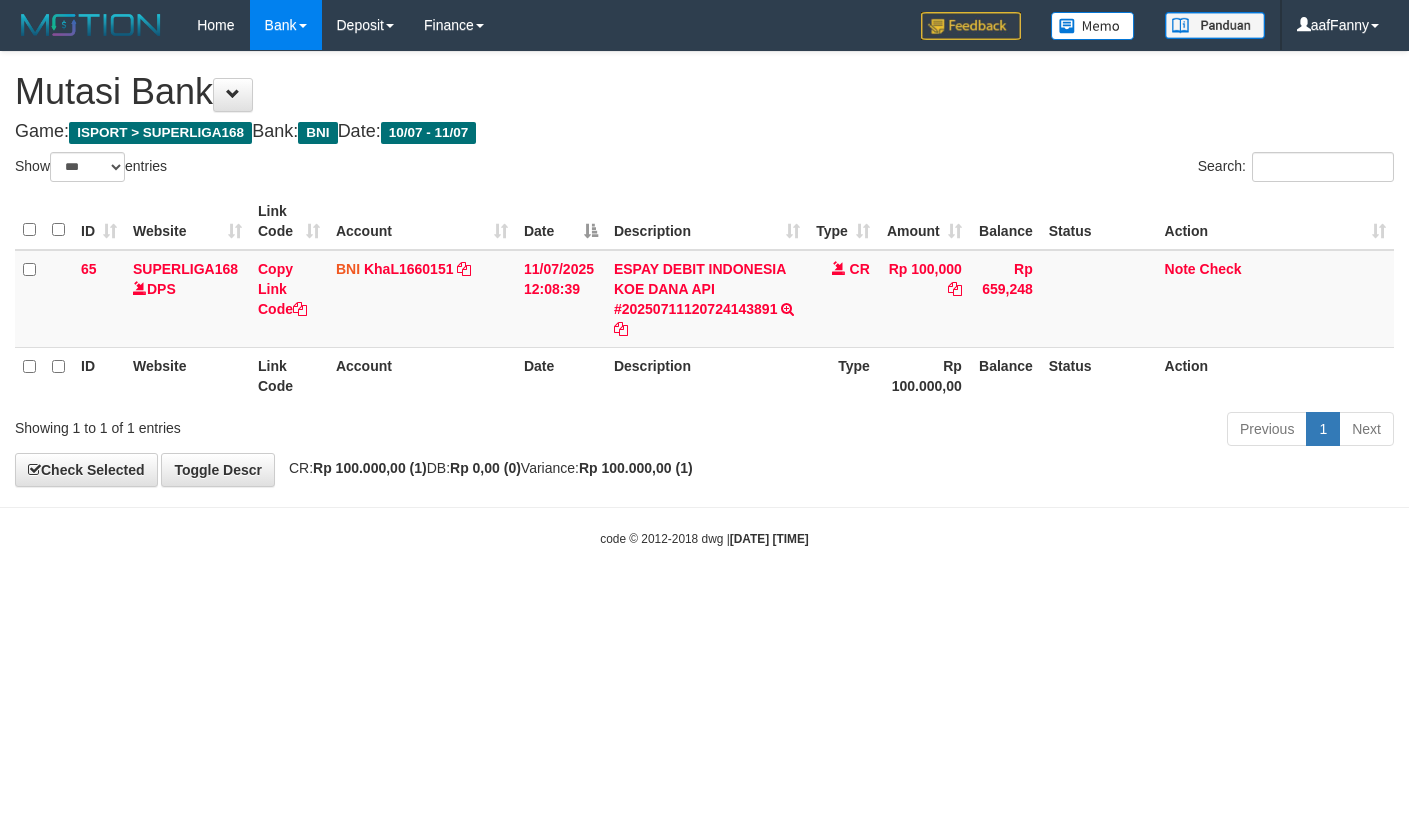 select on "***" 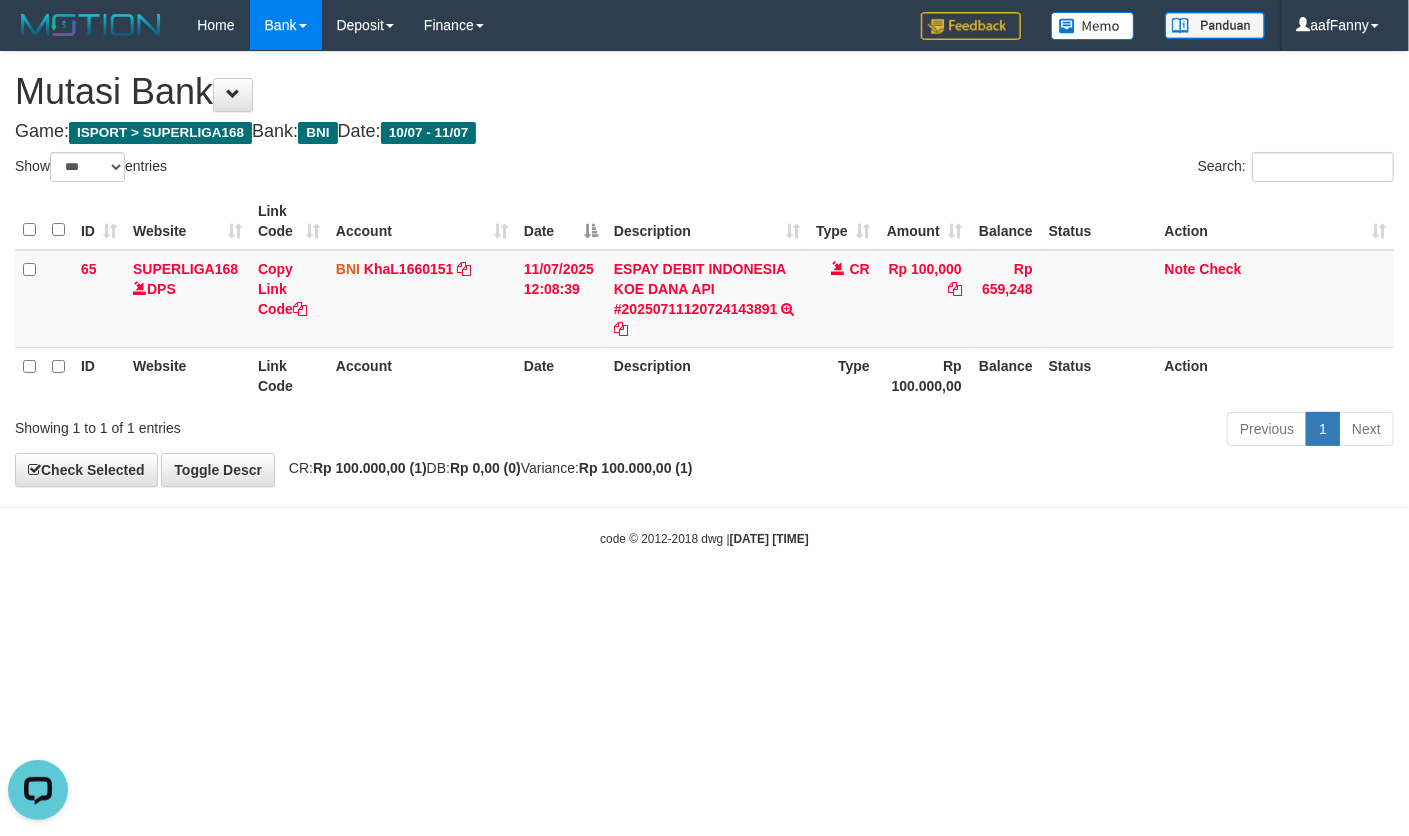 scroll, scrollTop: 0, scrollLeft: 0, axis: both 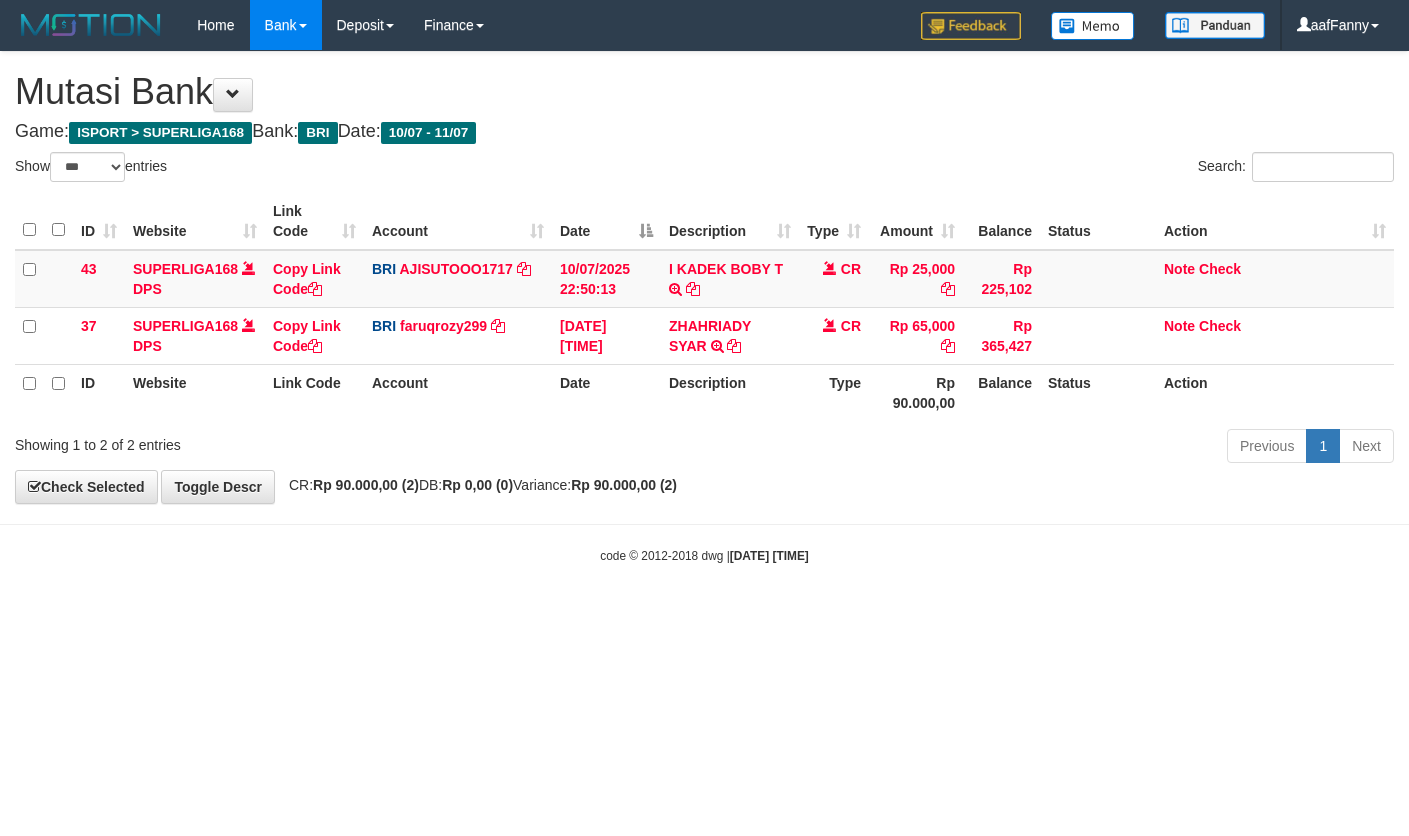 select on "***" 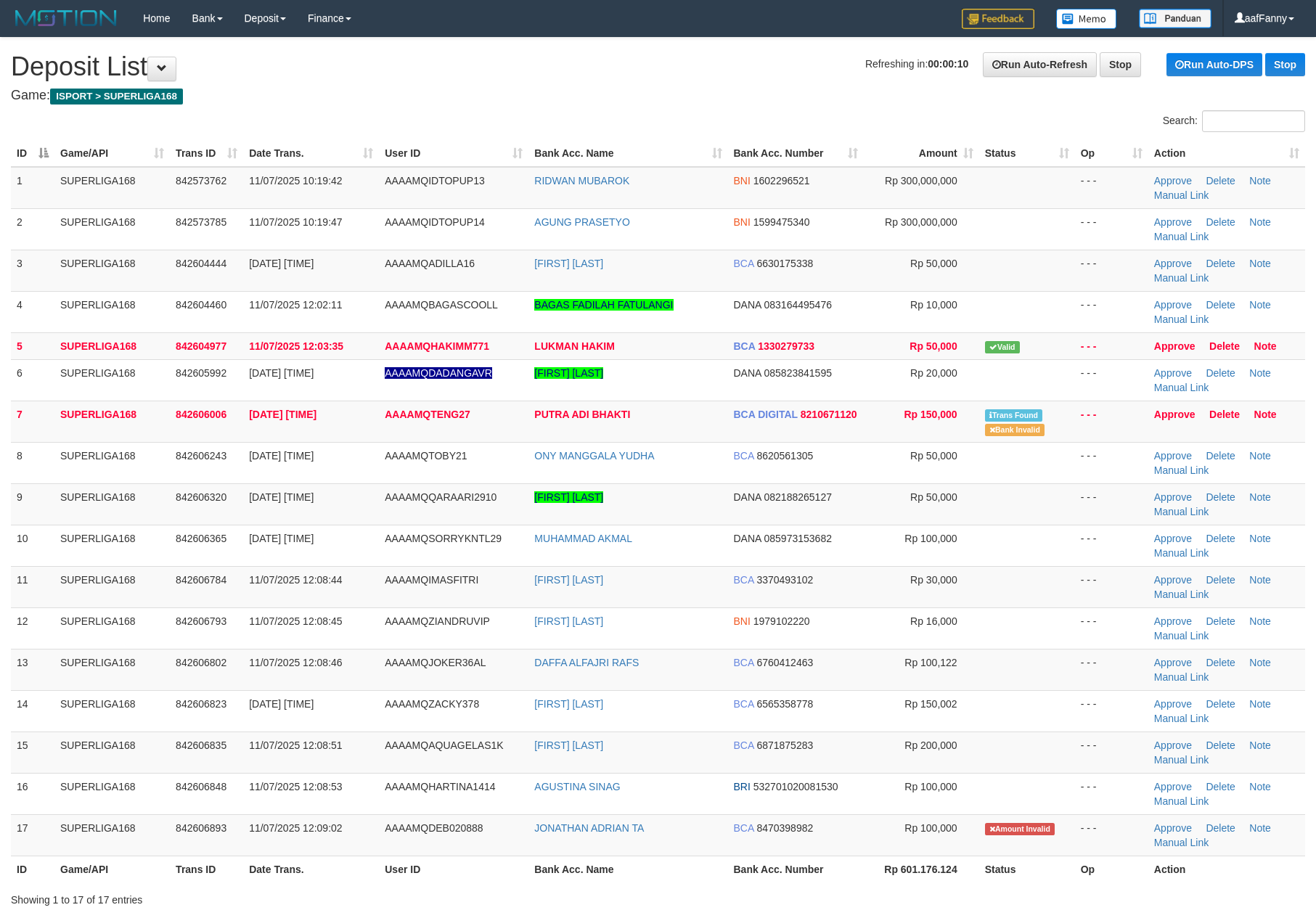 scroll, scrollTop: 0, scrollLeft: 0, axis: both 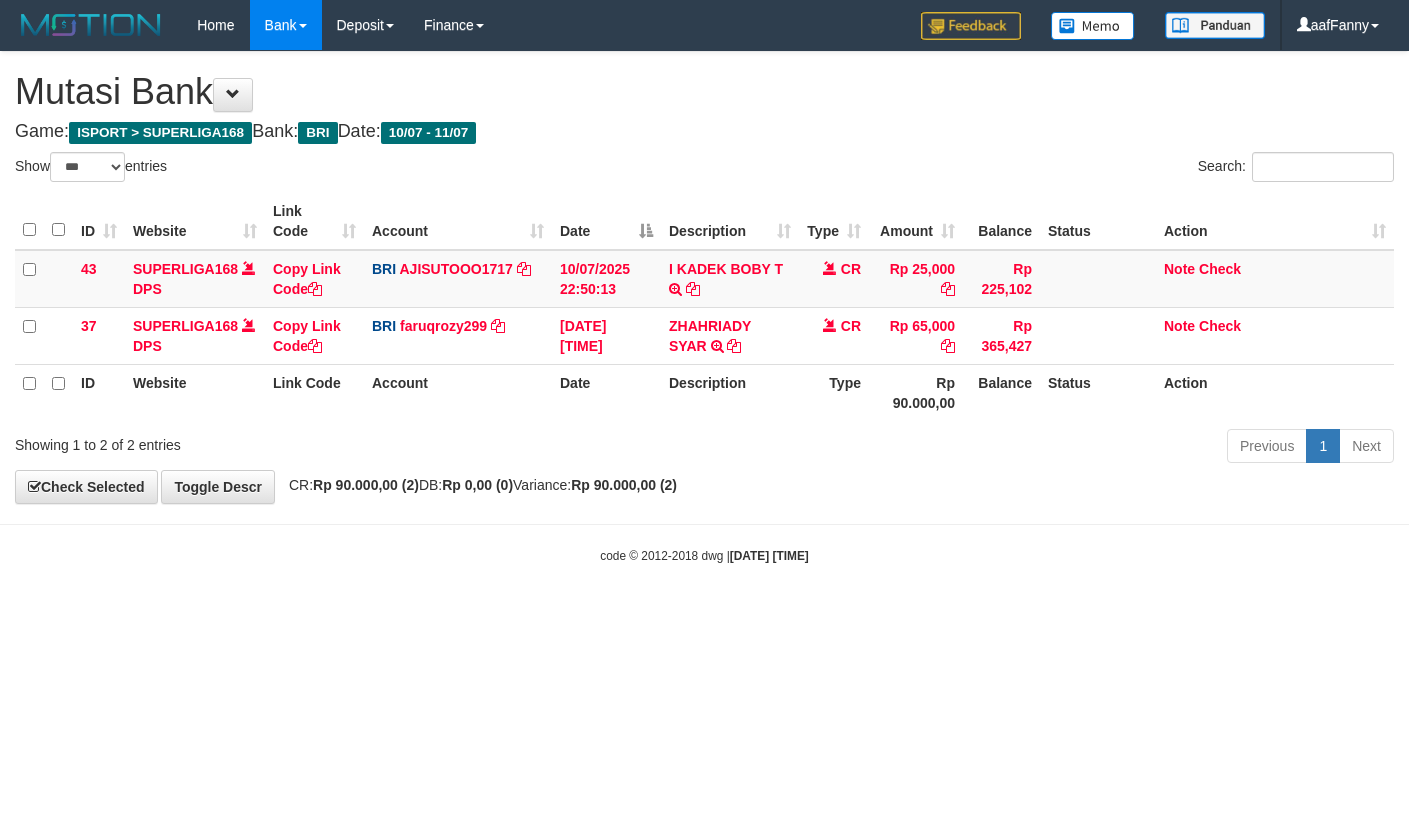 select on "***" 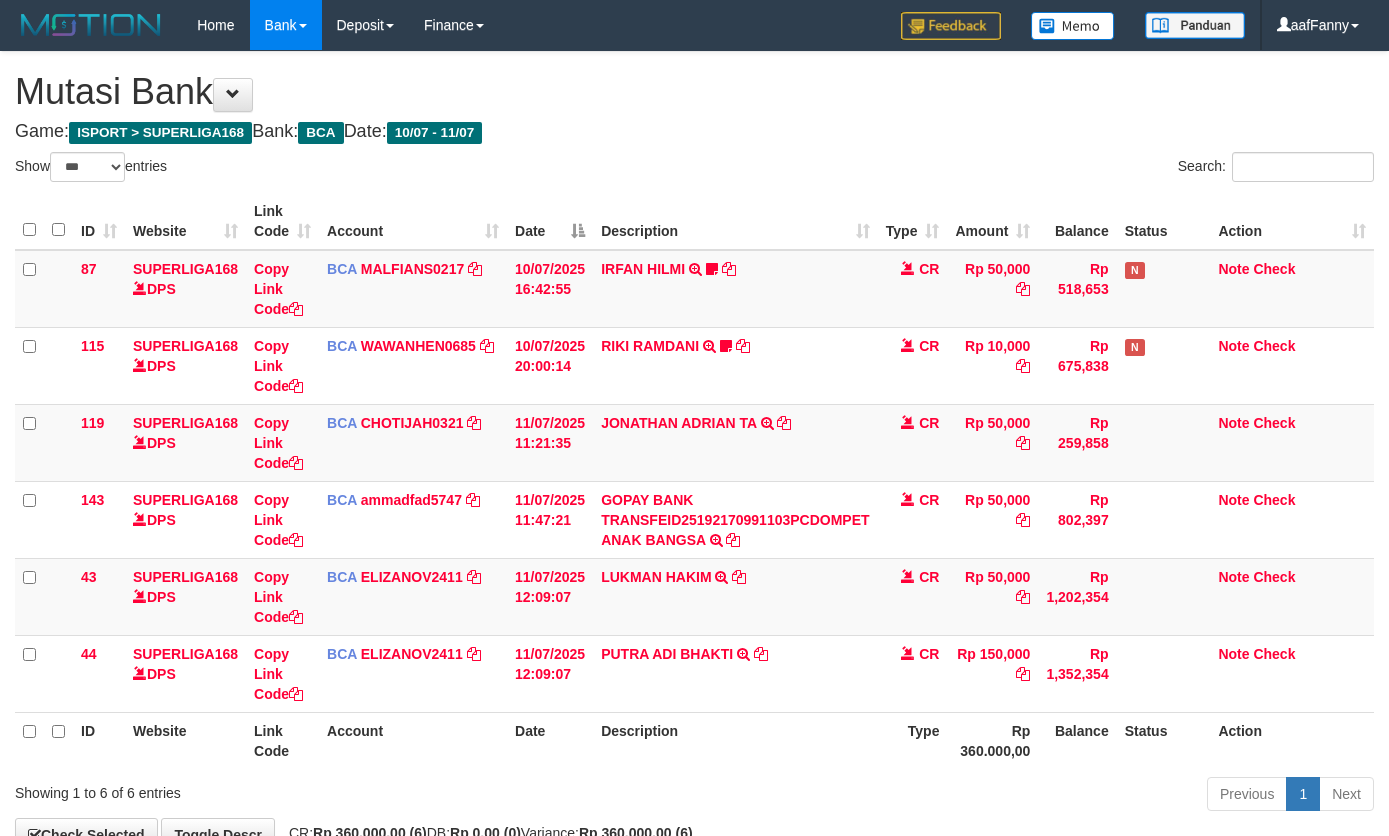 select on "***" 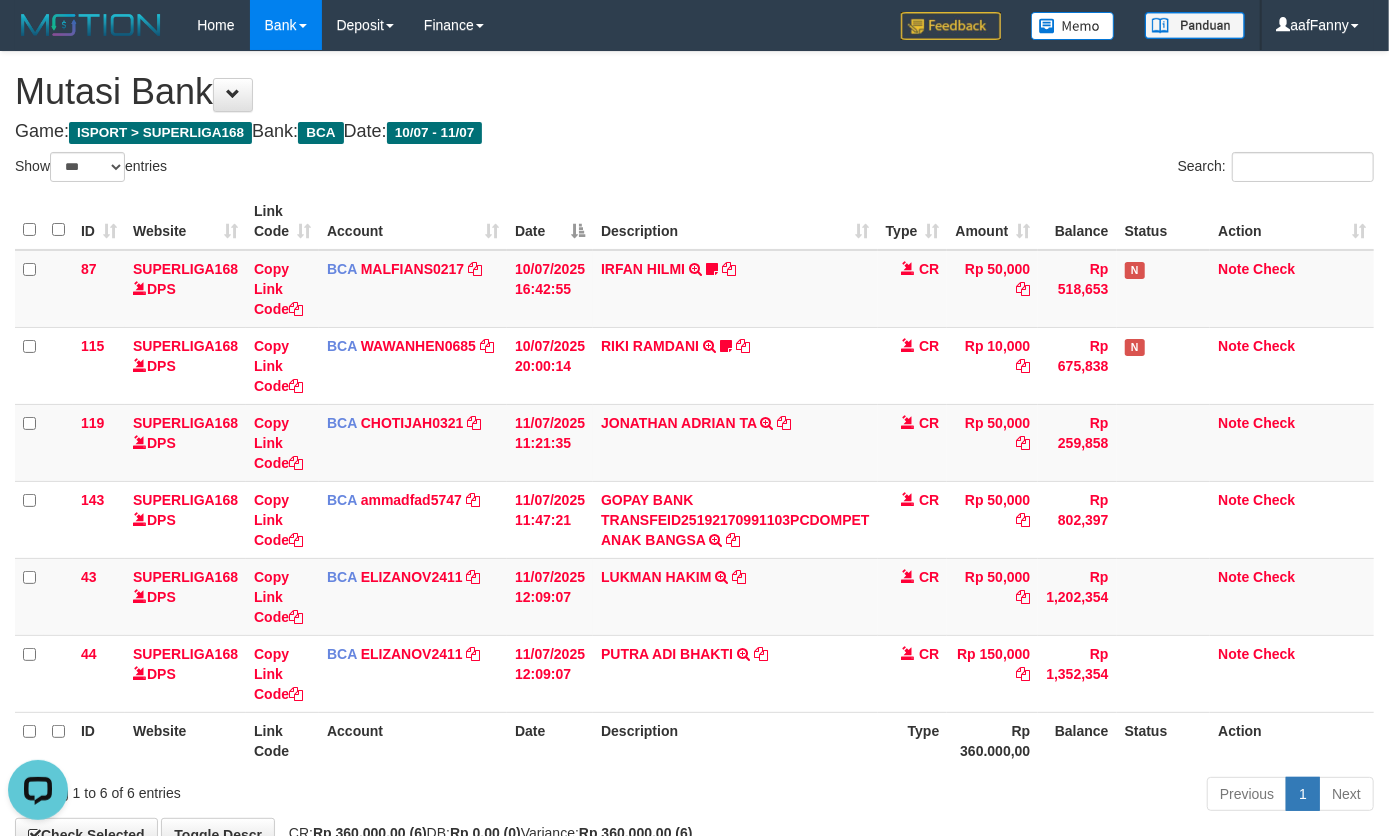 scroll, scrollTop: 0, scrollLeft: 0, axis: both 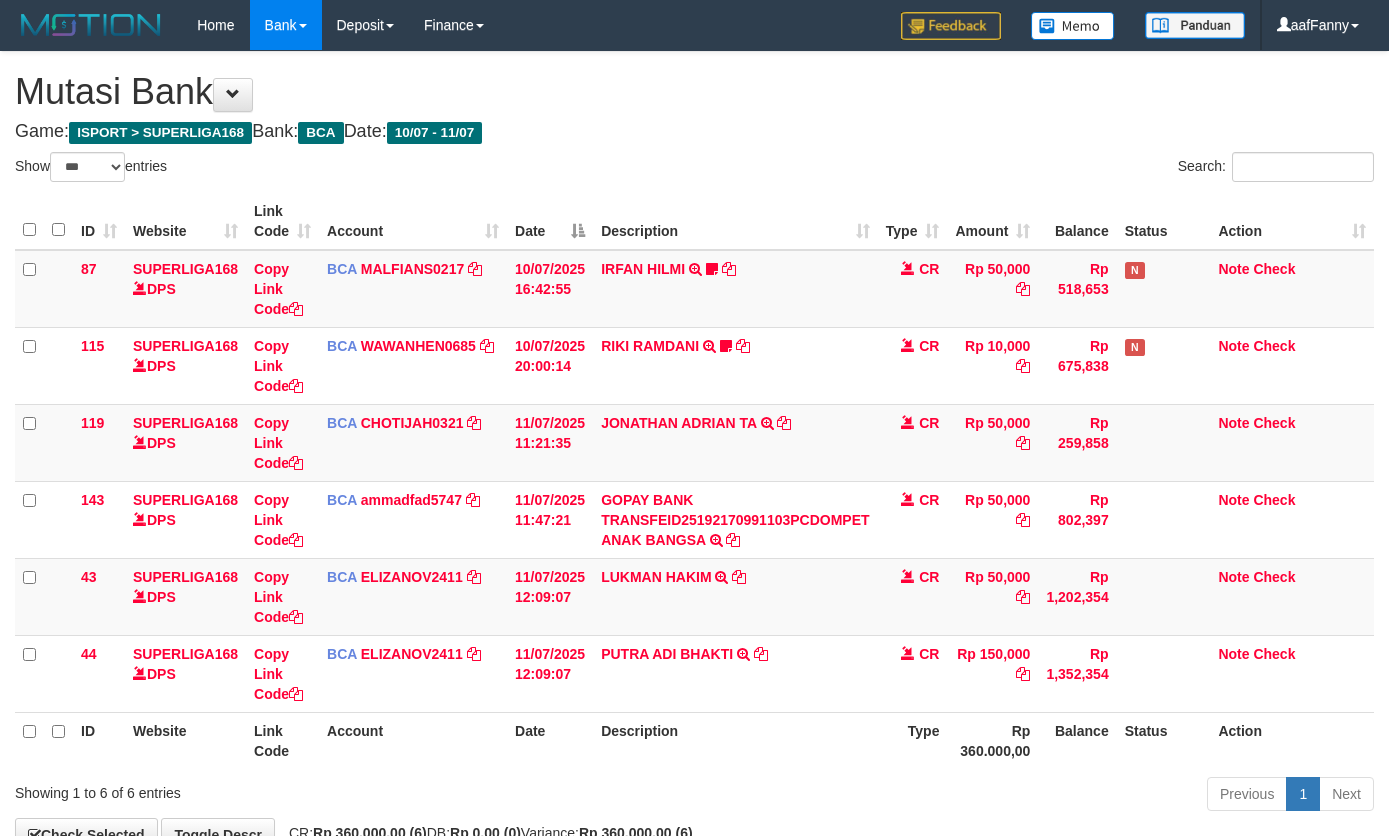 select on "***" 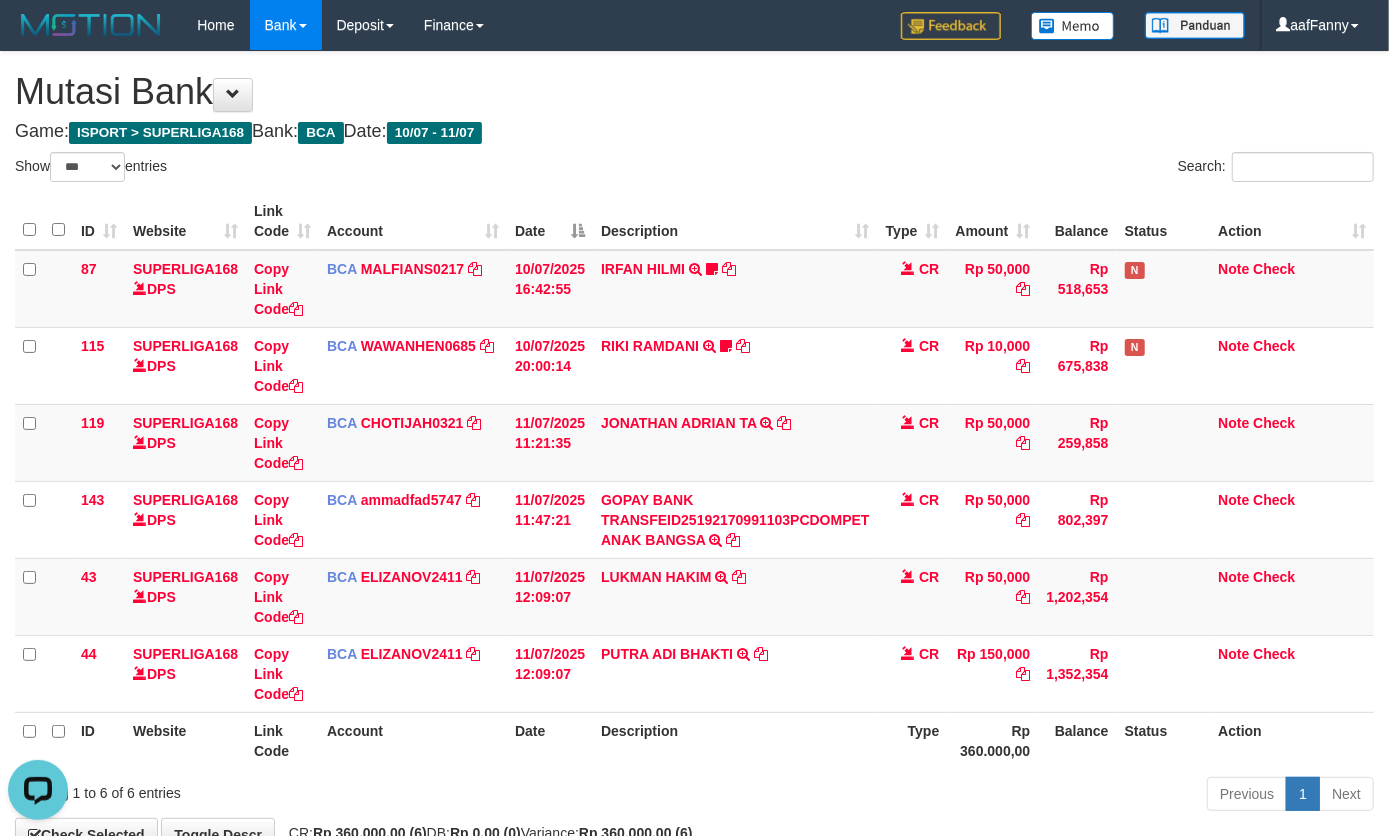 scroll, scrollTop: 0, scrollLeft: 0, axis: both 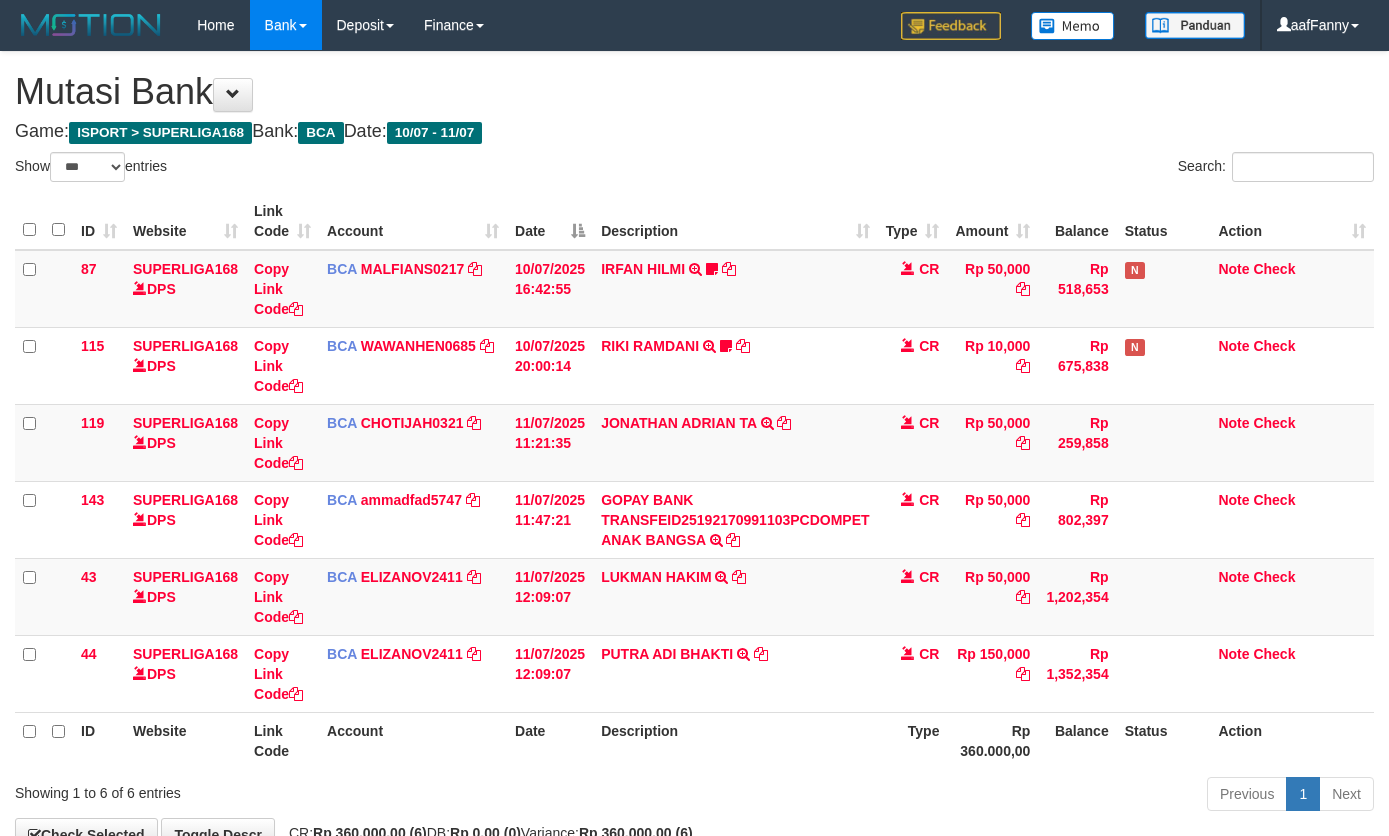 select on "***" 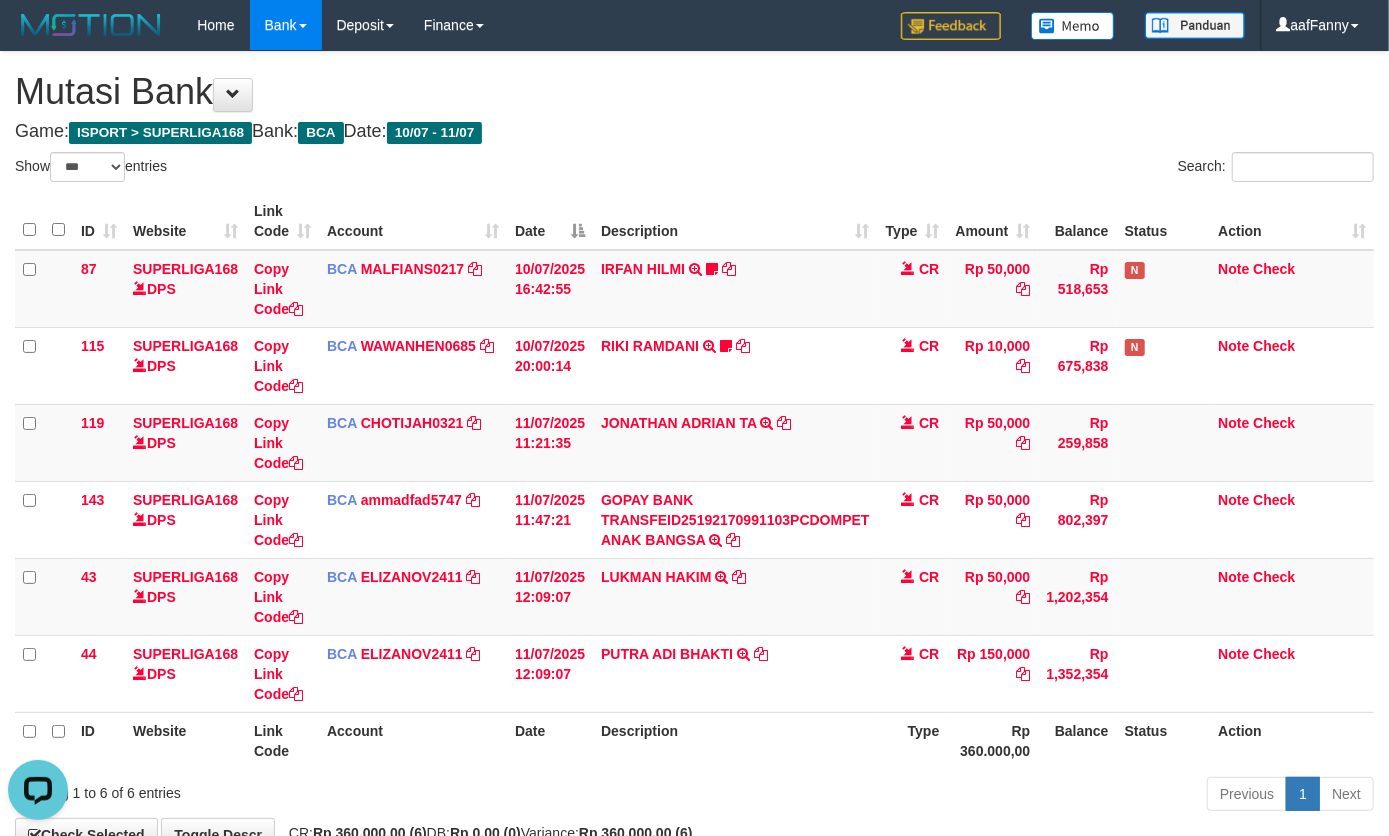 scroll, scrollTop: 0, scrollLeft: 0, axis: both 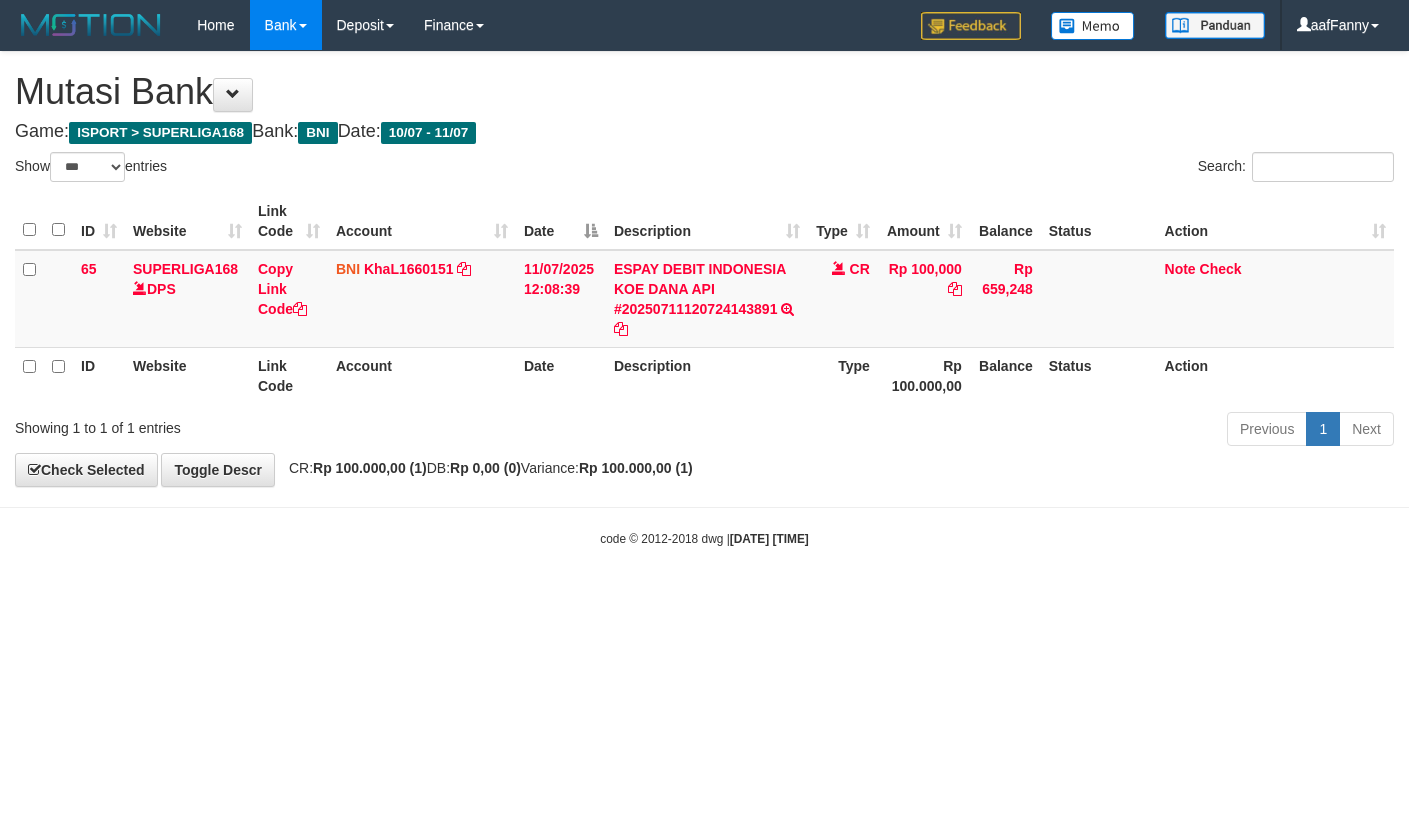 select on "***" 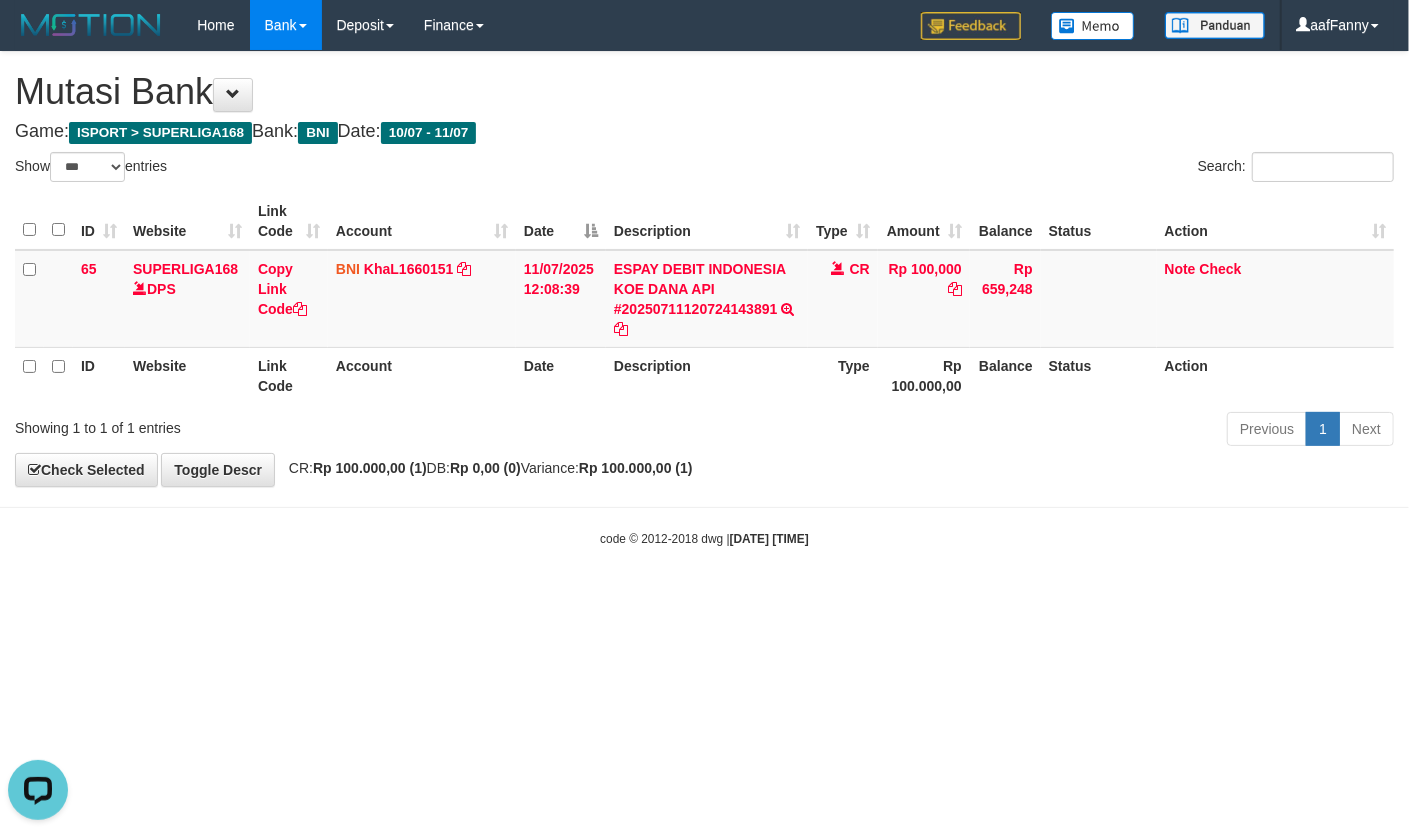 scroll, scrollTop: 0, scrollLeft: 0, axis: both 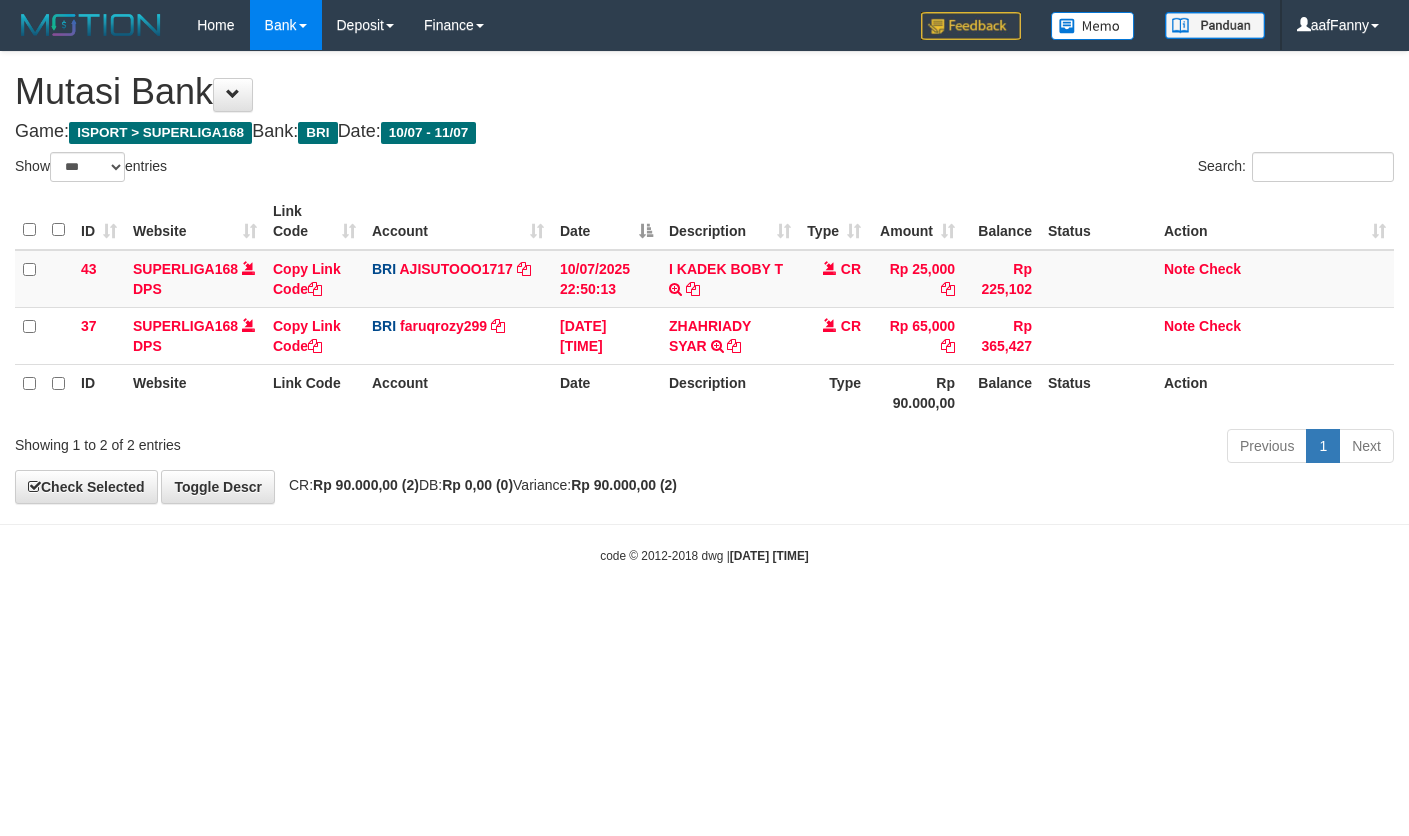 select on "***" 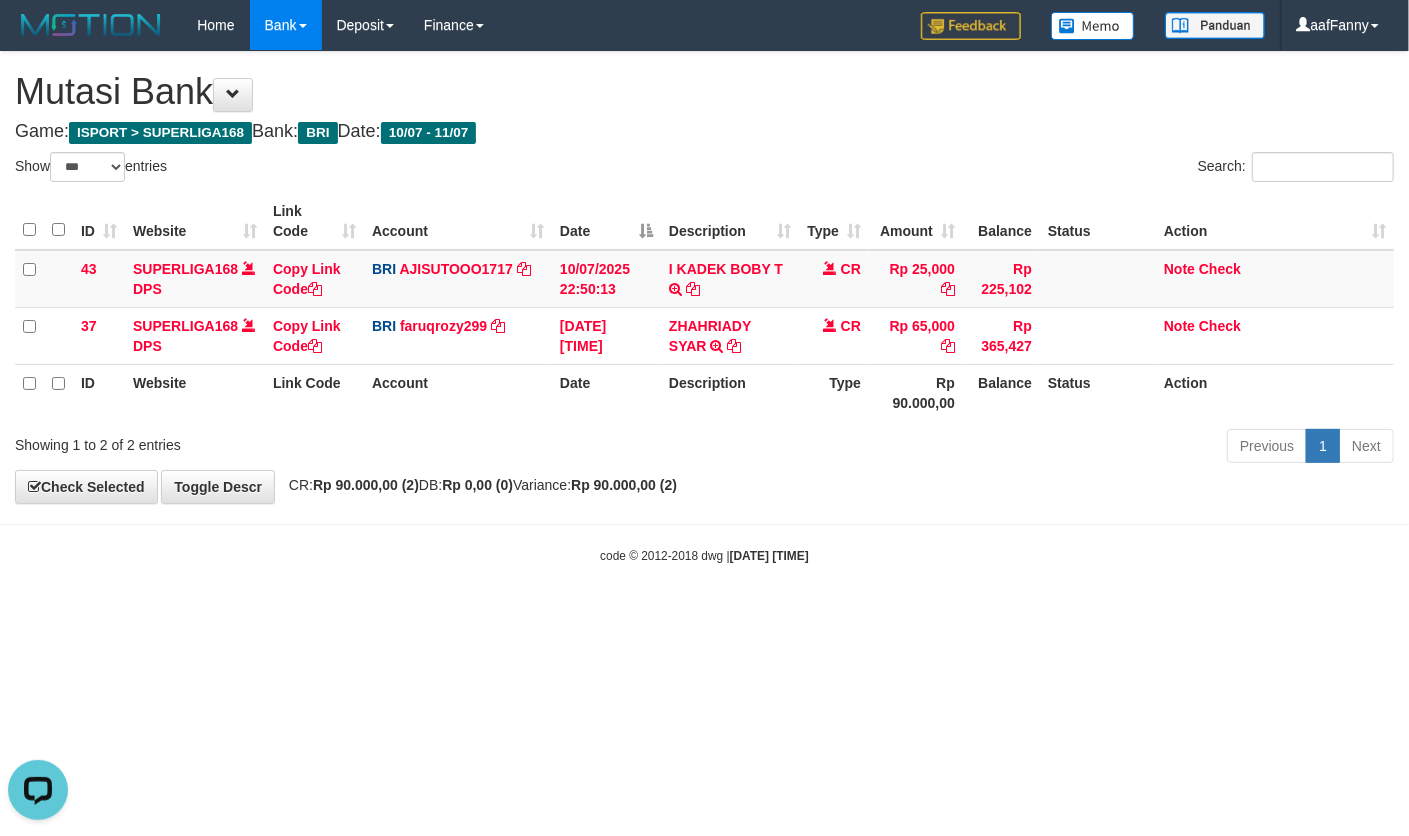 scroll, scrollTop: 0, scrollLeft: 0, axis: both 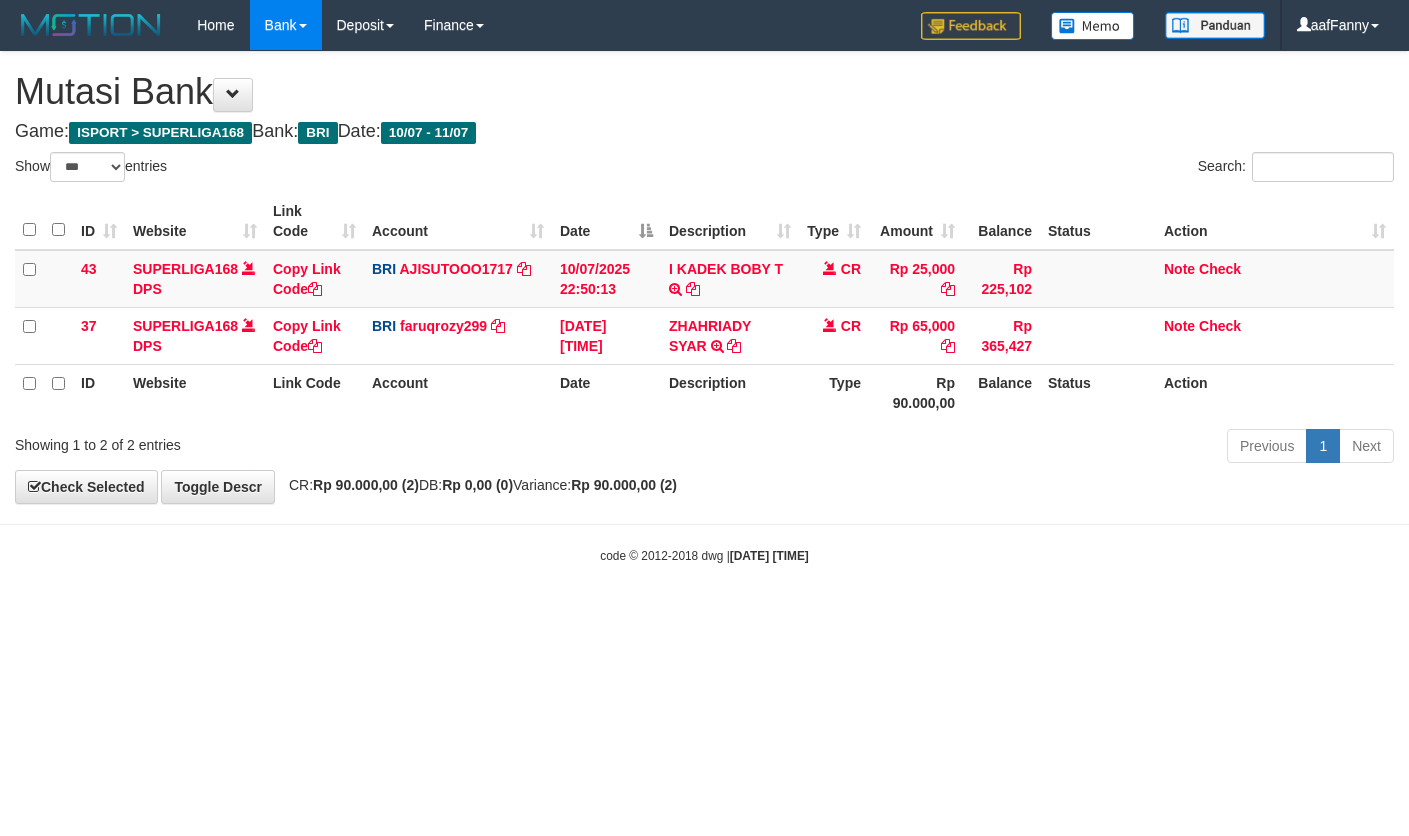 select on "***" 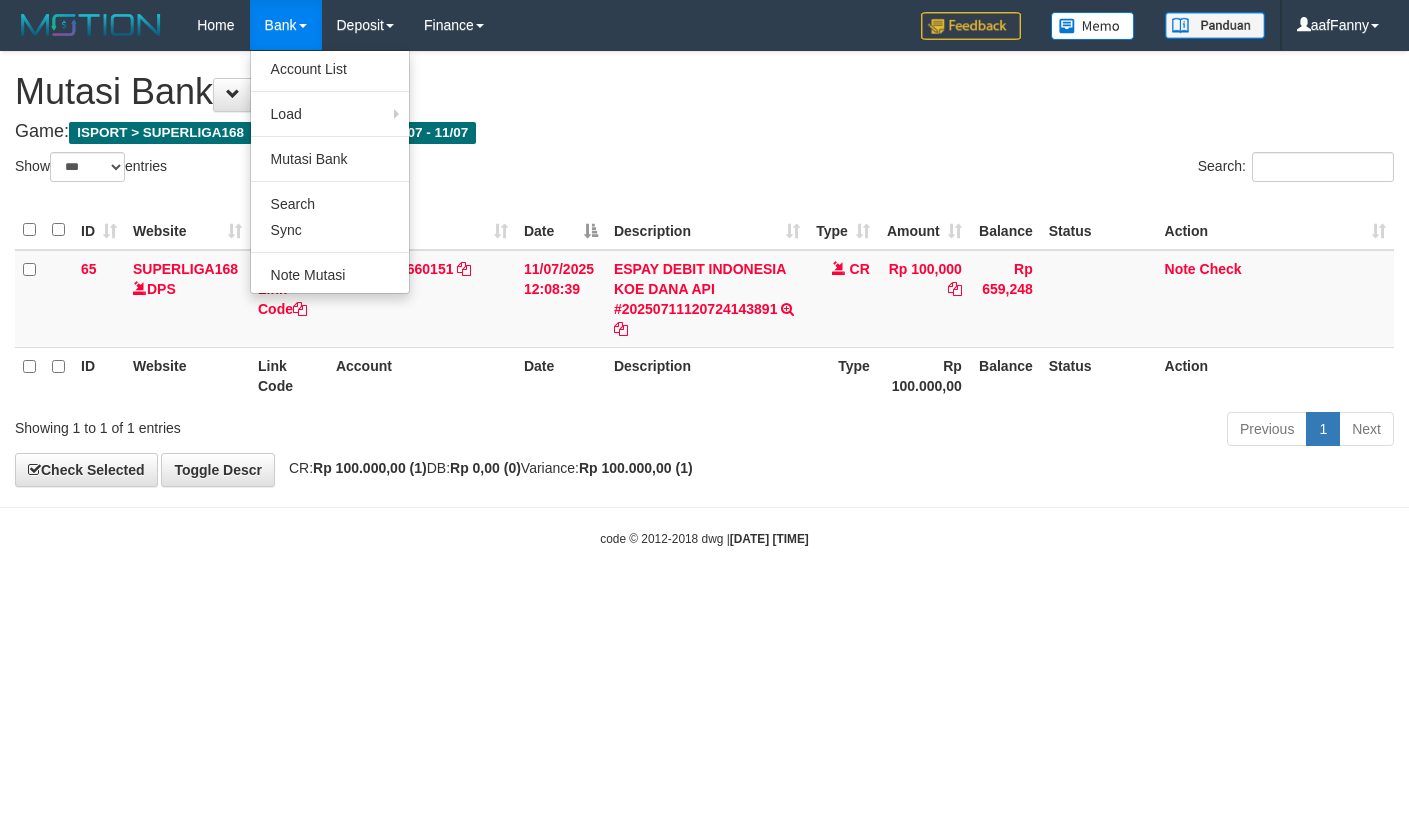 select on "***" 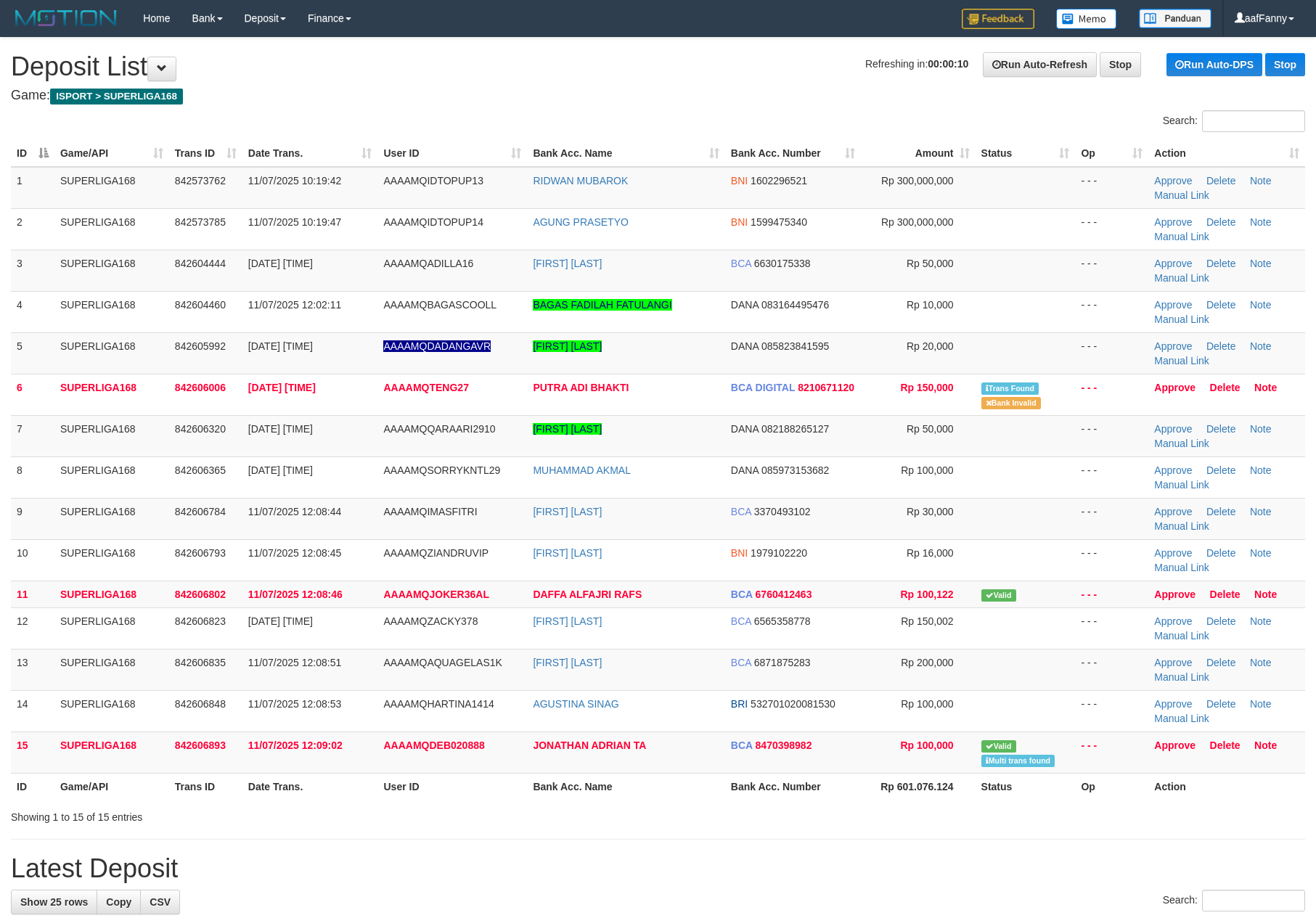 scroll, scrollTop: 0, scrollLeft: 0, axis: both 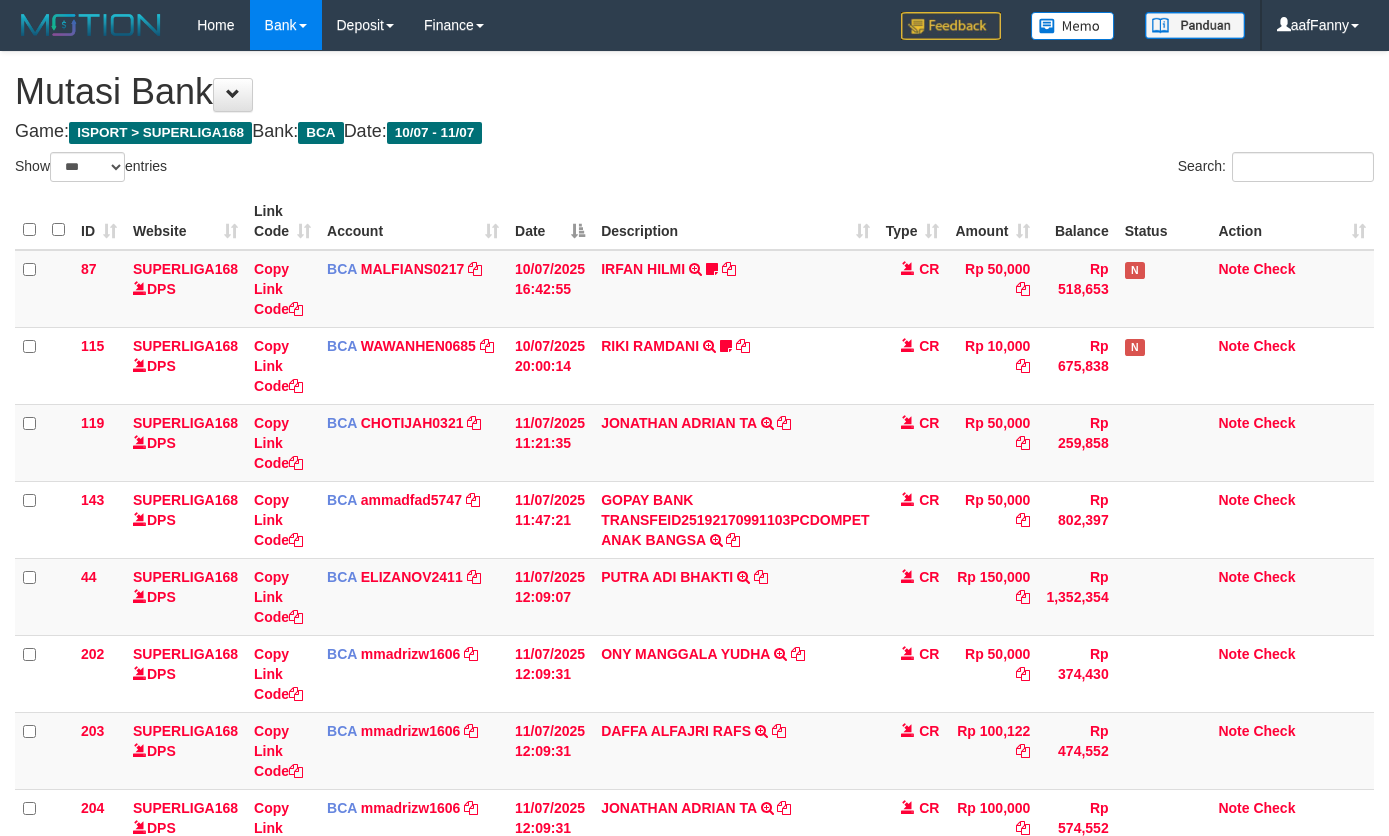 select on "***" 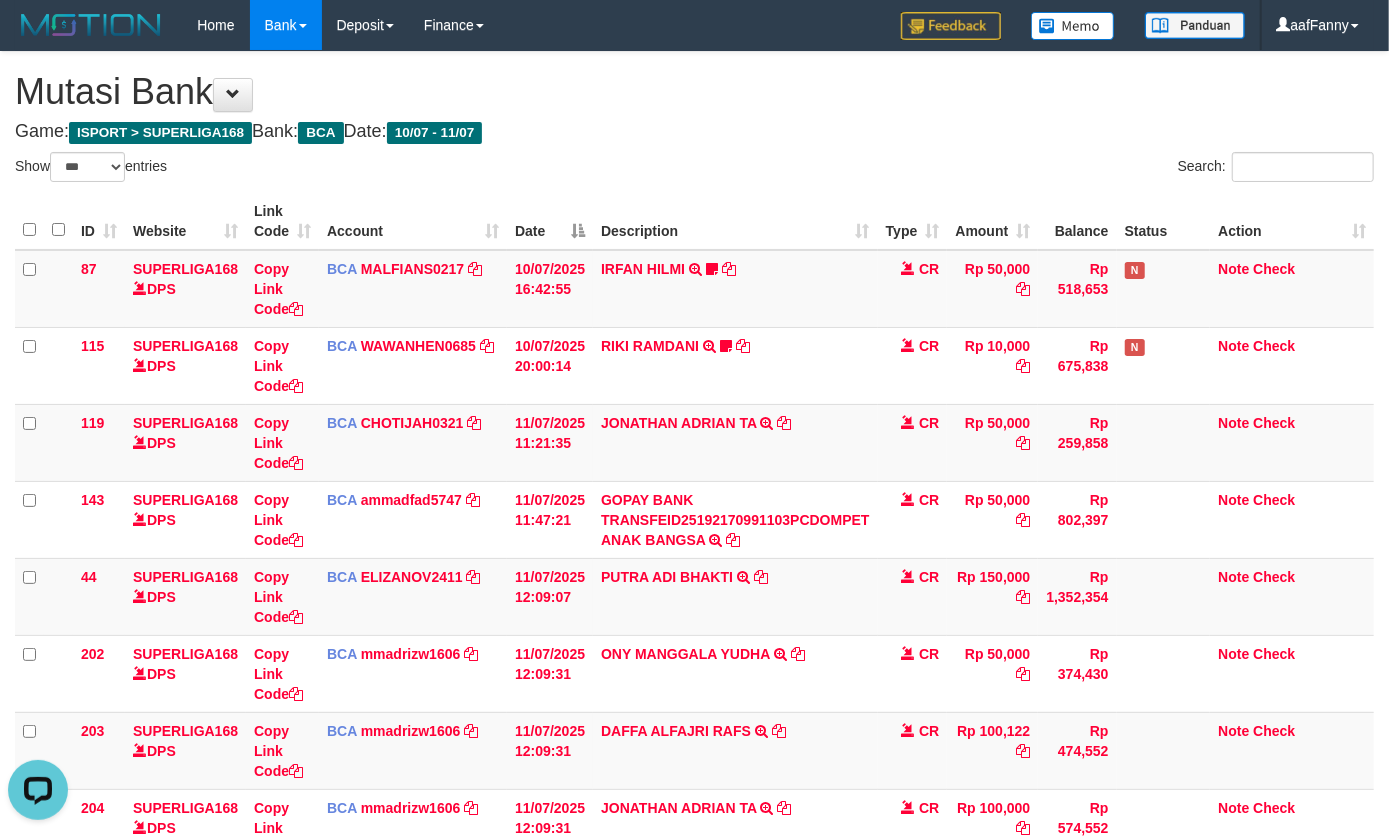 scroll, scrollTop: 0, scrollLeft: 0, axis: both 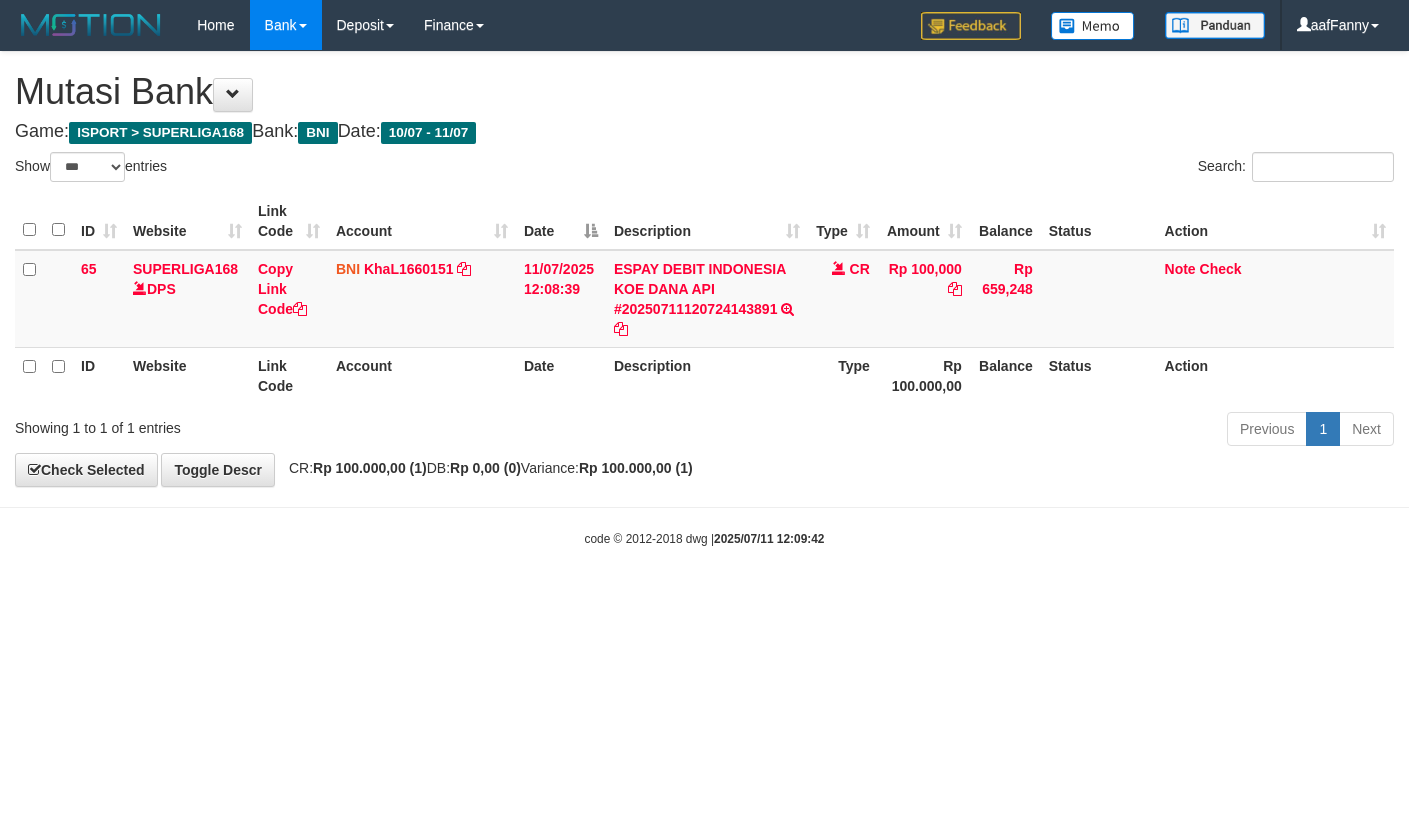 select on "***" 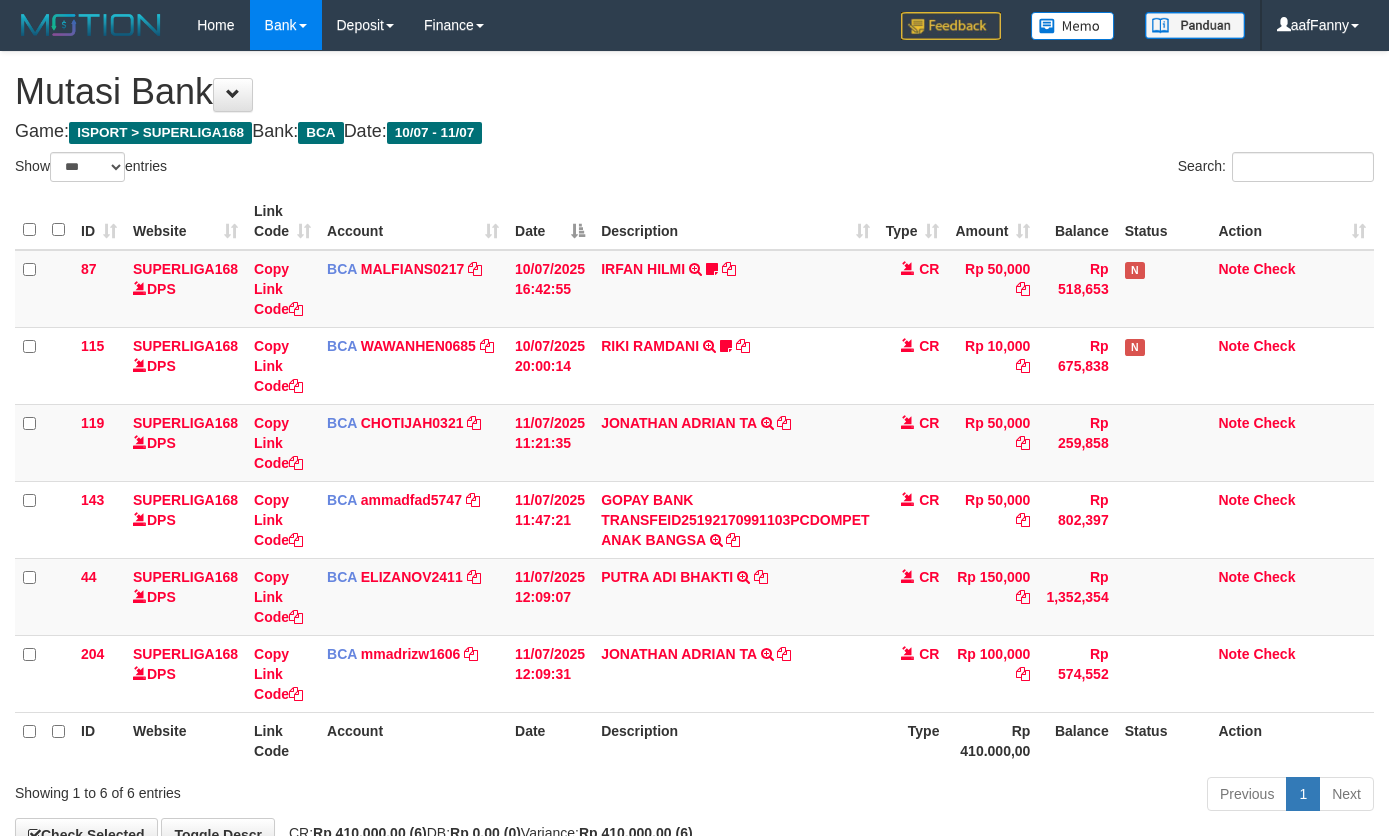 select on "***" 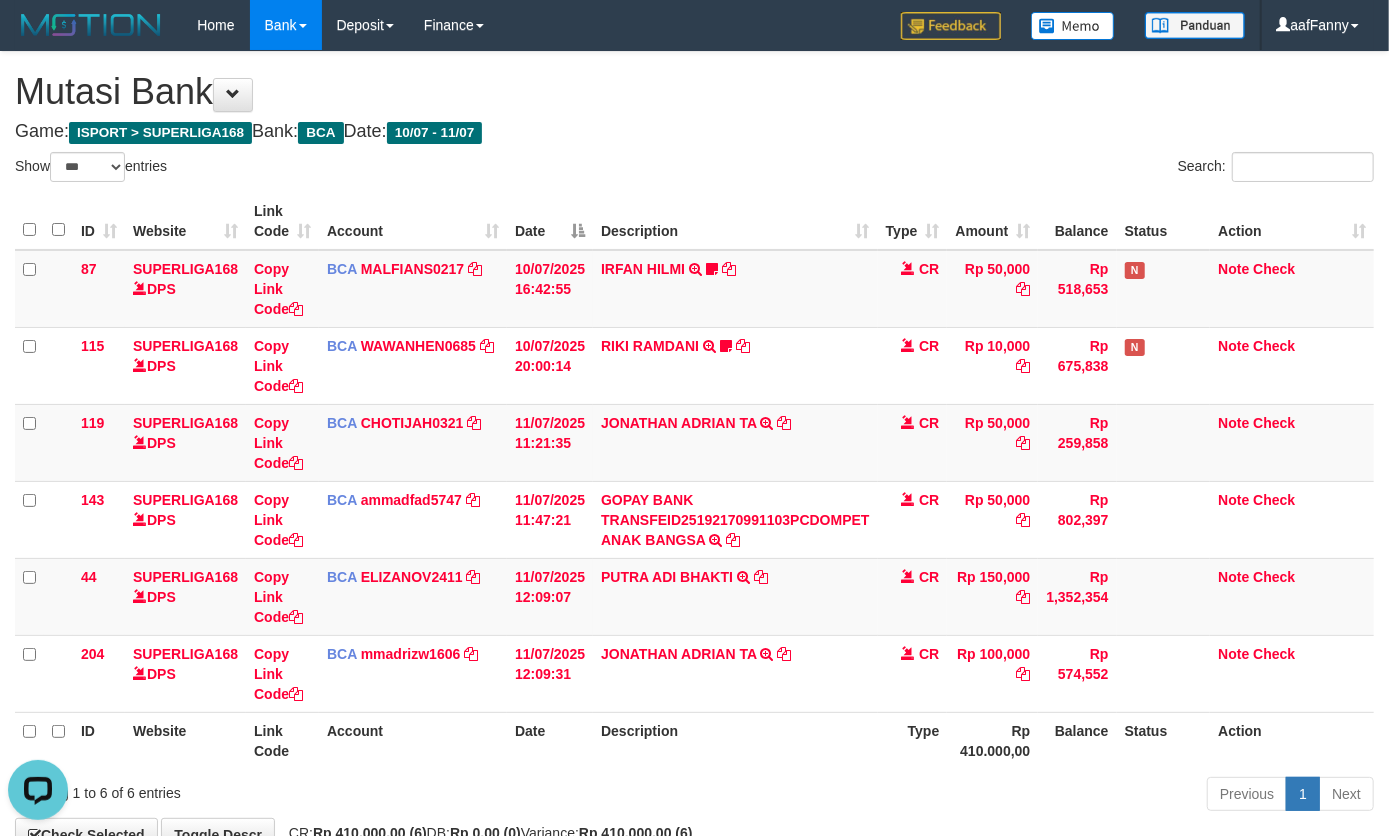 scroll, scrollTop: 0, scrollLeft: 0, axis: both 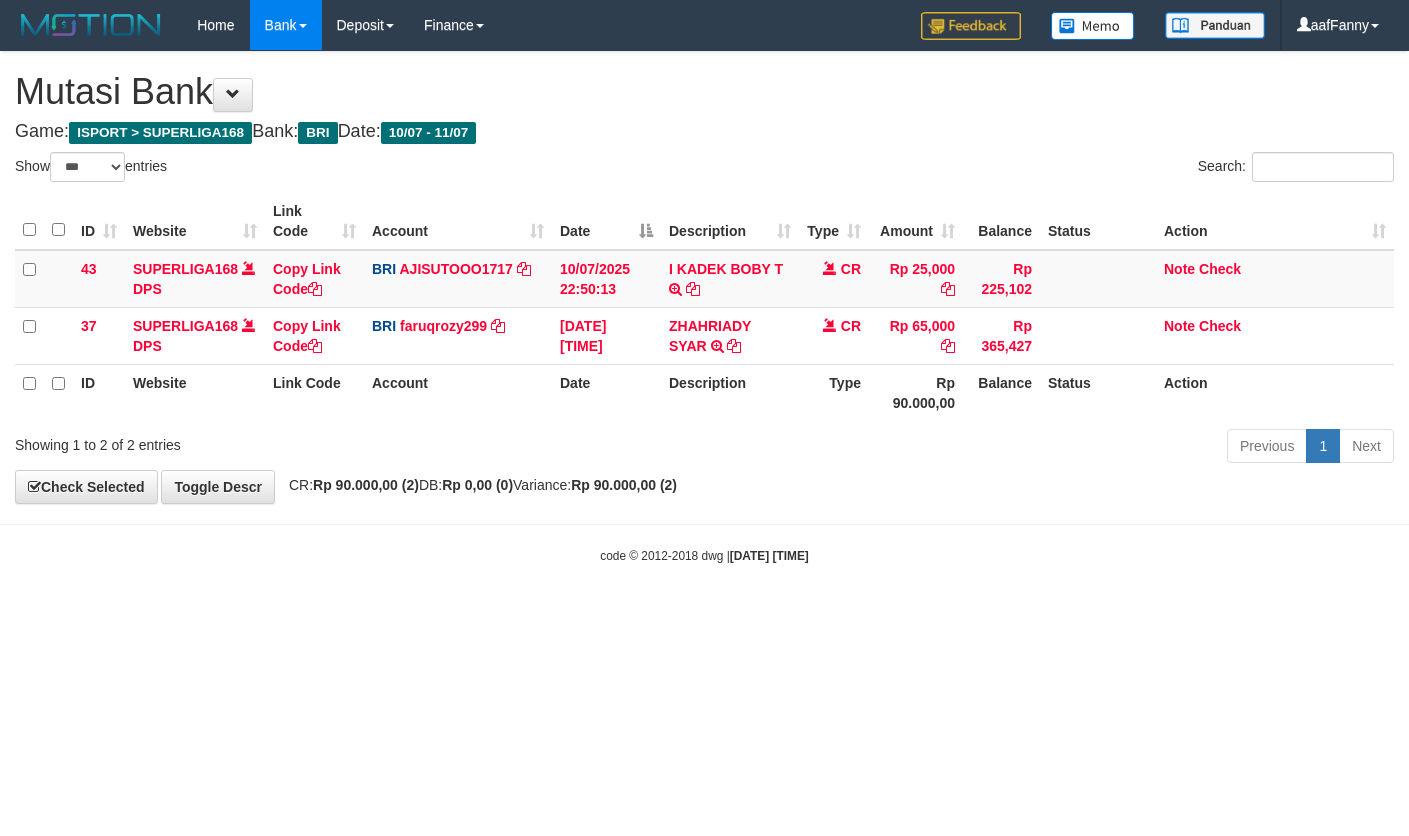 select on "***" 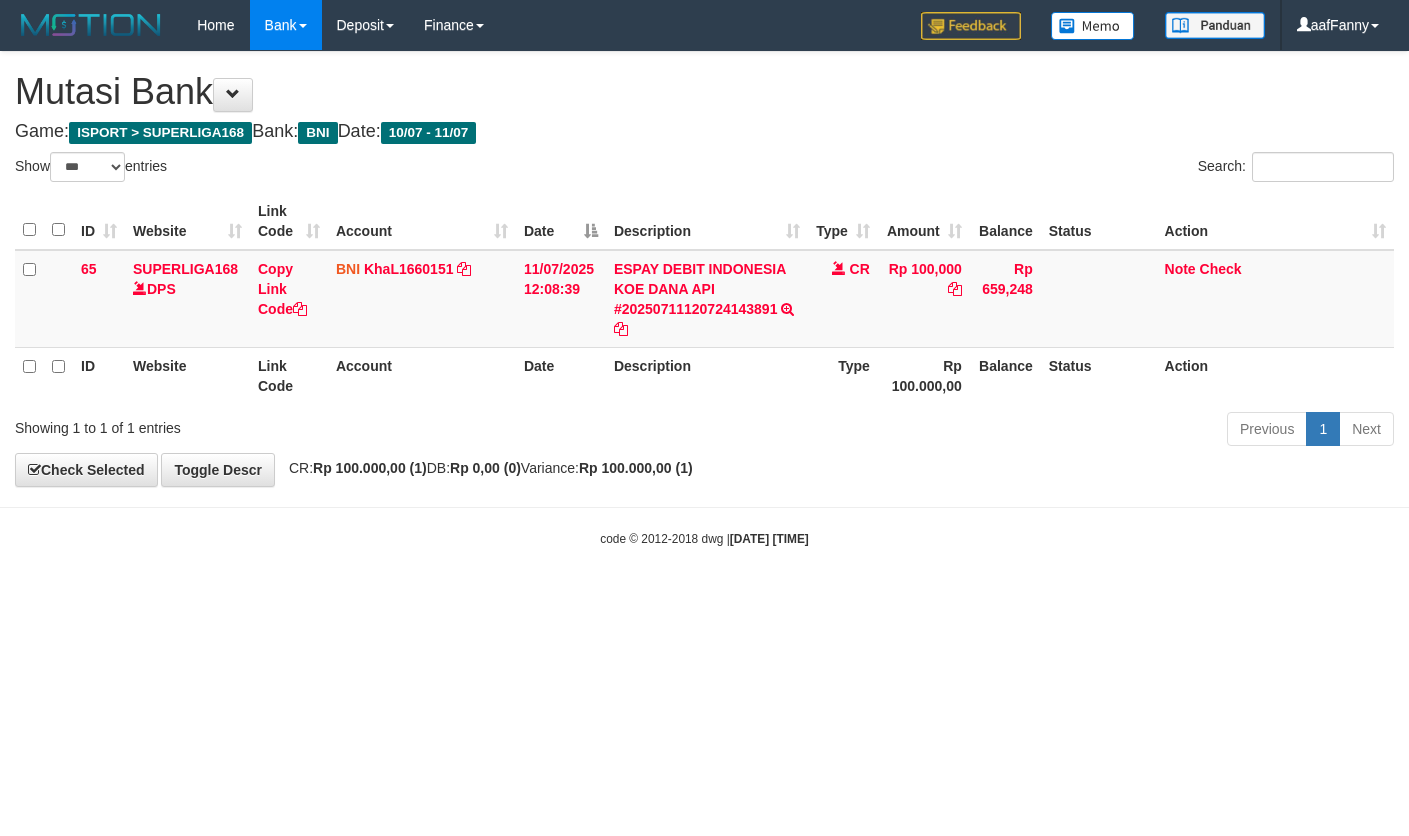 select on "***" 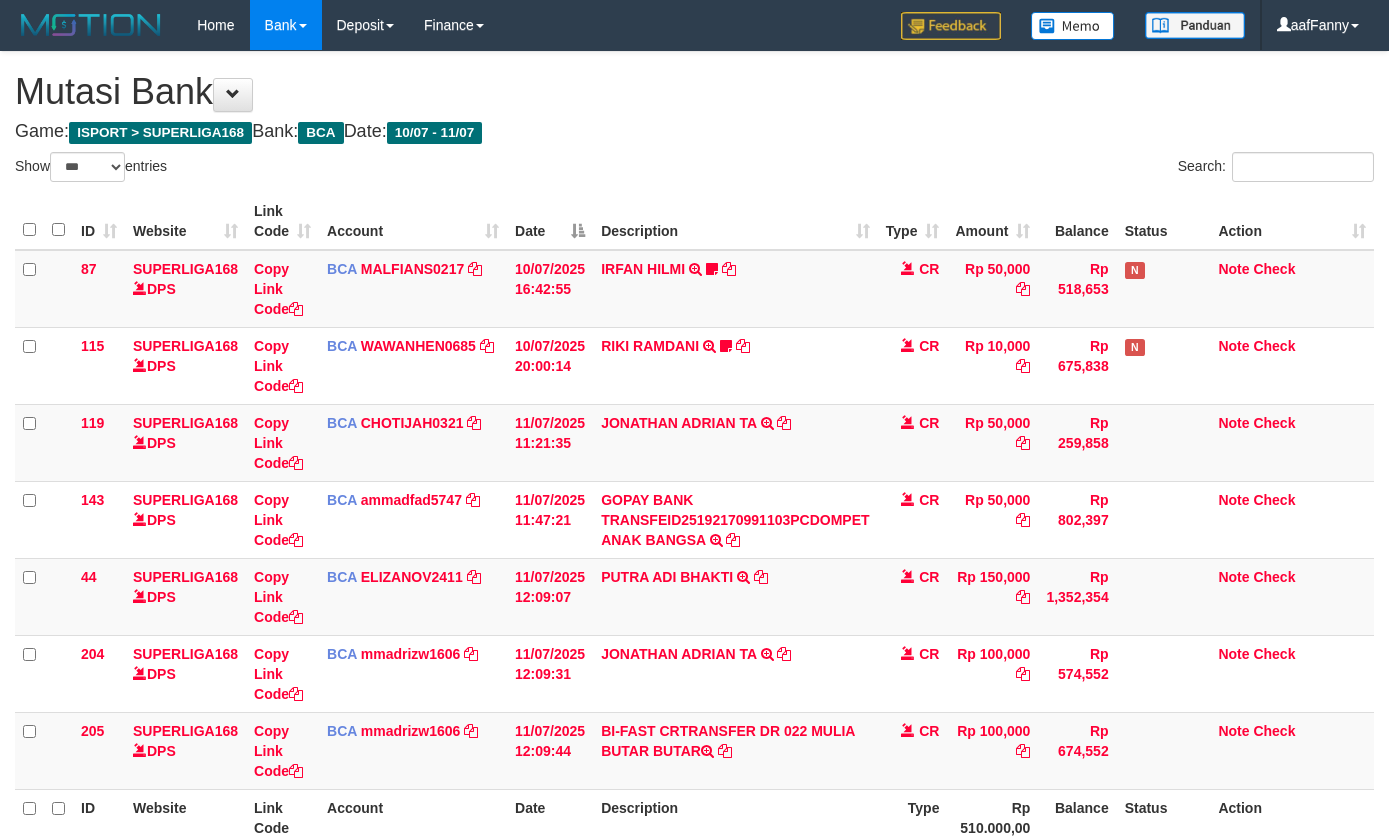 select on "***" 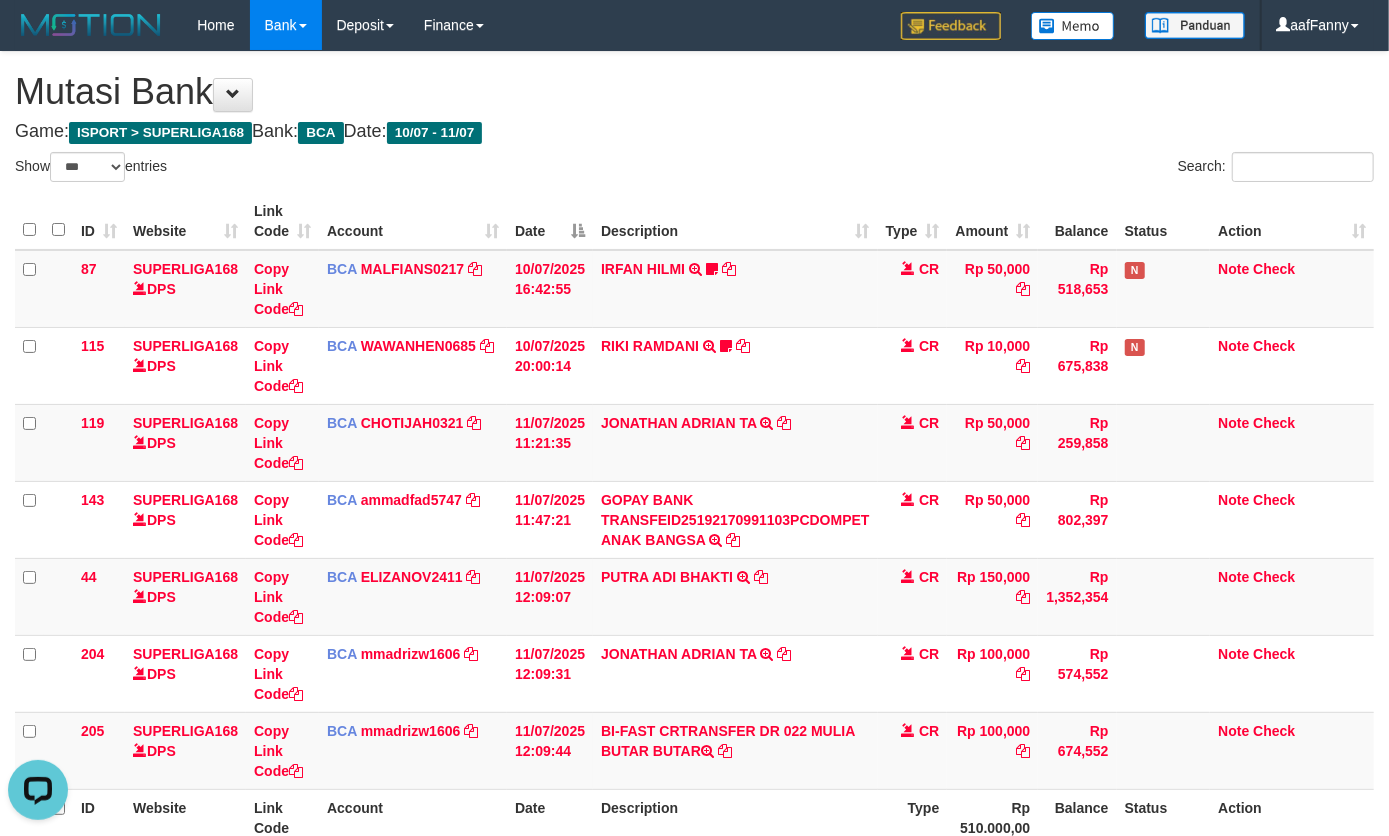 scroll, scrollTop: 0, scrollLeft: 0, axis: both 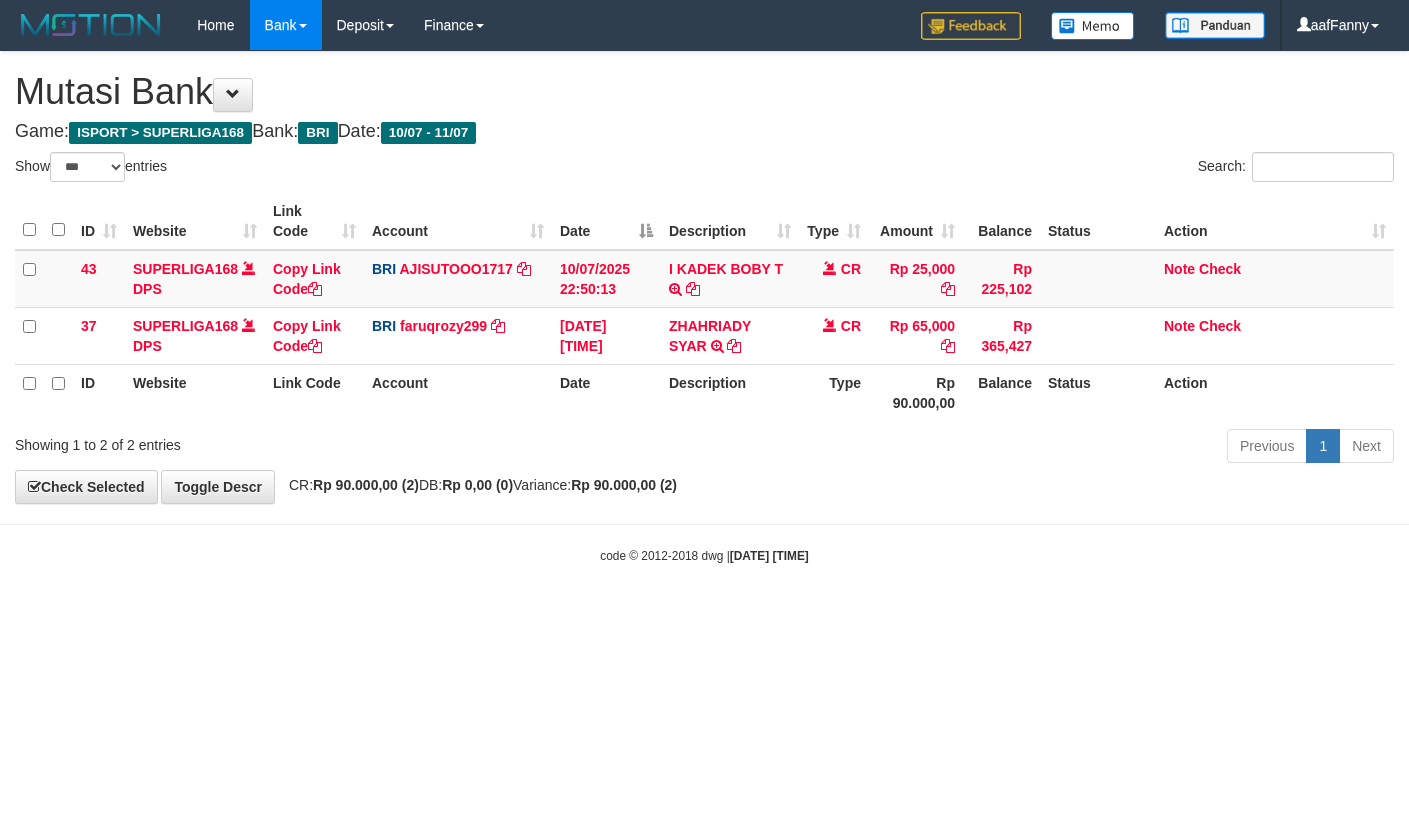 select on "***" 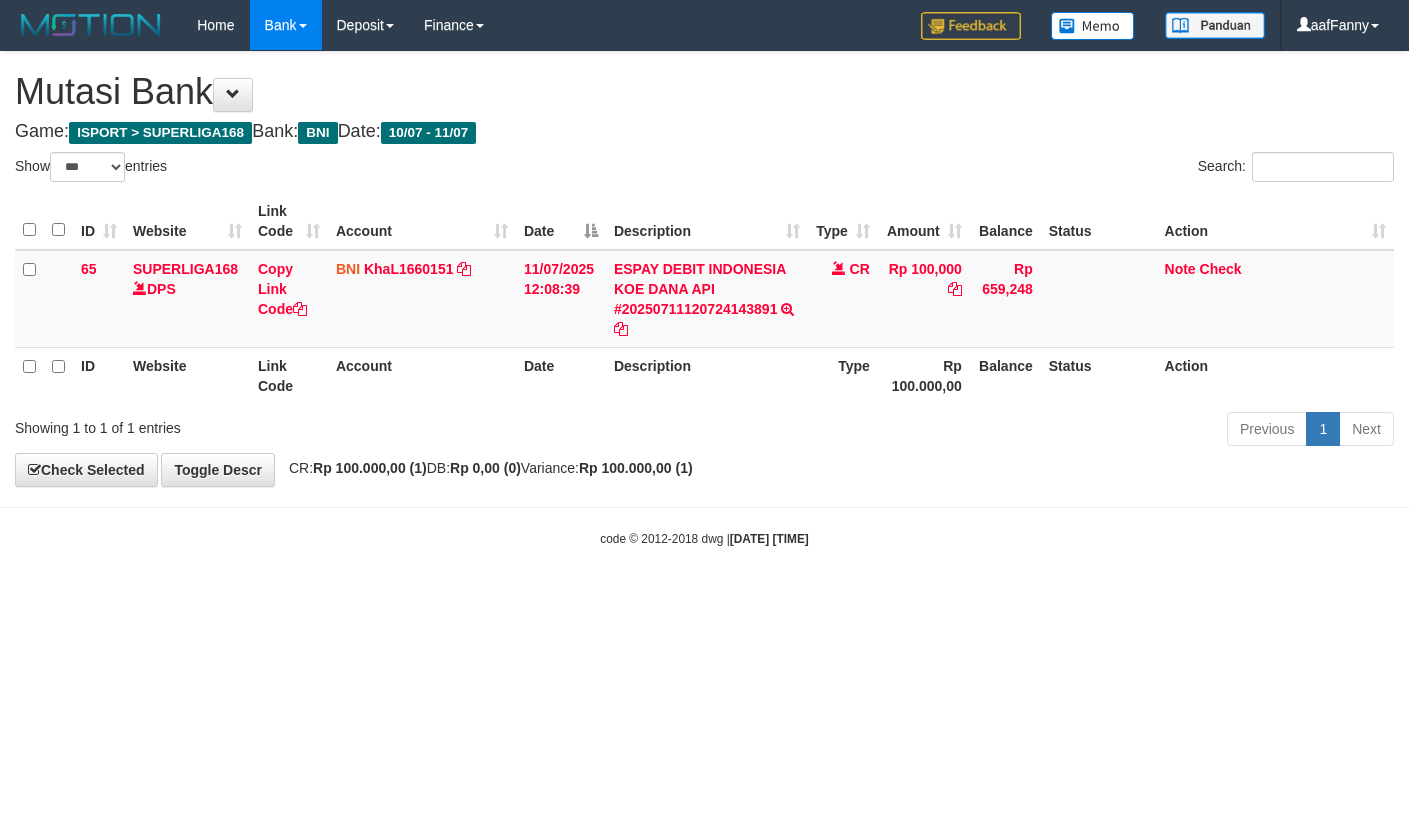 select on "***" 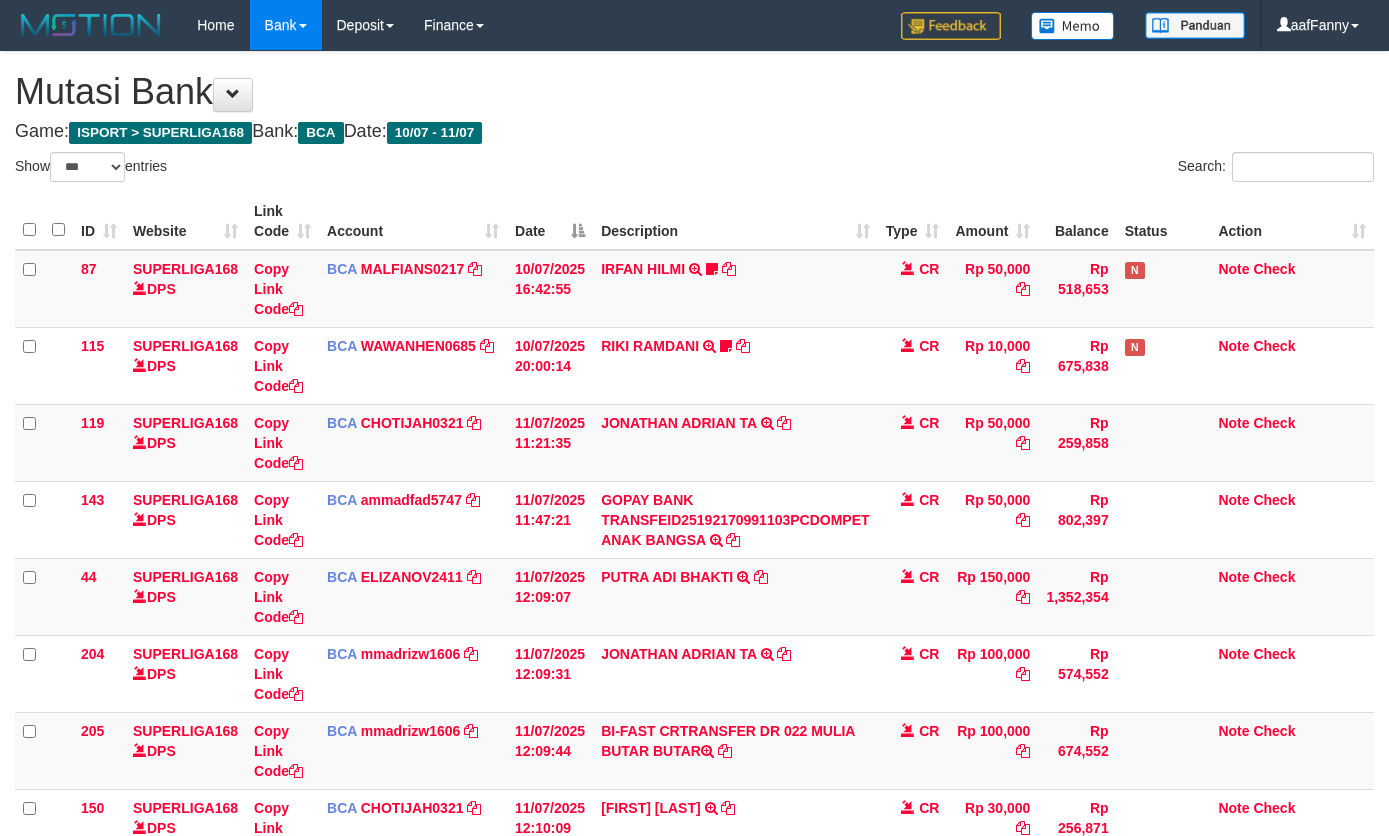 select on "***" 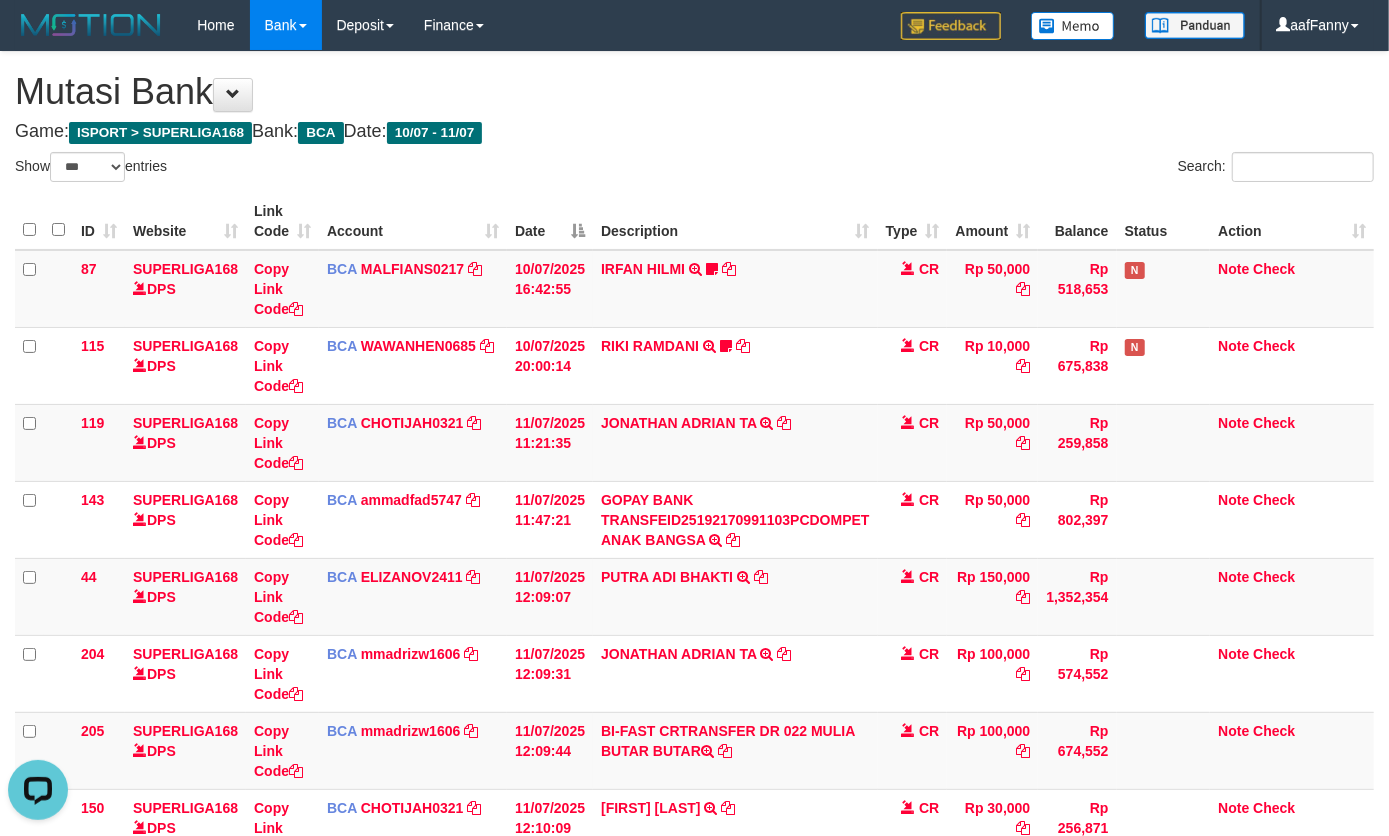 scroll, scrollTop: 0, scrollLeft: 0, axis: both 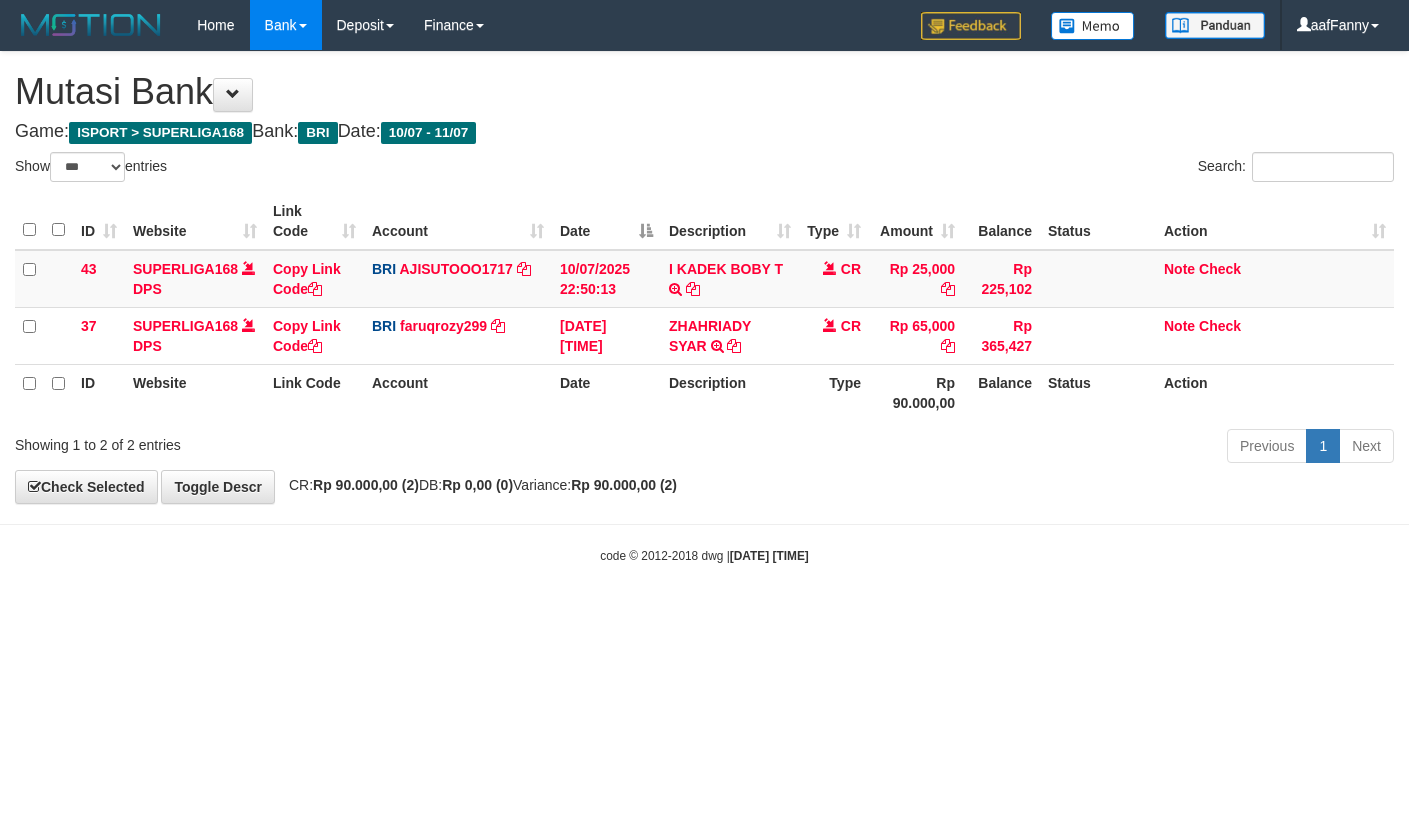 select on "***" 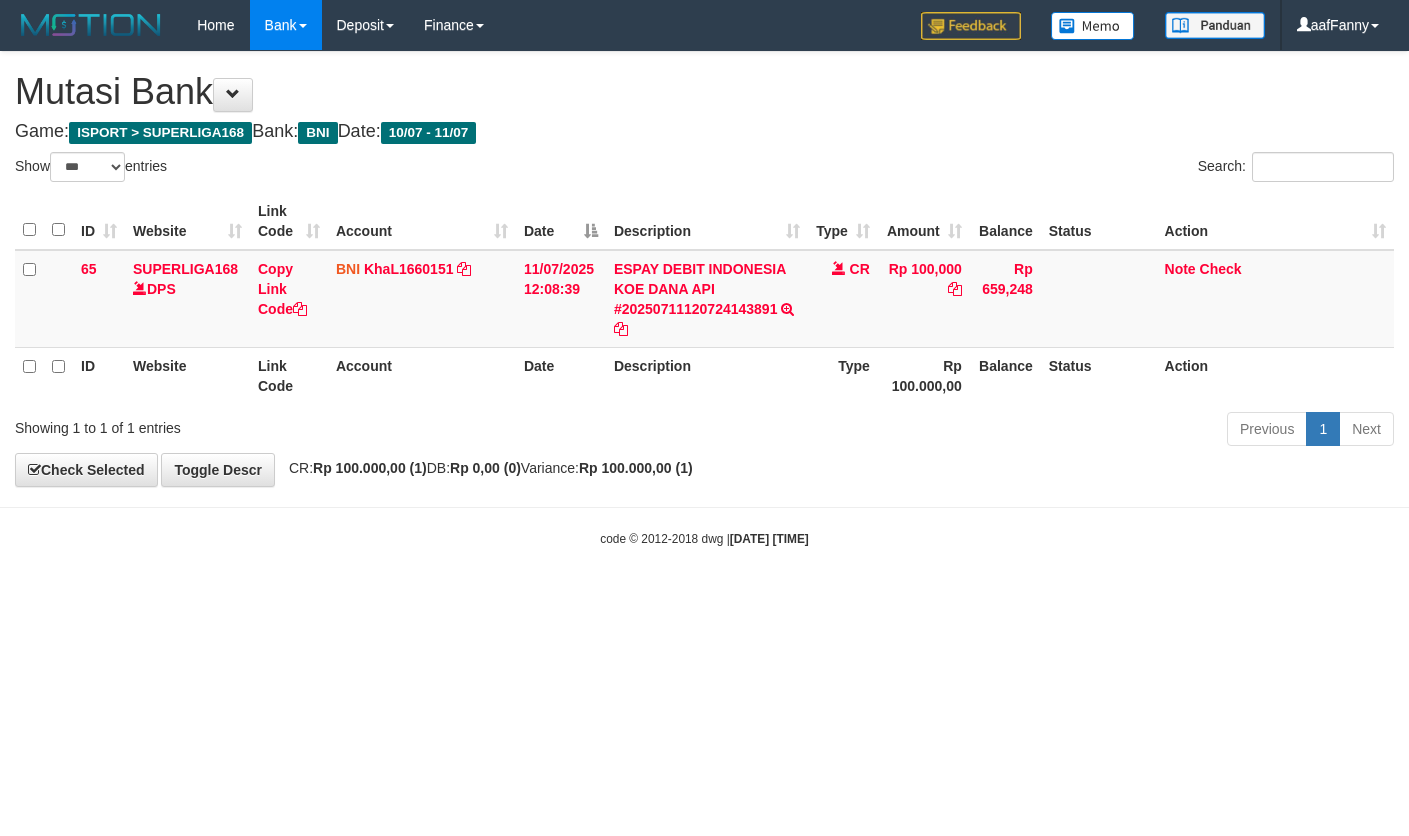 select on "***" 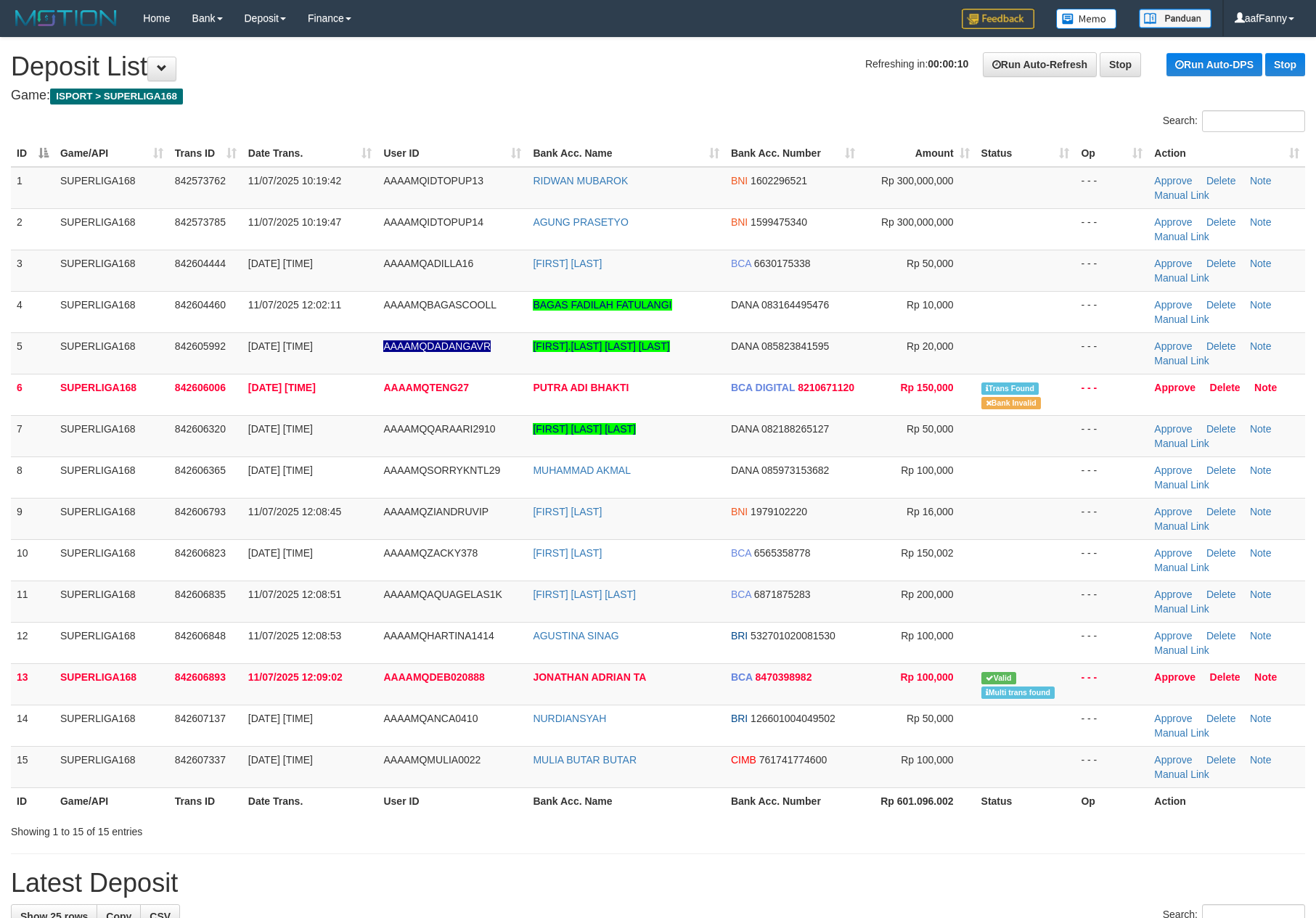 scroll, scrollTop: 0, scrollLeft: 0, axis: both 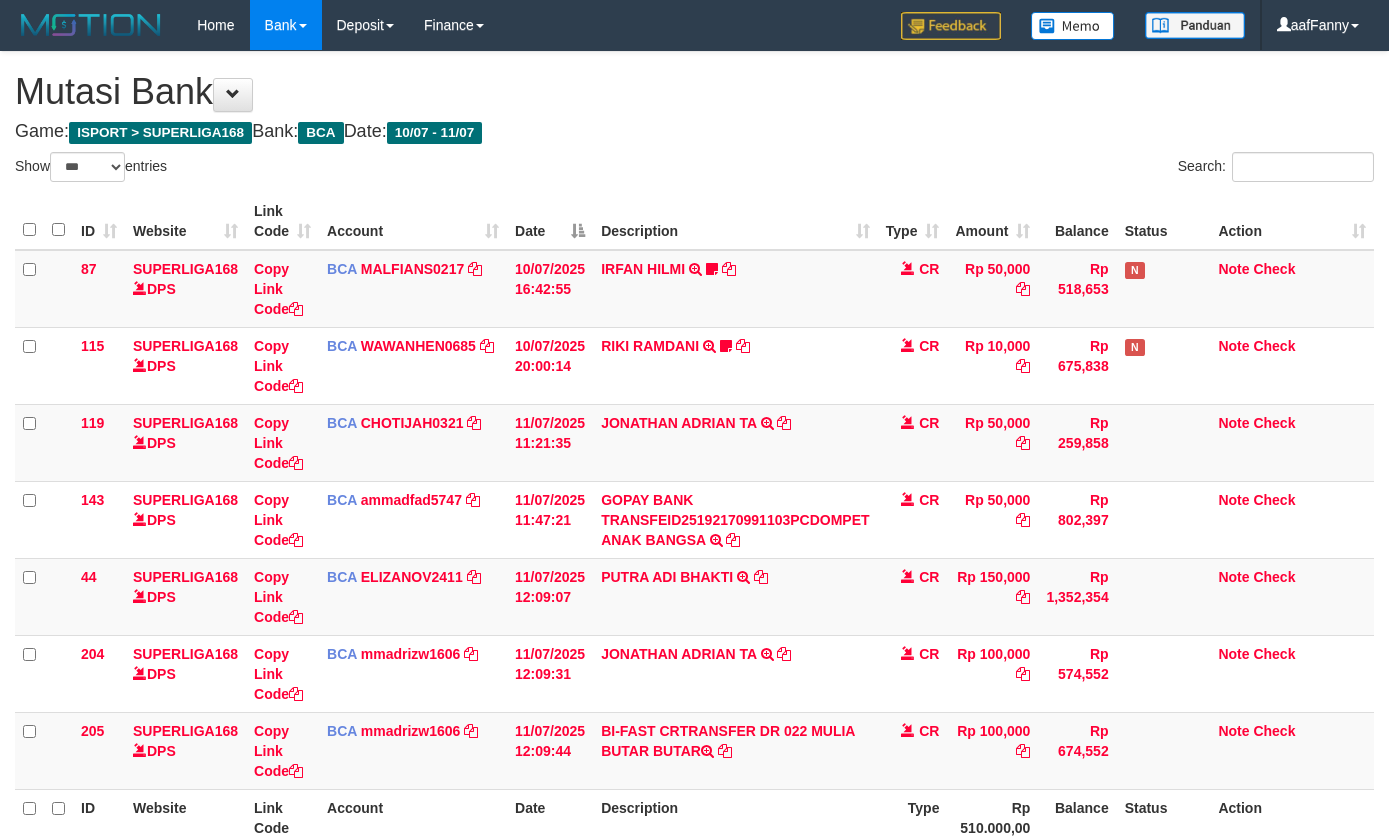 select on "***" 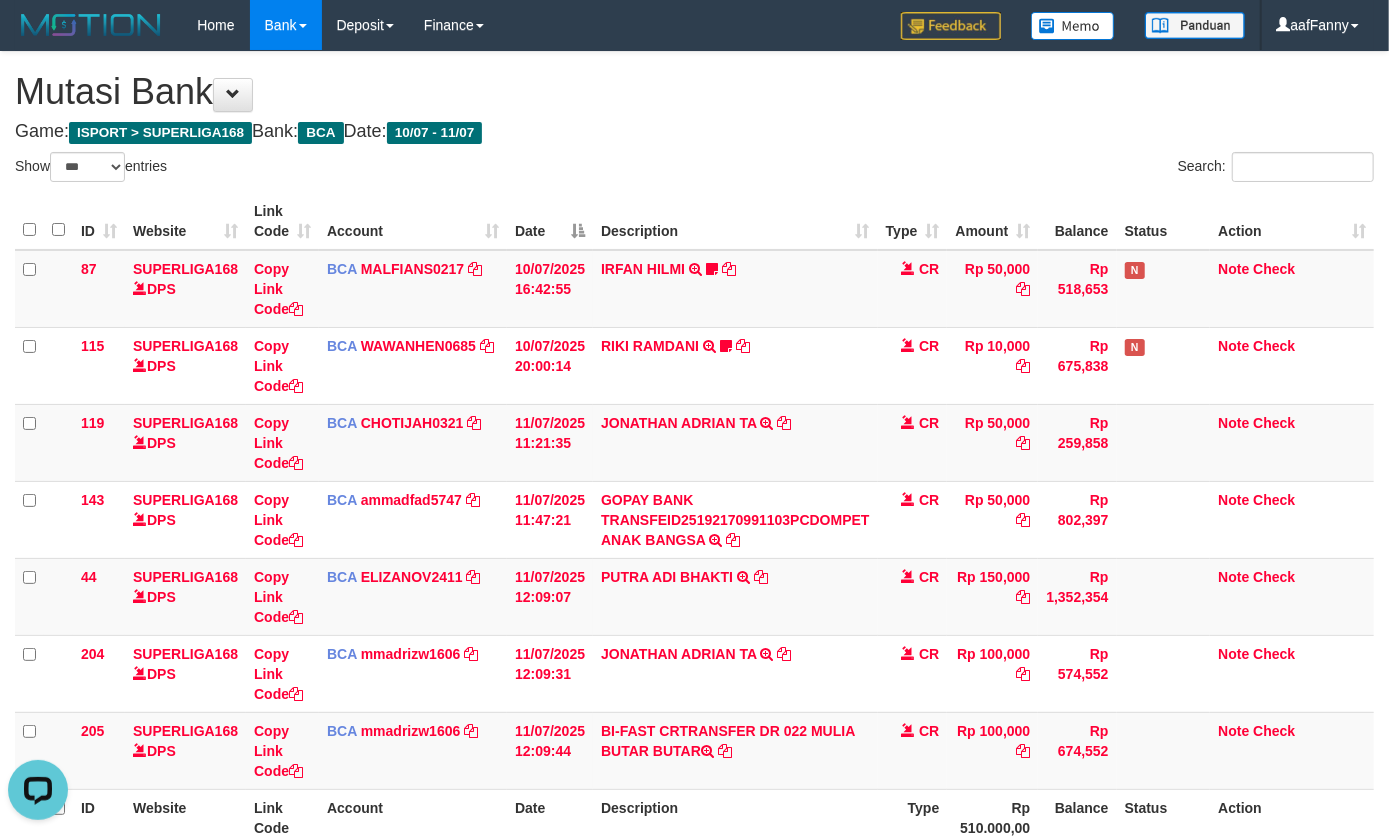 scroll, scrollTop: 0, scrollLeft: 0, axis: both 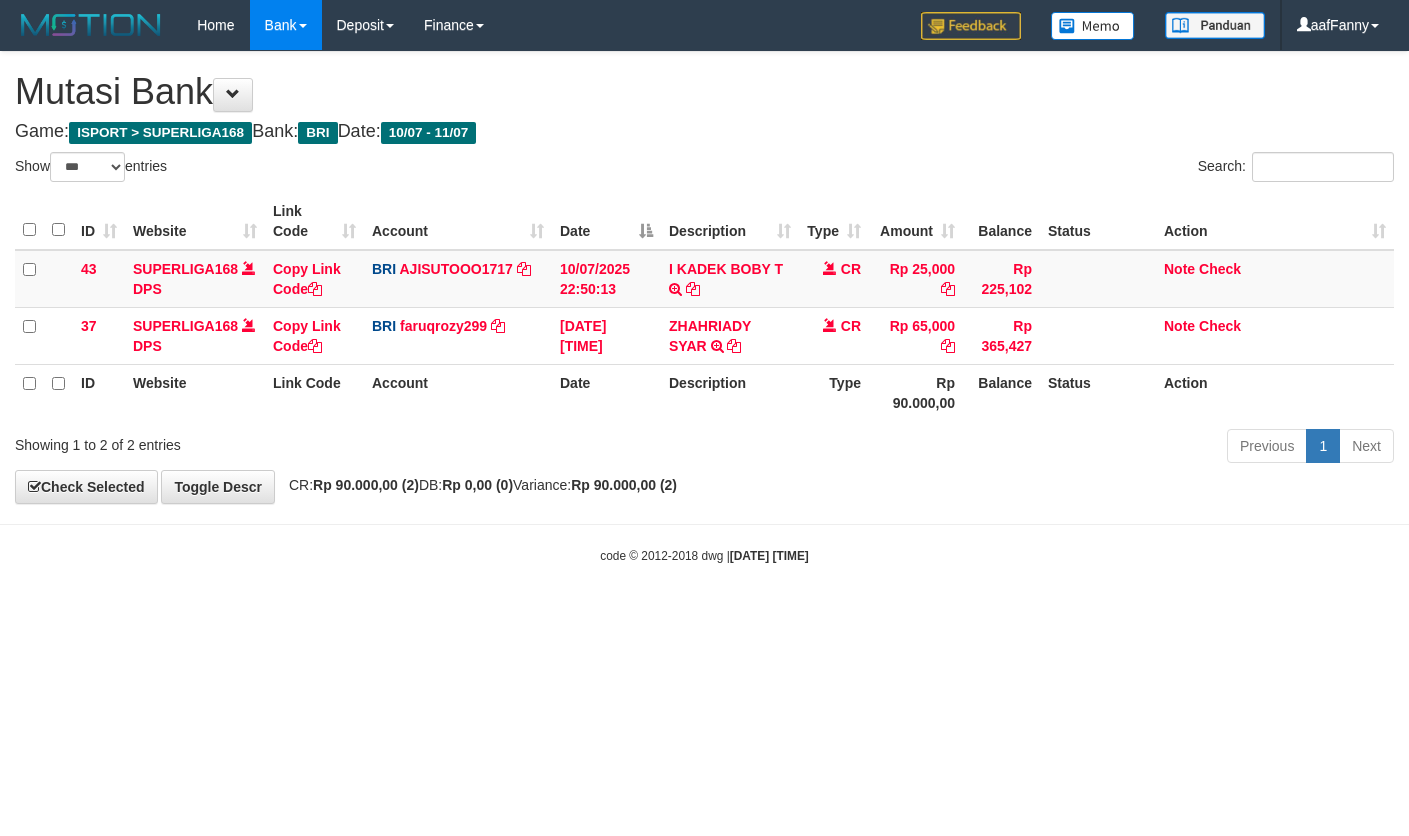 select on "***" 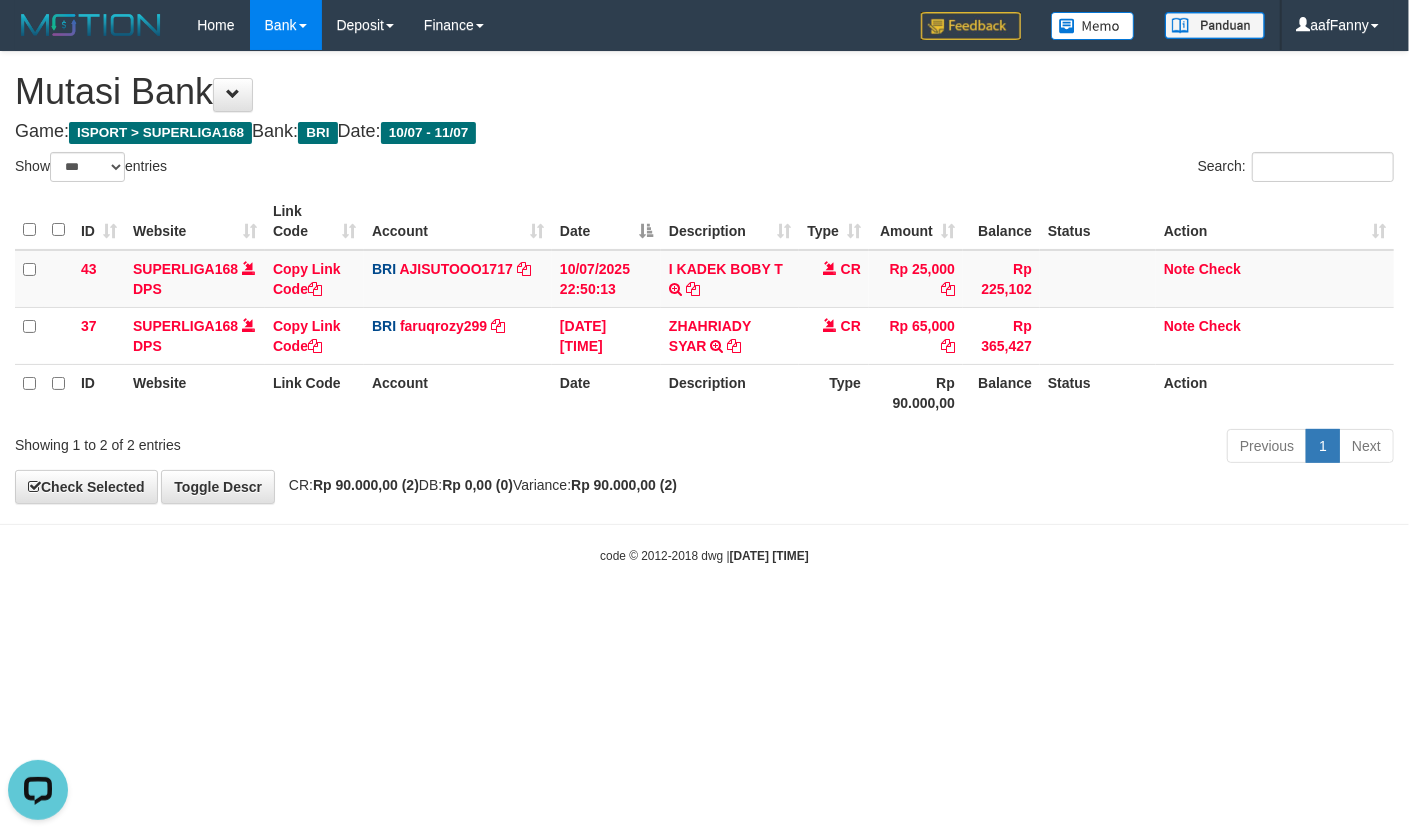 scroll, scrollTop: 0, scrollLeft: 0, axis: both 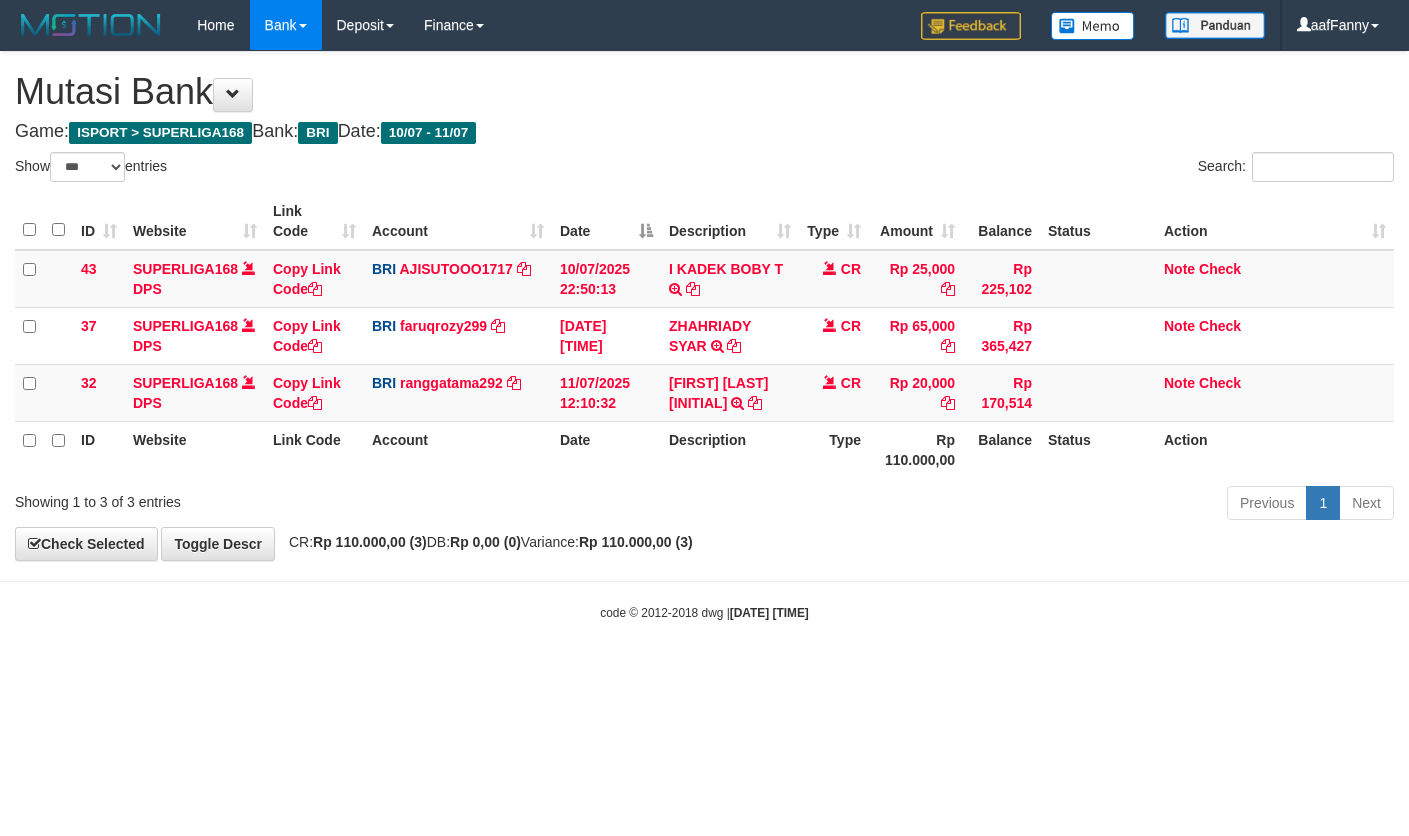 select on "***" 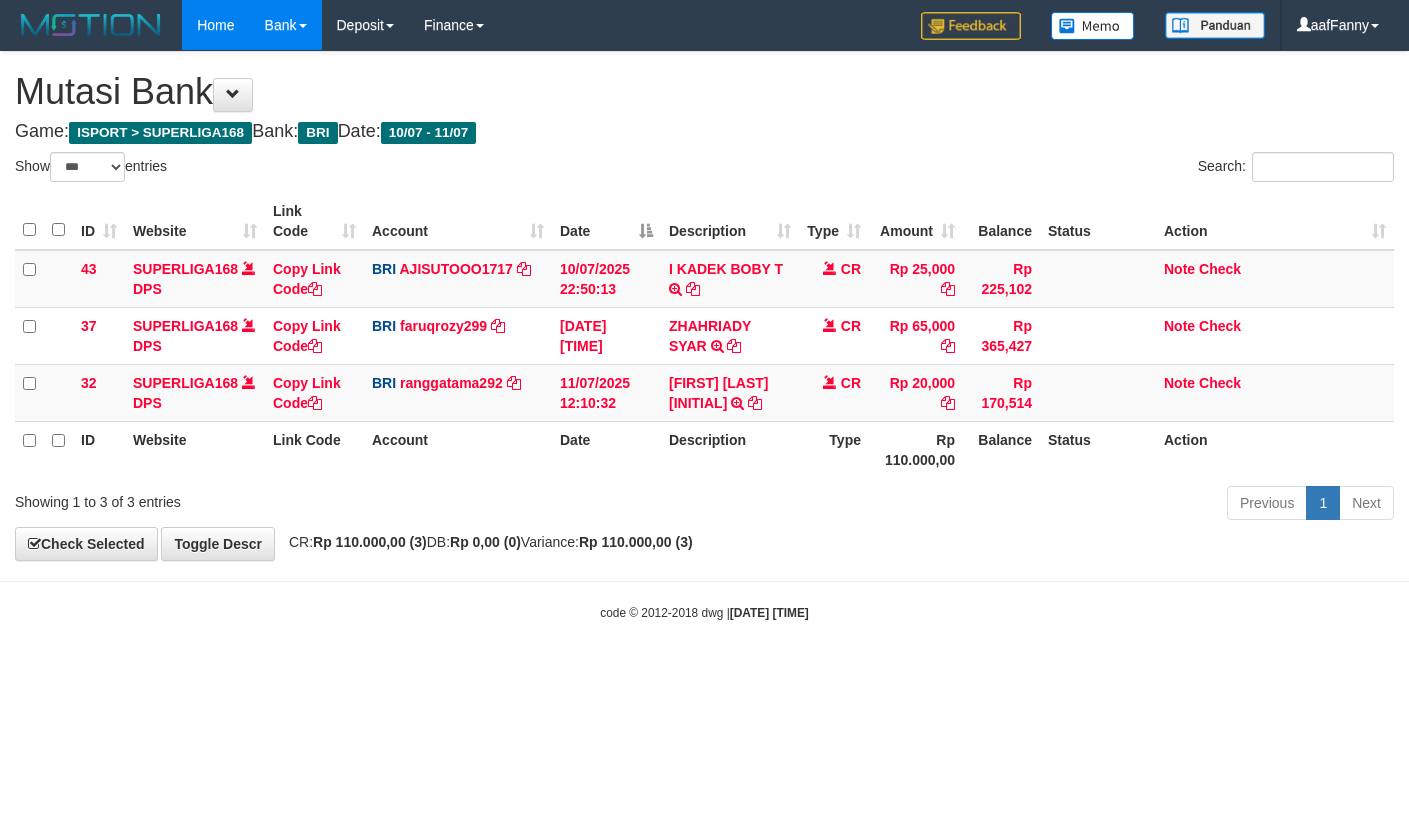 scroll, scrollTop: 0, scrollLeft: 0, axis: both 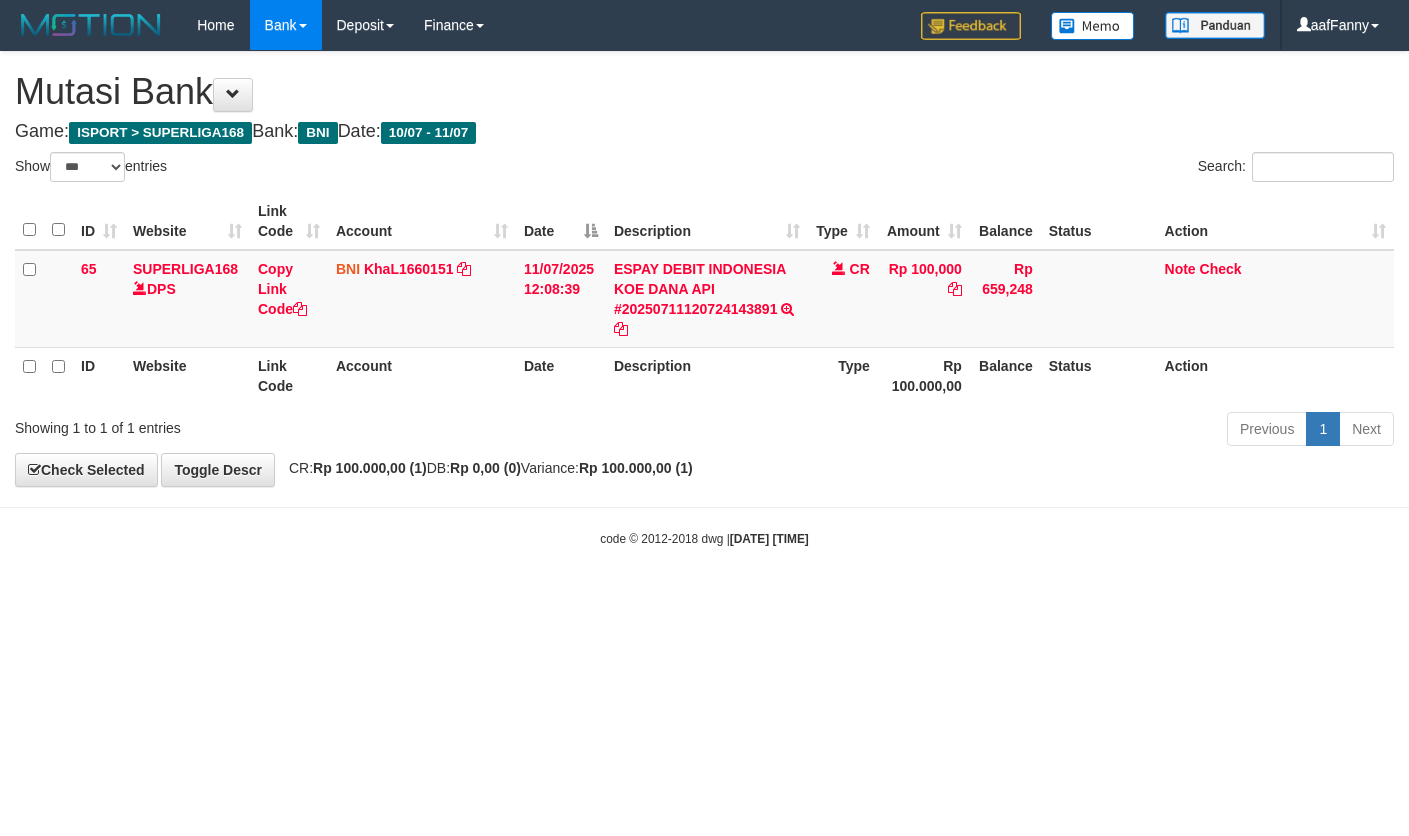 select on "***" 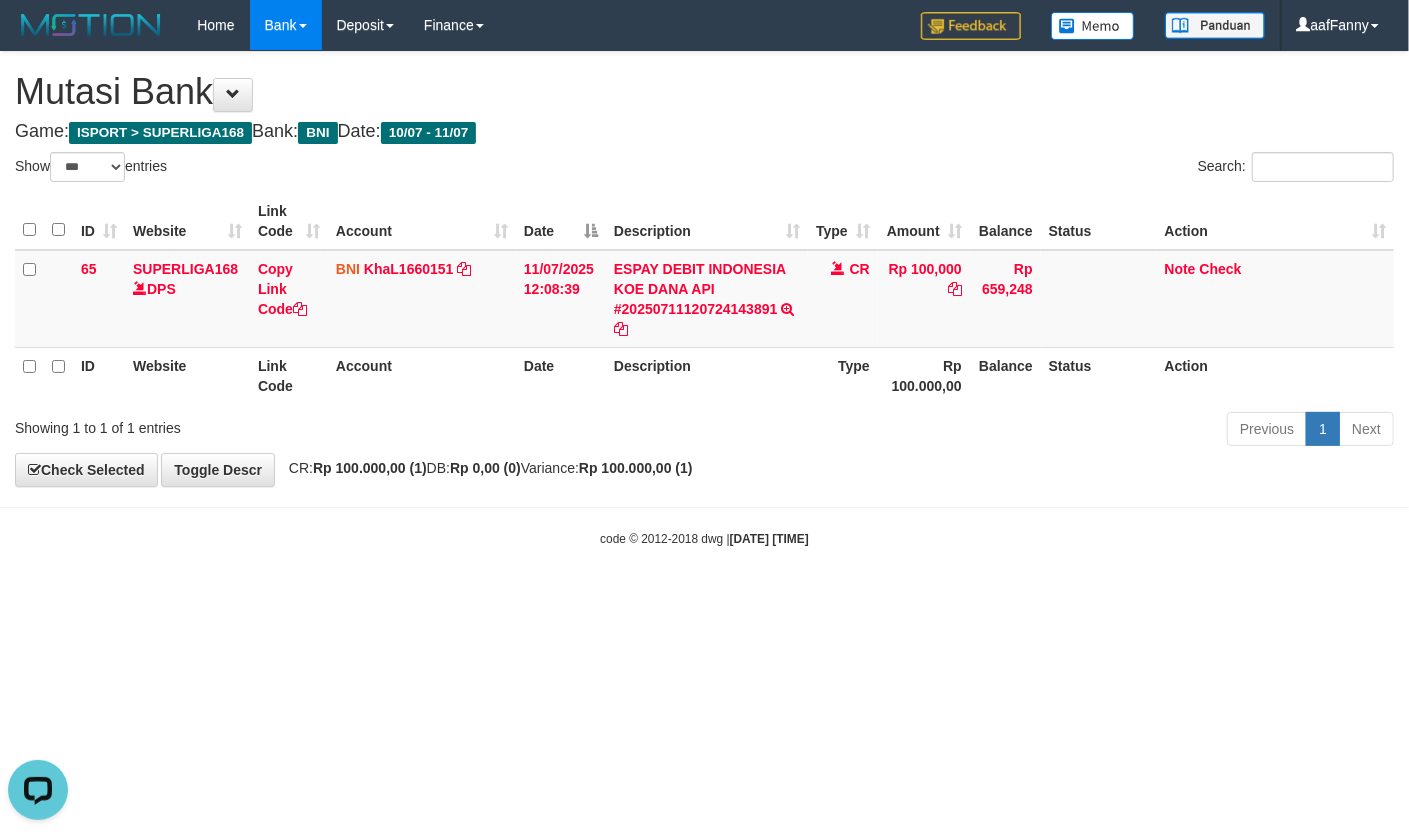 scroll, scrollTop: 0, scrollLeft: 0, axis: both 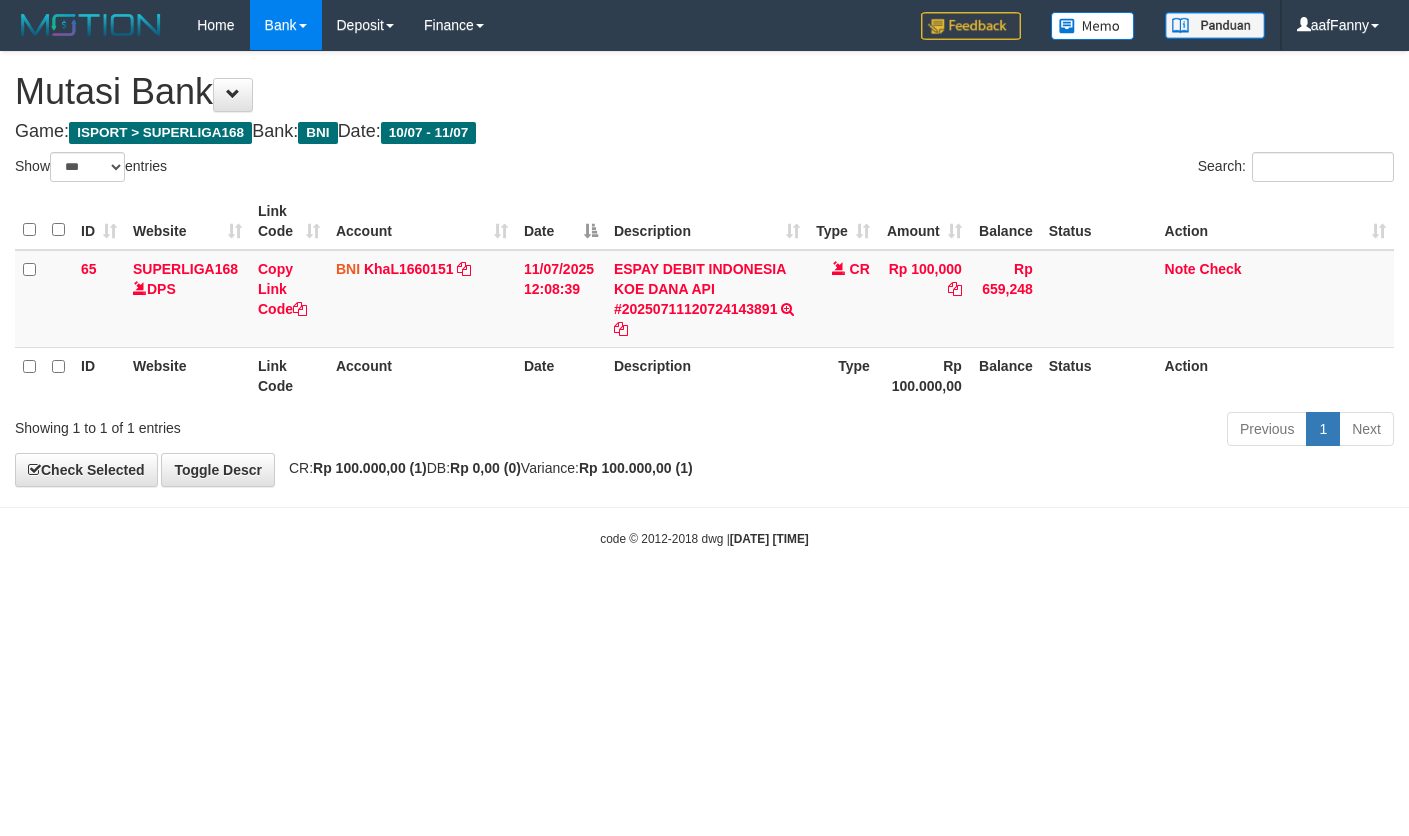 select on "***" 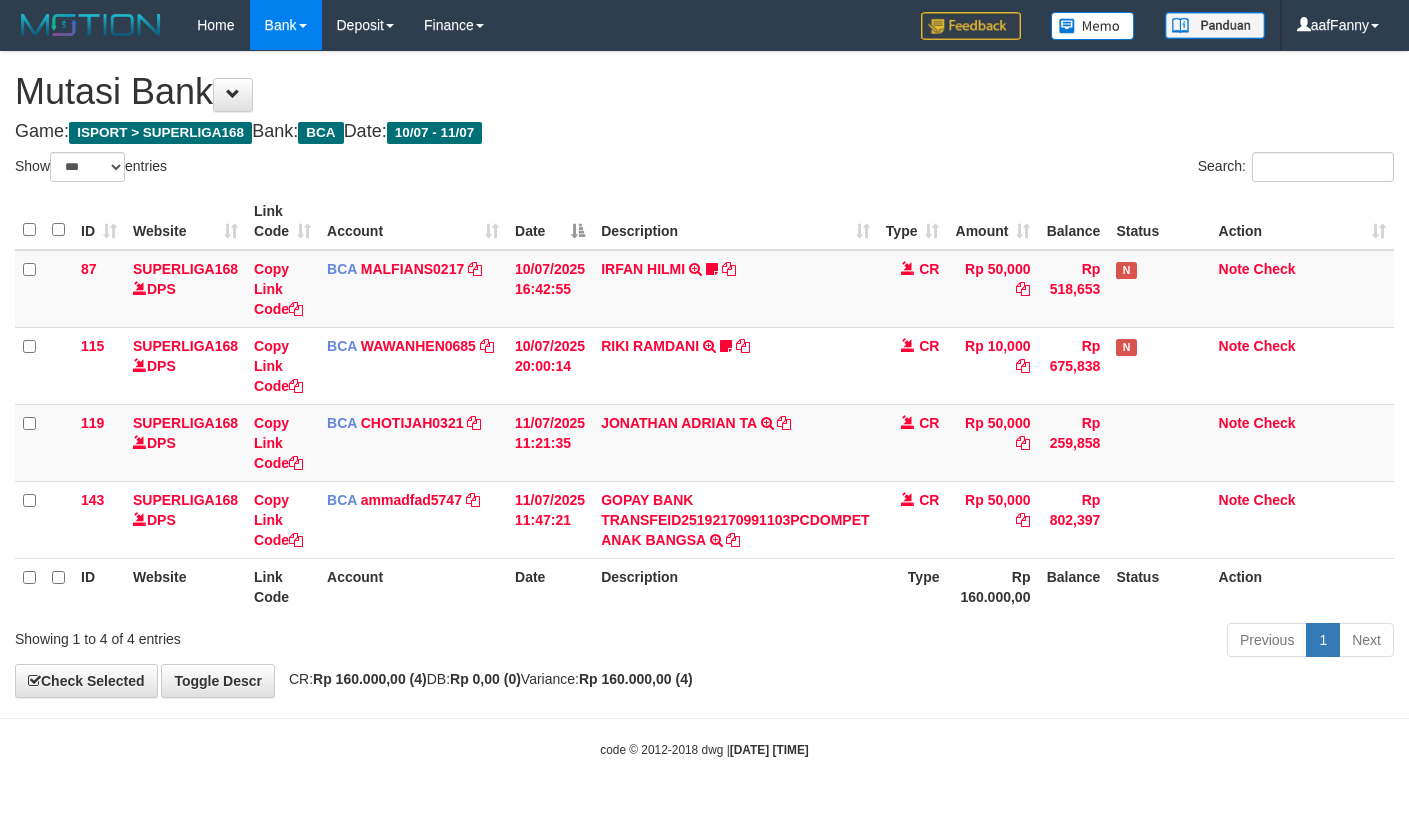 select on "***" 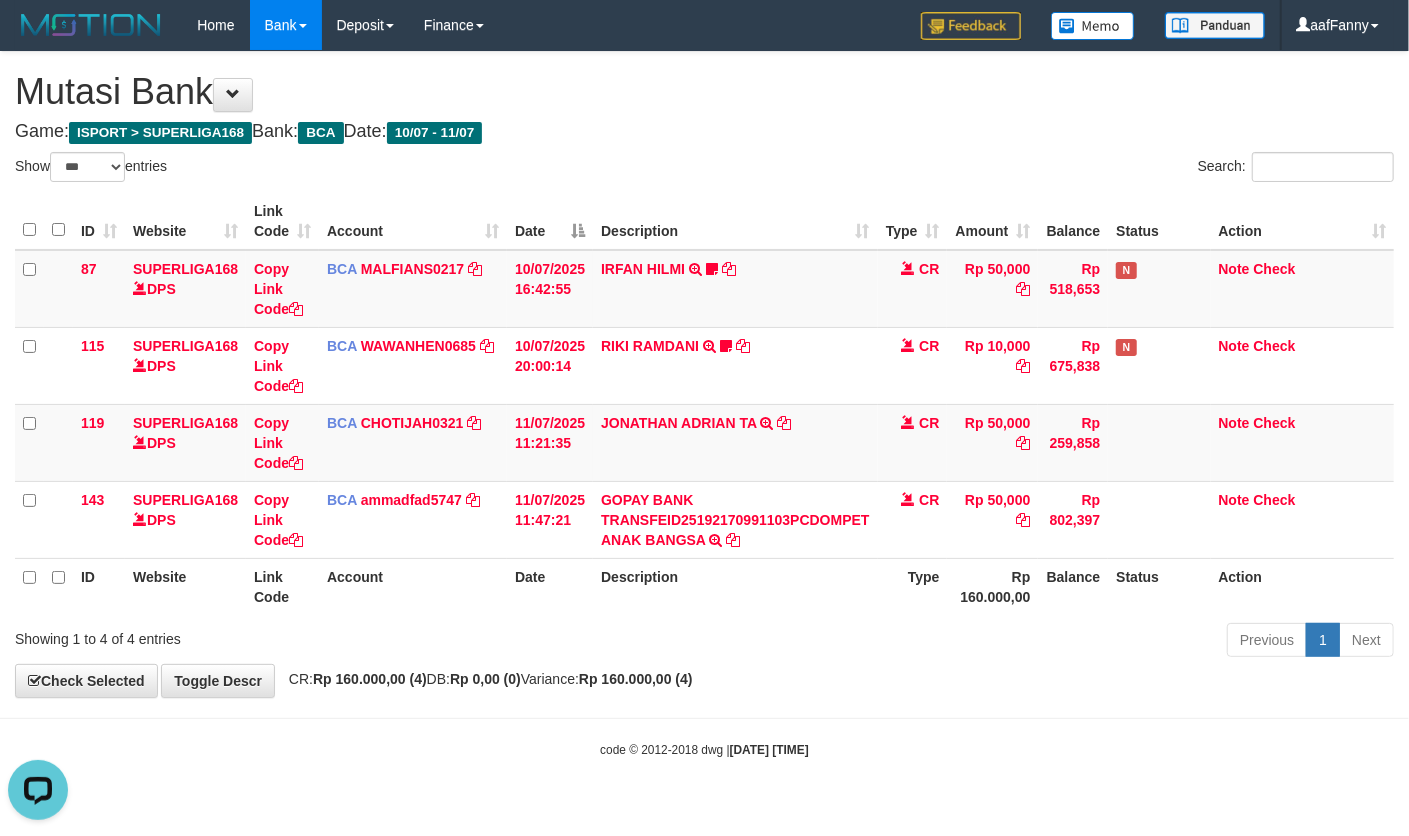 scroll, scrollTop: 0, scrollLeft: 0, axis: both 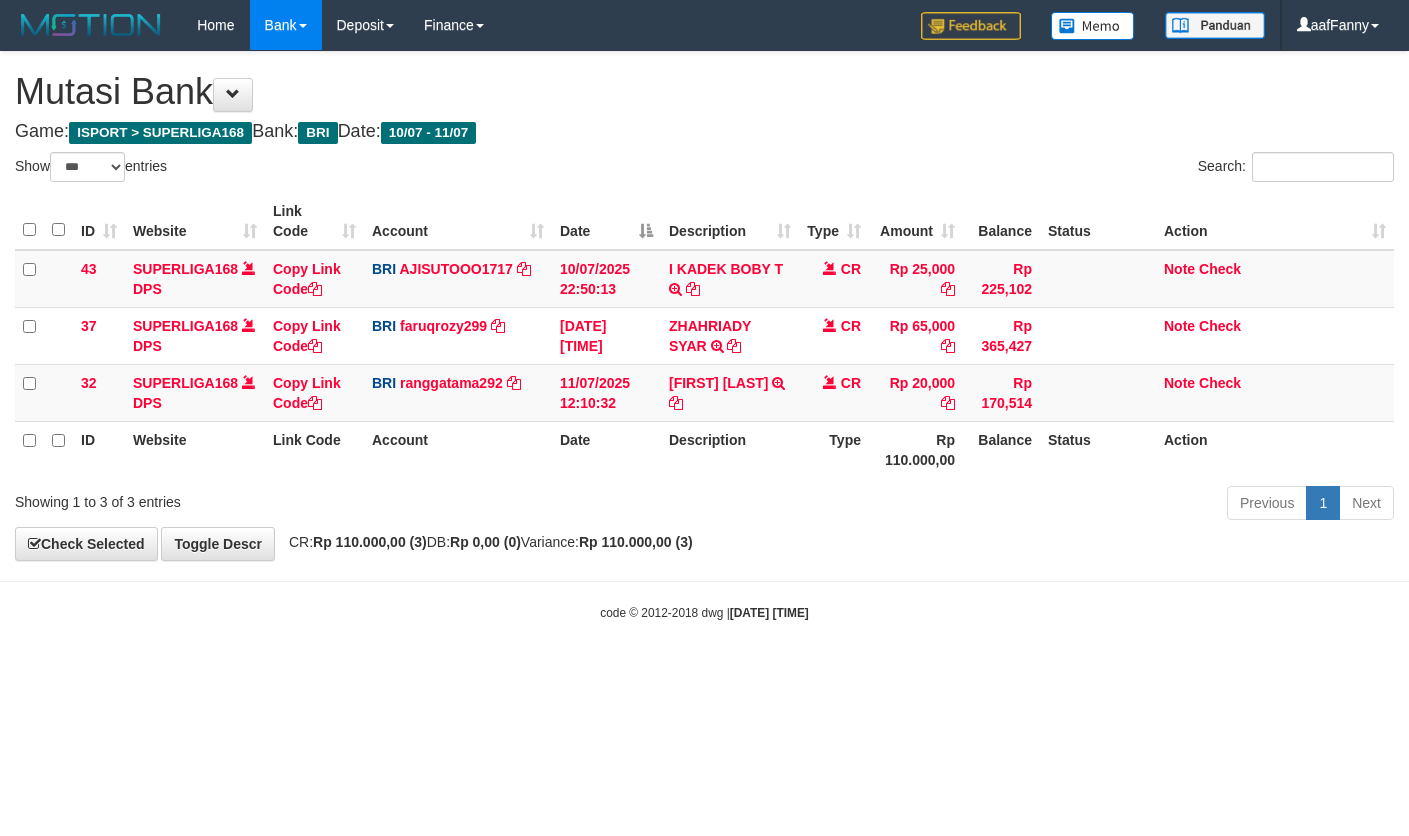 select on "***" 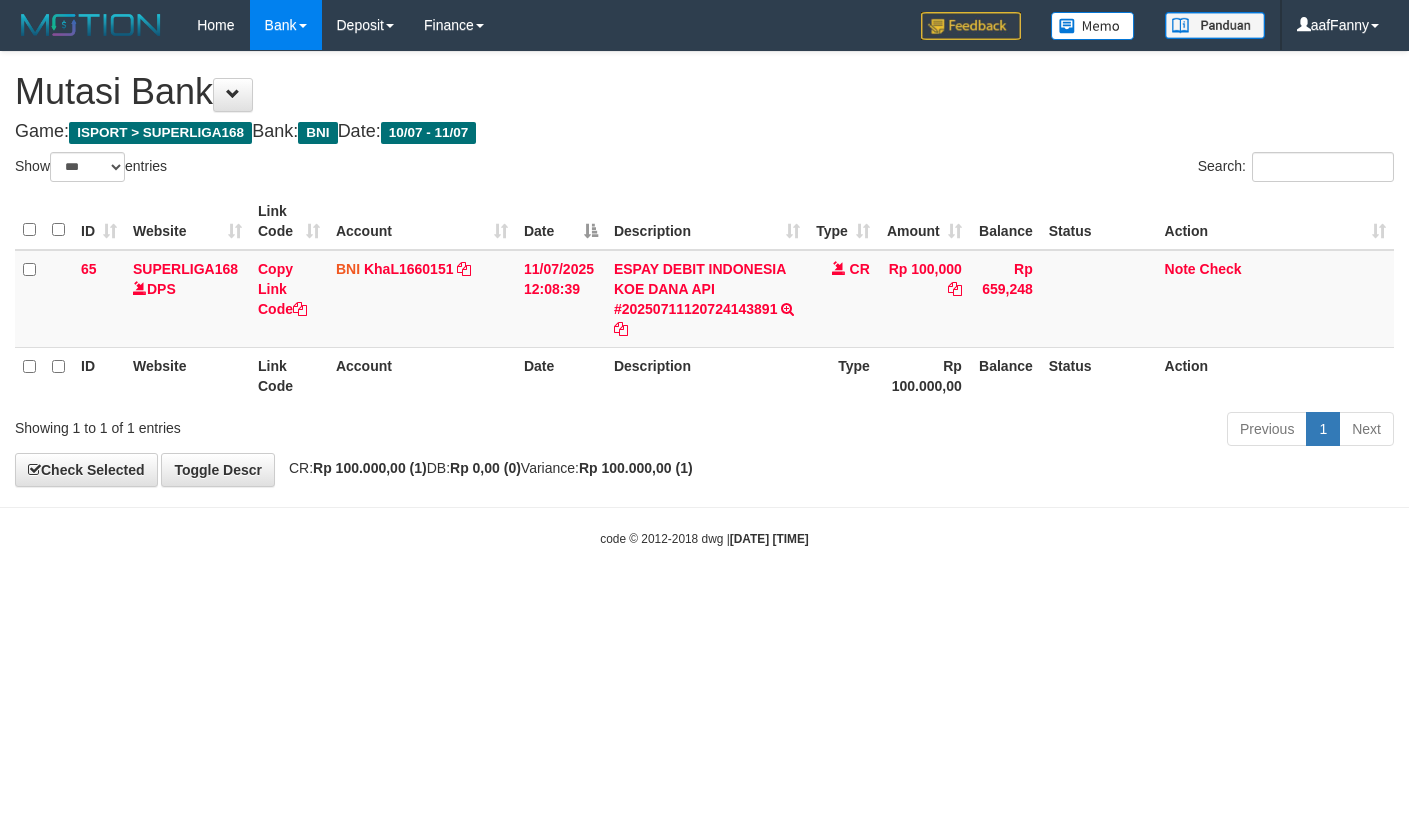 select on "***" 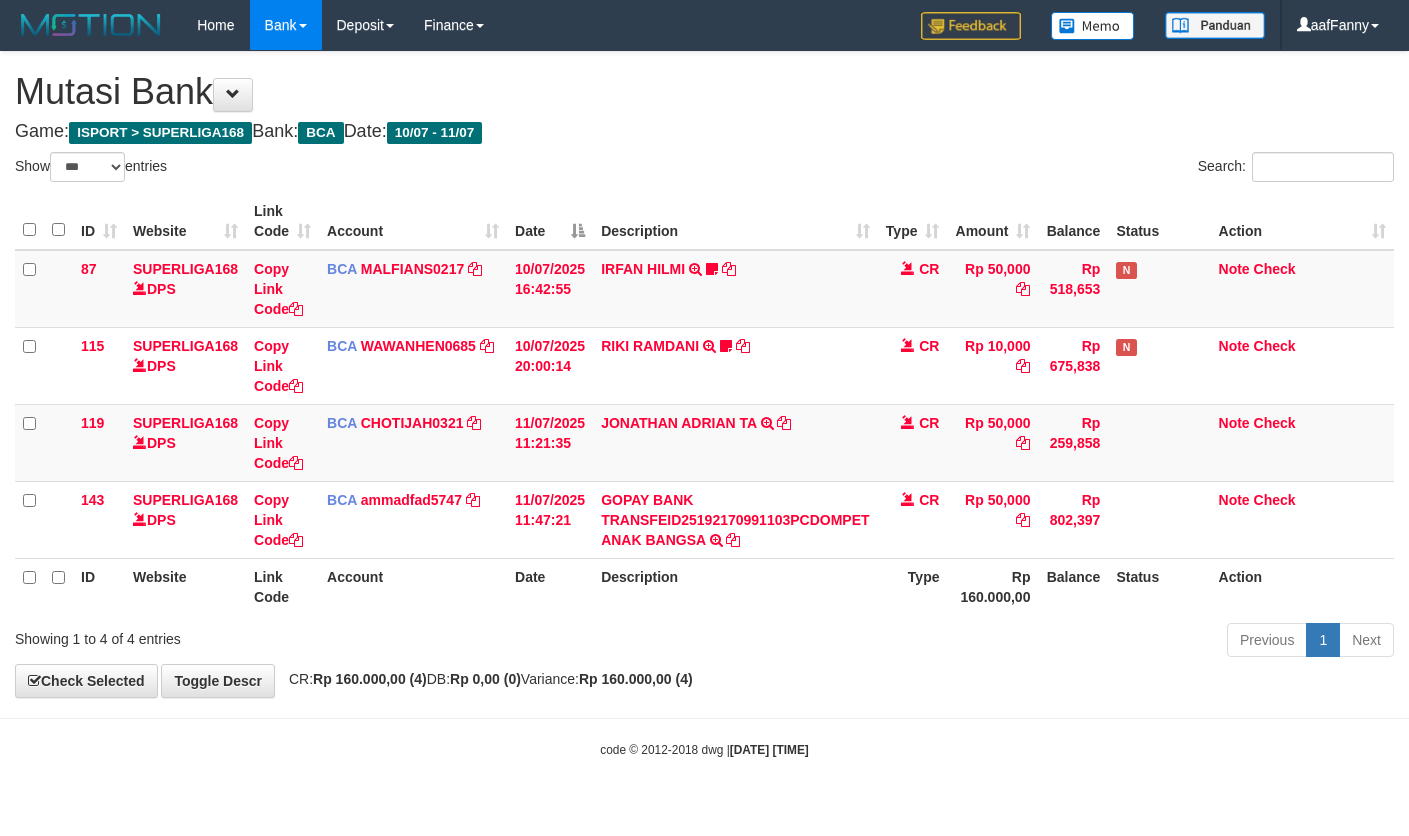 select on "***" 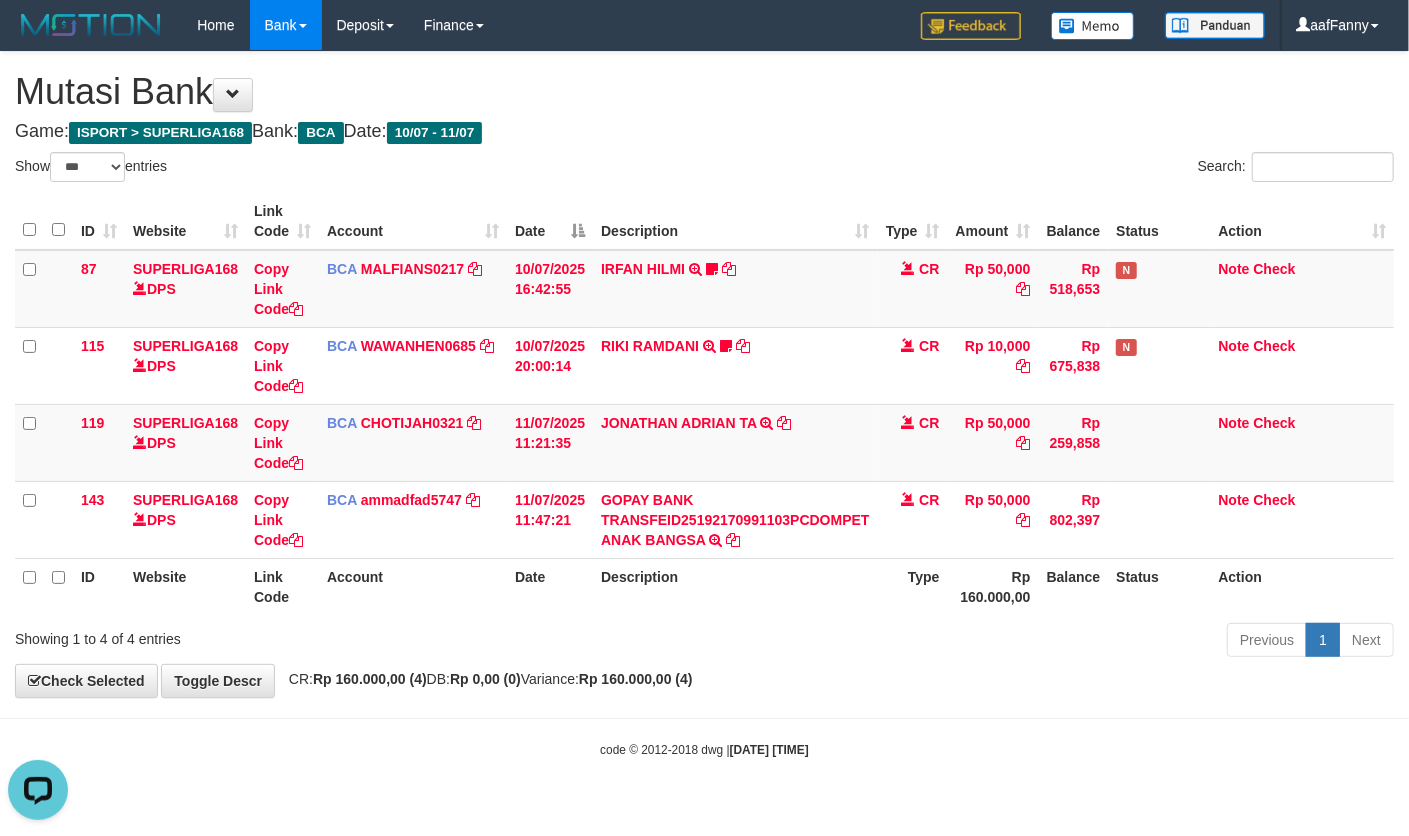 scroll, scrollTop: 0, scrollLeft: 0, axis: both 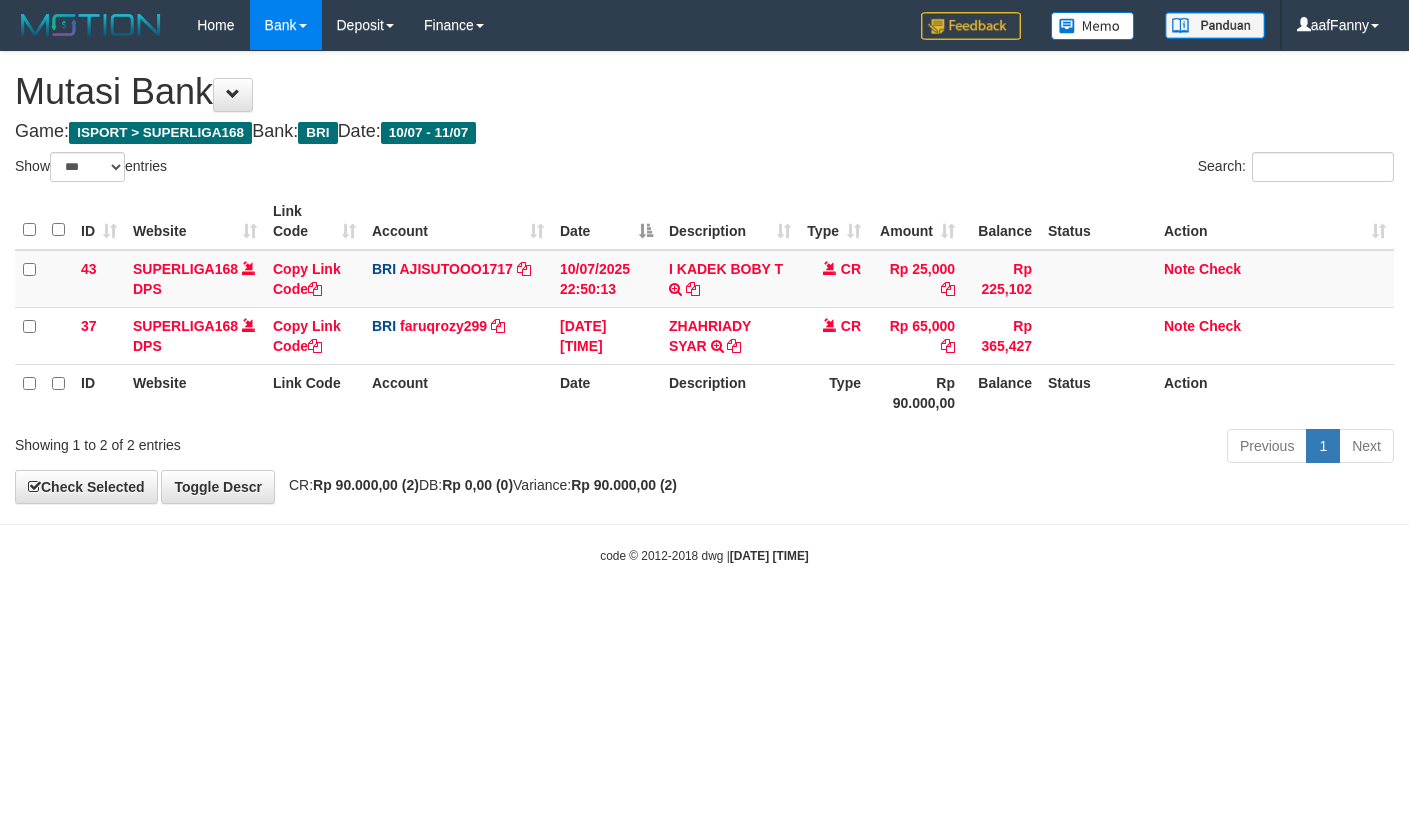 select on "***" 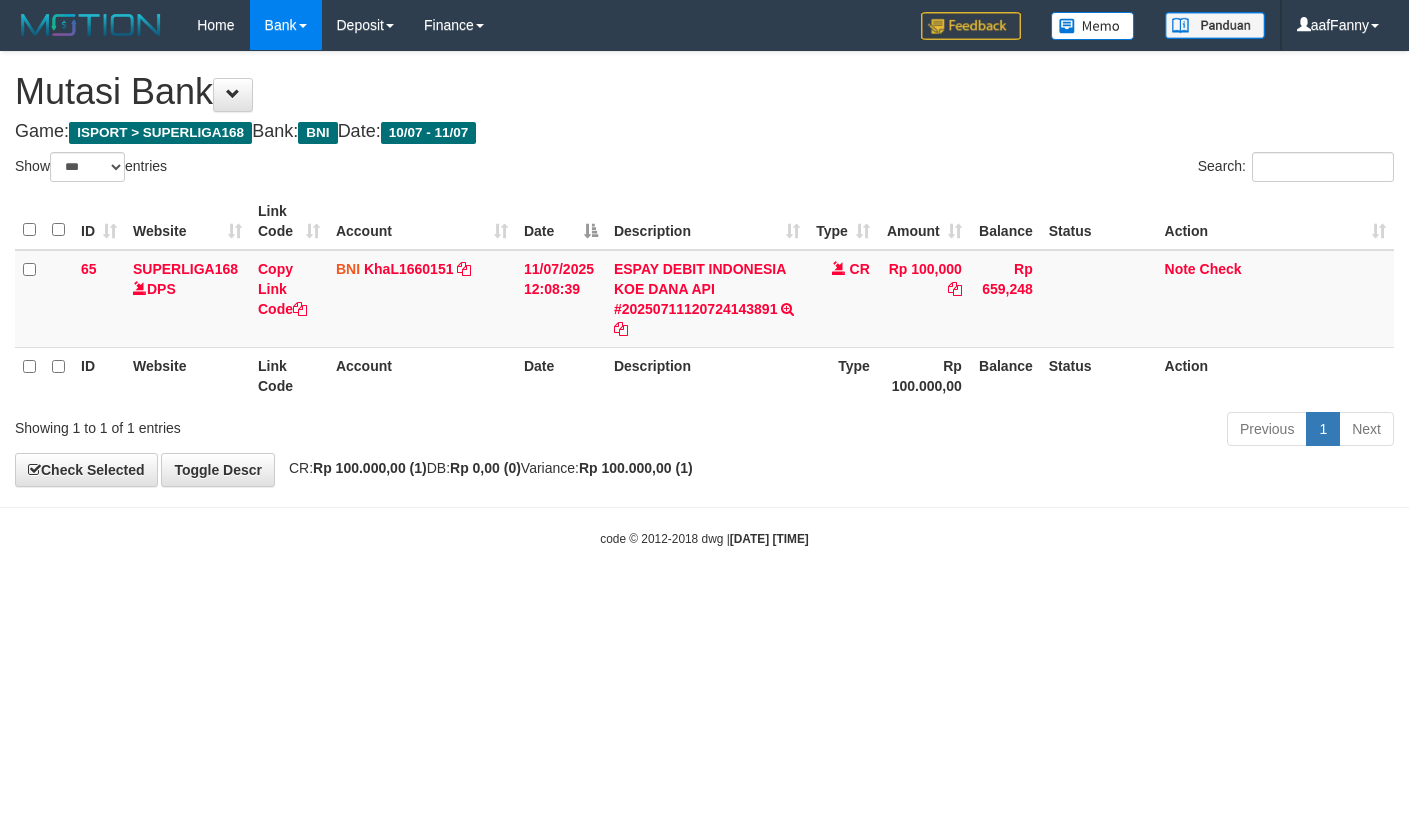 select on "***" 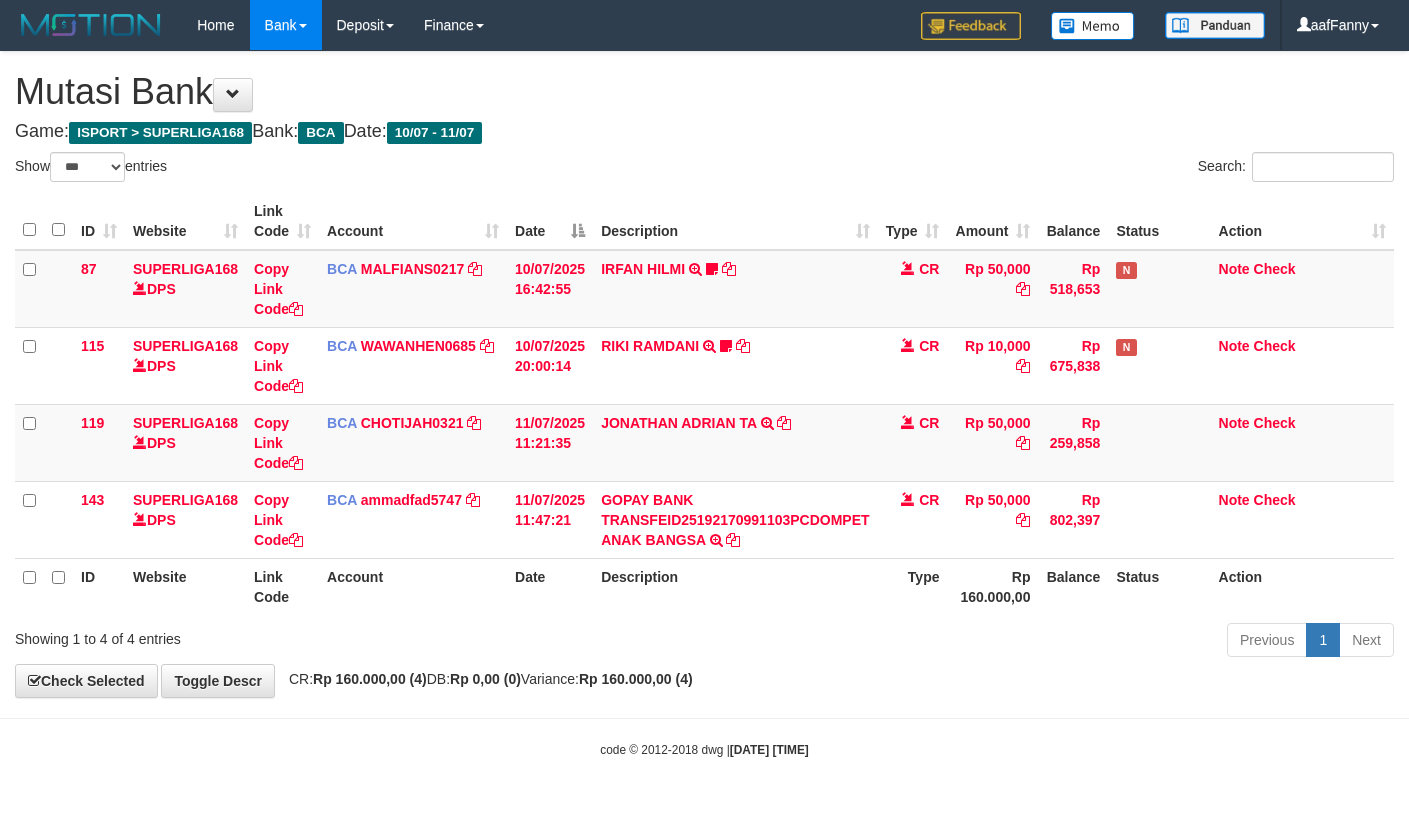 select on "***" 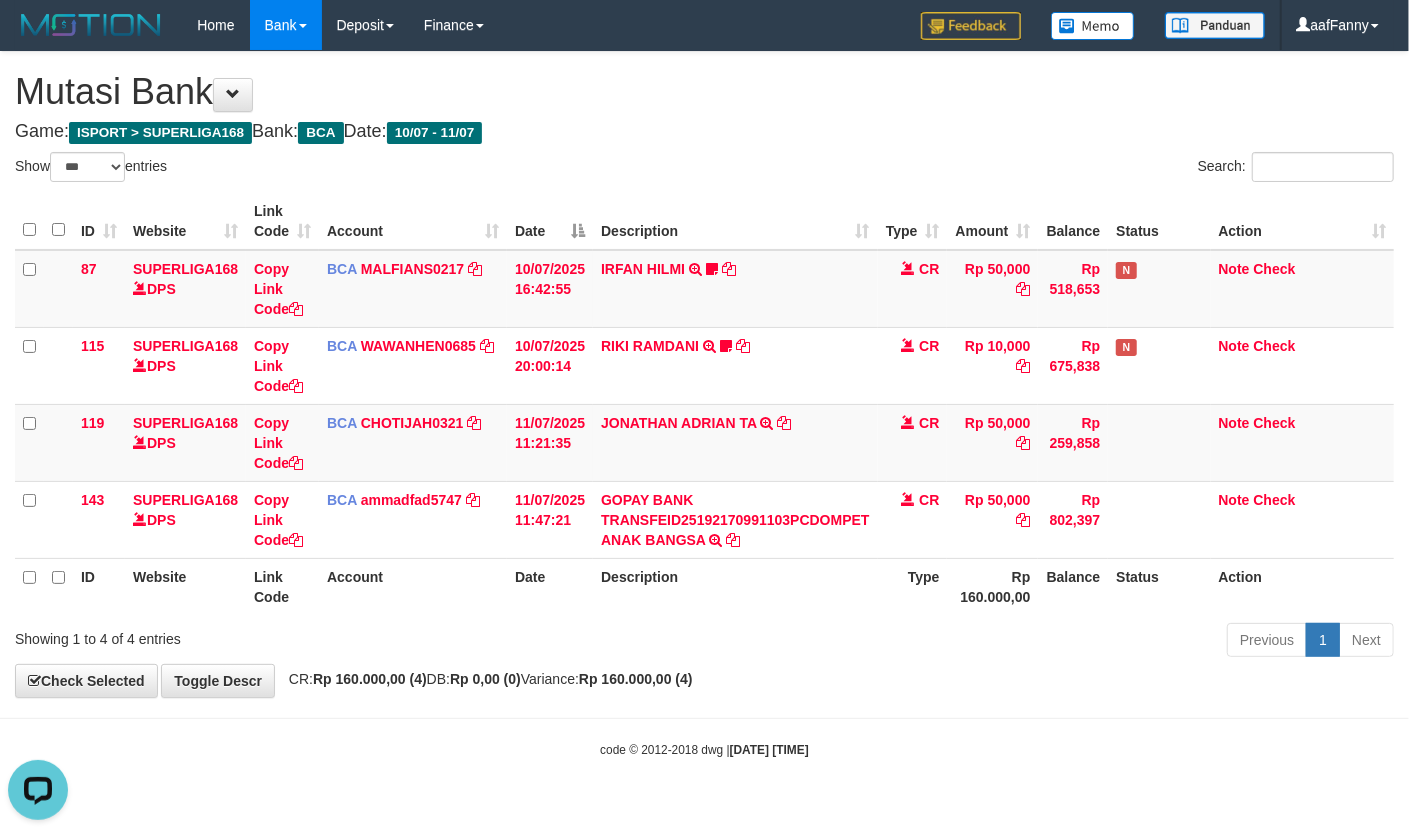 scroll, scrollTop: 0, scrollLeft: 0, axis: both 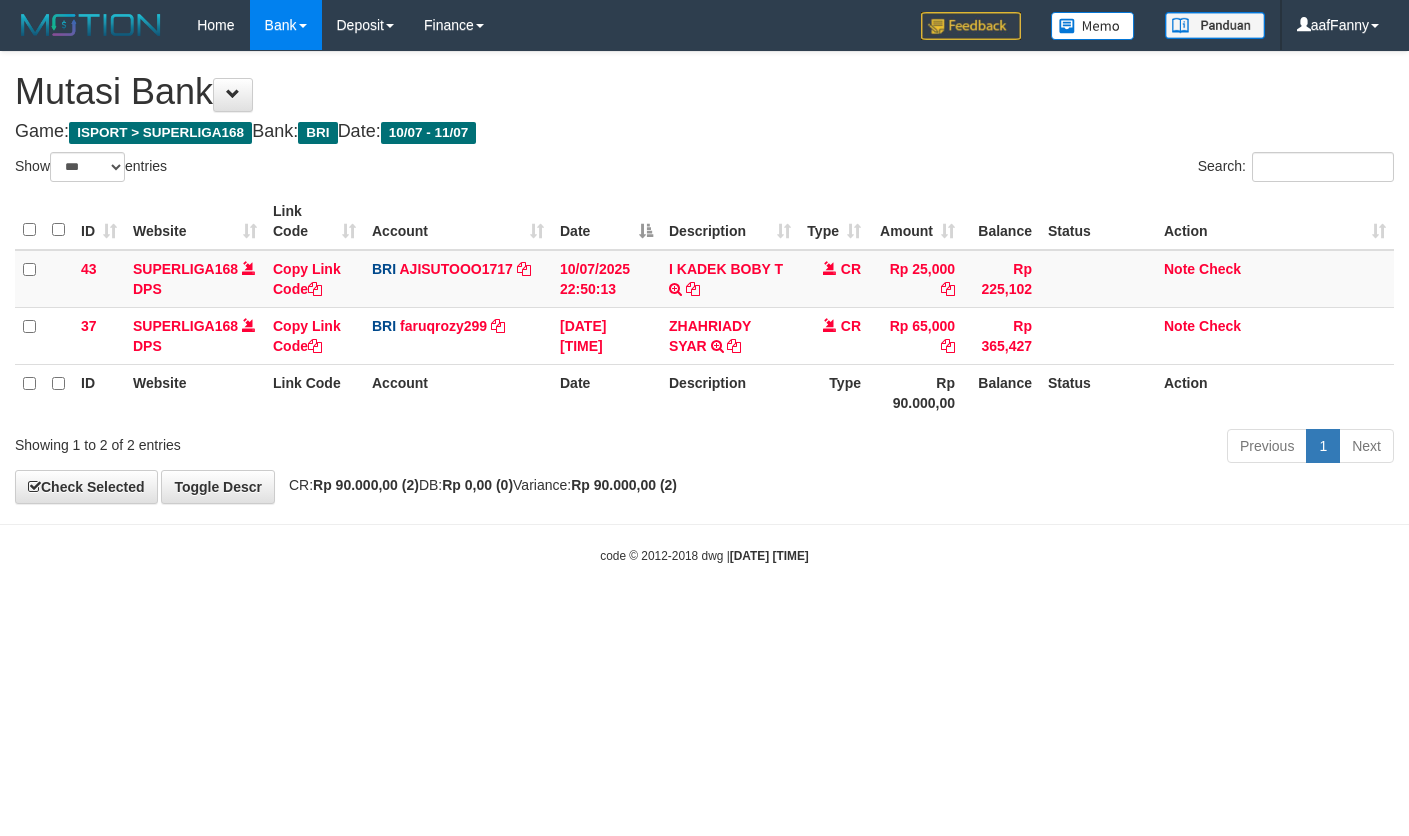 select on "***" 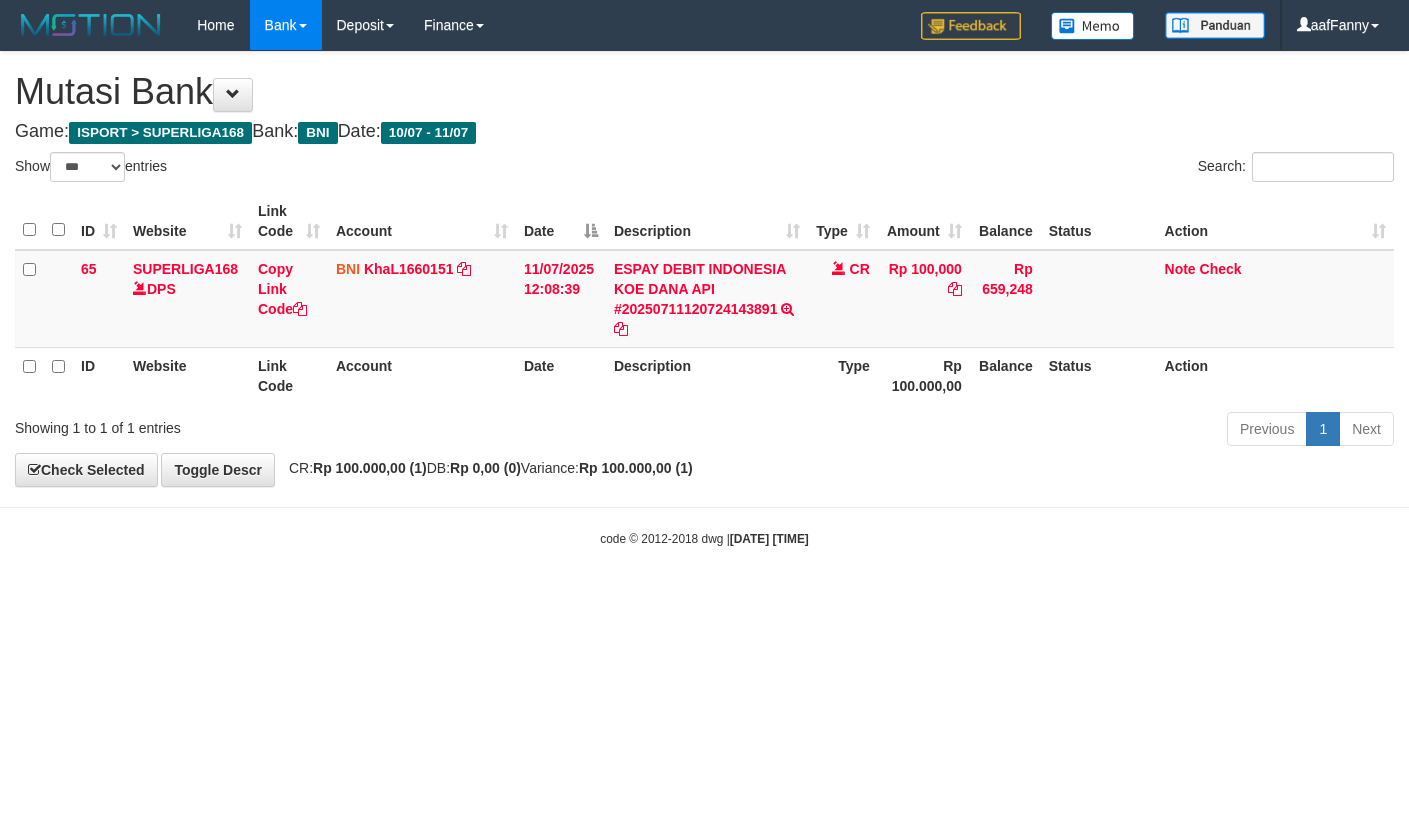 select on "***" 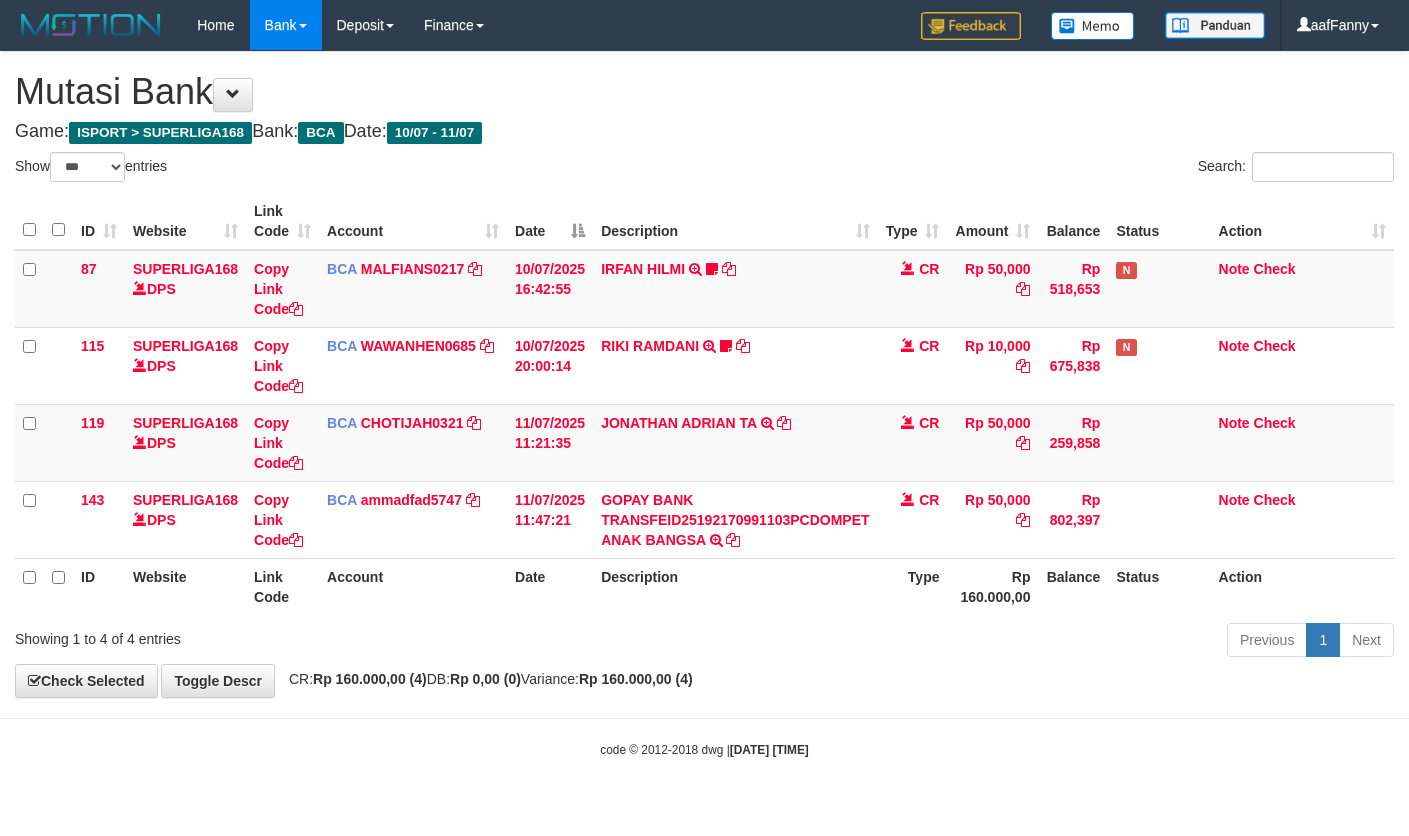 select on "***" 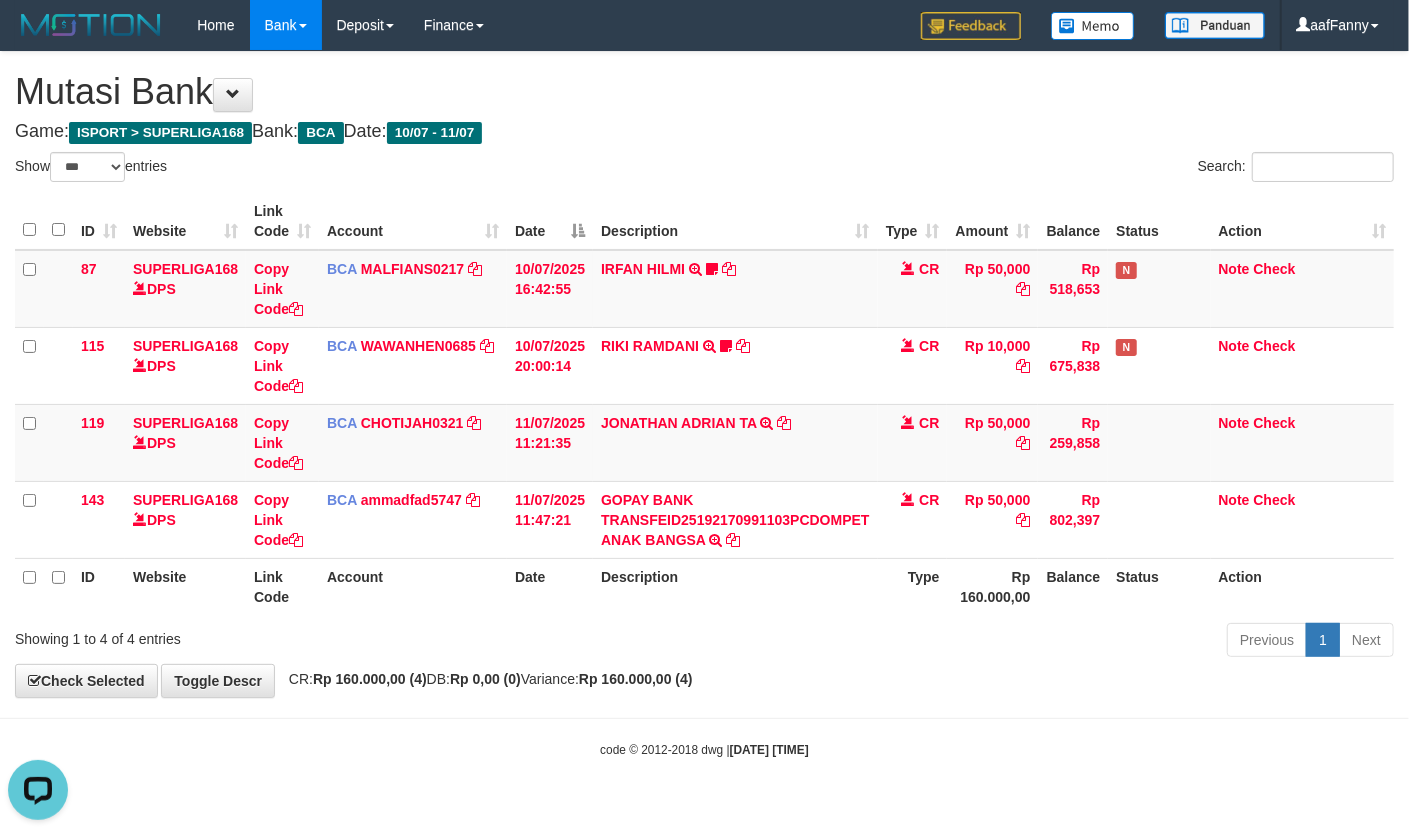 scroll, scrollTop: 0, scrollLeft: 0, axis: both 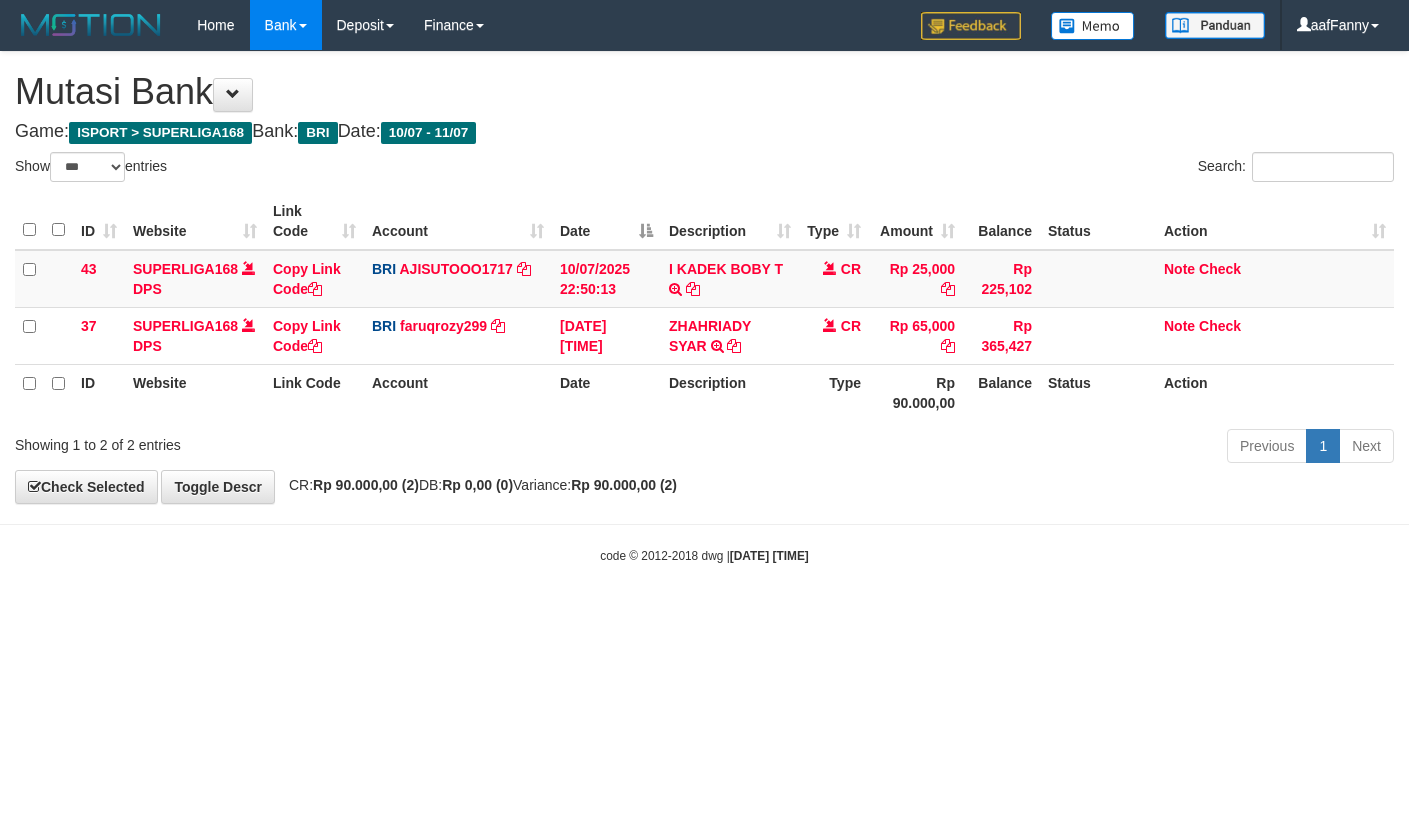 select on "***" 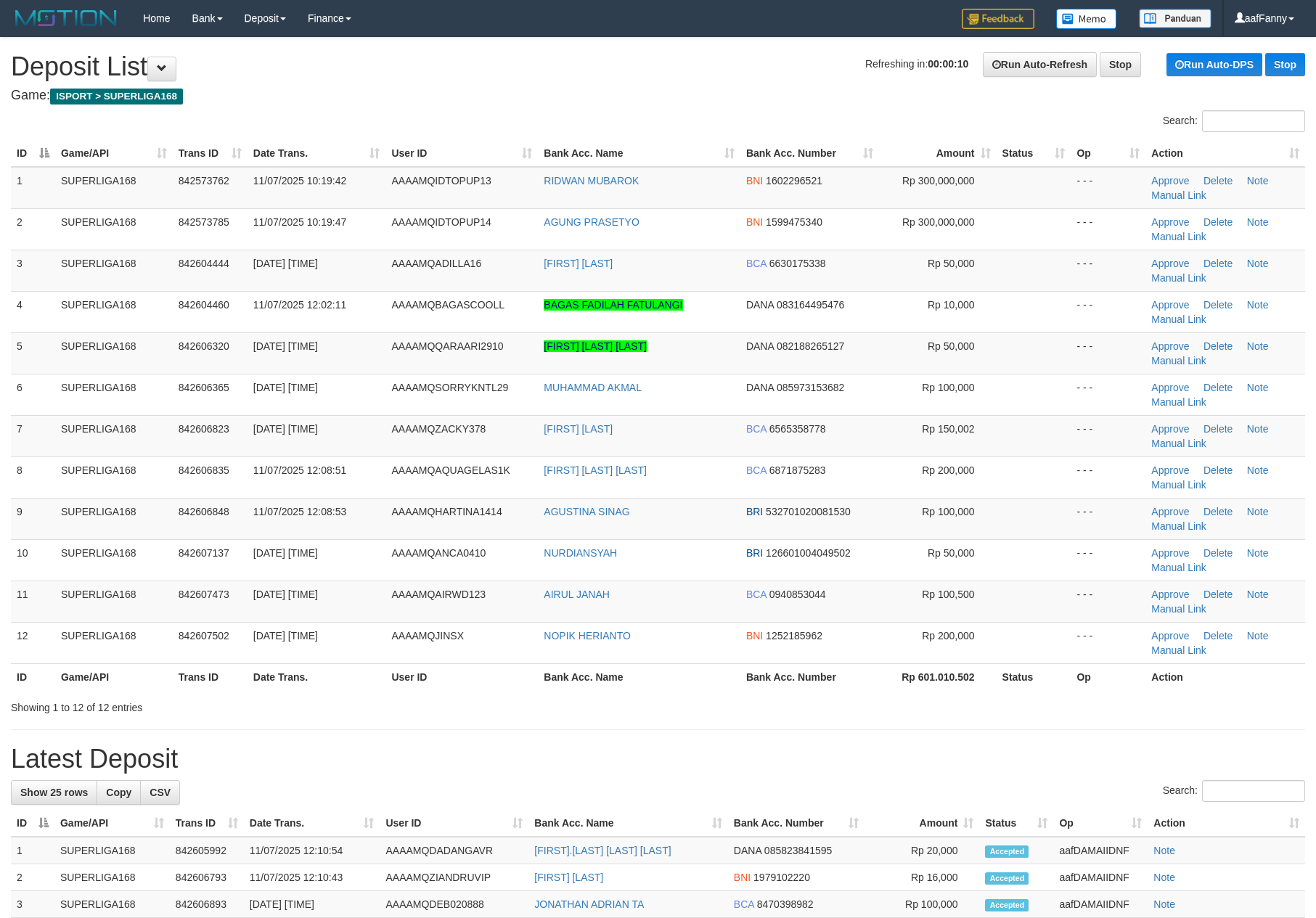 scroll, scrollTop: 0, scrollLeft: 0, axis: both 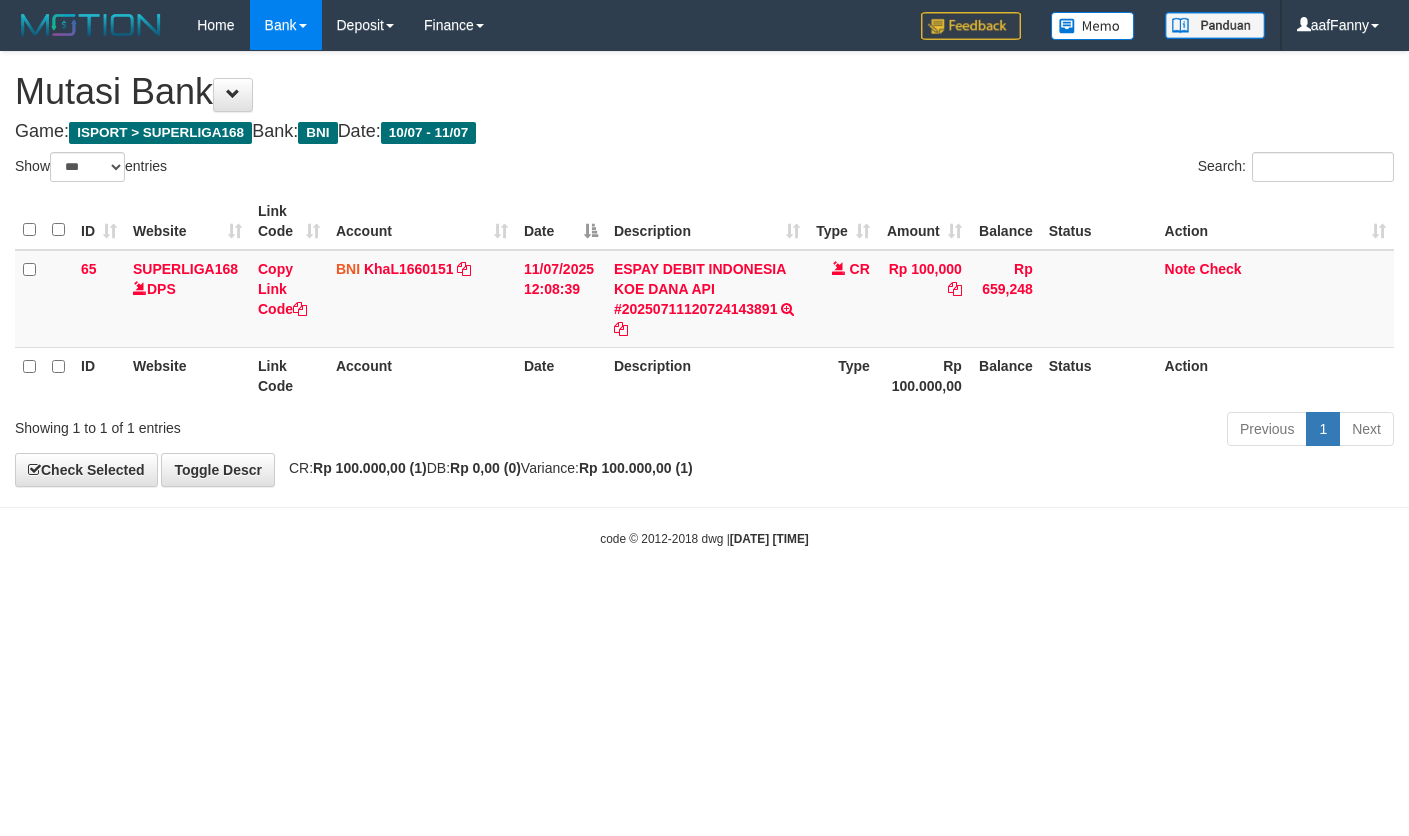 select on "***" 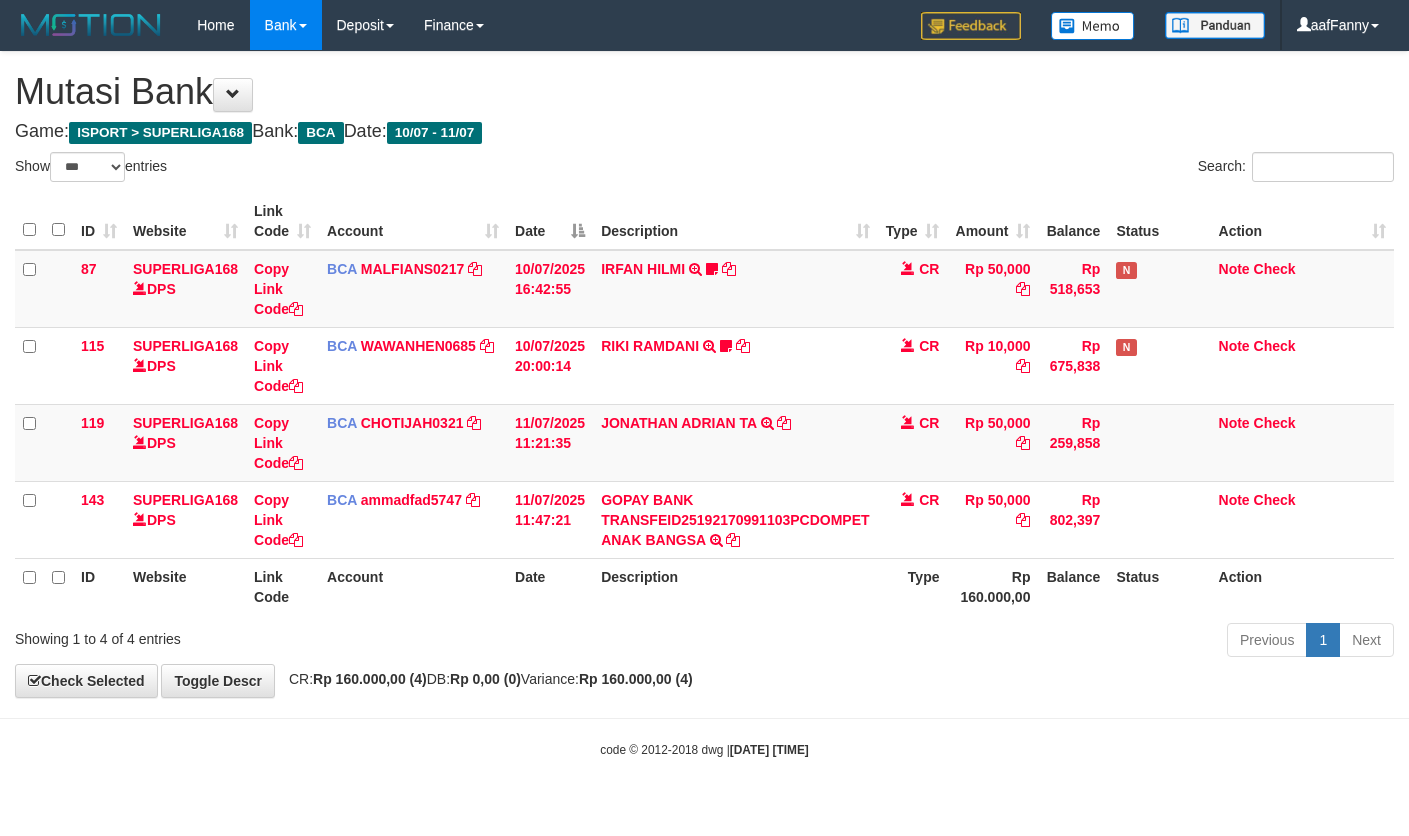 select on "***" 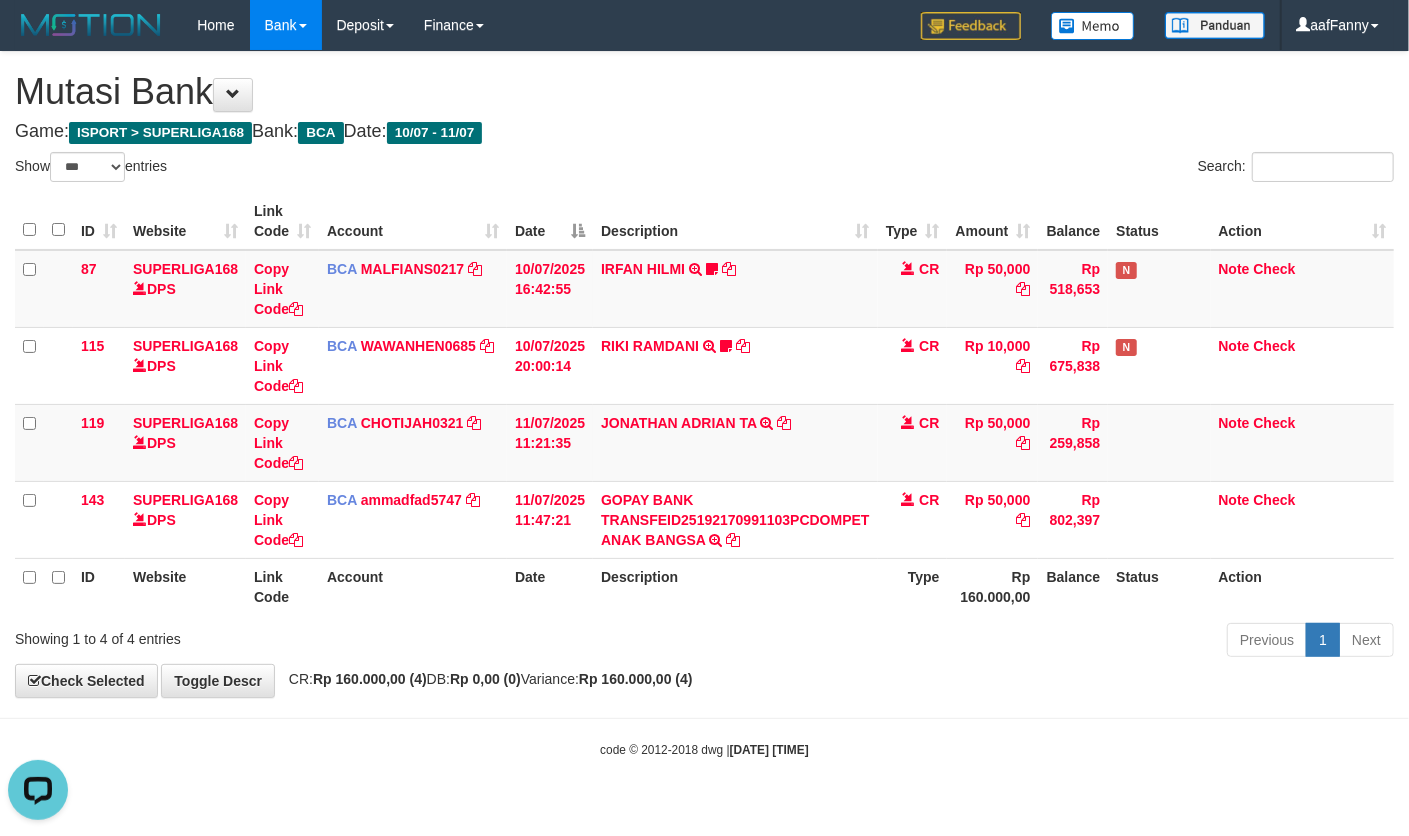 scroll, scrollTop: 0, scrollLeft: 0, axis: both 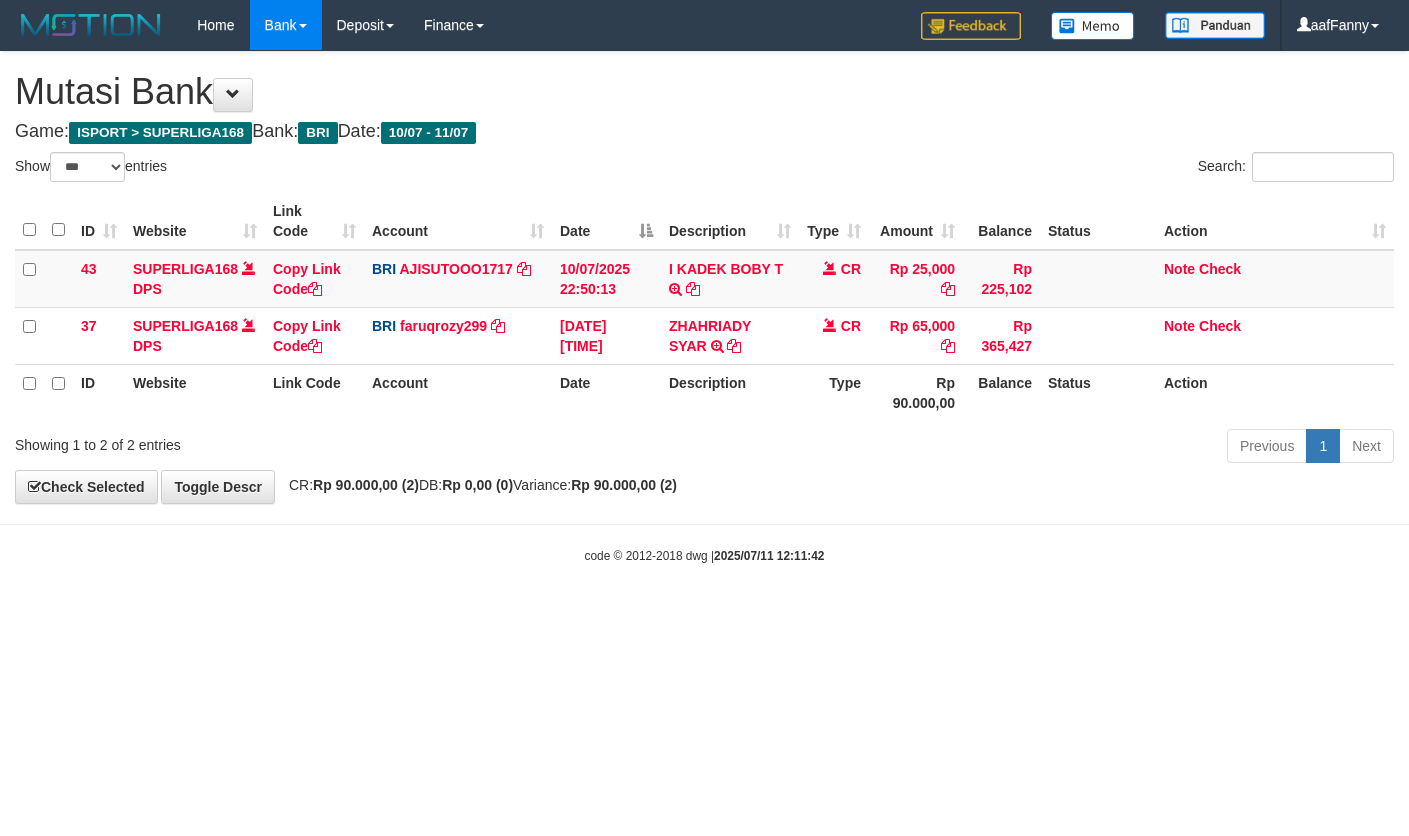 select on "***" 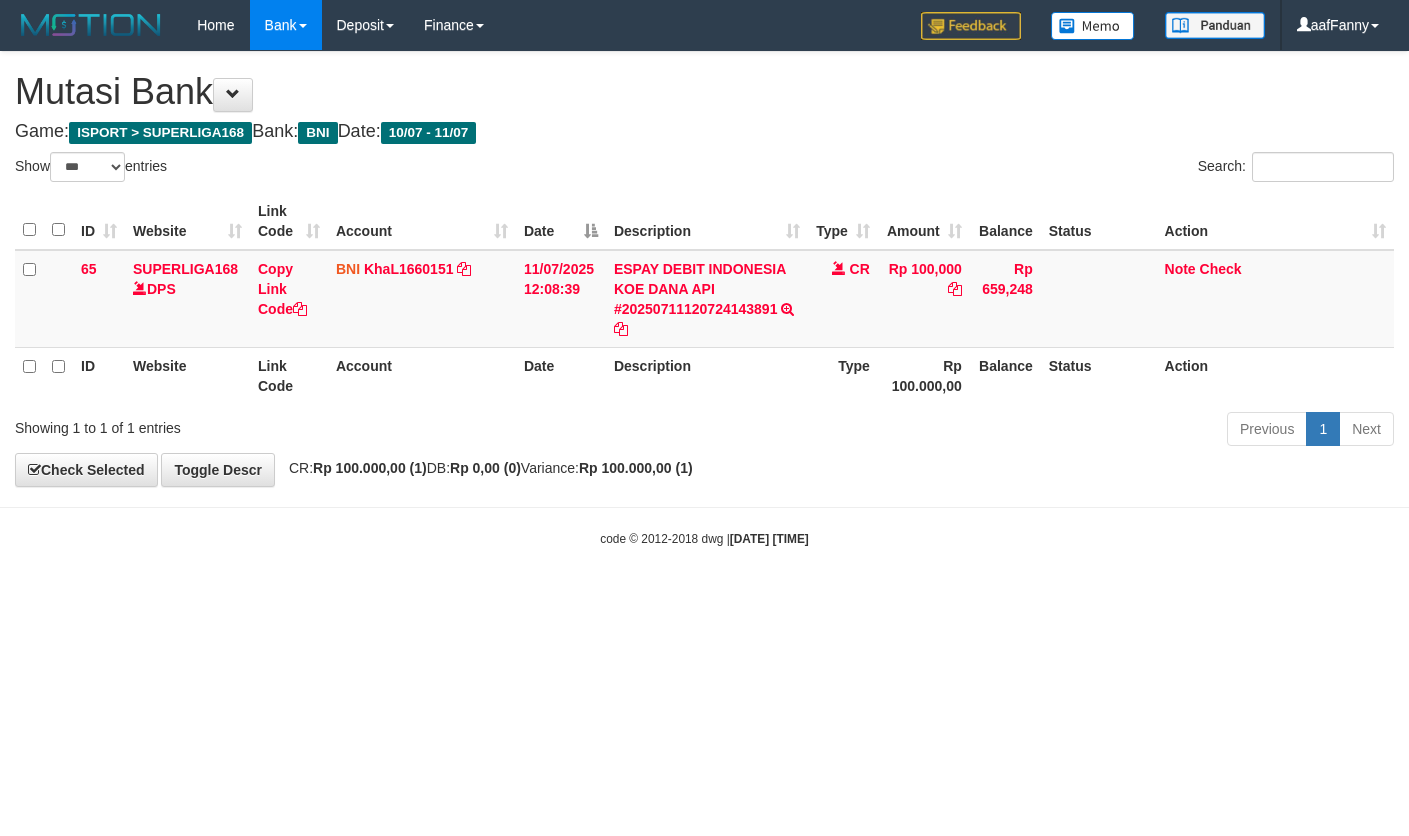 select on "***" 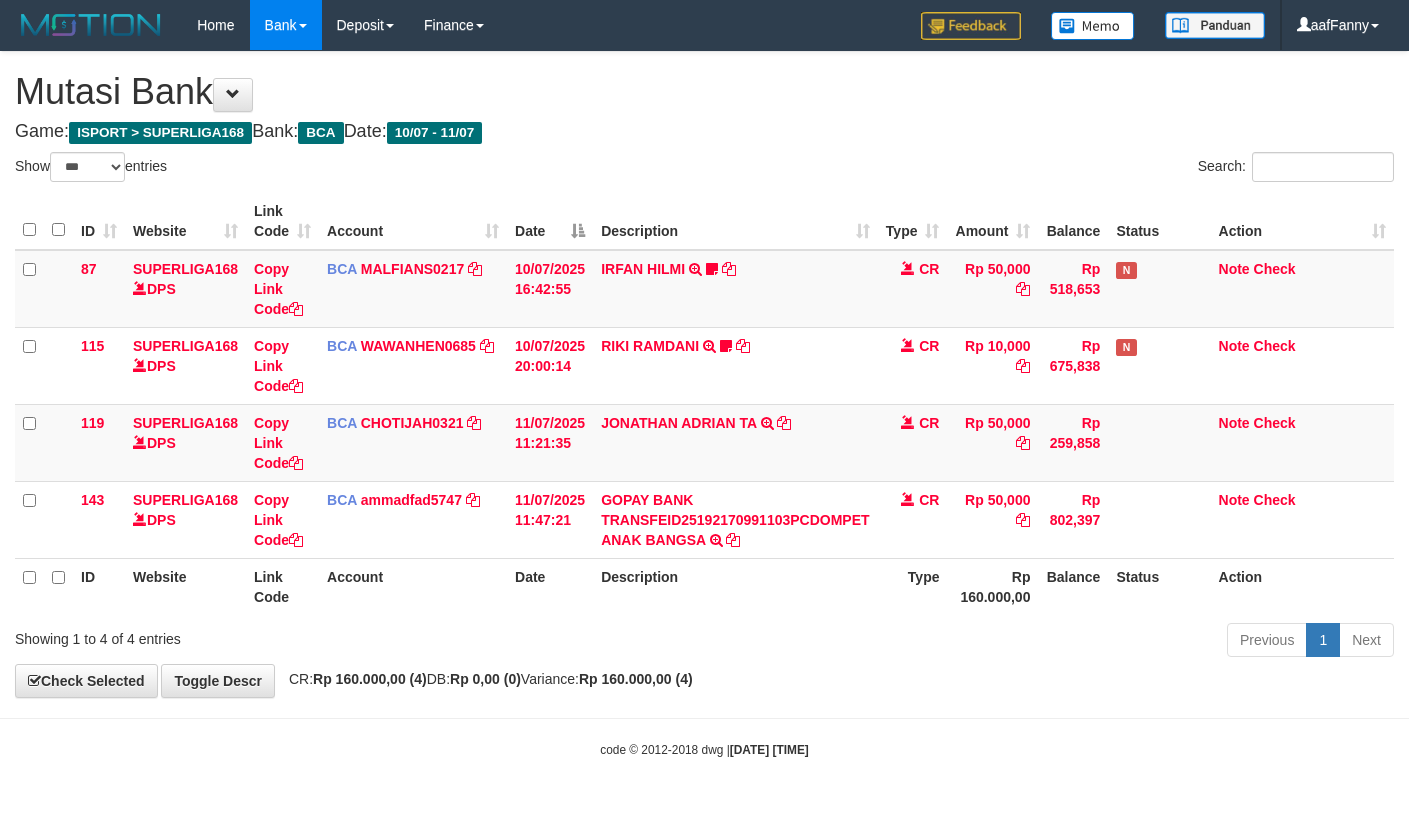 select on "***" 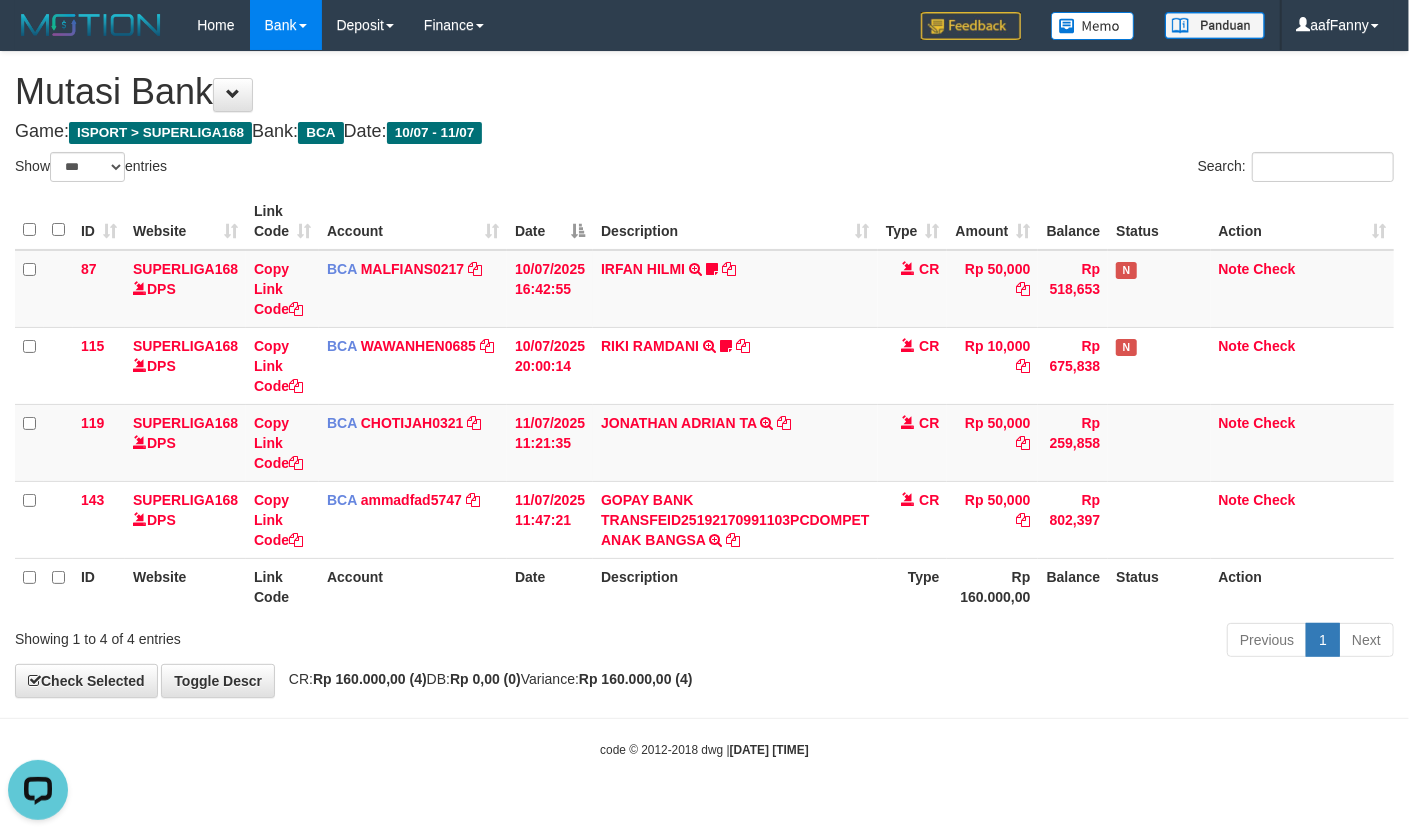 scroll, scrollTop: 0, scrollLeft: 0, axis: both 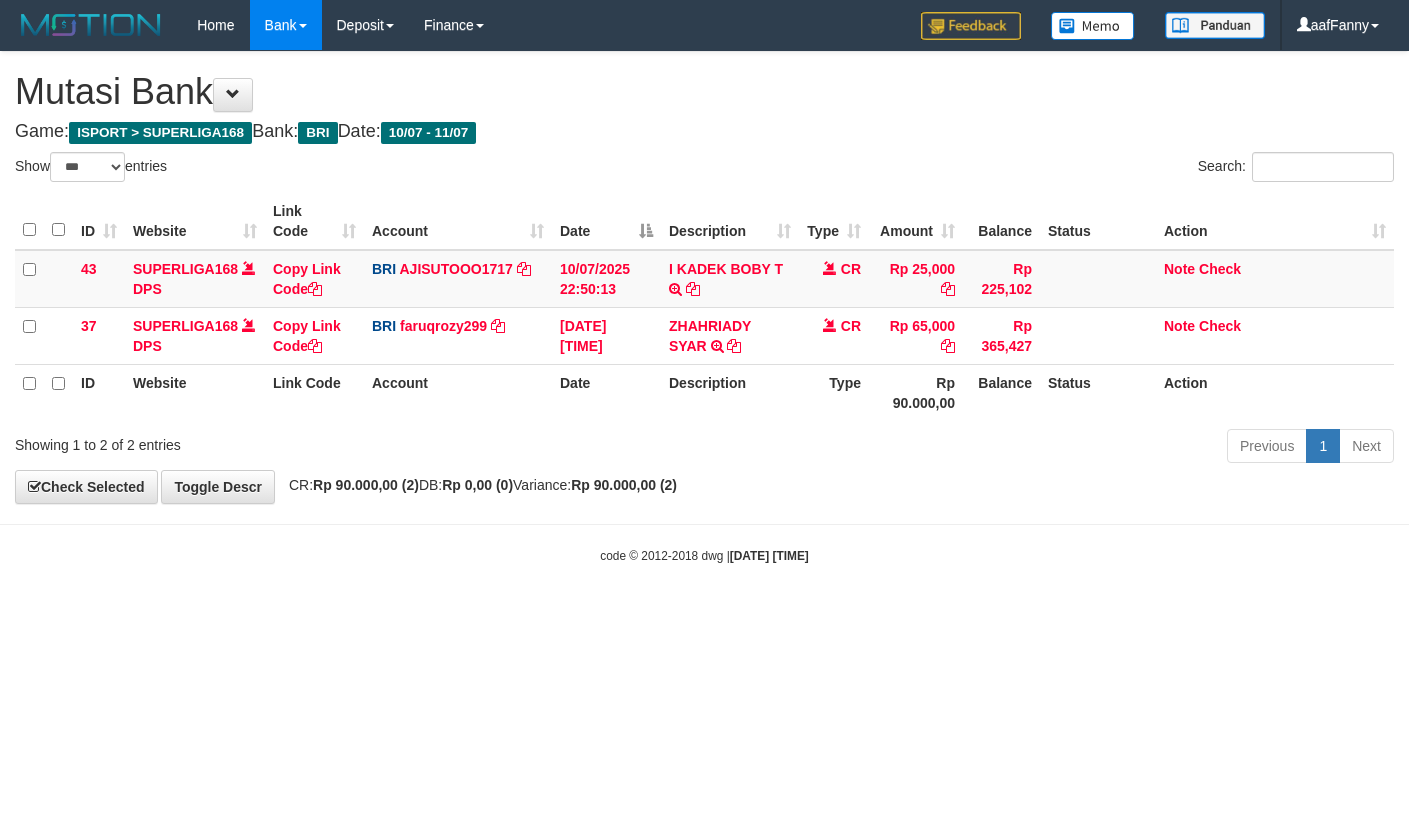 select on "***" 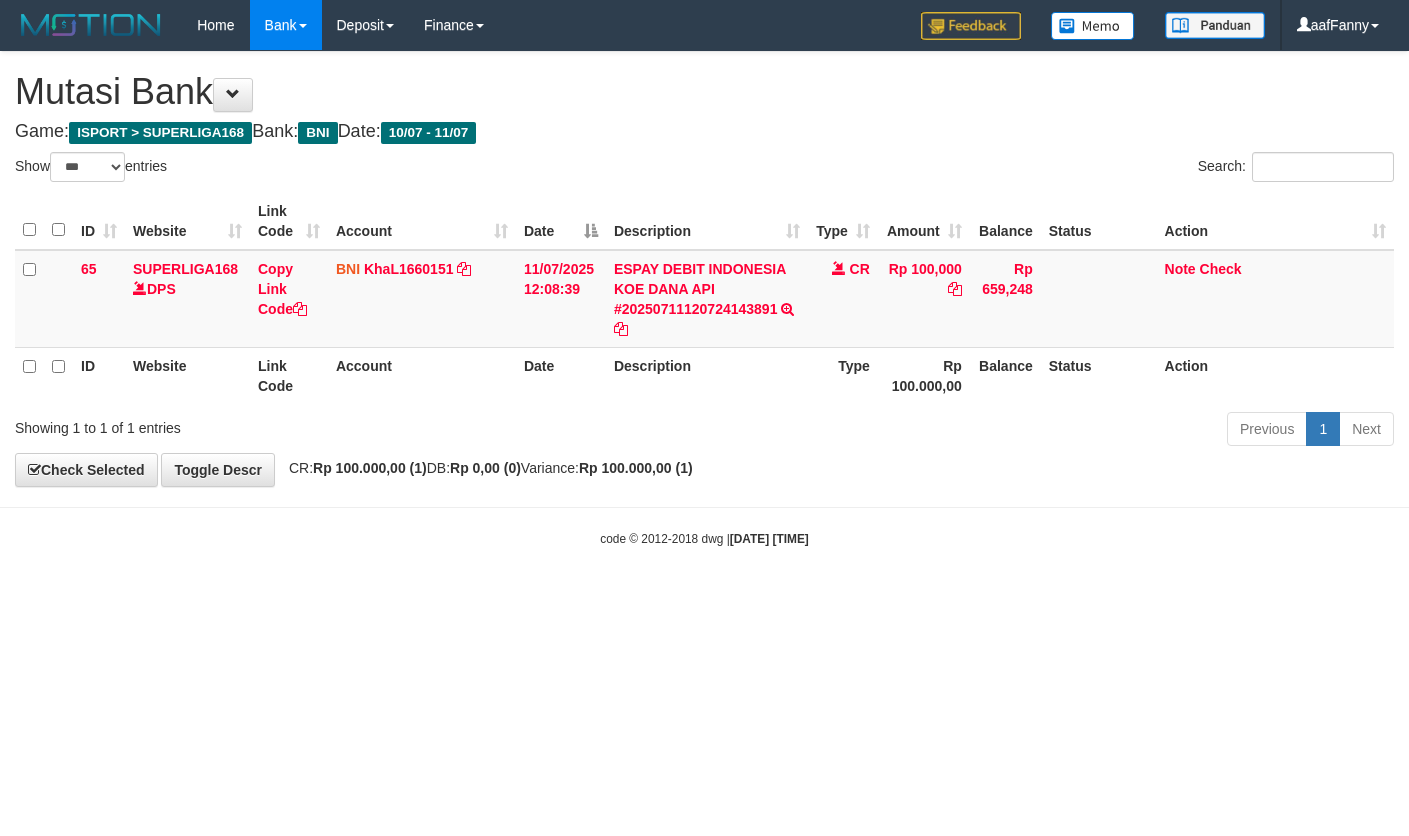 select on "***" 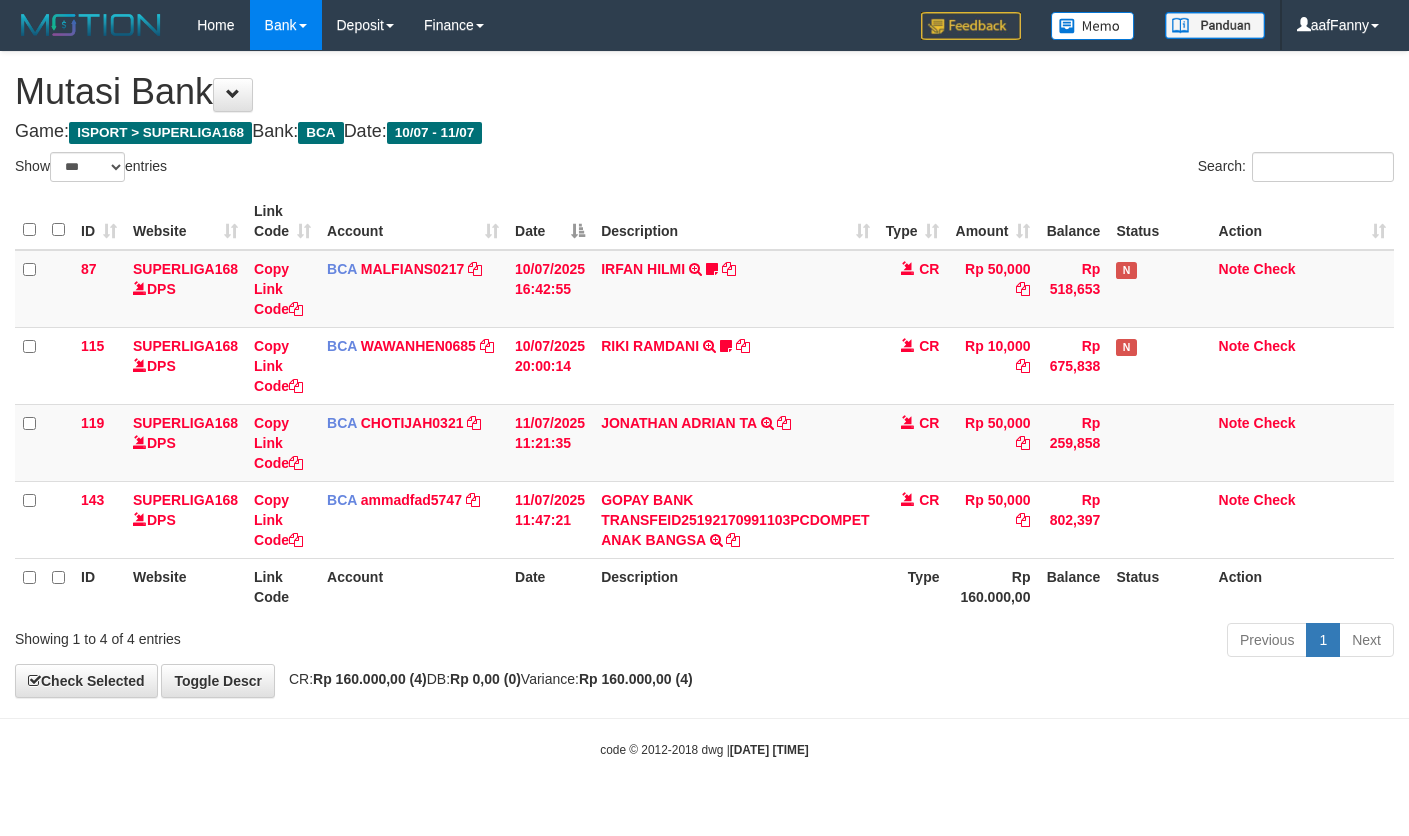 select on "***" 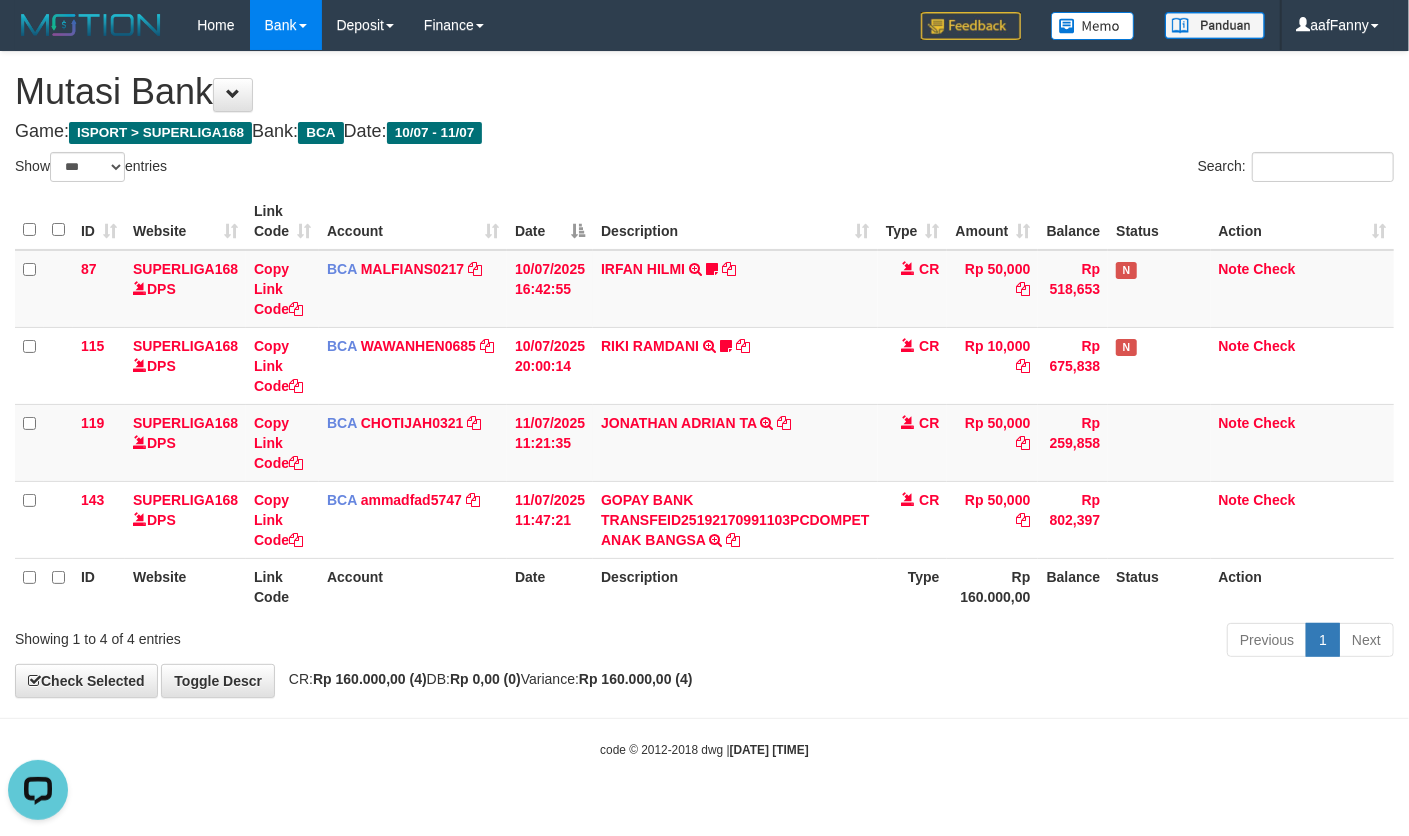 scroll, scrollTop: 0, scrollLeft: 0, axis: both 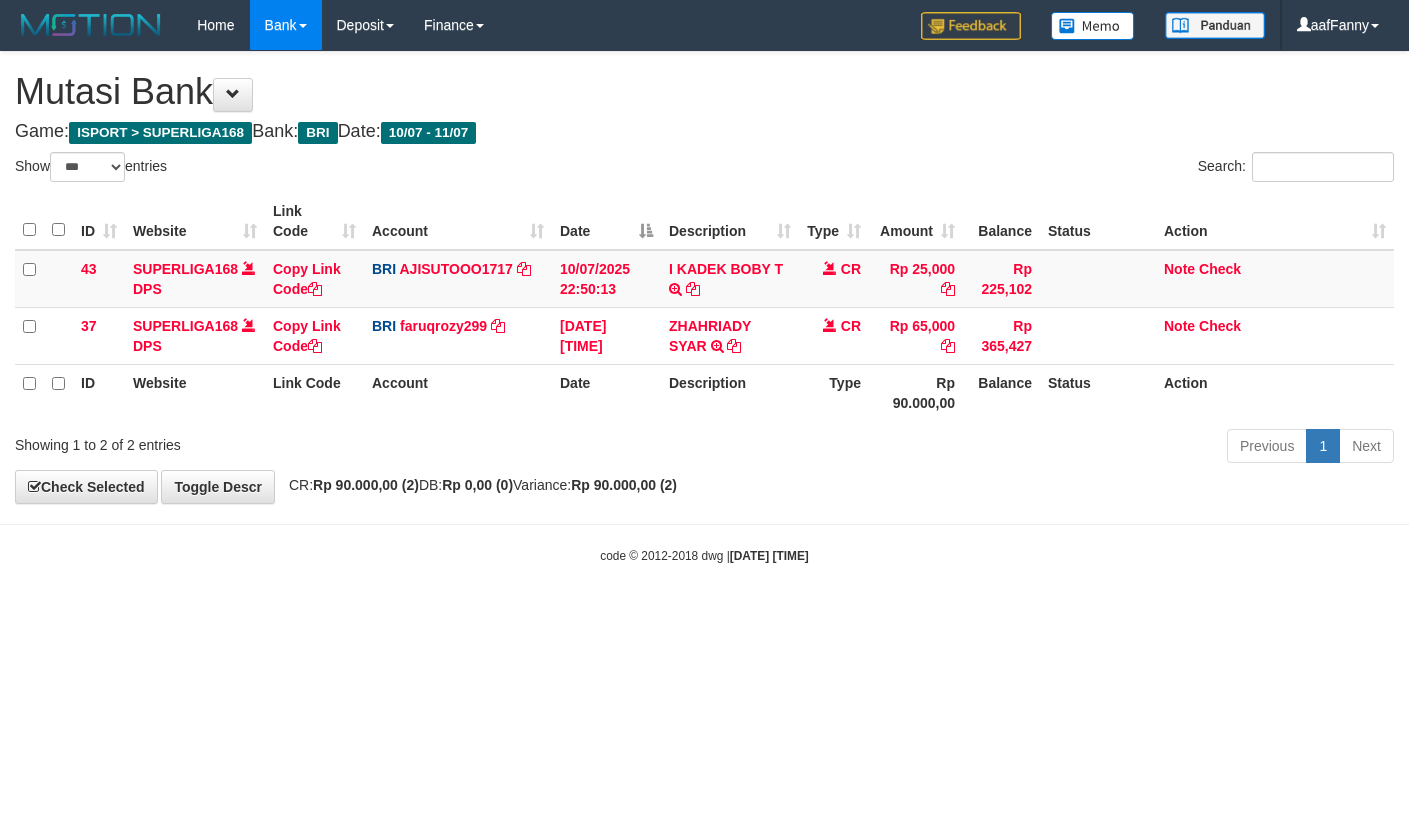 select on "***" 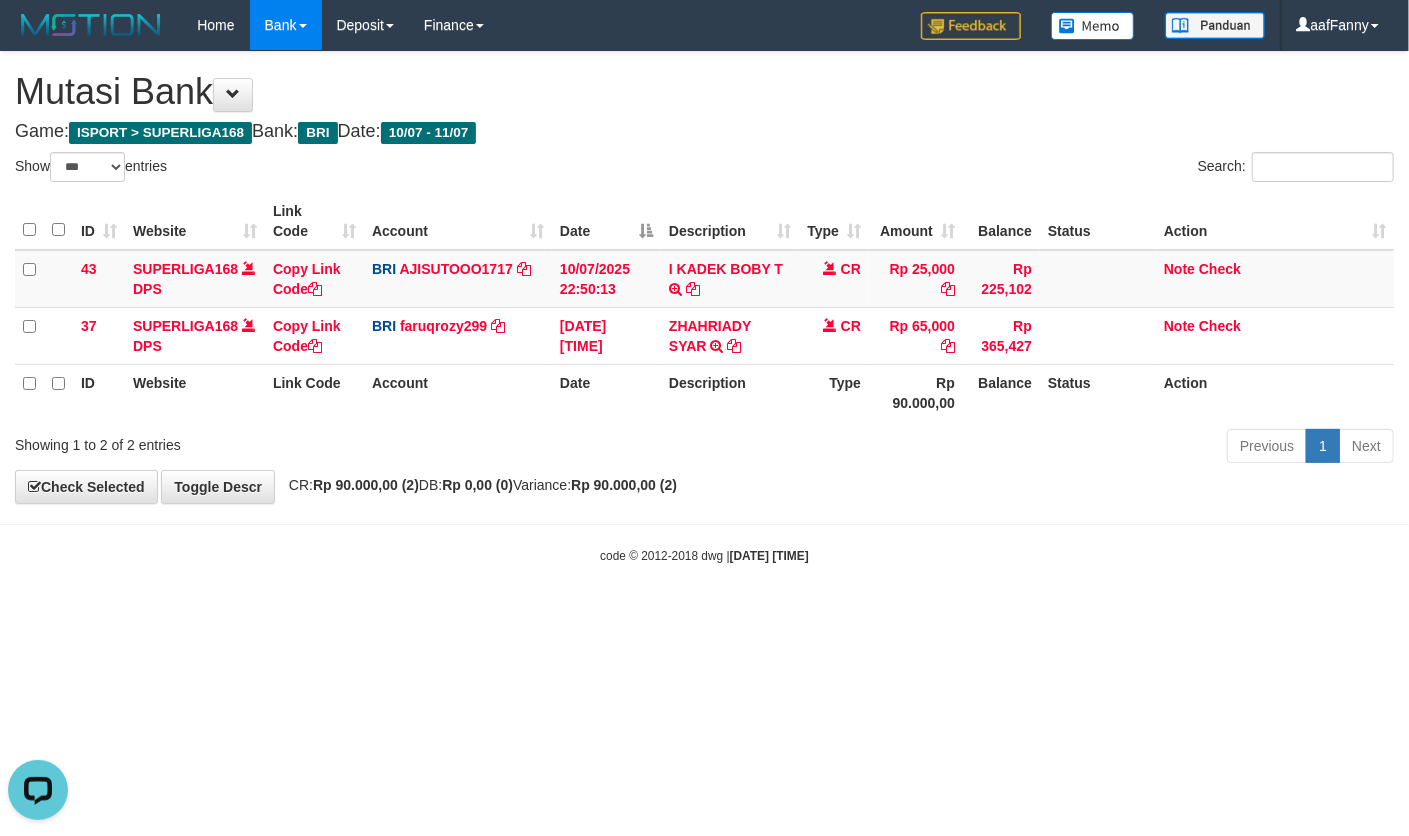 scroll, scrollTop: 0, scrollLeft: 0, axis: both 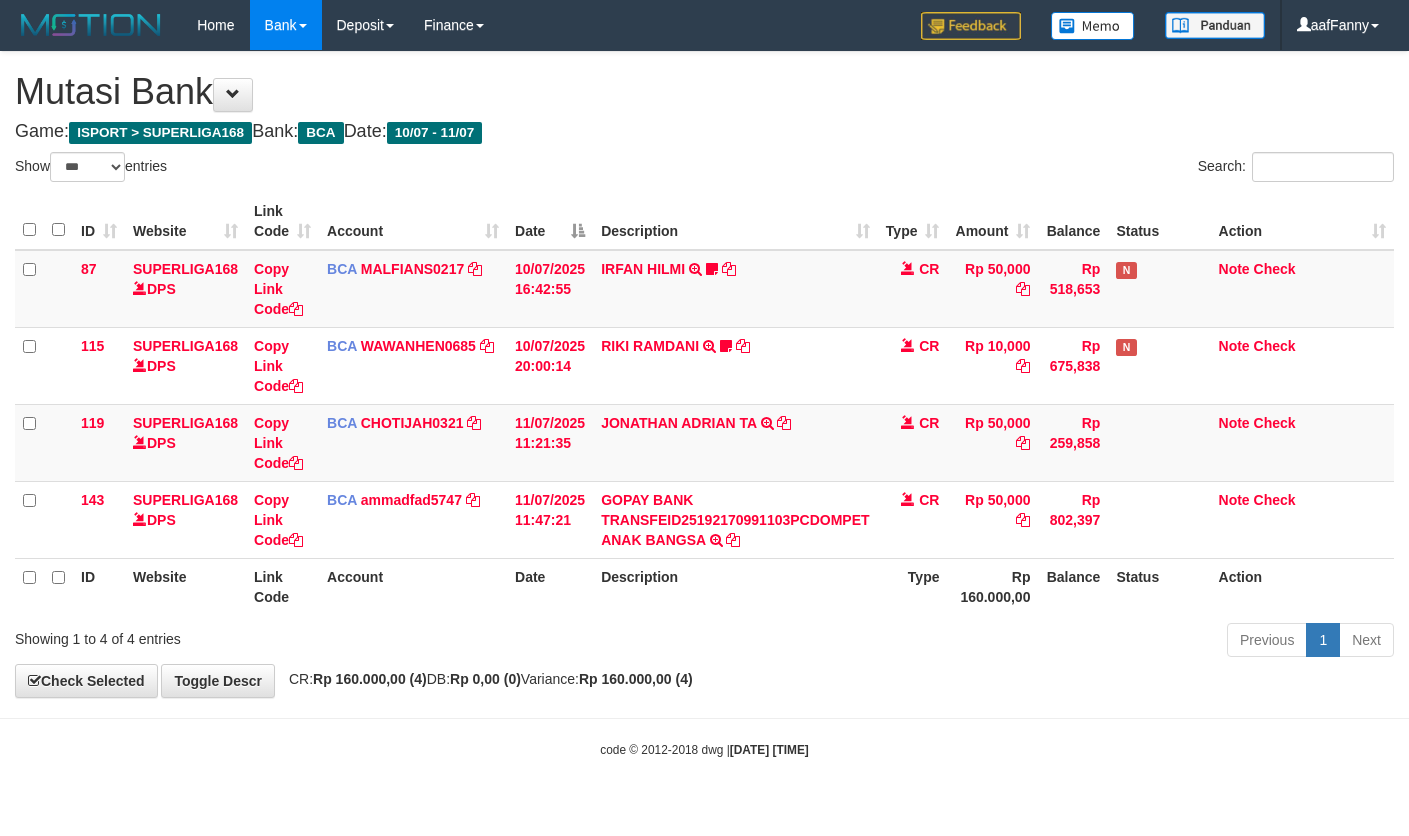 select on "***" 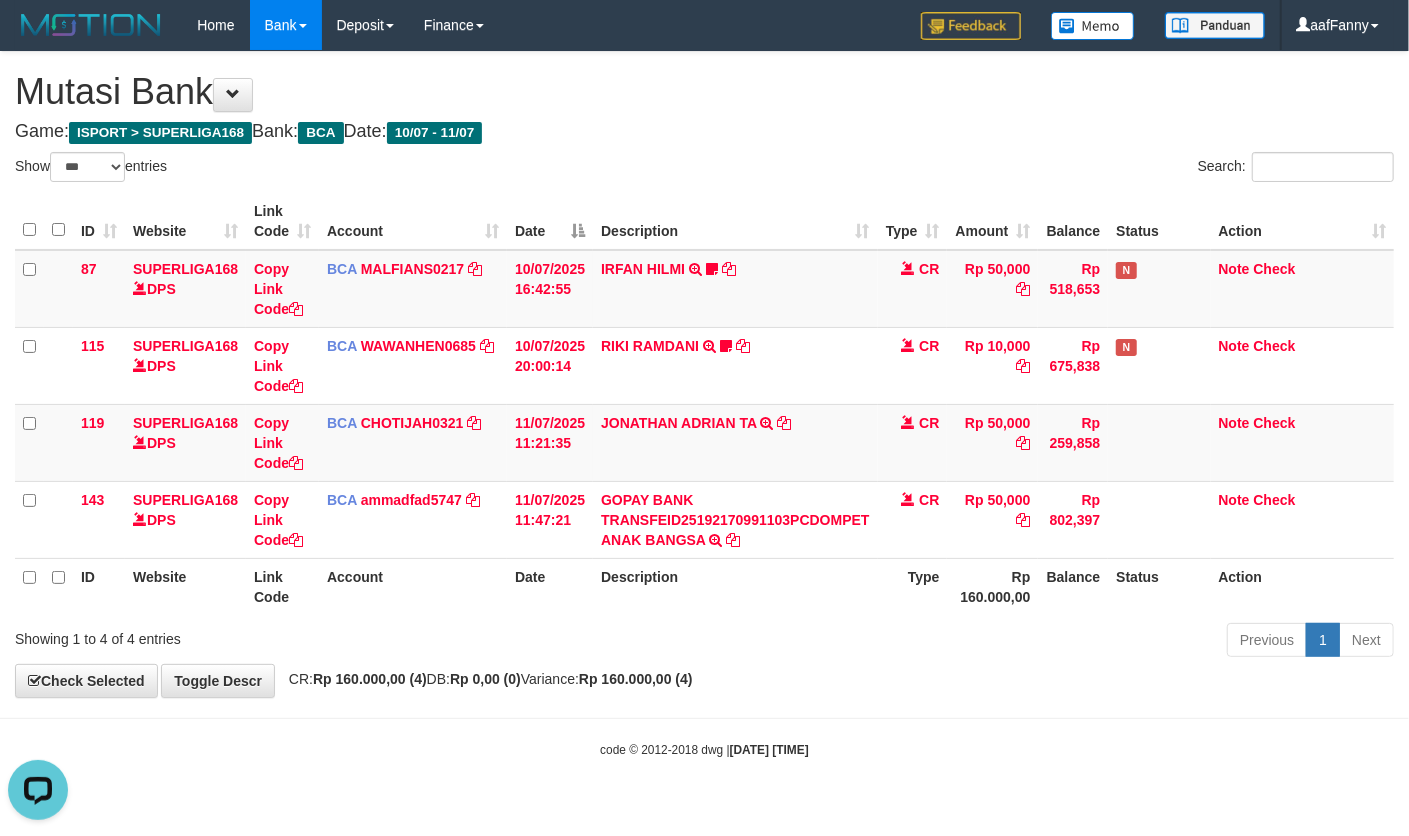 scroll, scrollTop: 0, scrollLeft: 0, axis: both 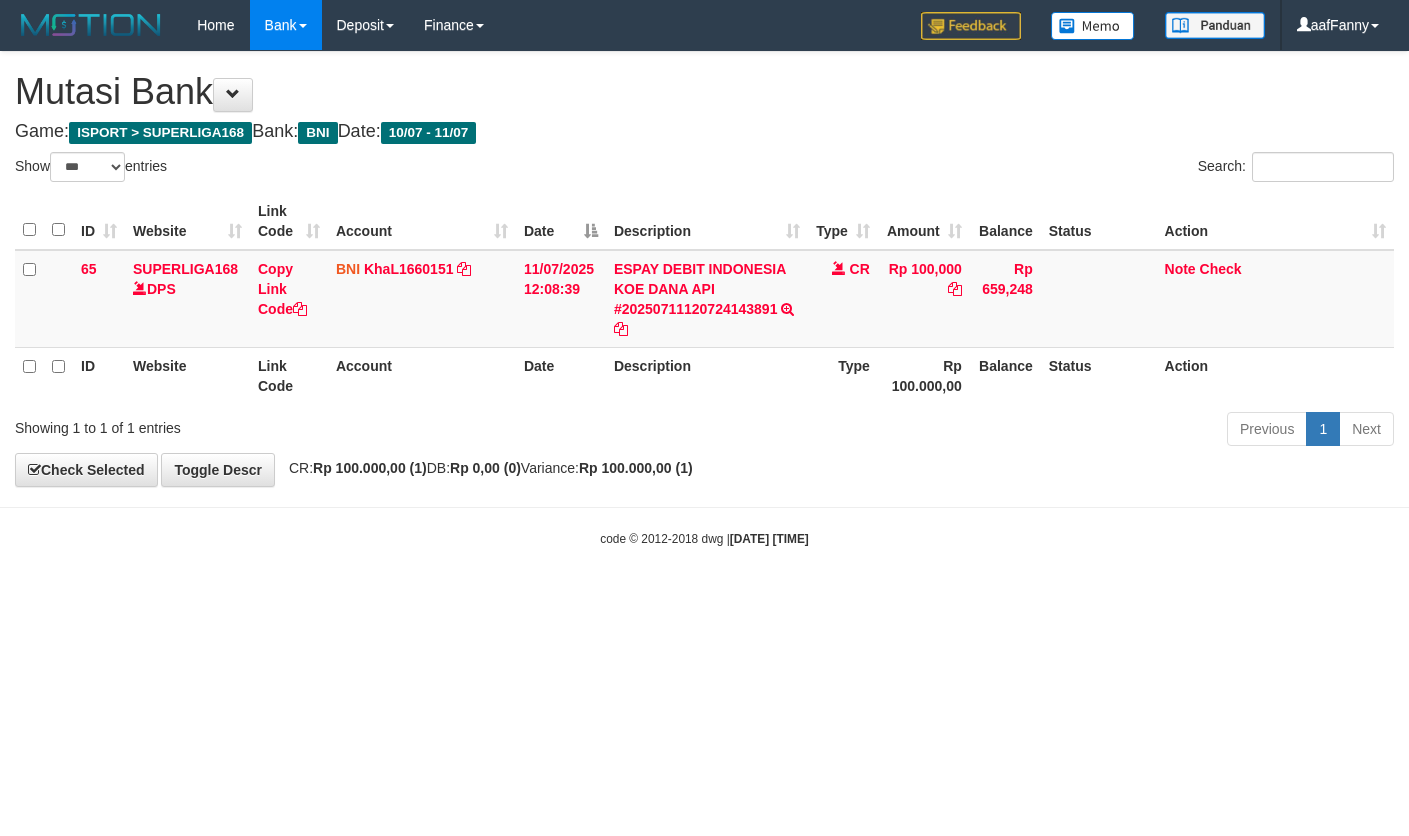 select on "***" 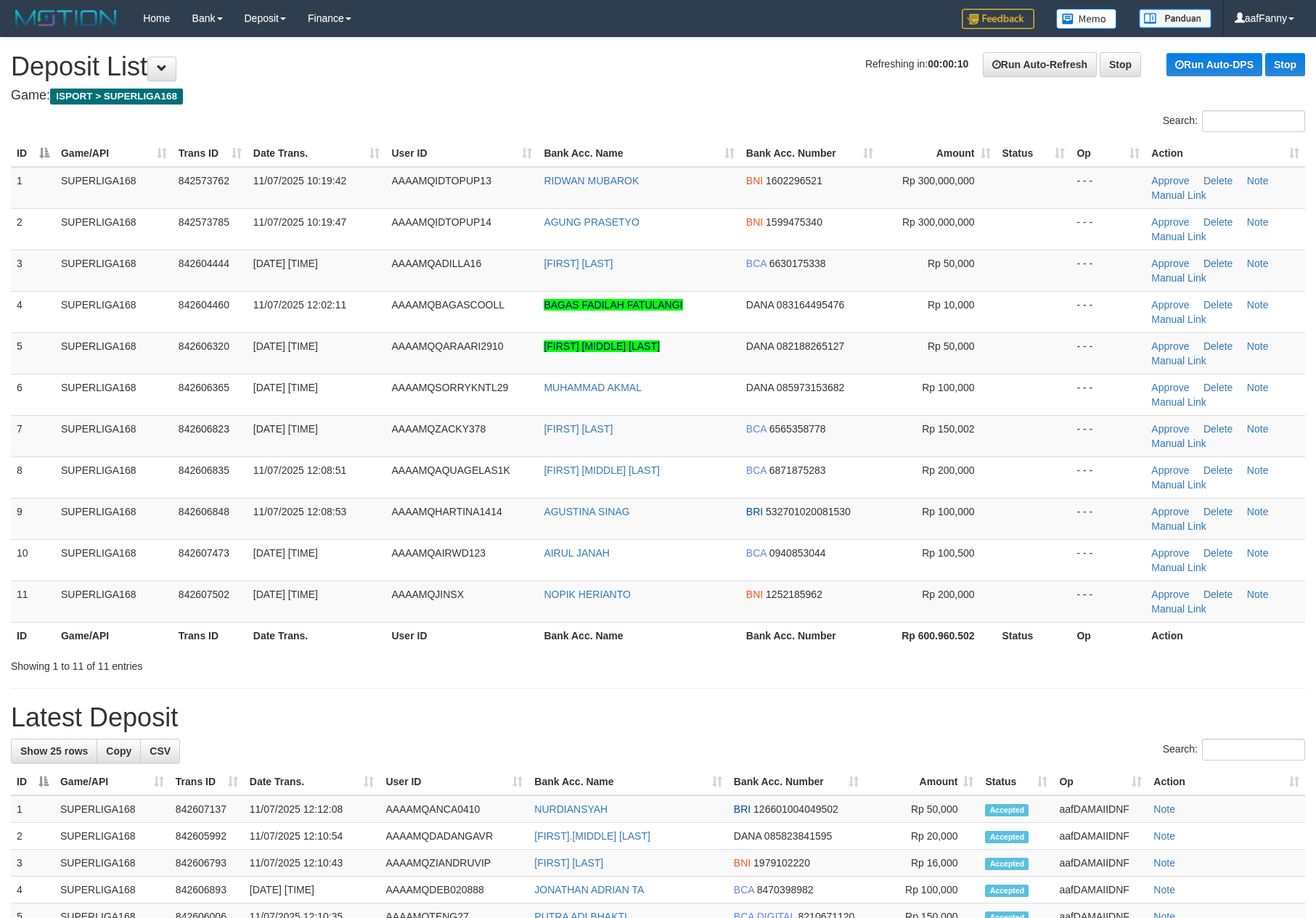 scroll, scrollTop: 0, scrollLeft: 0, axis: both 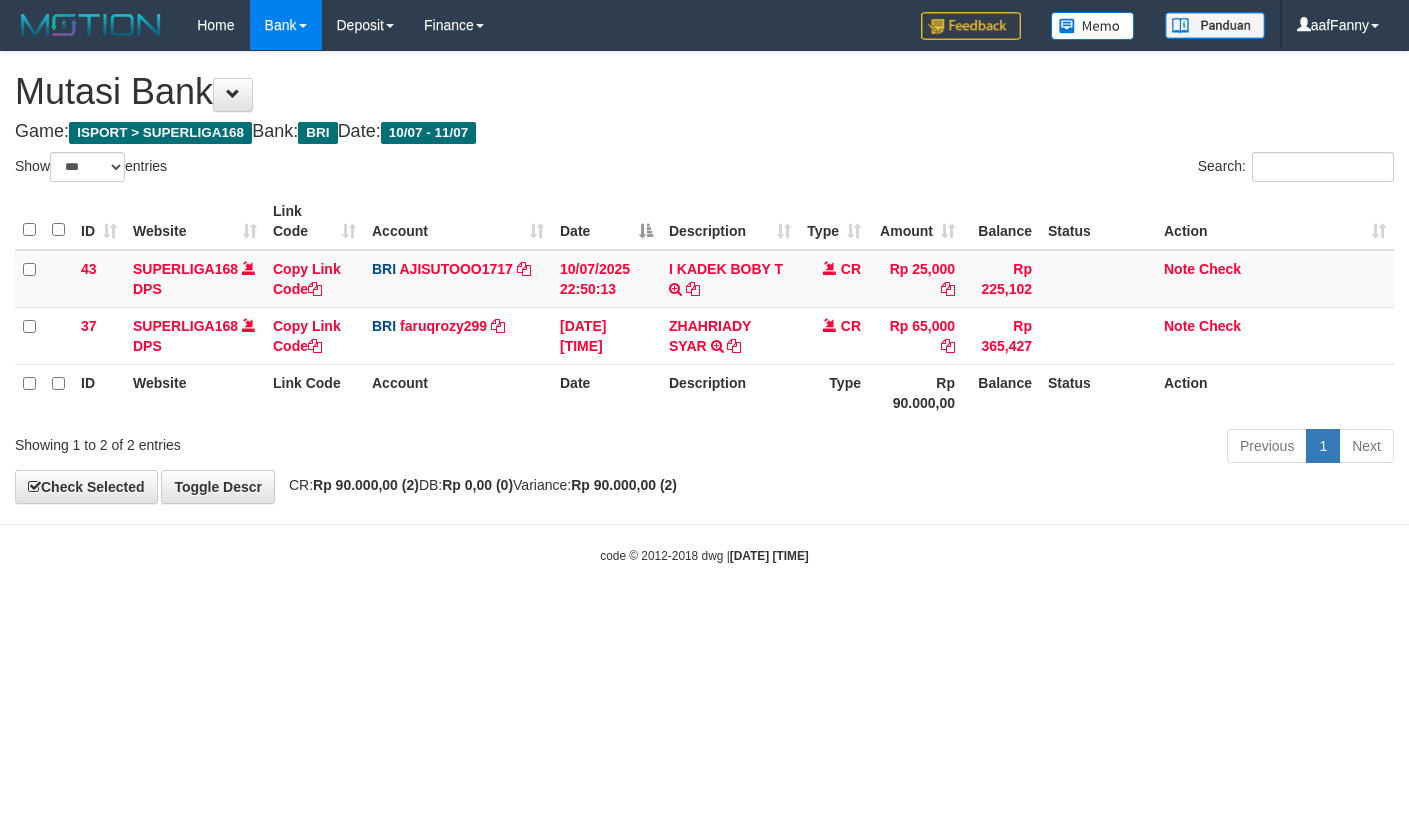 select on "***" 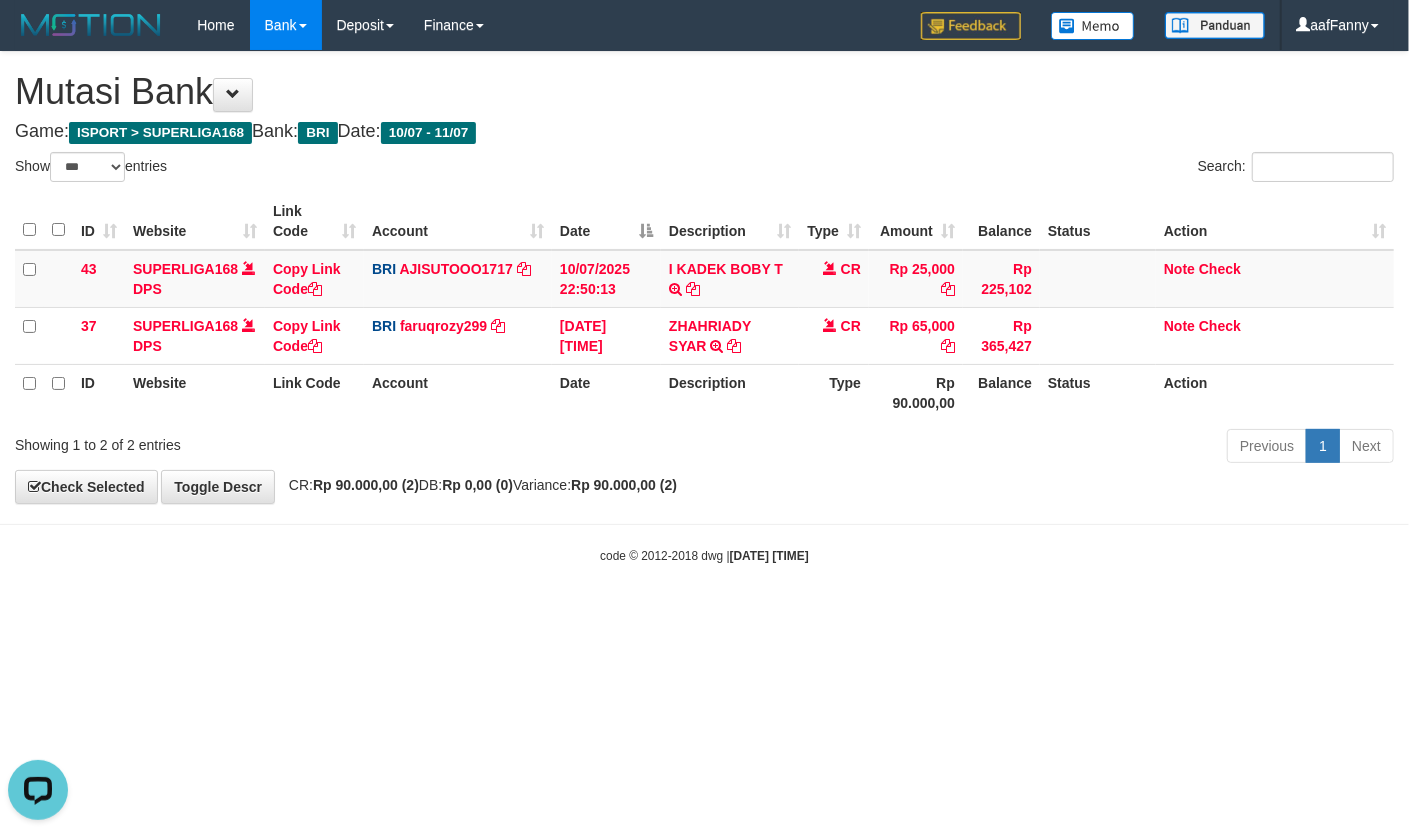 scroll, scrollTop: 0, scrollLeft: 0, axis: both 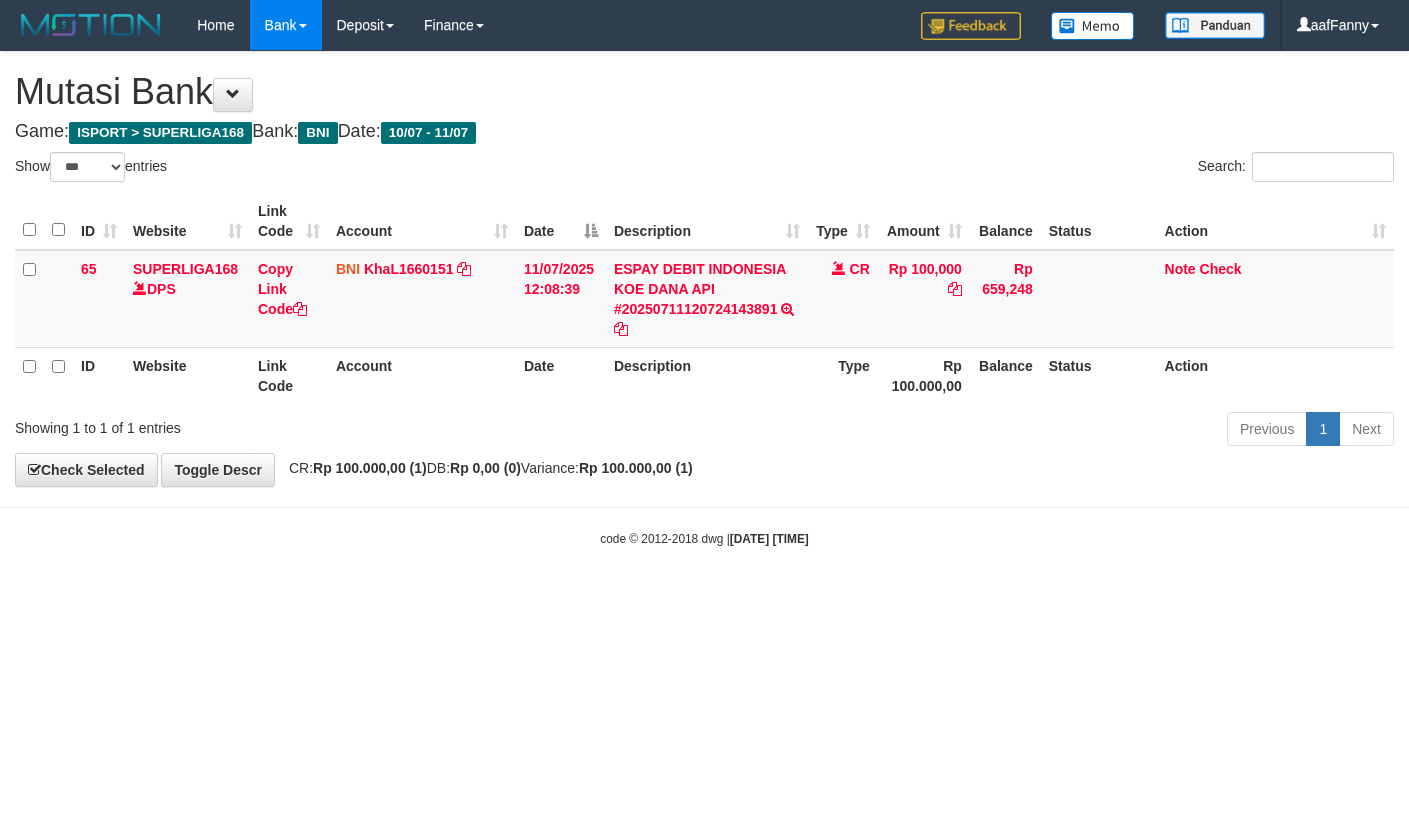 select on "***" 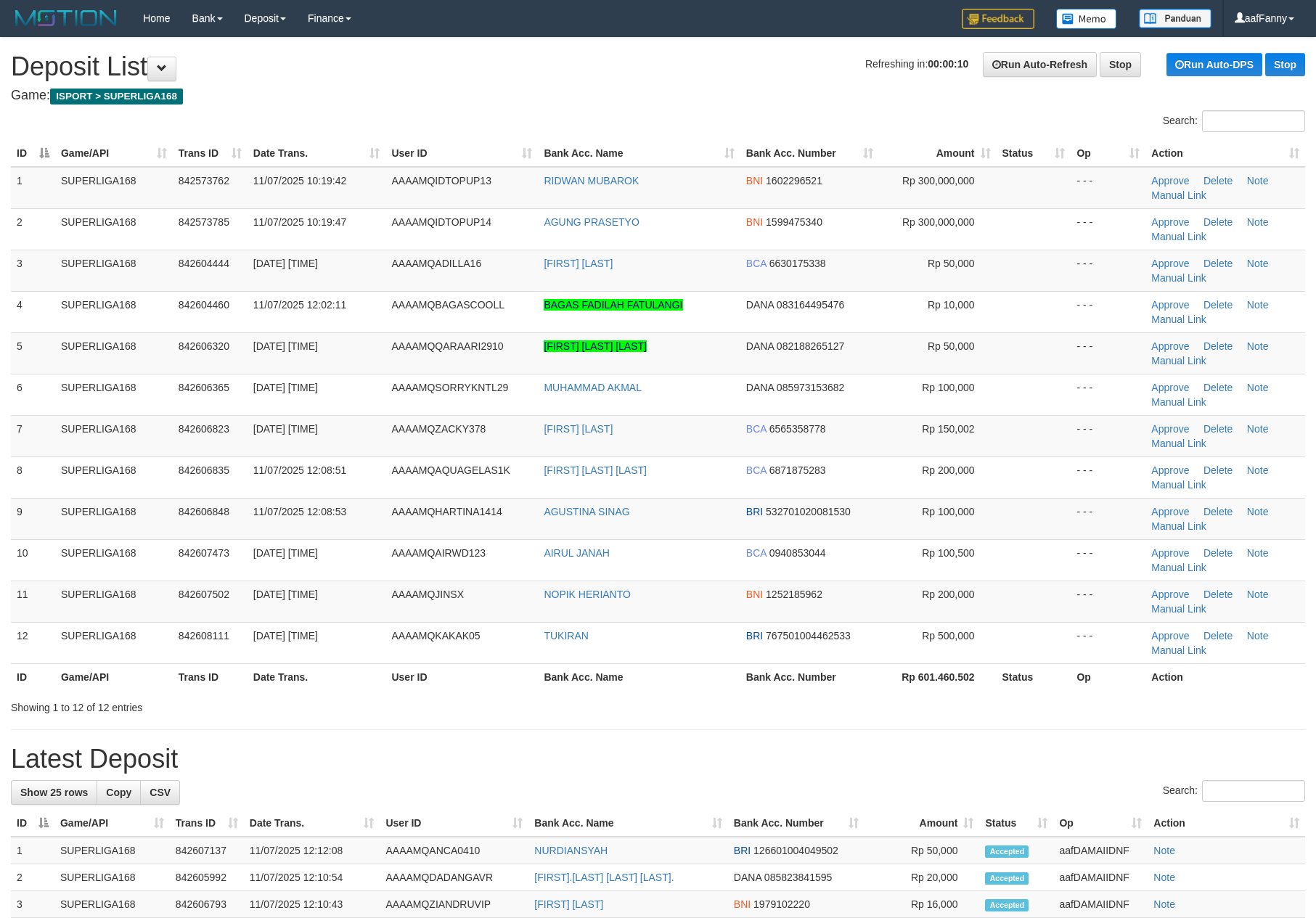 scroll, scrollTop: 0, scrollLeft: 0, axis: both 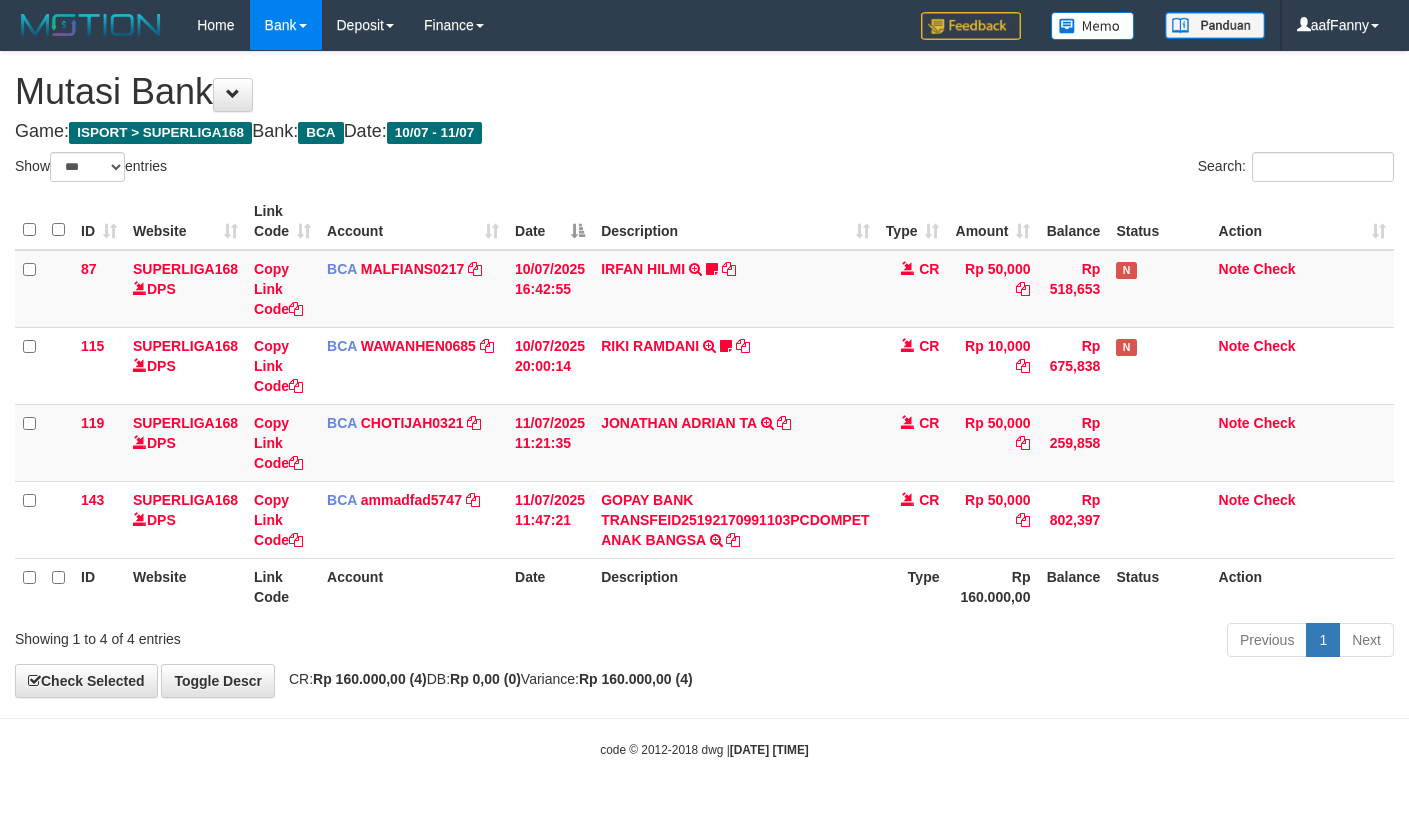 select on "***" 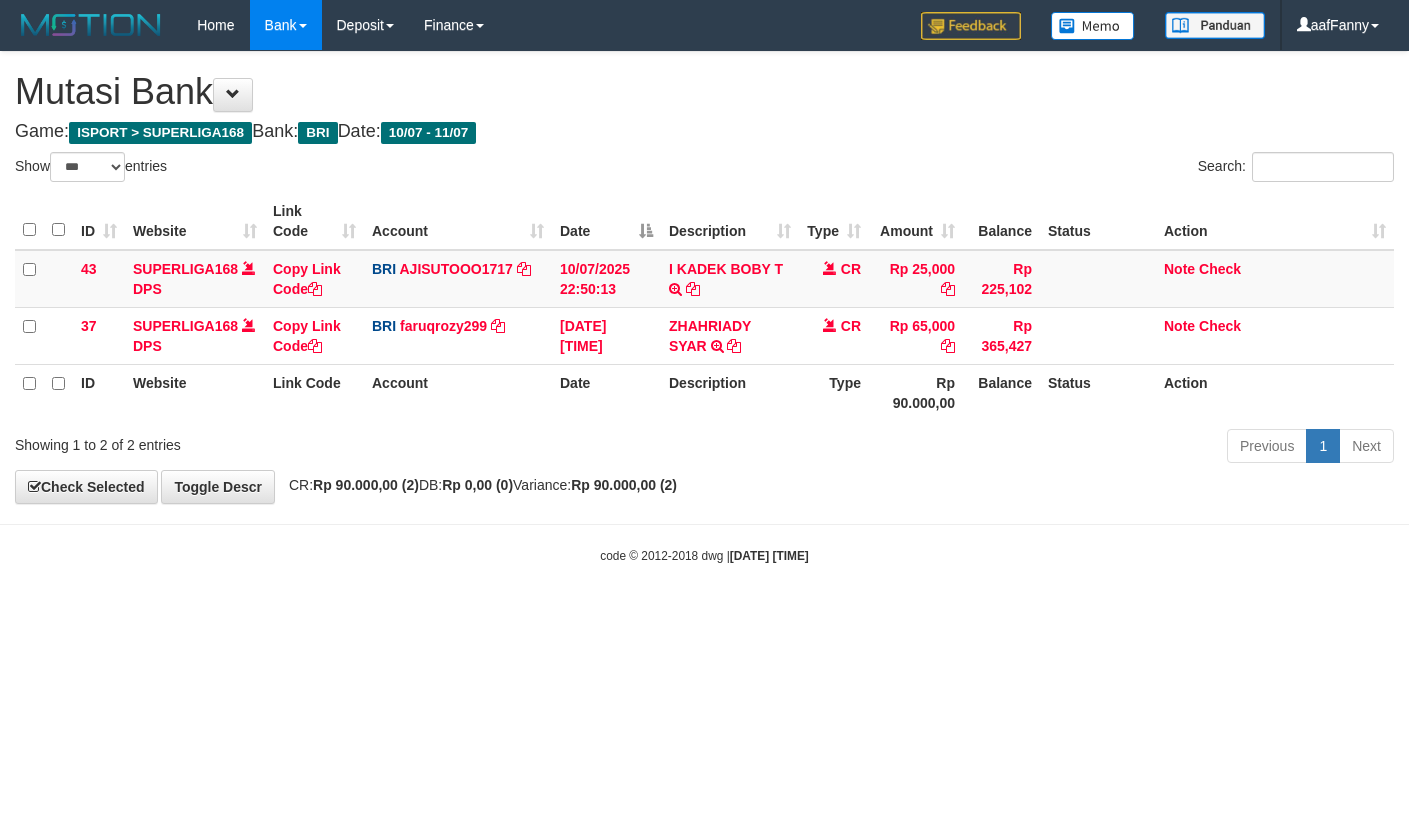 select on "***" 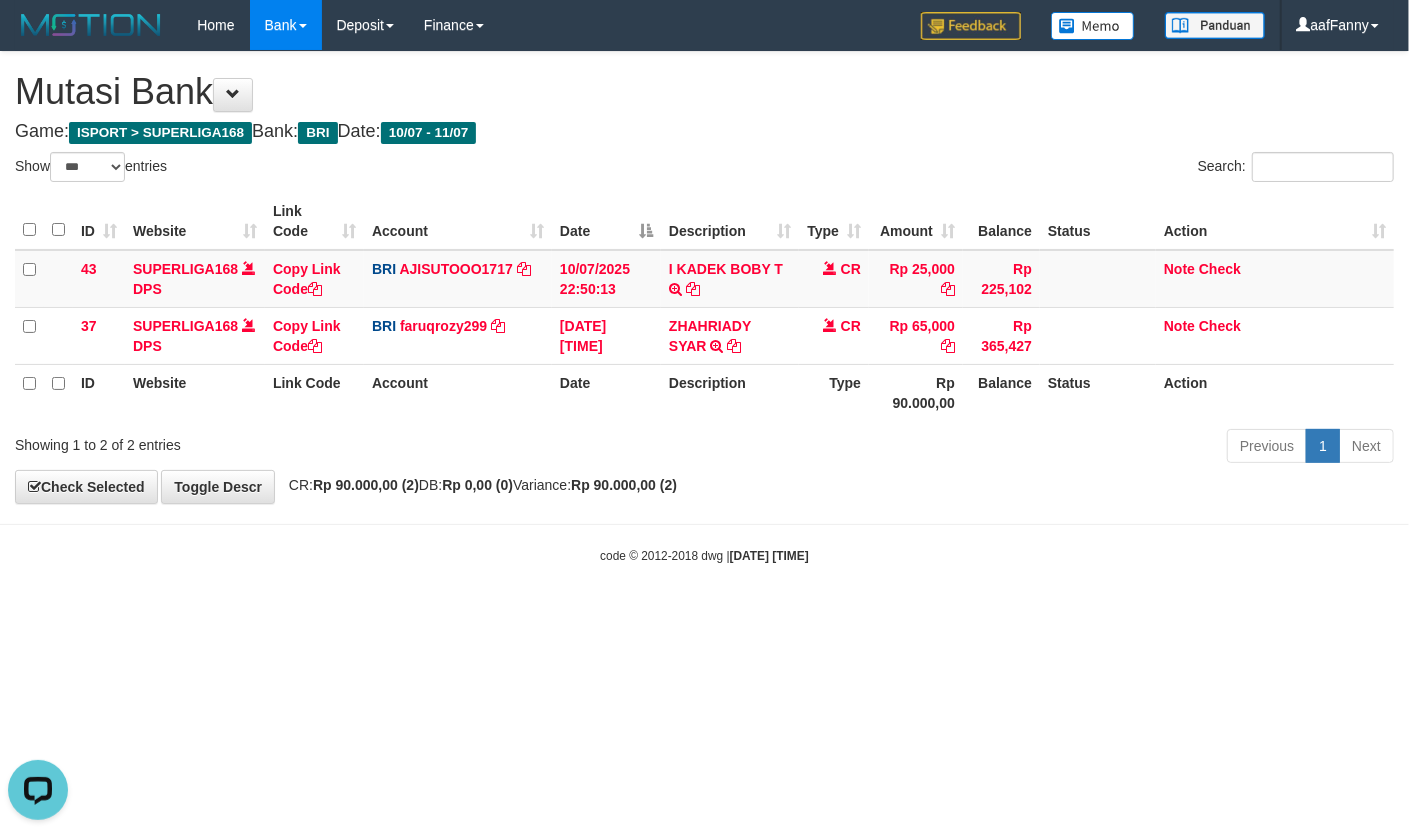 scroll, scrollTop: 0, scrollLeft: 0, axis: both 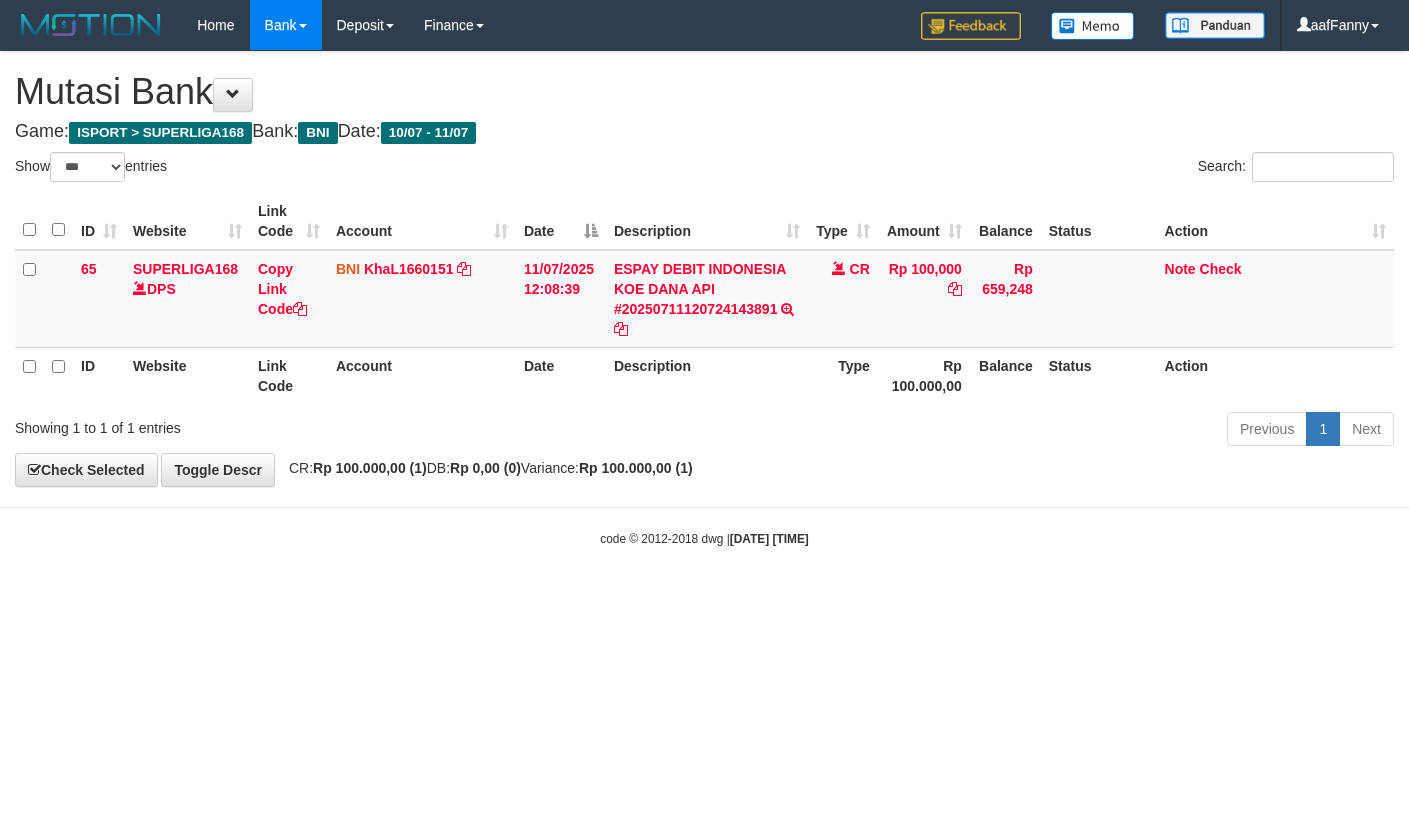 select on "***" 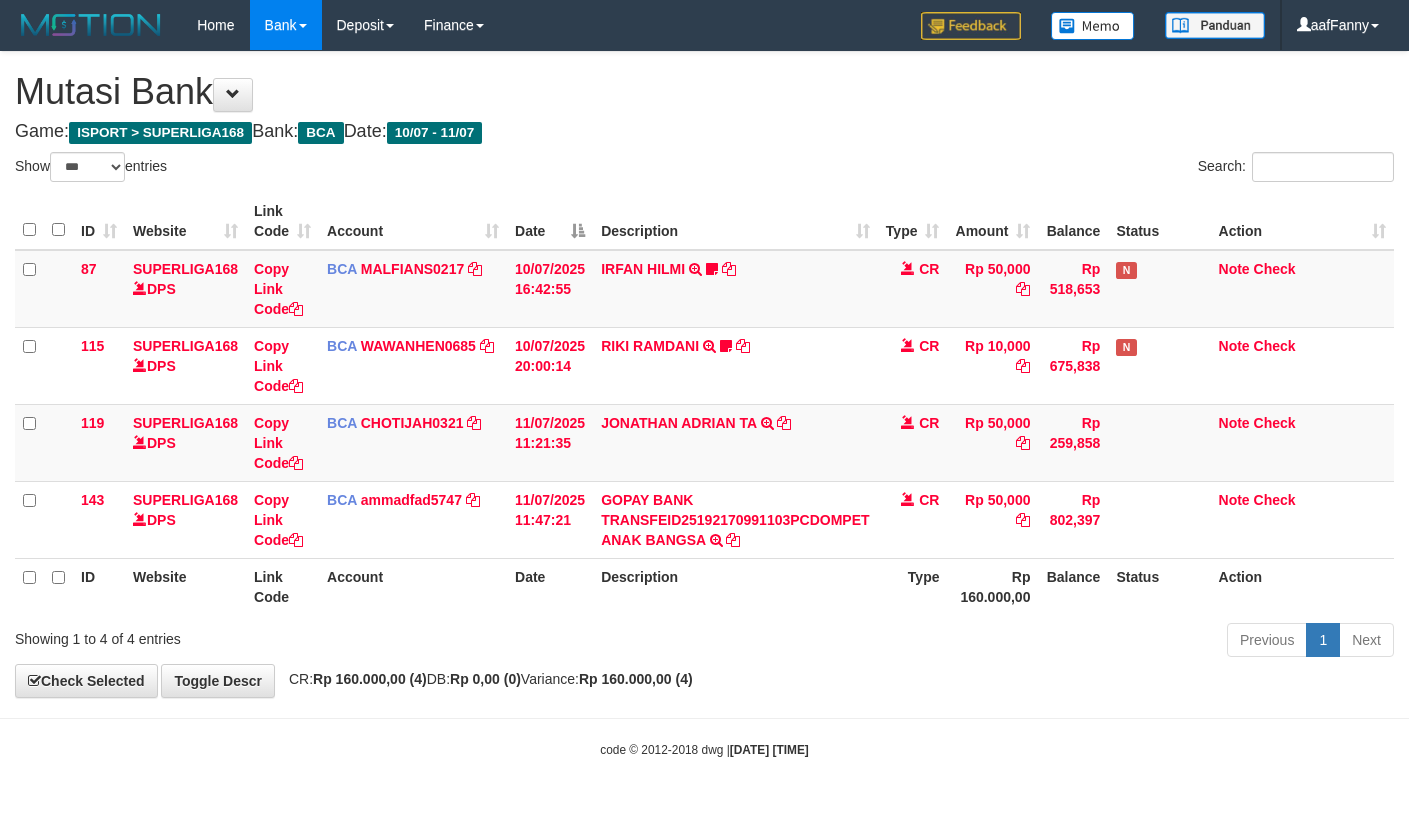 select on "***" 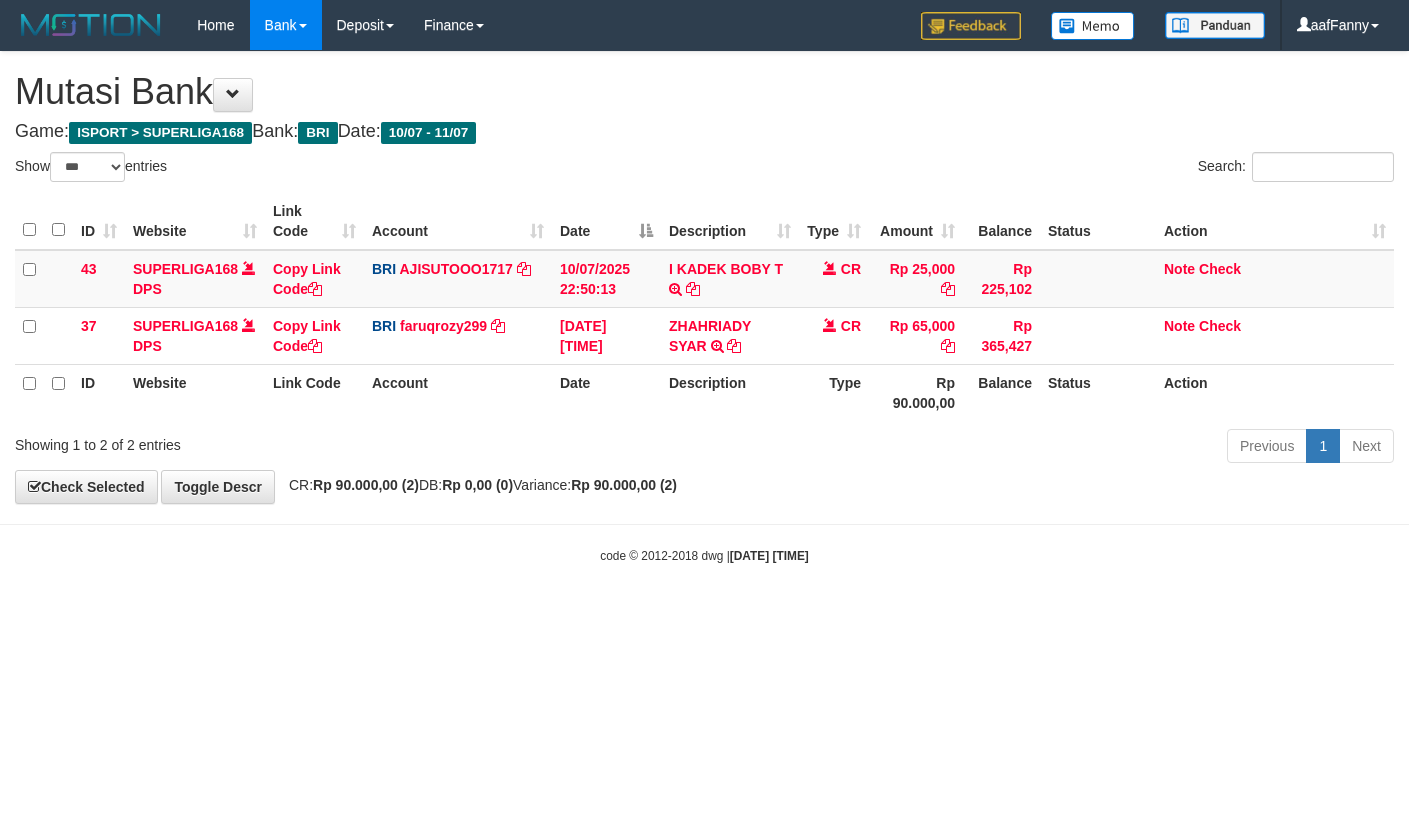 select on "***" 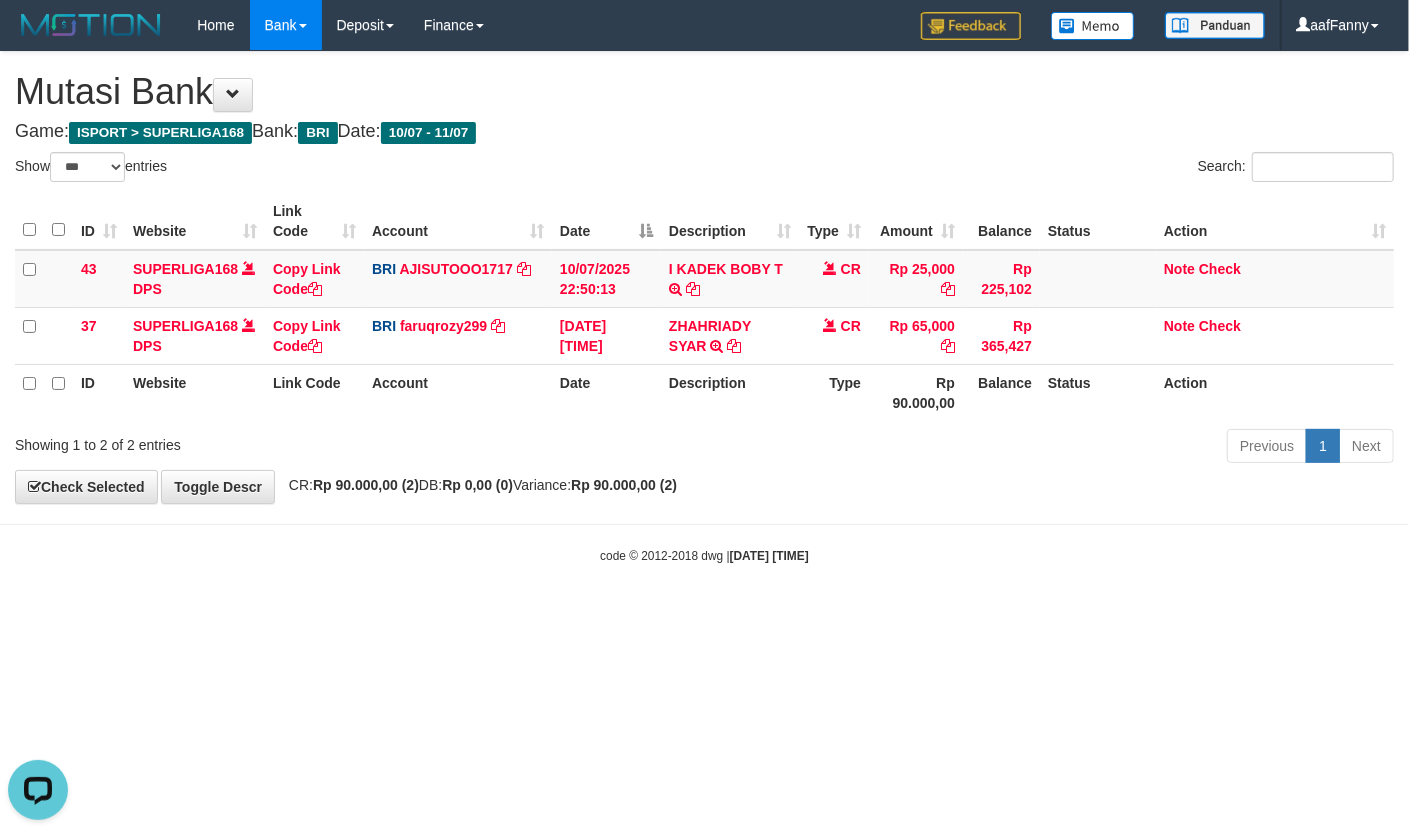 scroll, scrollTop: 0, scrollLeft: 0, axis: both 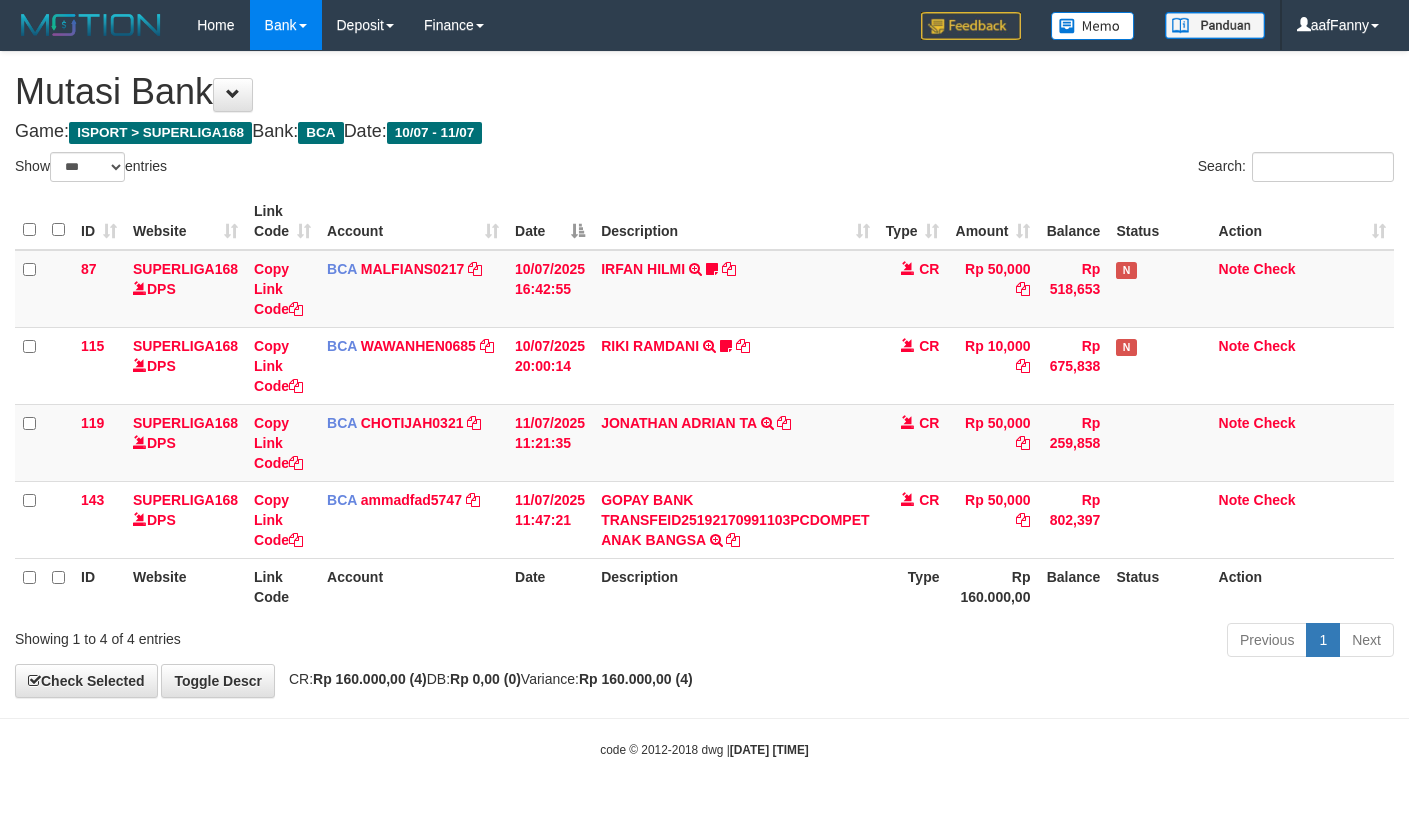 select on "***" 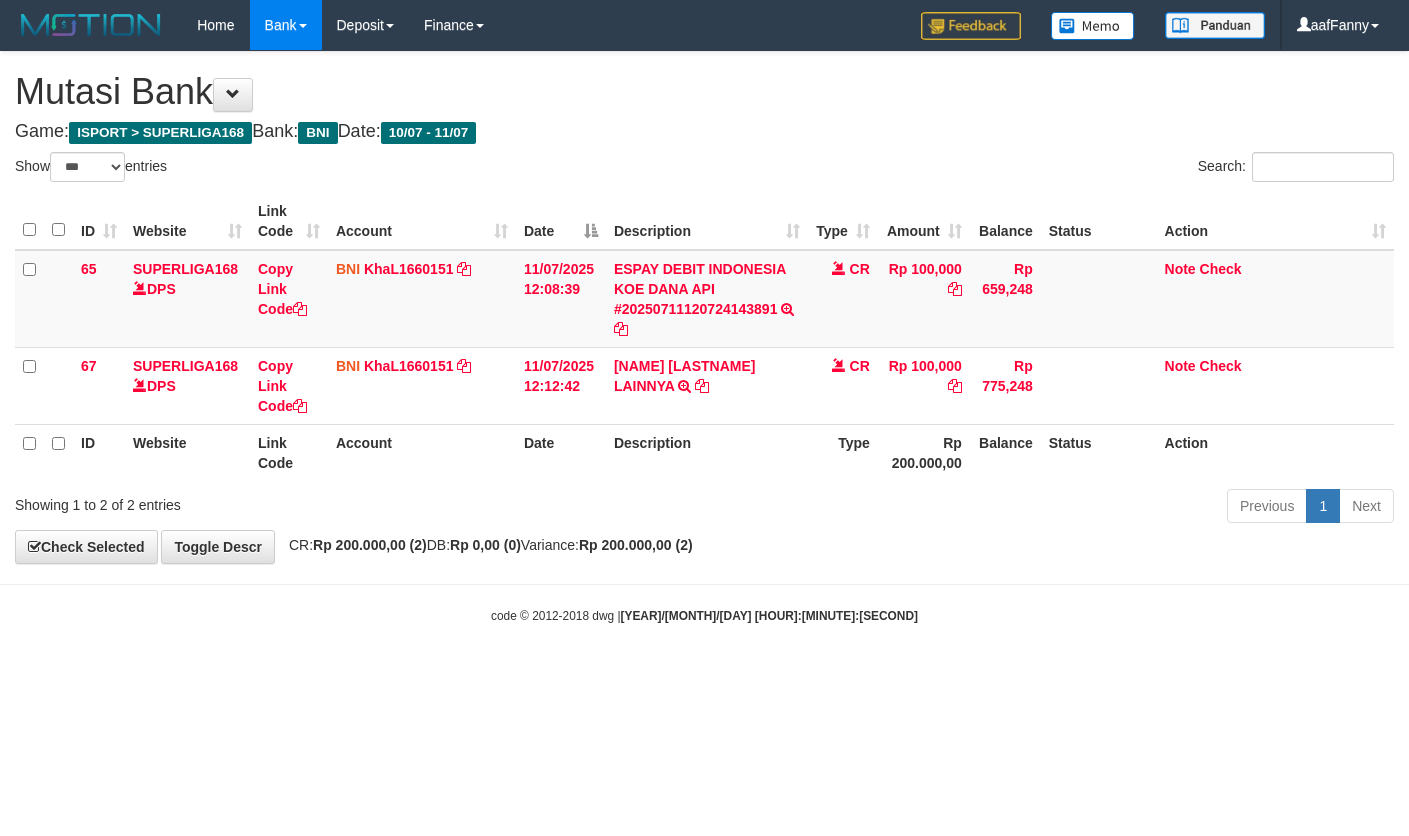 select on "***" 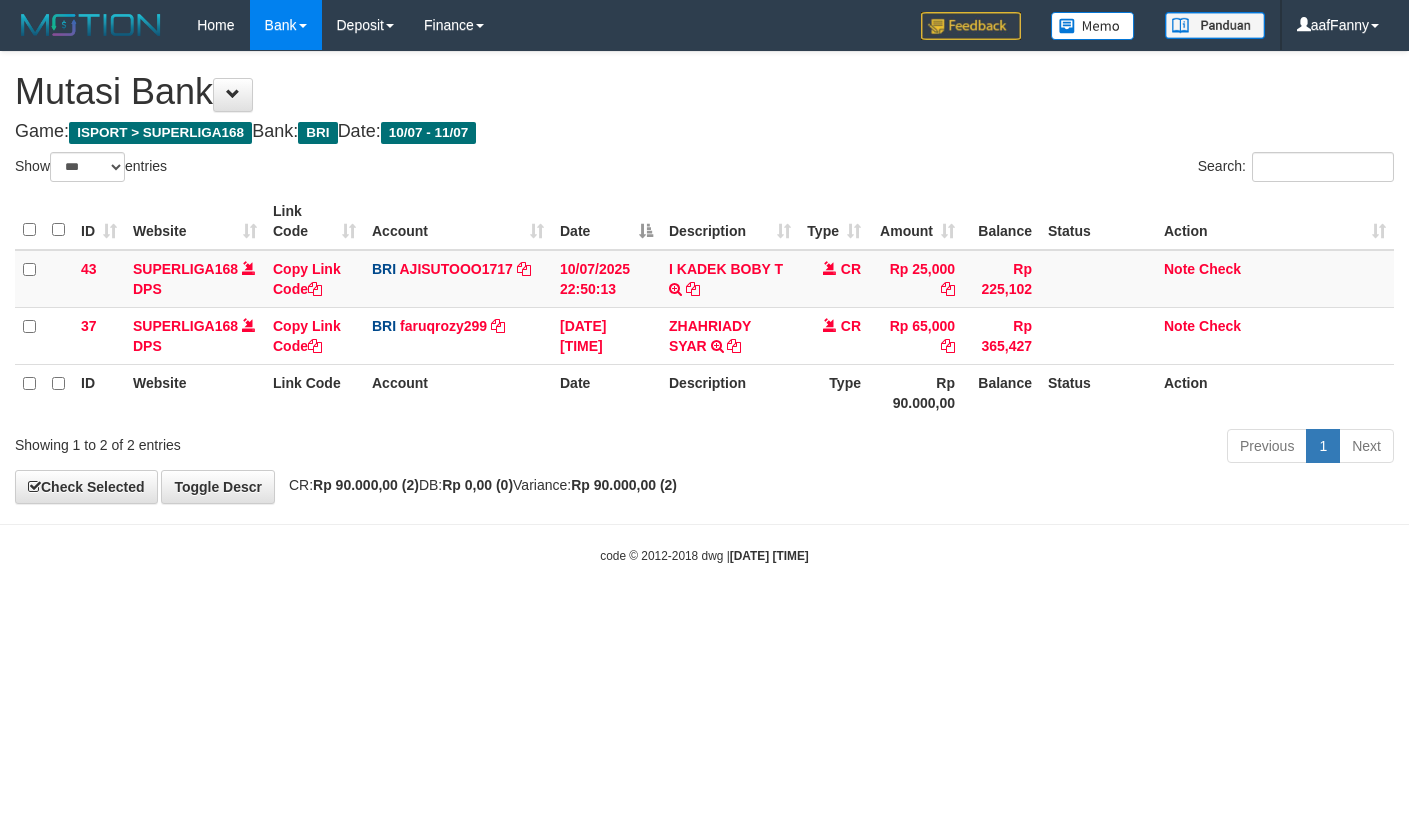 select on "***" 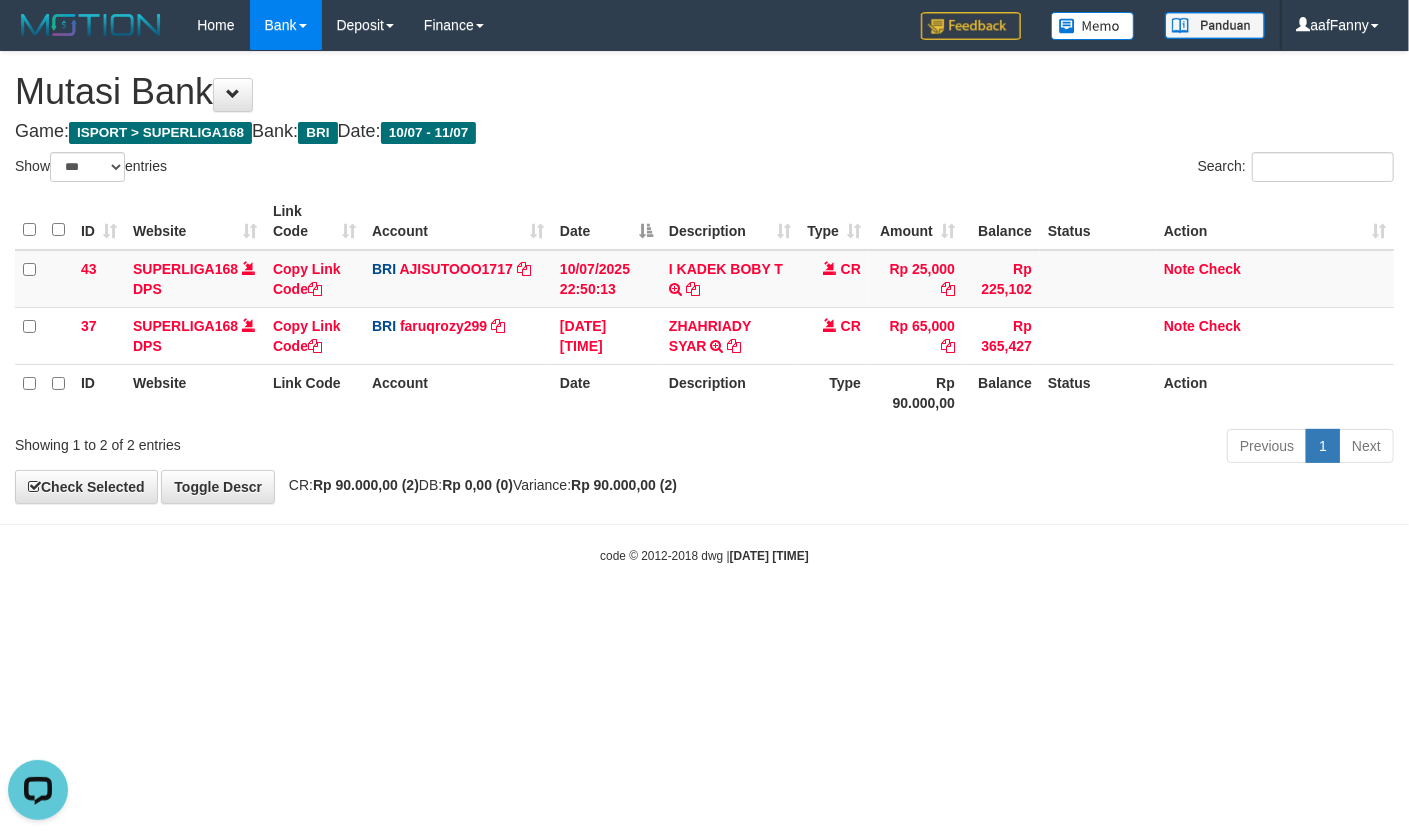 scroll, scrollTop: 0, scrollLeft: 0, axis: both 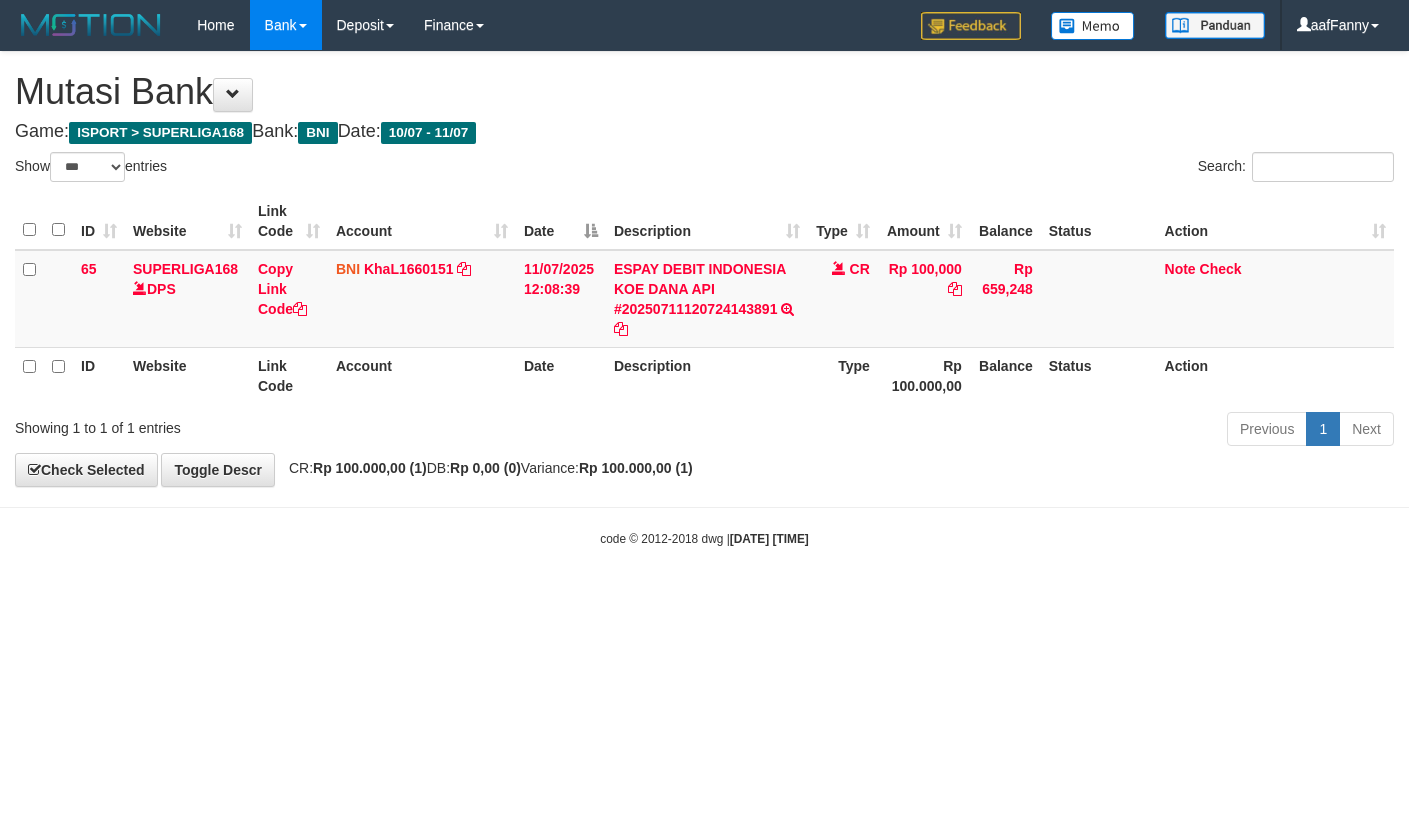 select on "***" 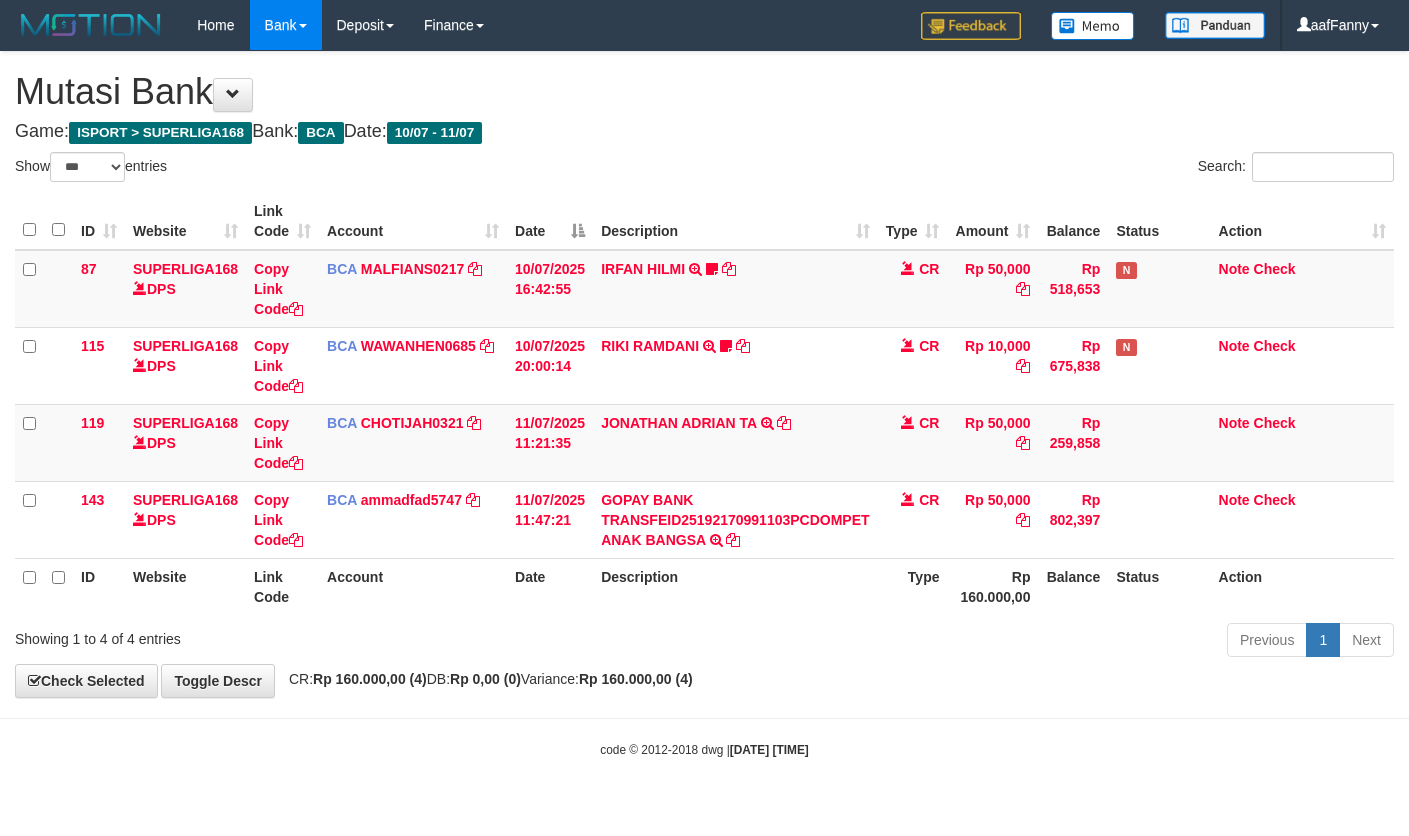 select on "***" 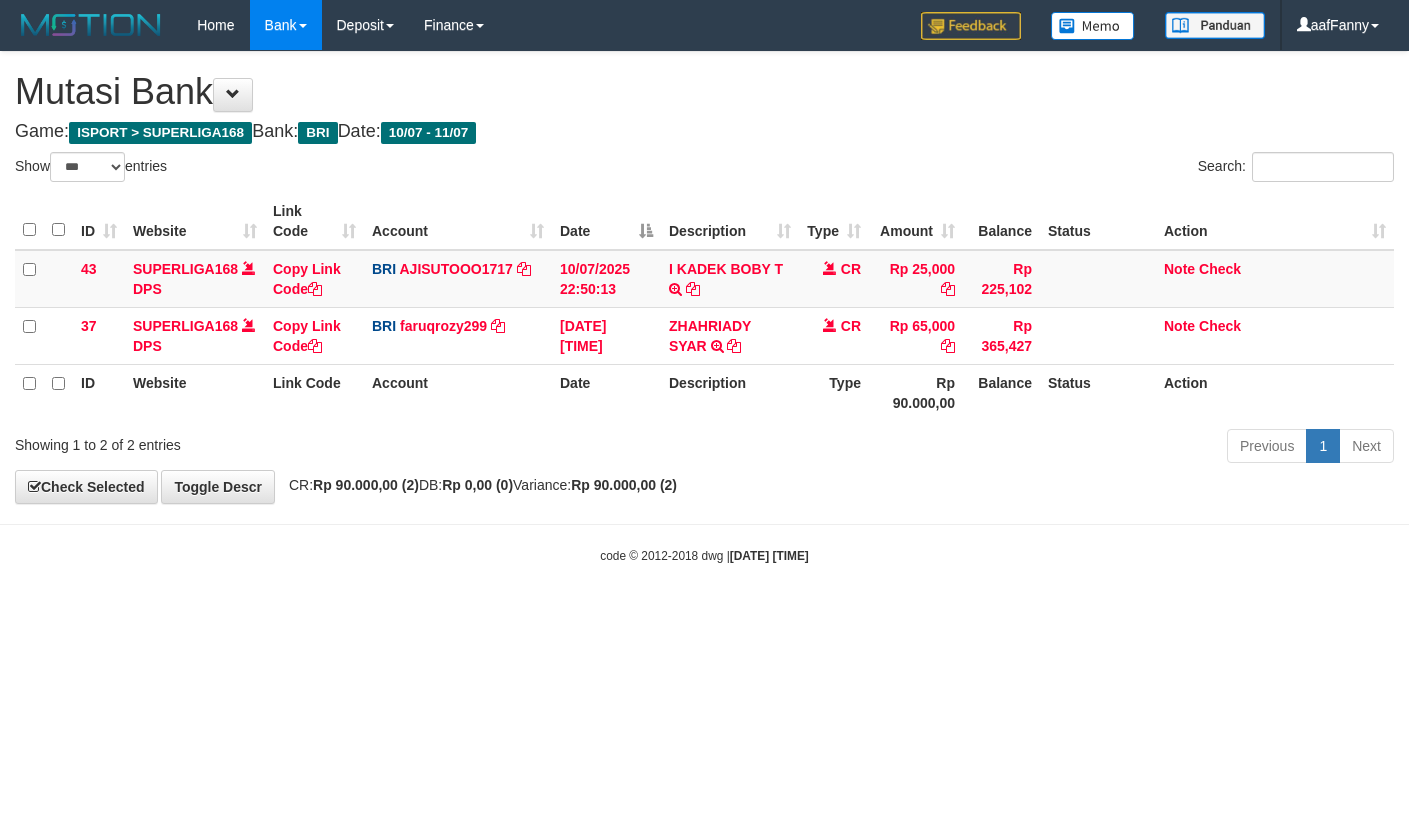 select on "***" 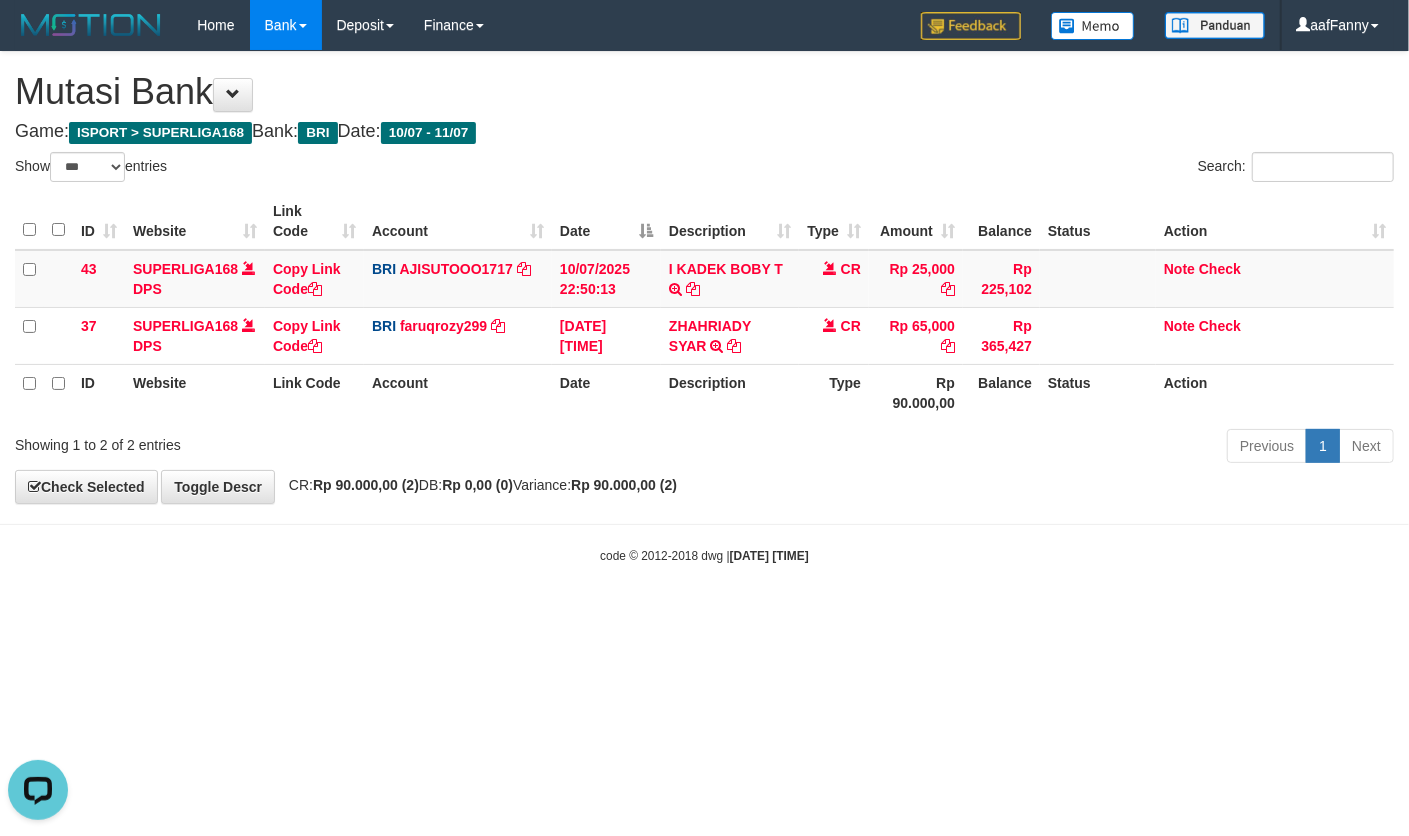 scroll, scrollTop: 0, scrollLeft: 0, axis: both 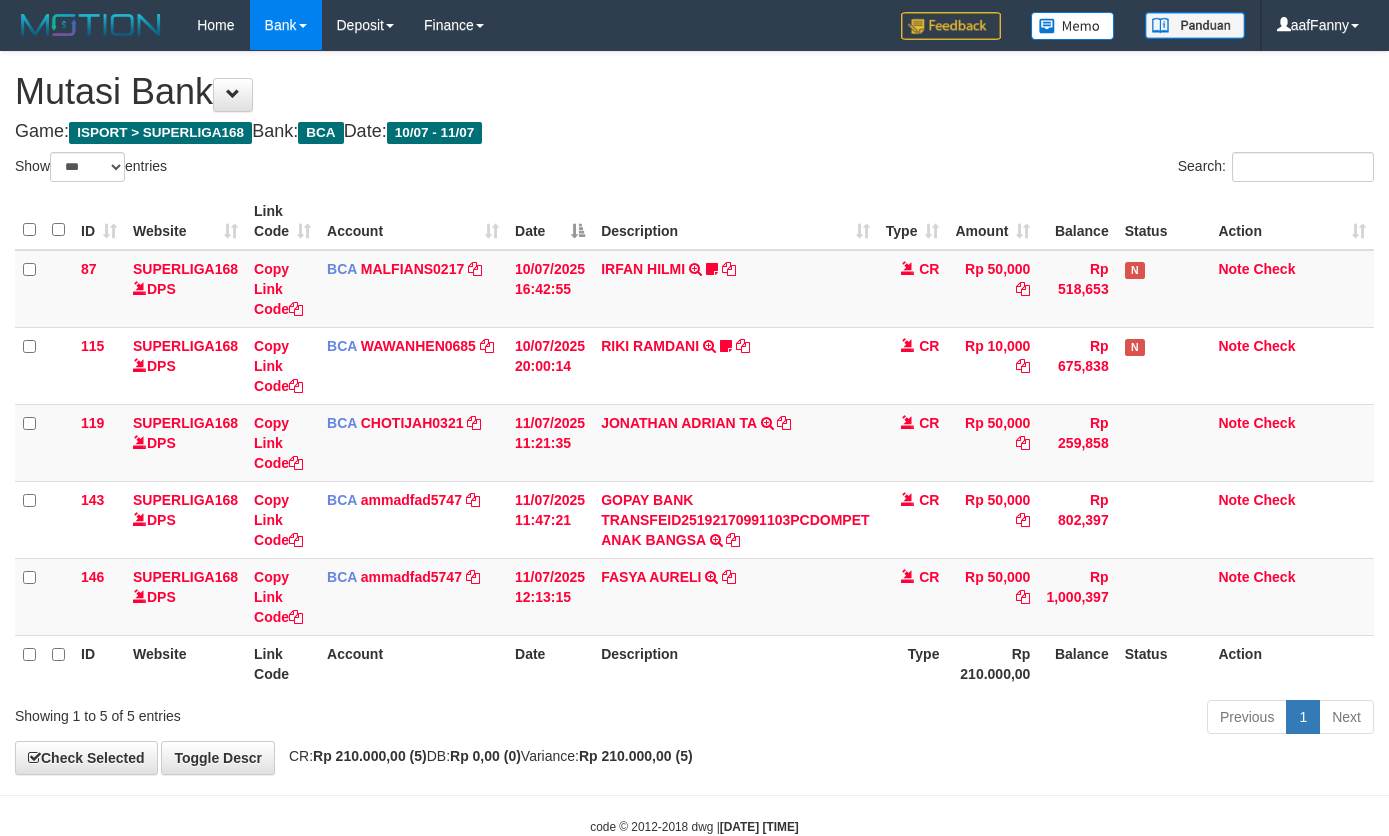 select on "***" 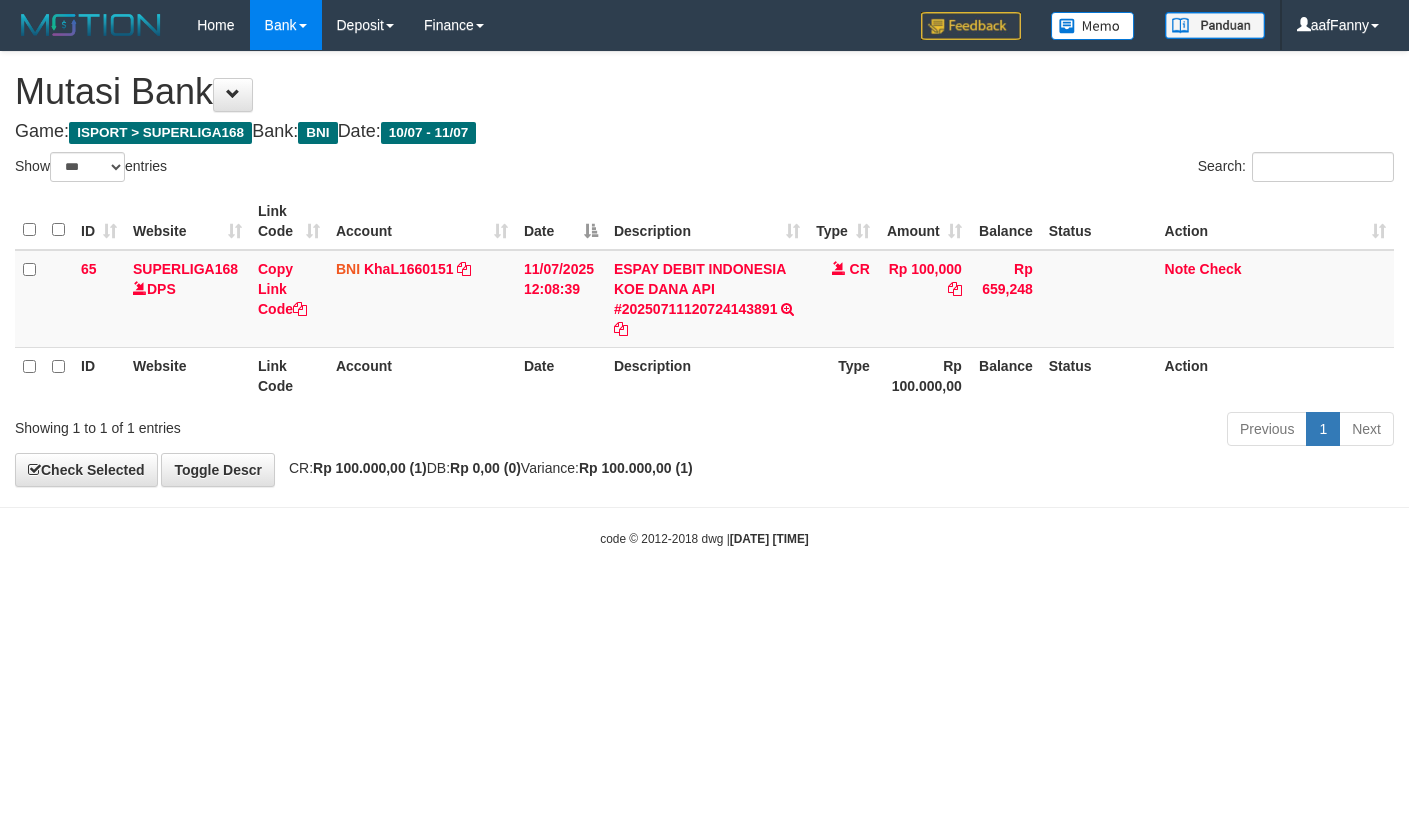 select on "***" 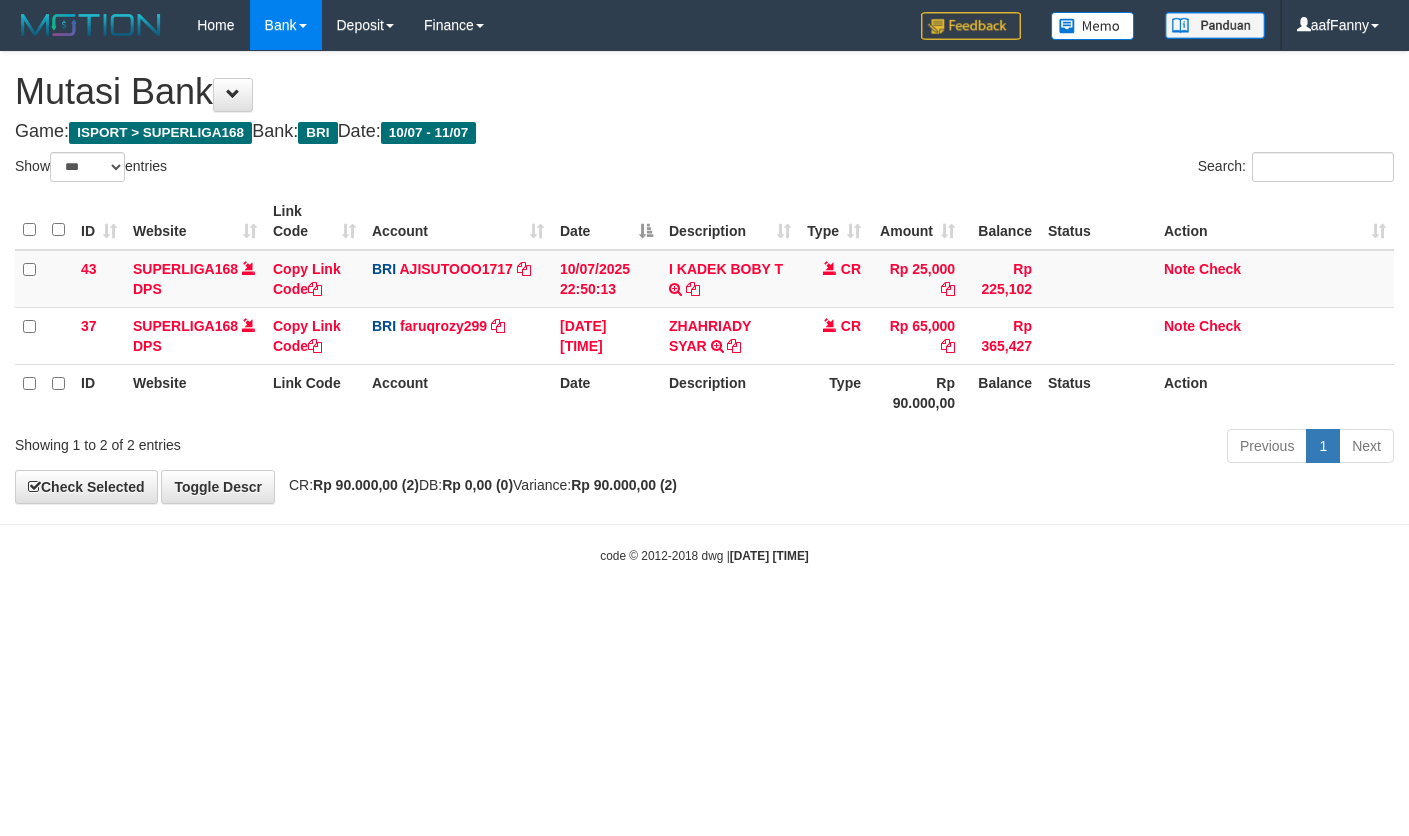 select on "***" 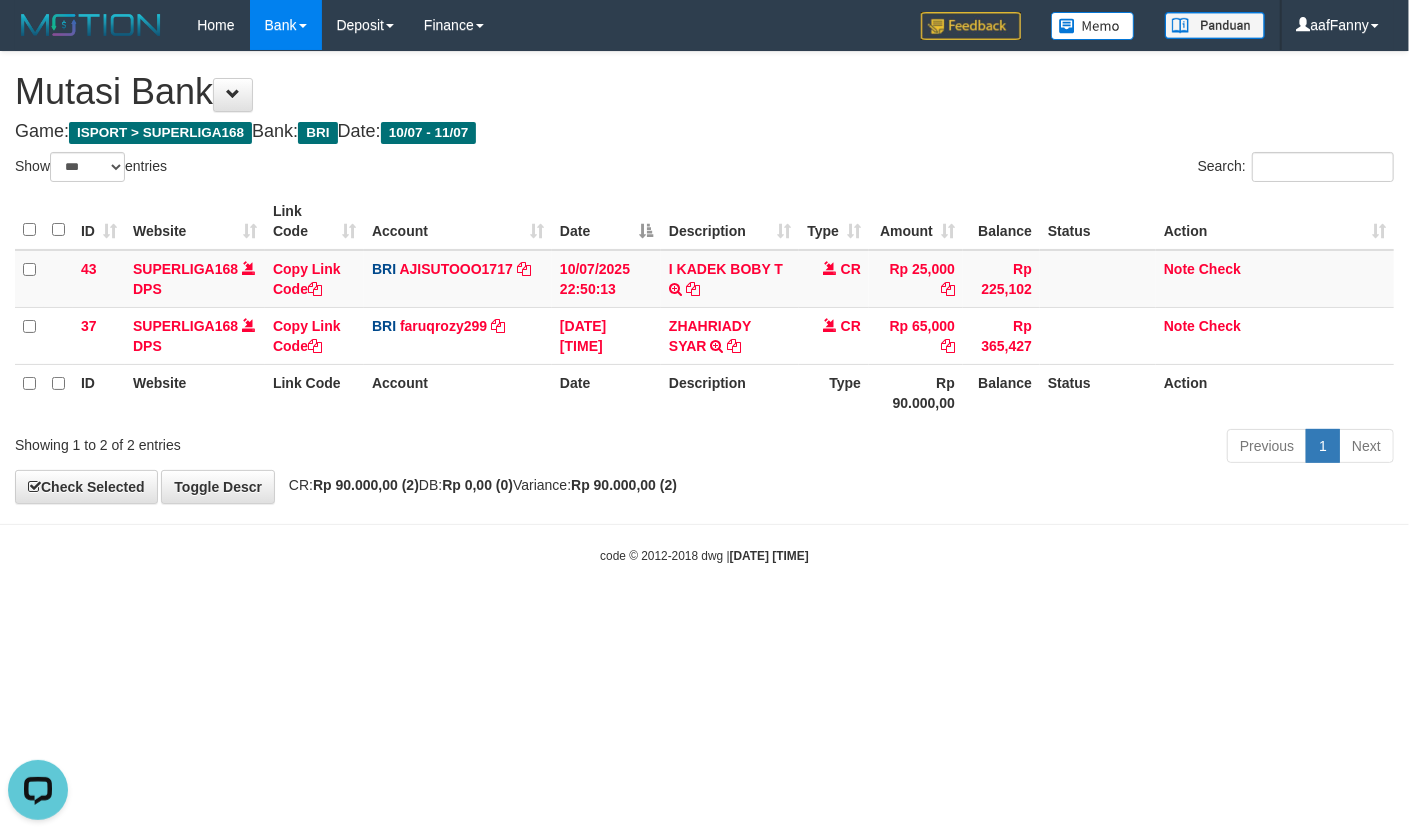 scroll, scrollTop: 0, scrollLeft: 0, axis: both 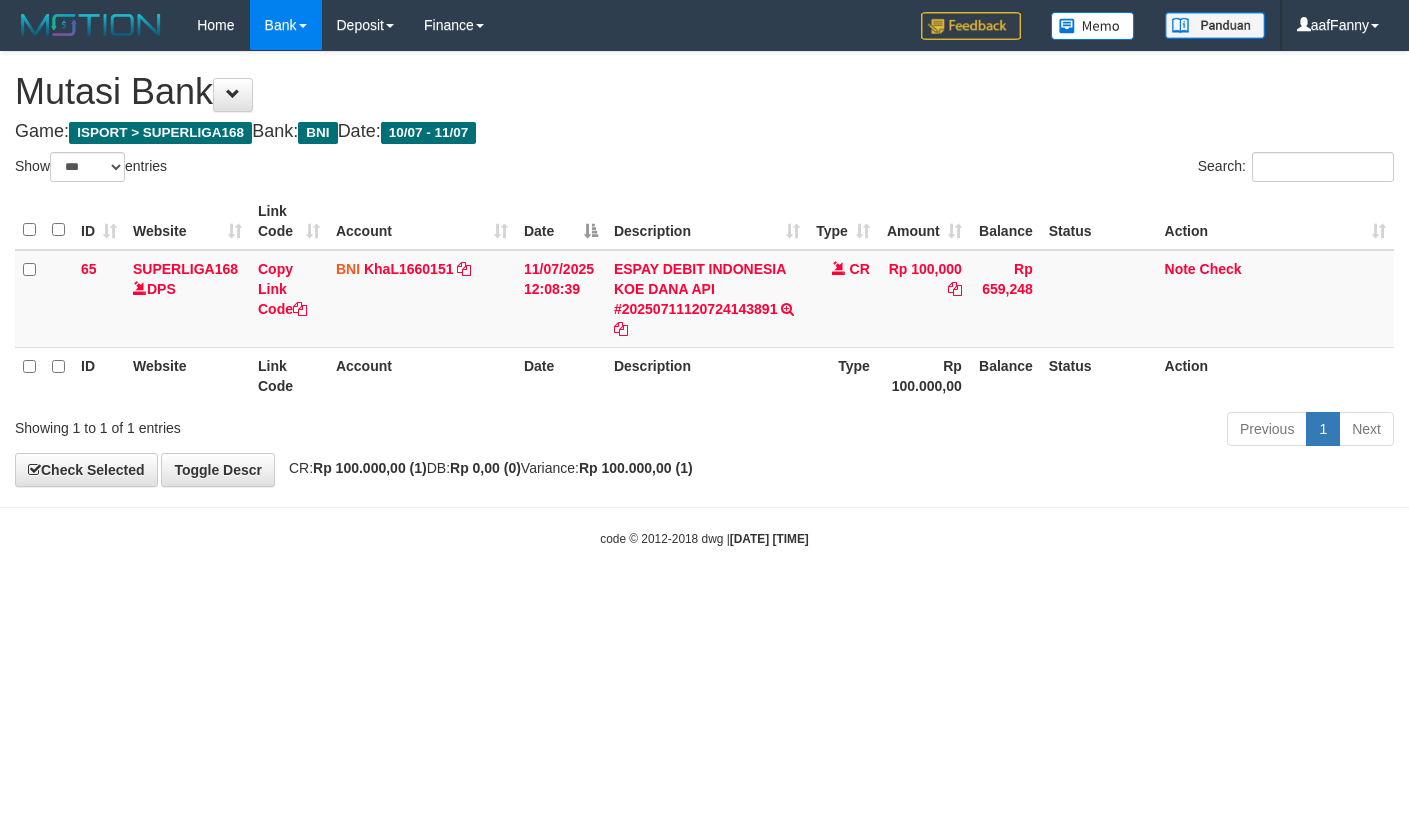 select on "***" 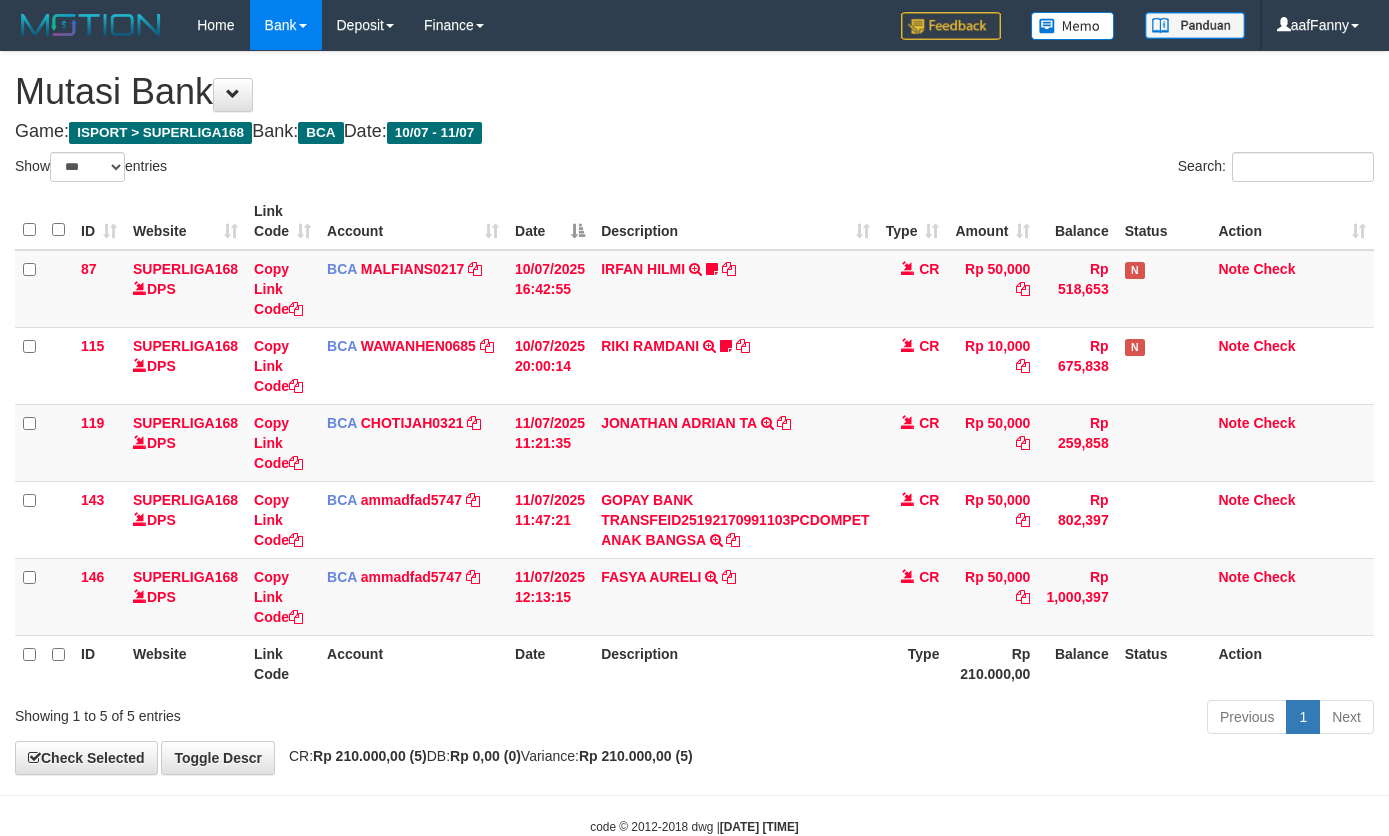 select on "***" 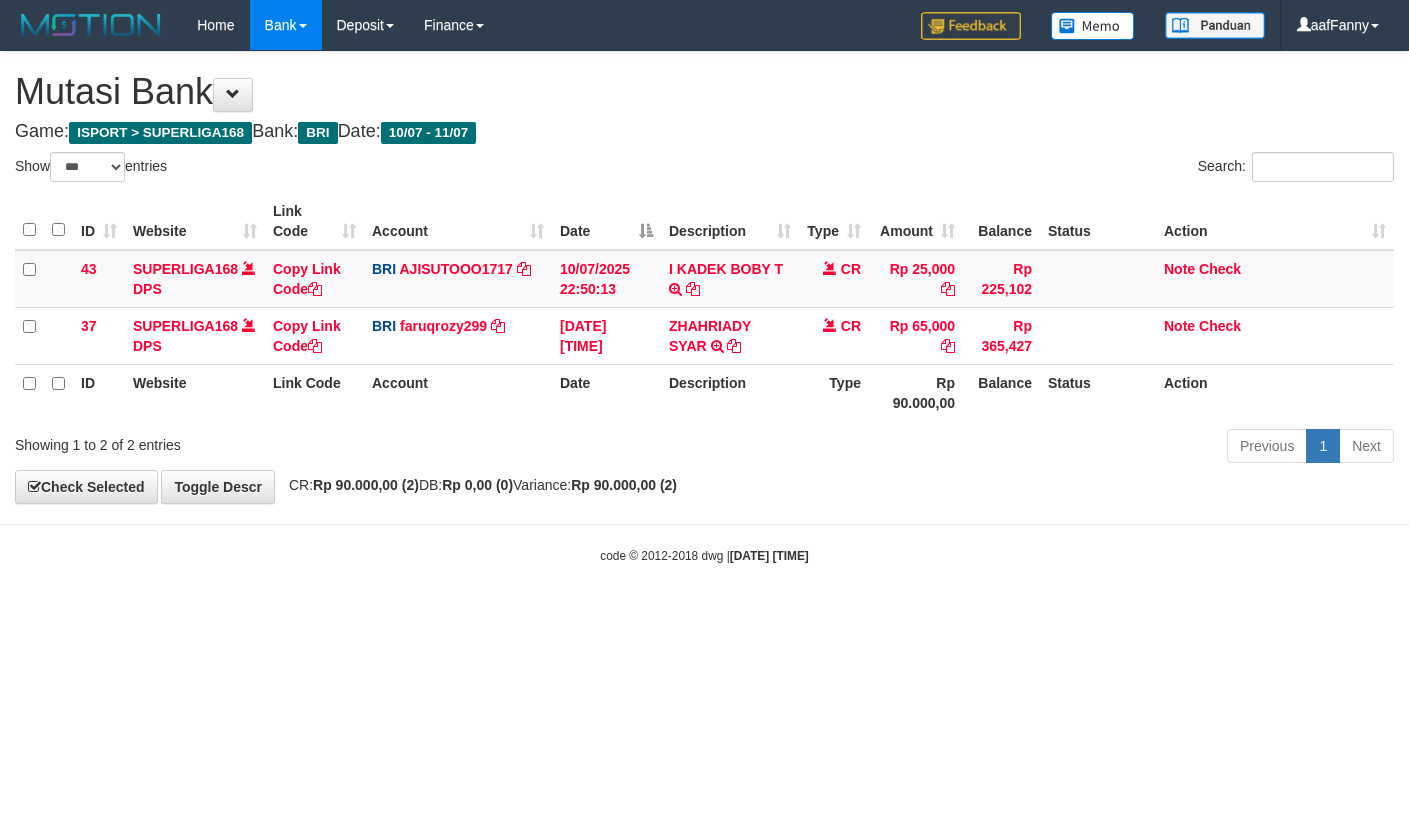 select on "***" 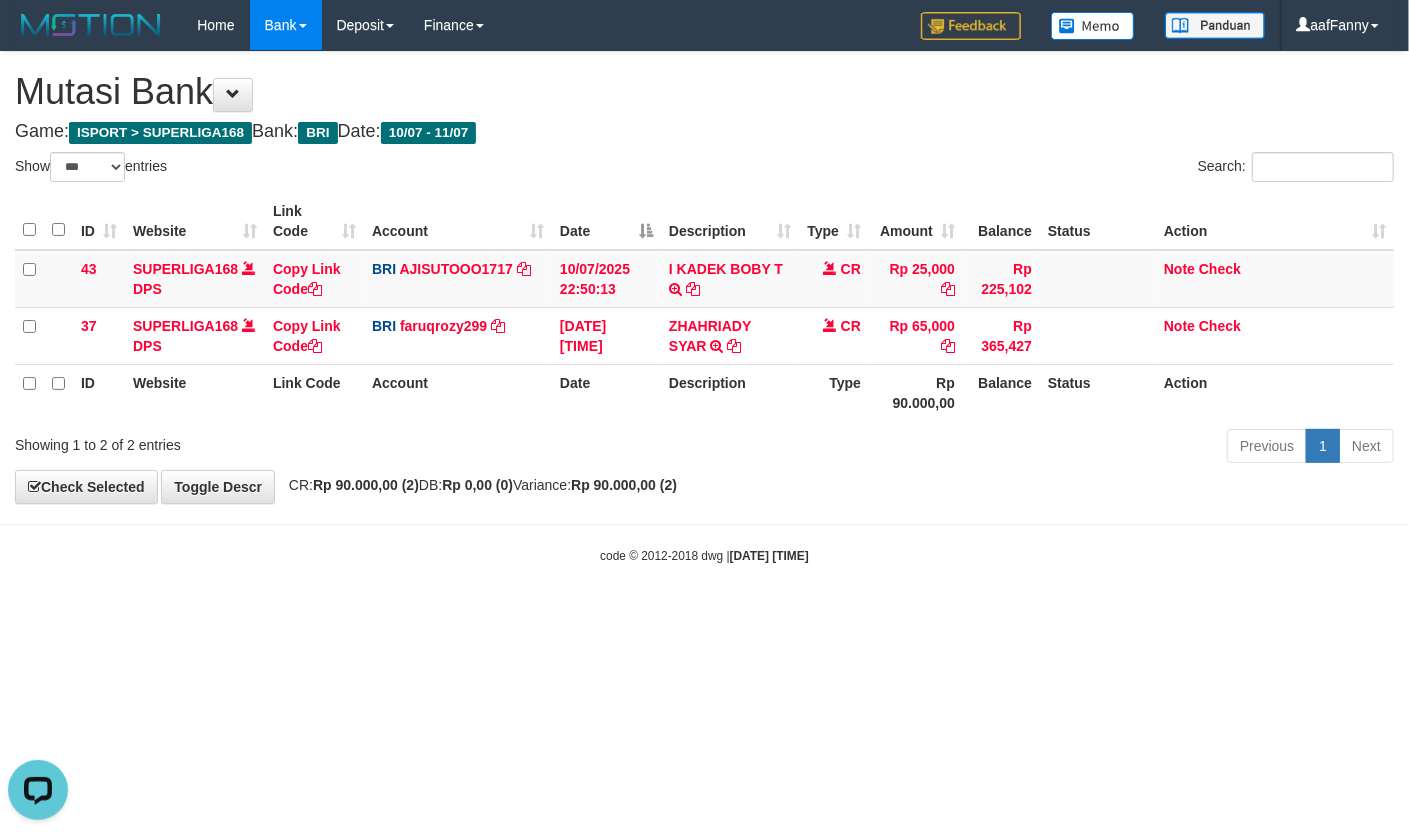 scroll, scrollTop: 0, scrollLeft: 0, axis: both 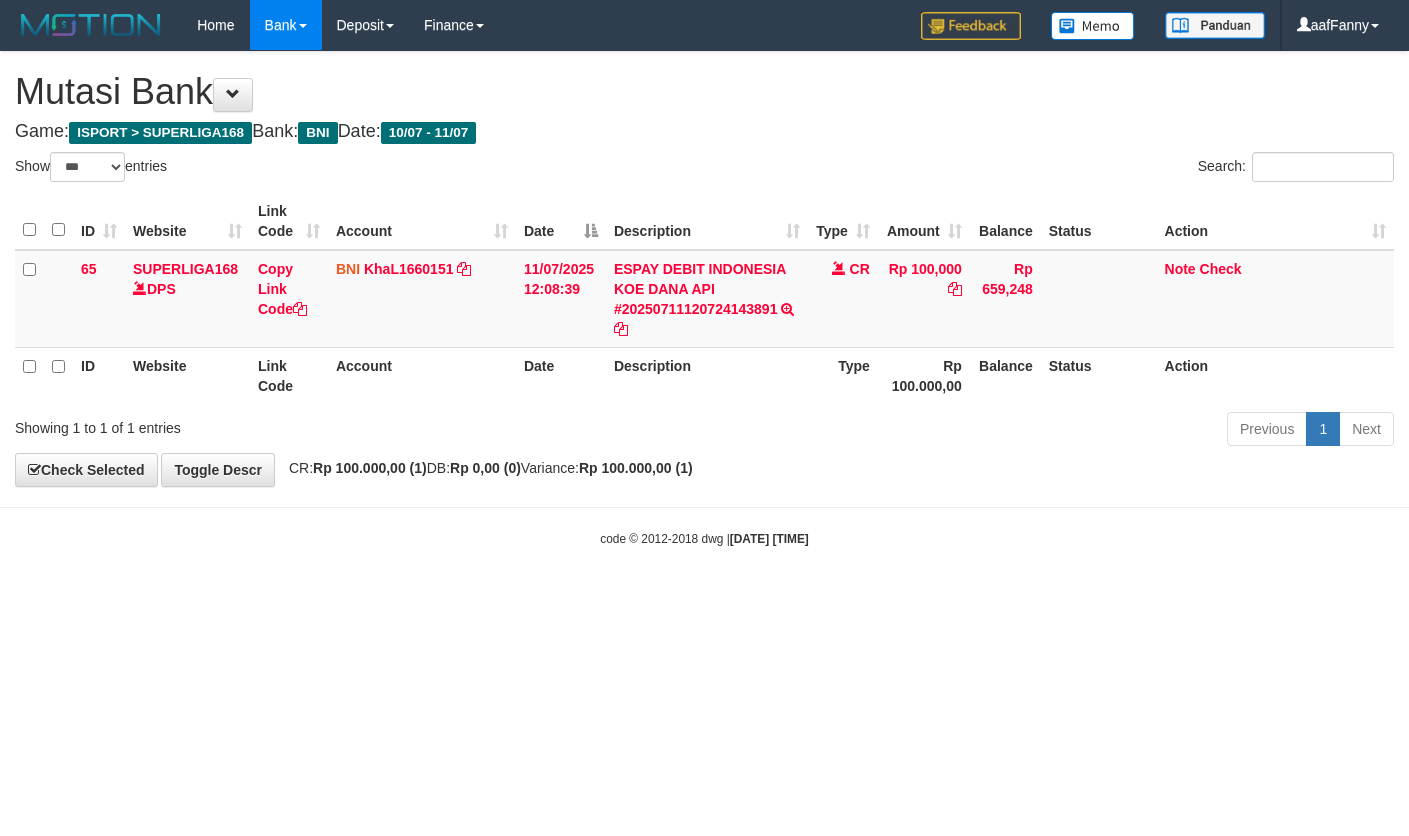 select on "***" 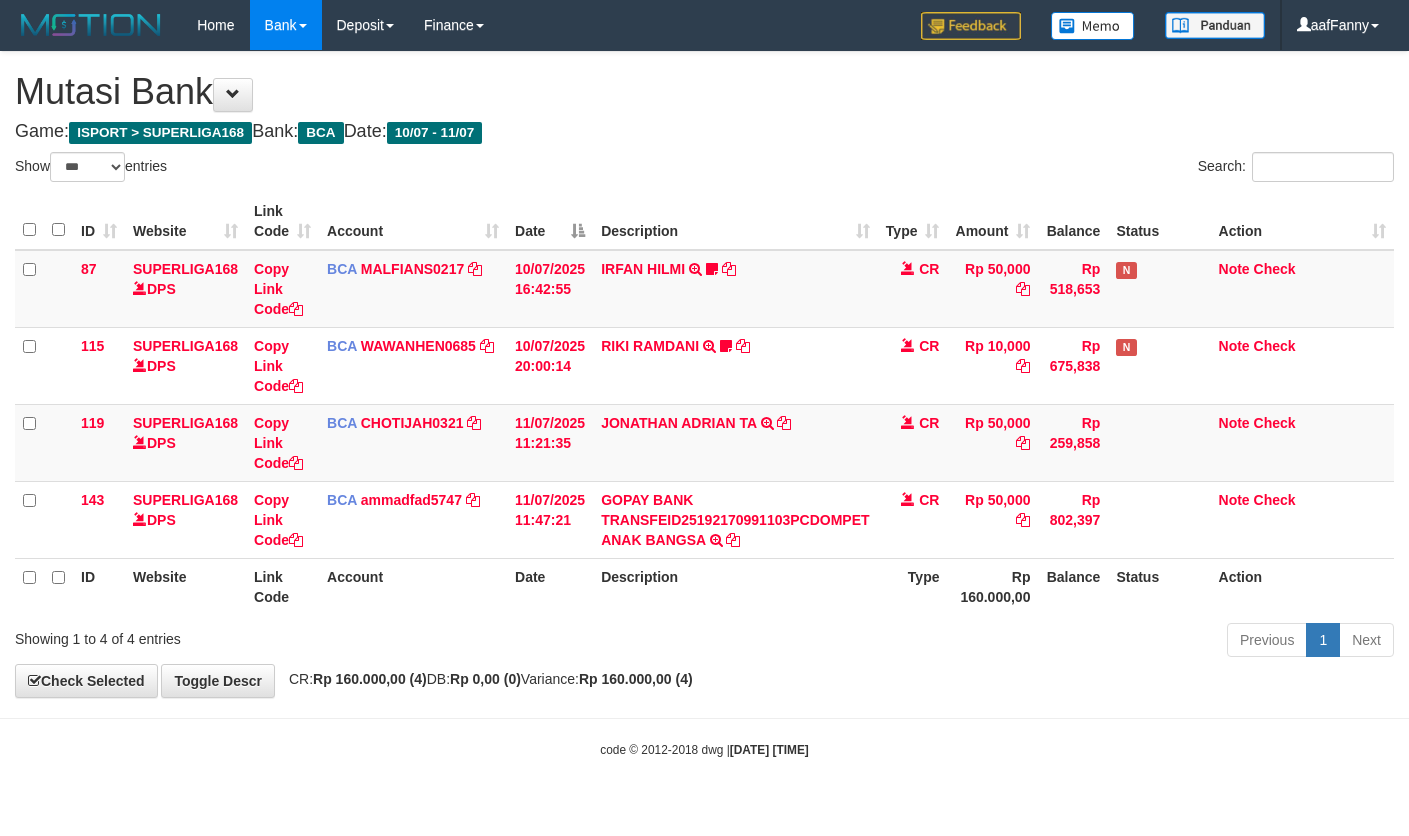 select on "***" 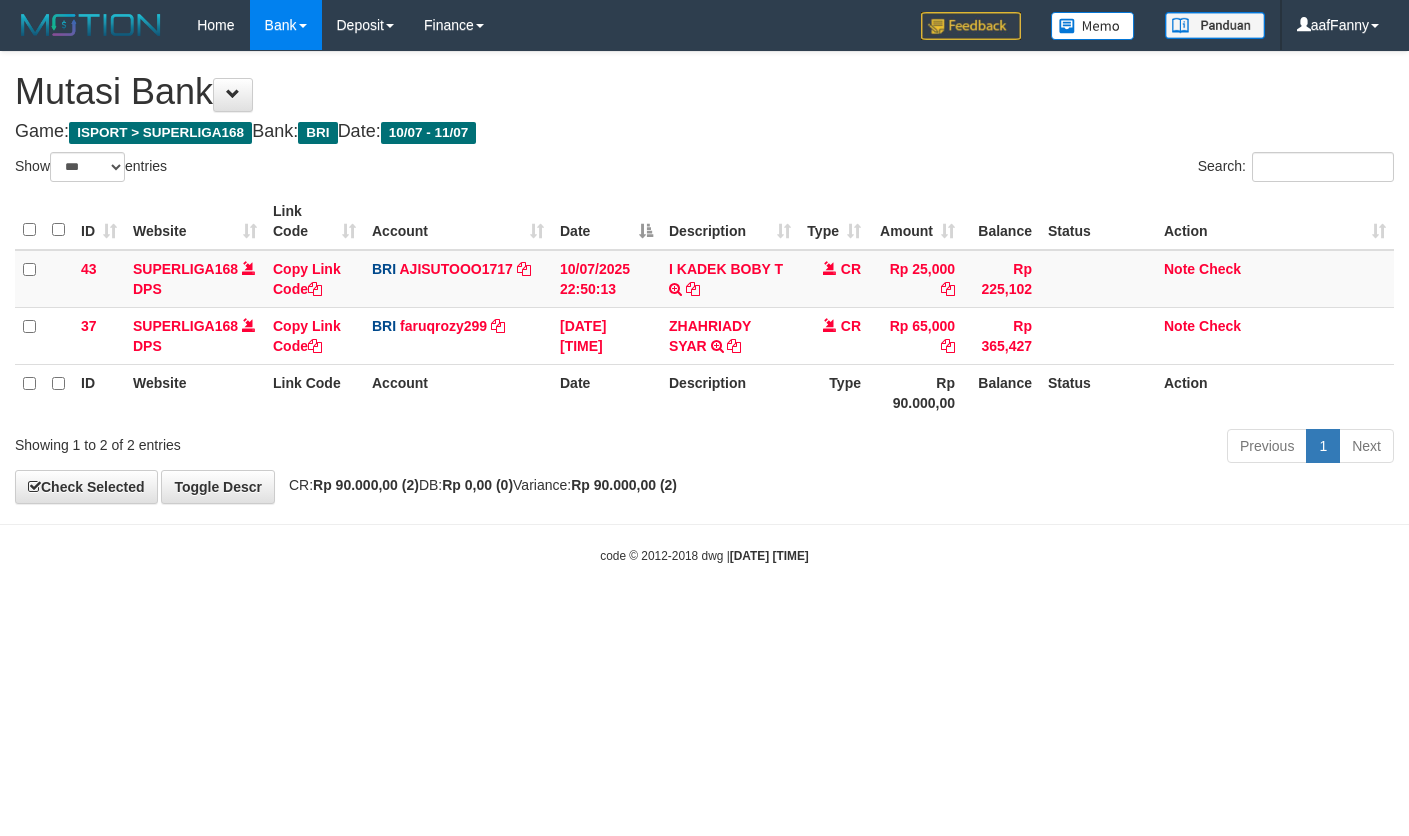 select on "***" 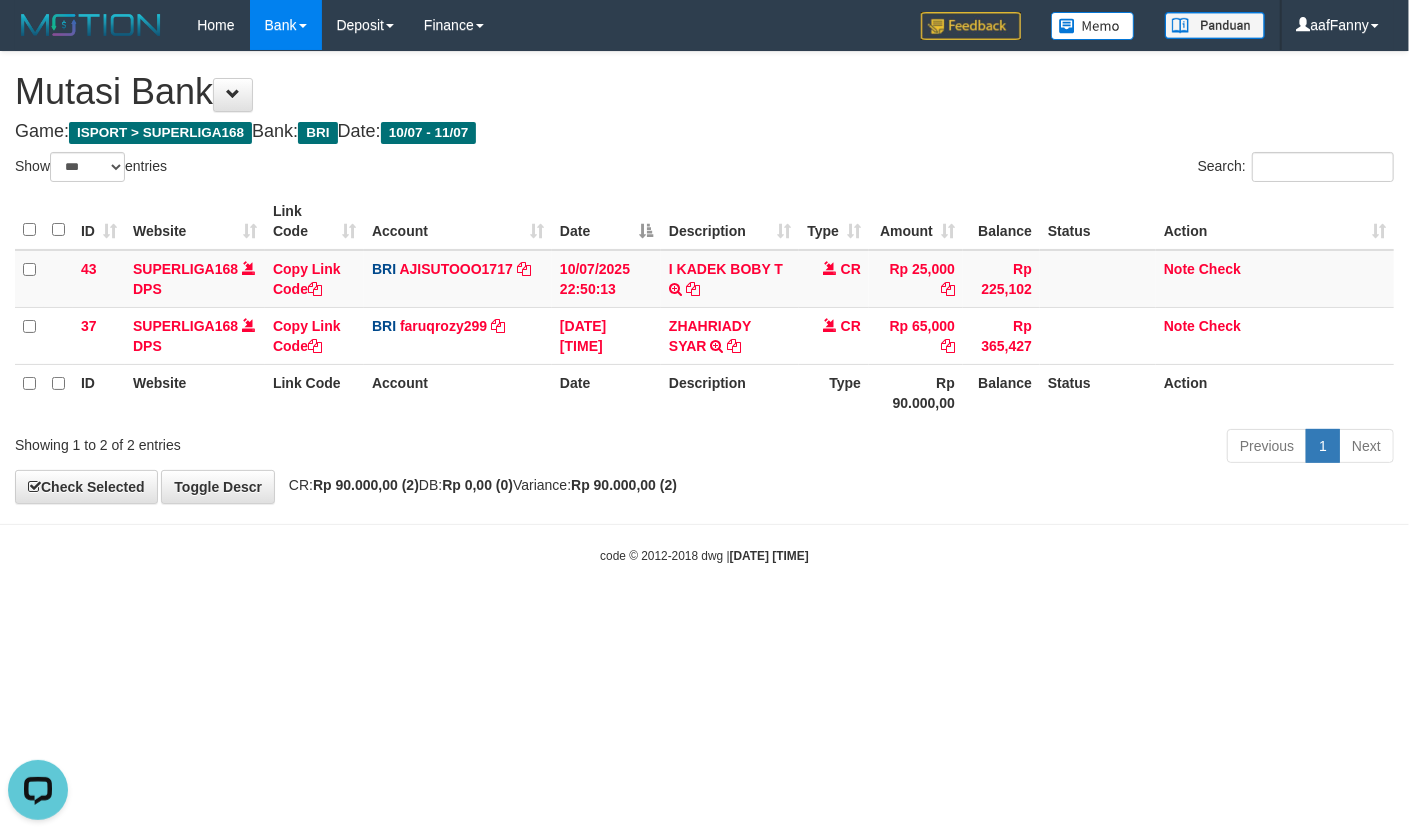 scroll, scrollTop: 0, scrollLeft: 0, axis: both 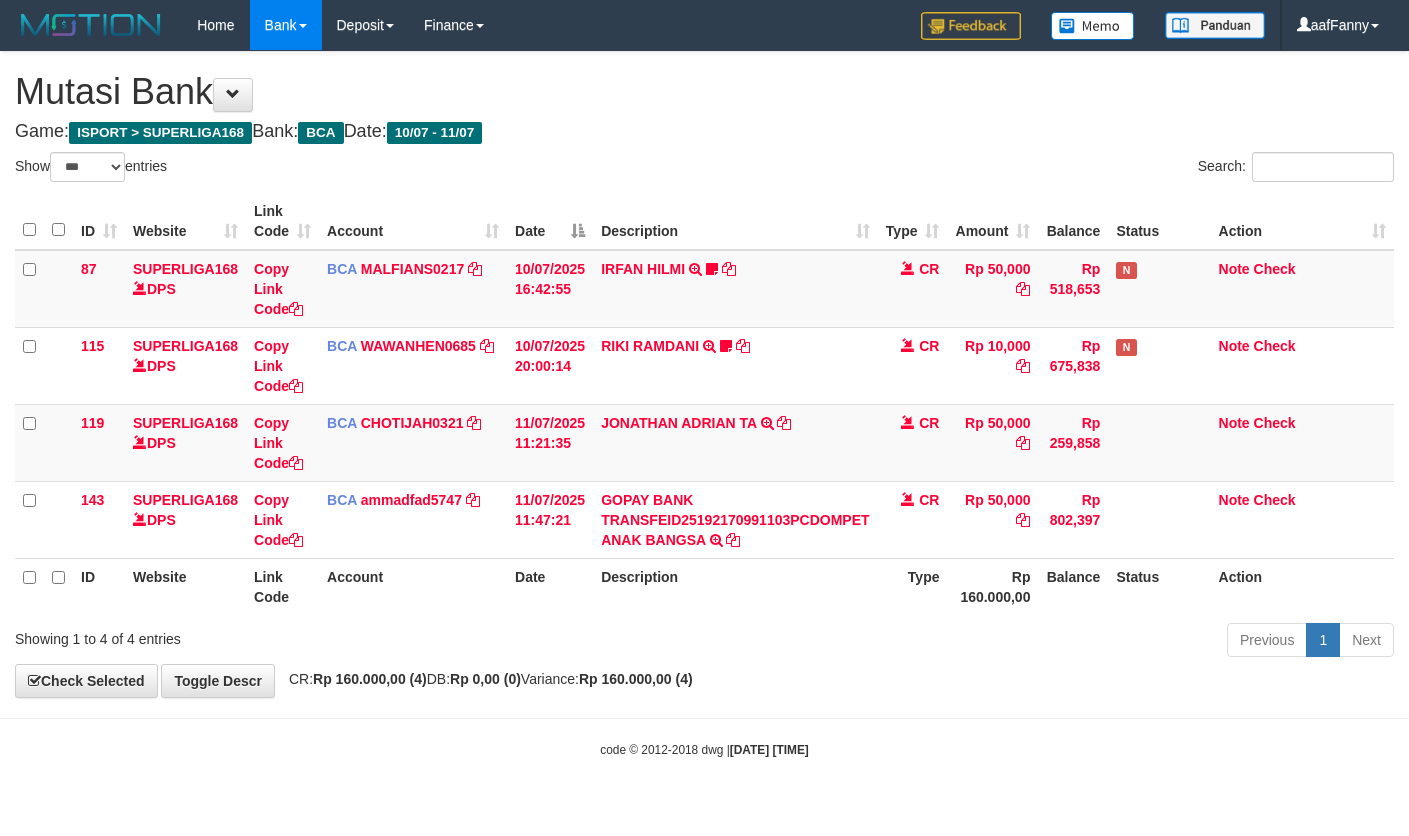 select on "***" 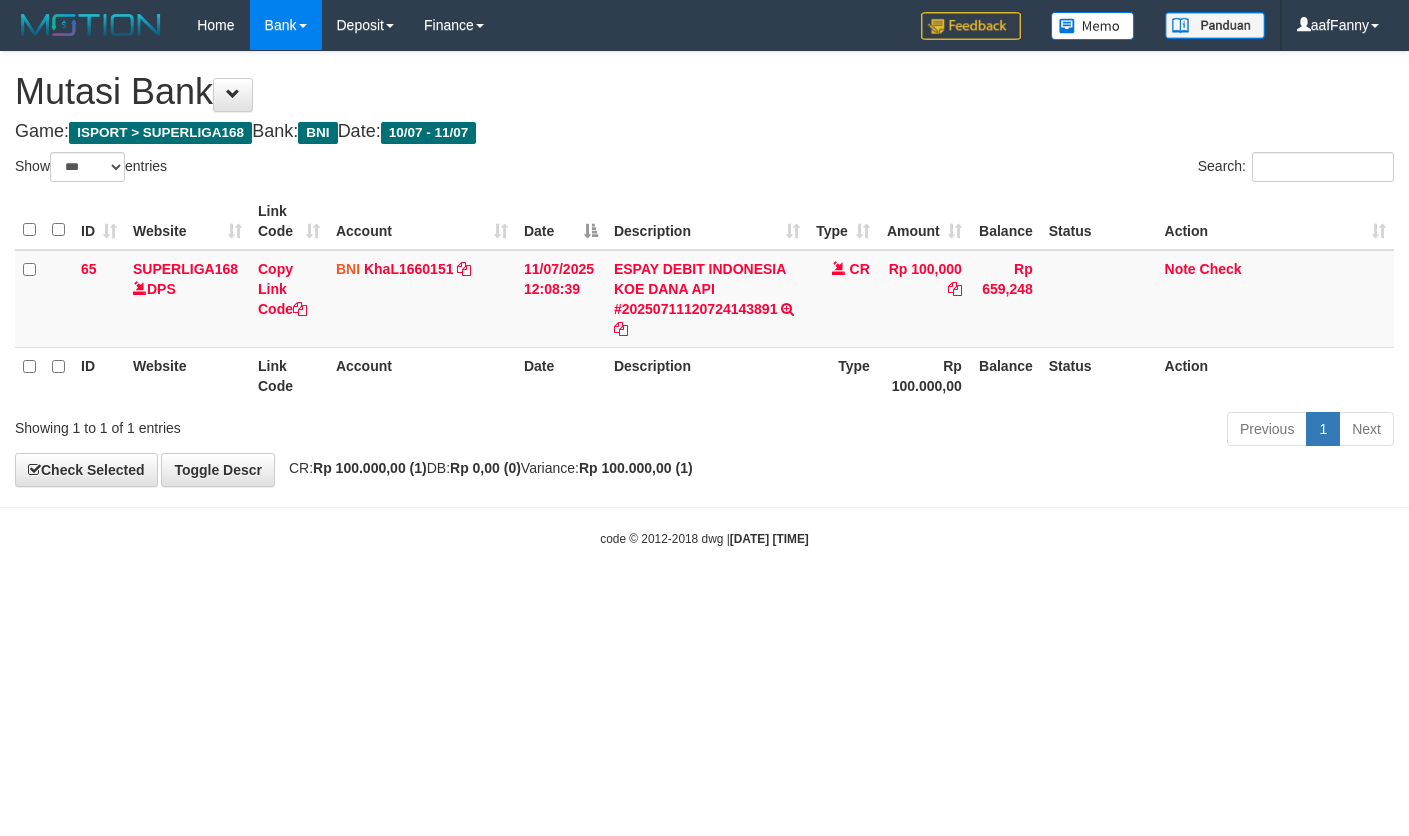 select on "***" 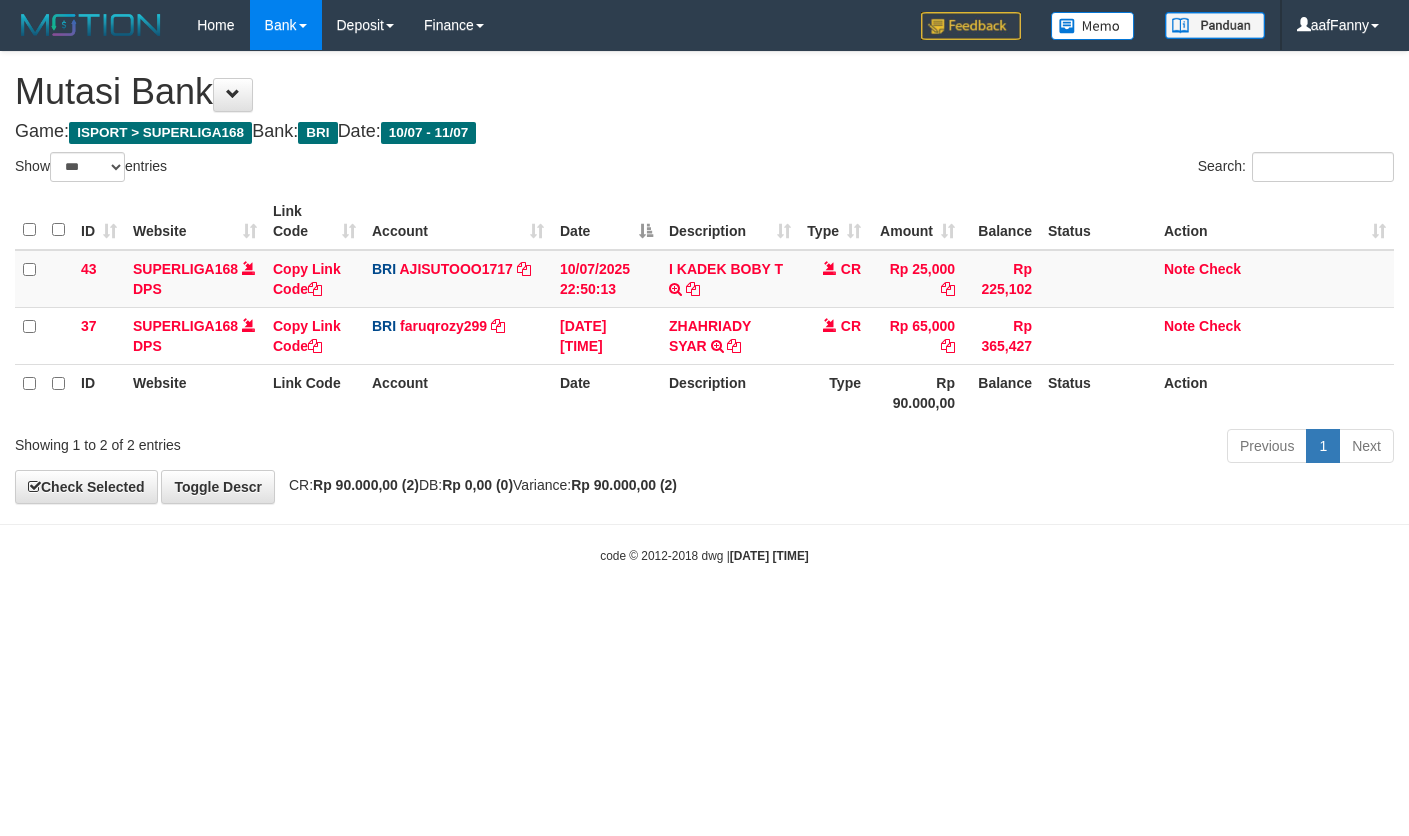 select on "***" 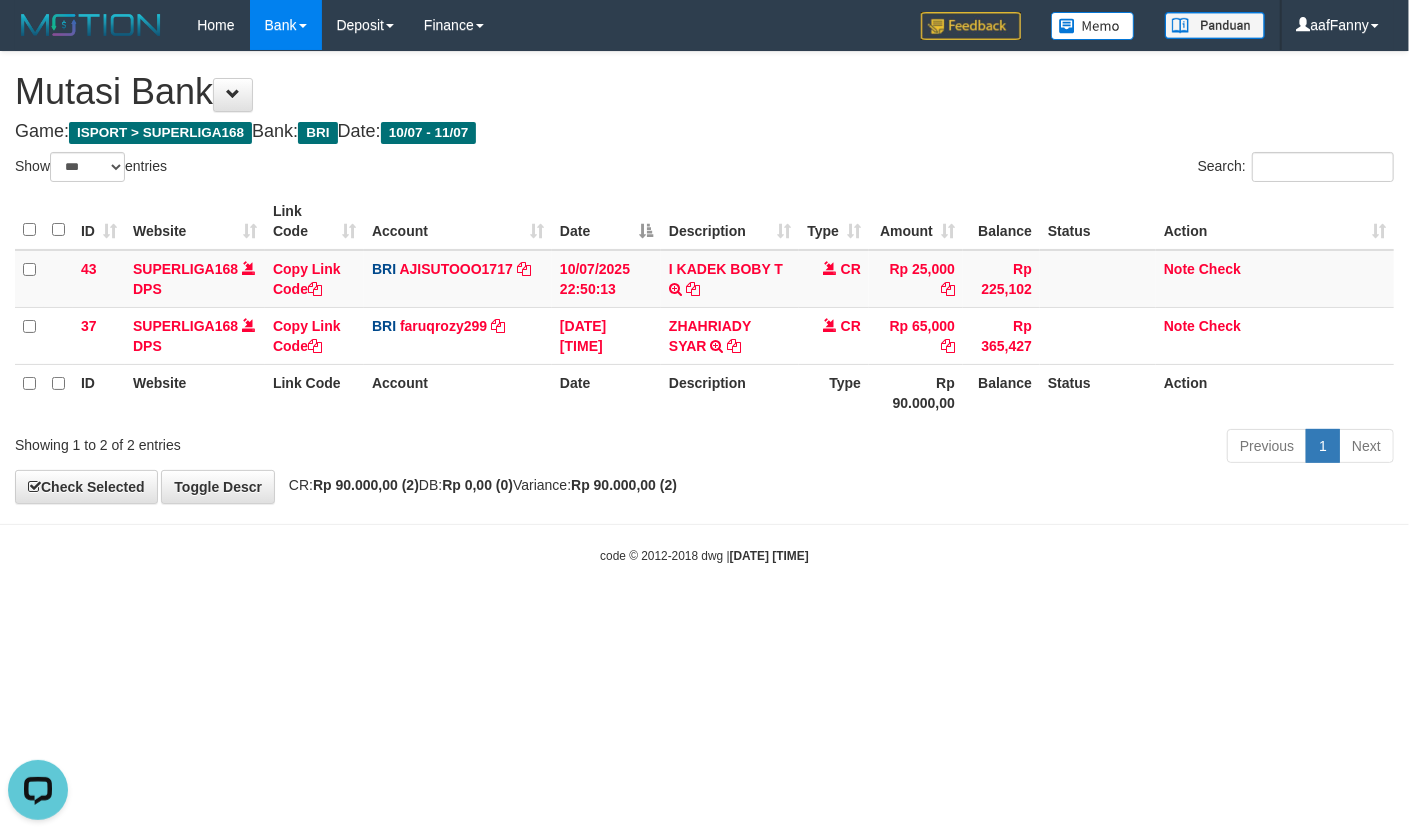 scroll, scrollTop: 0, scrollLeft: 0, axis: both 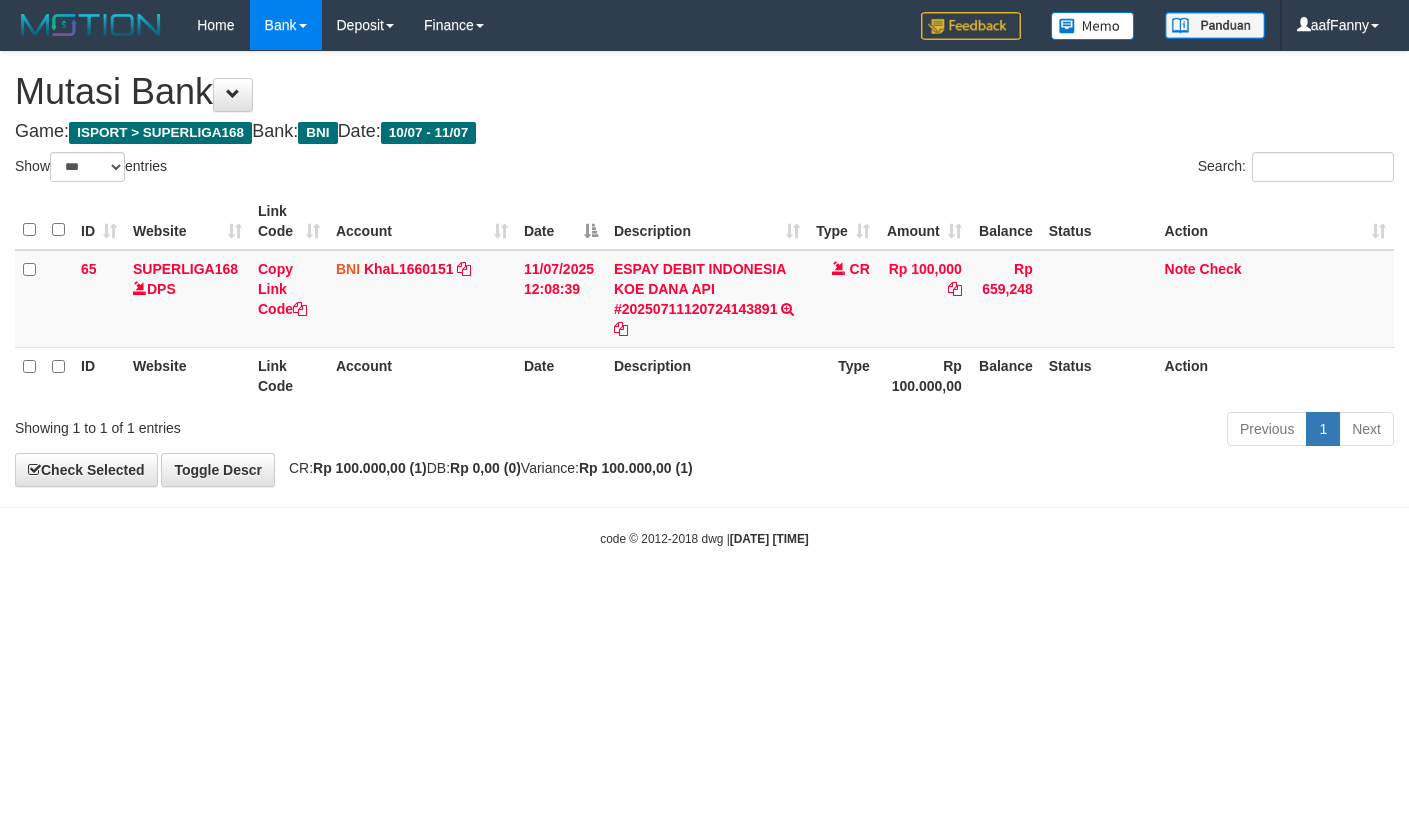 select on "***" 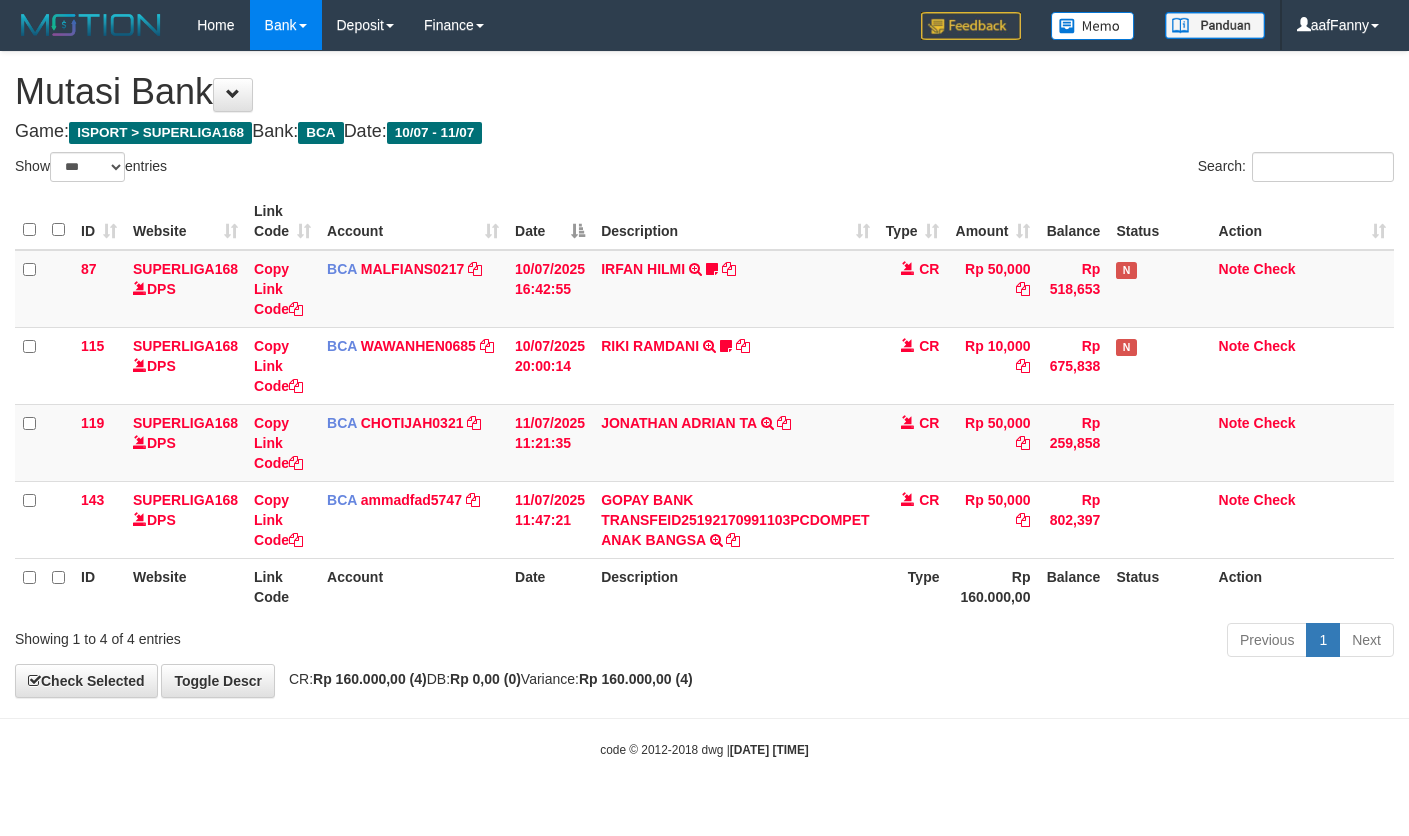 select on "***" 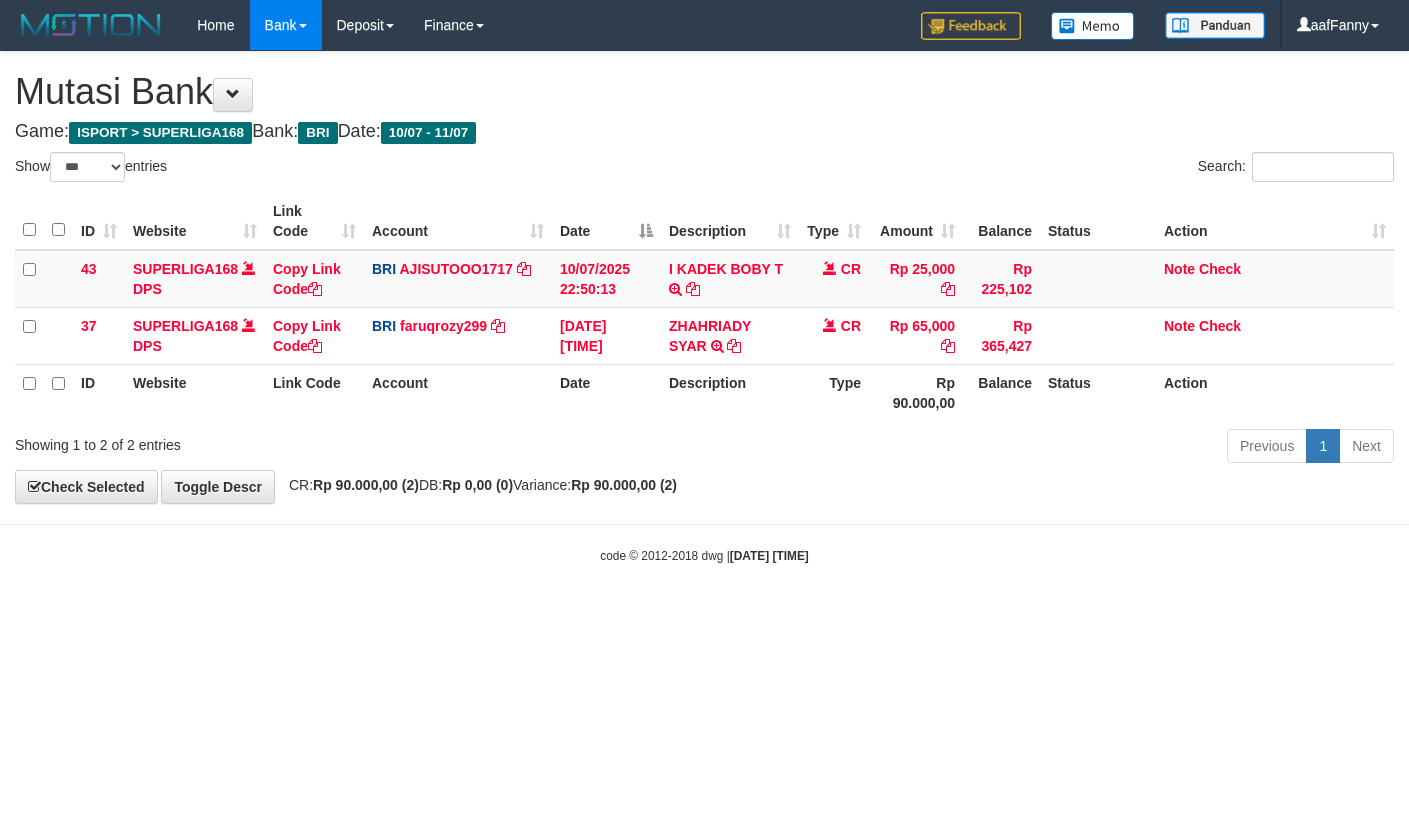select on "***" 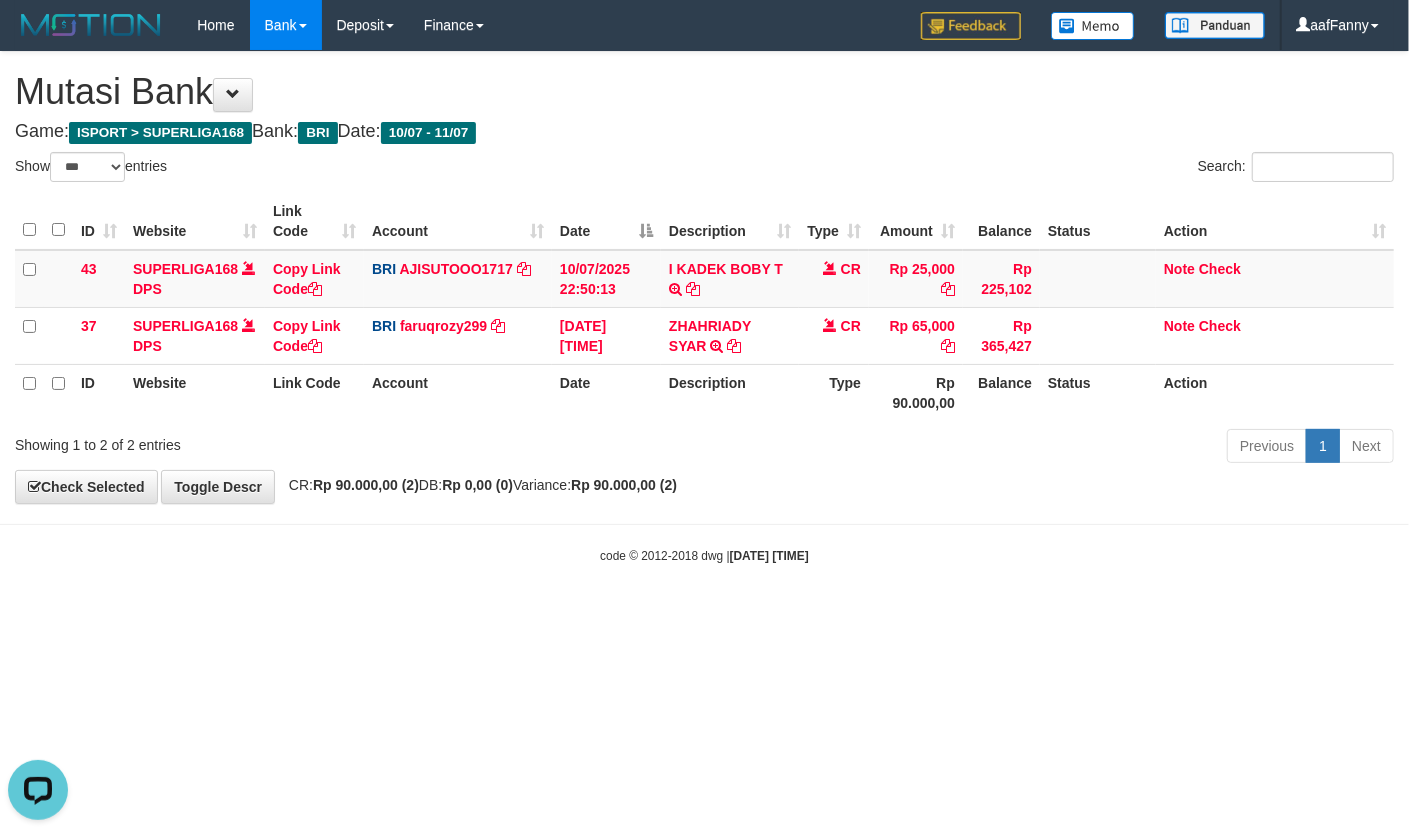 scroll, scrollTop: 0, scrollLeft: 0, axis: both 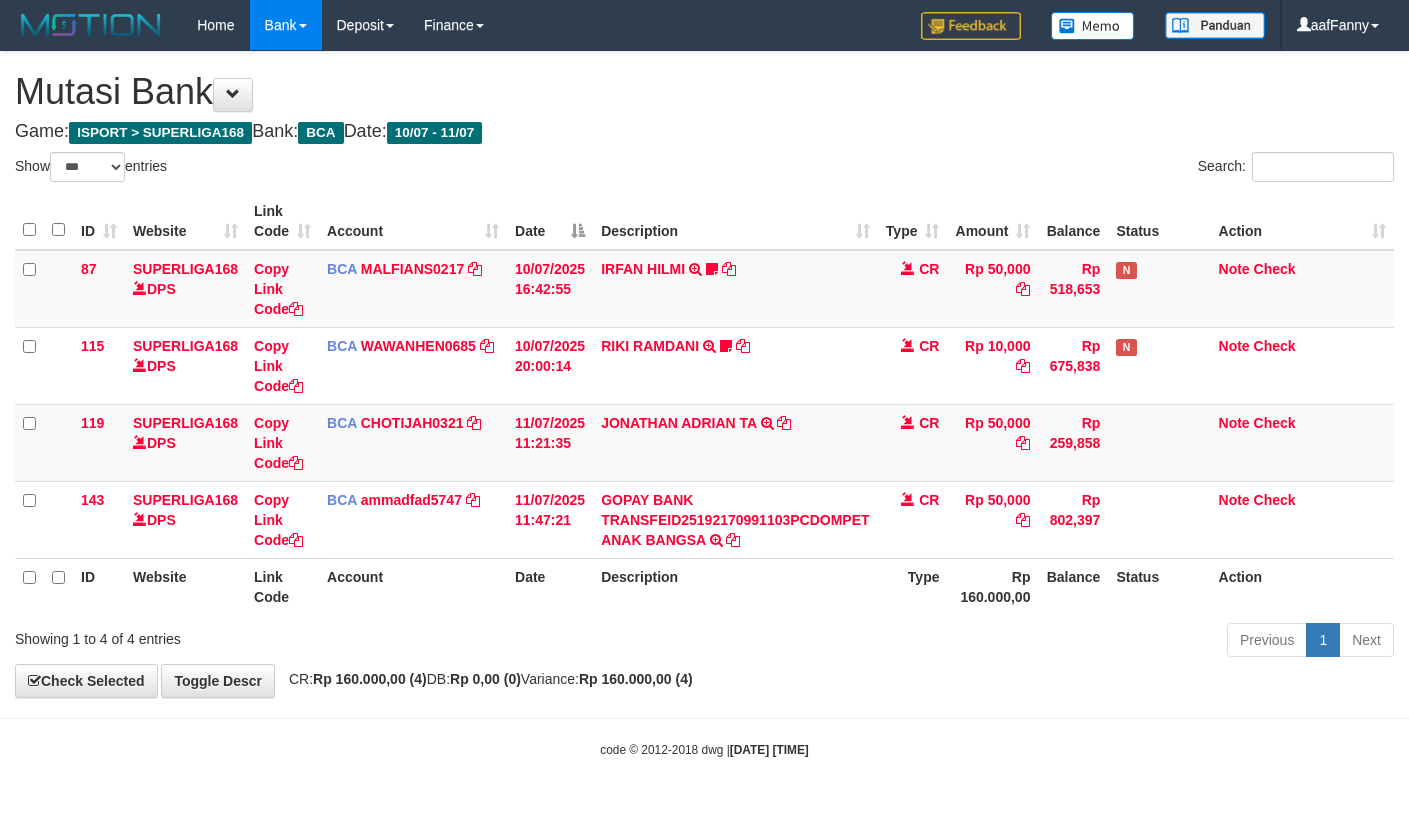 select on "***" 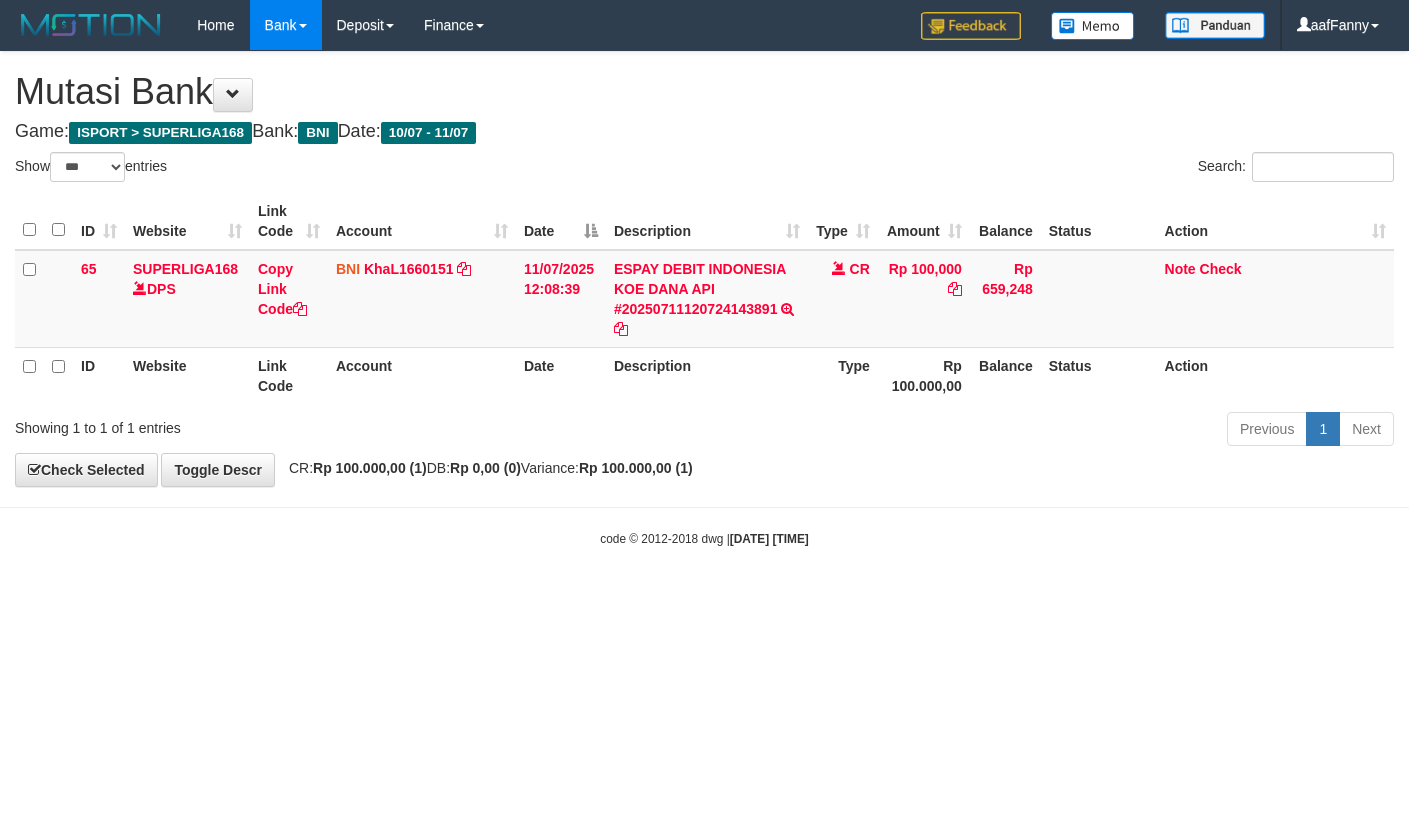 select on "***" 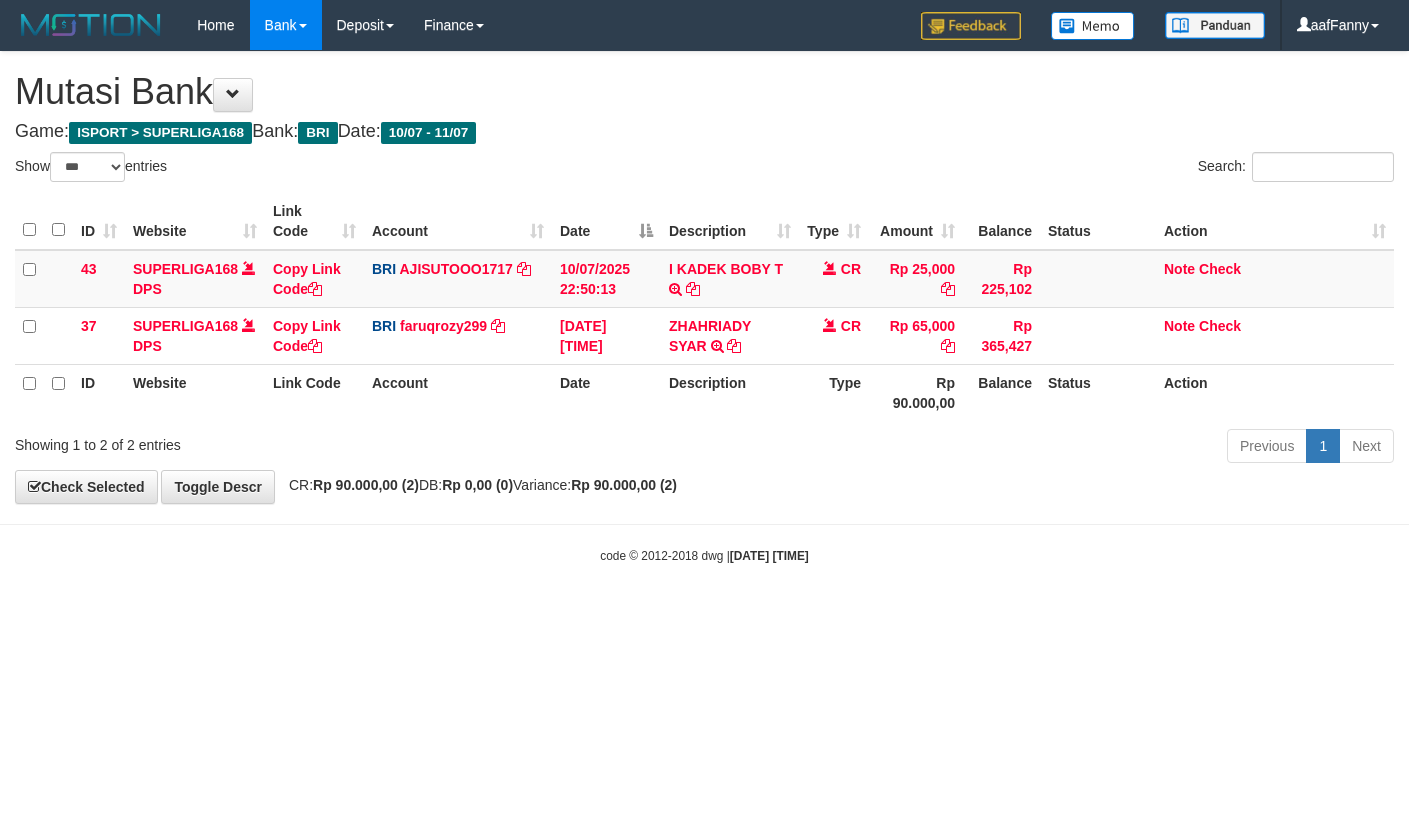 select on "***" 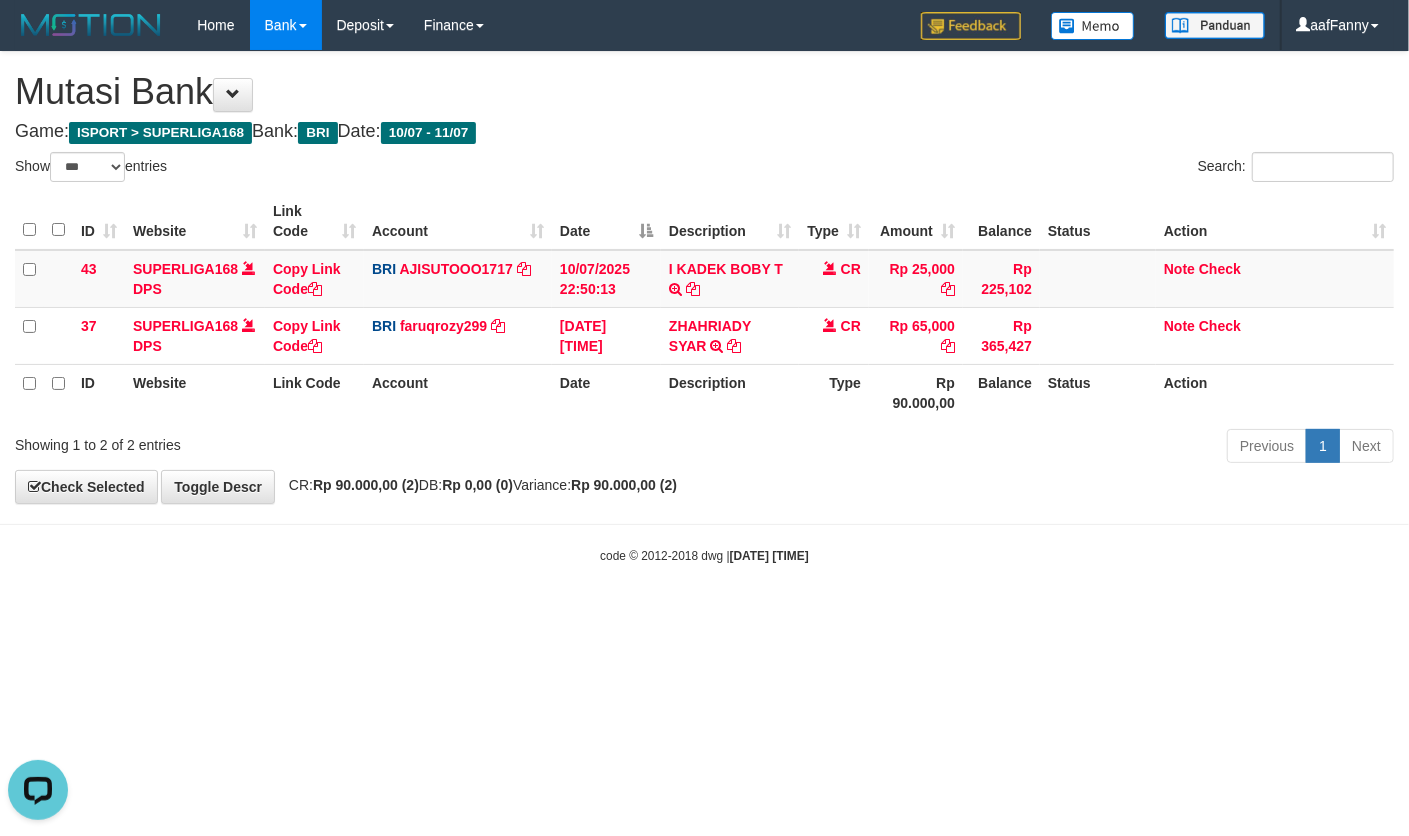 scroll, scrollTop: 0, scrollLeft: 0, axis: both 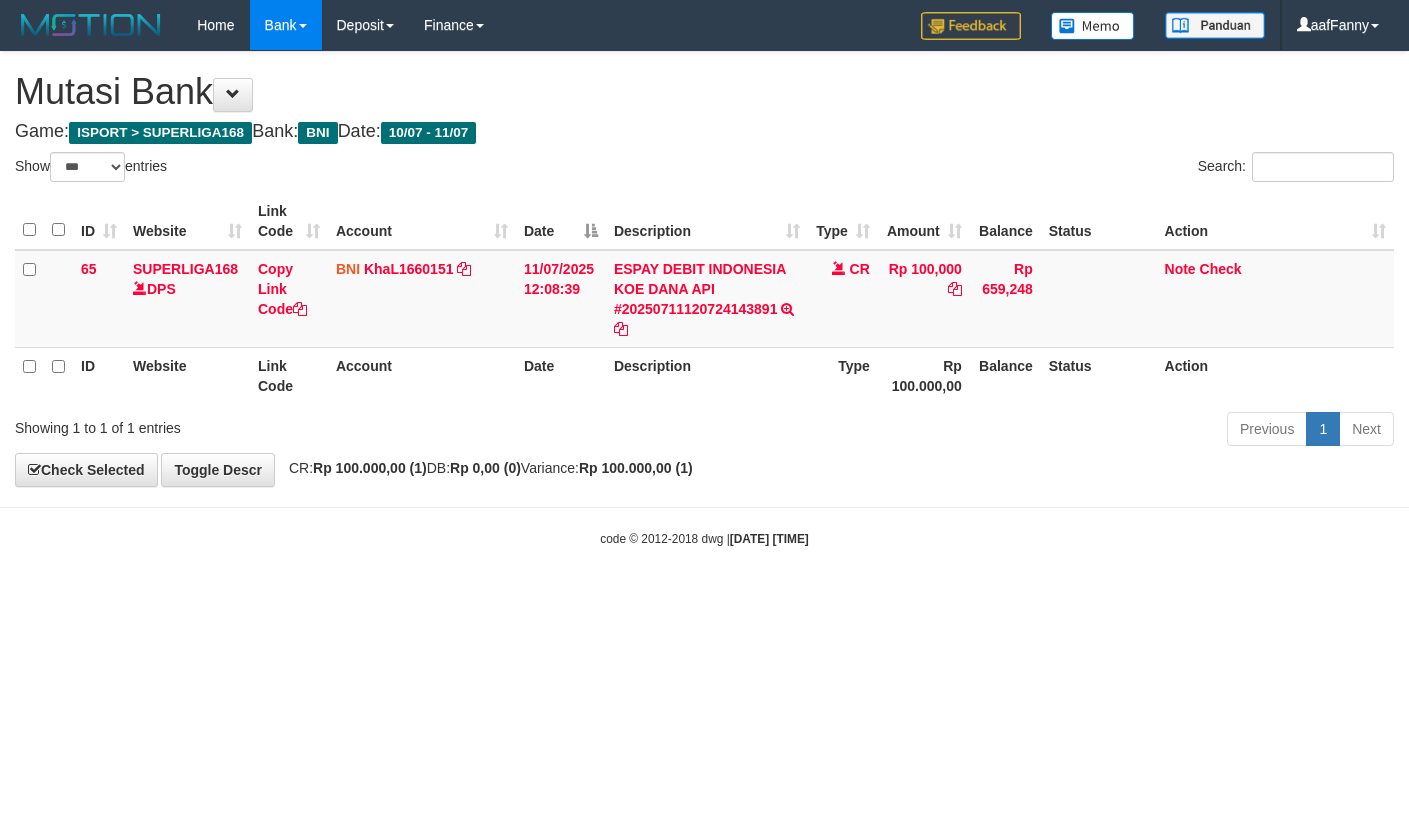 select on "***" 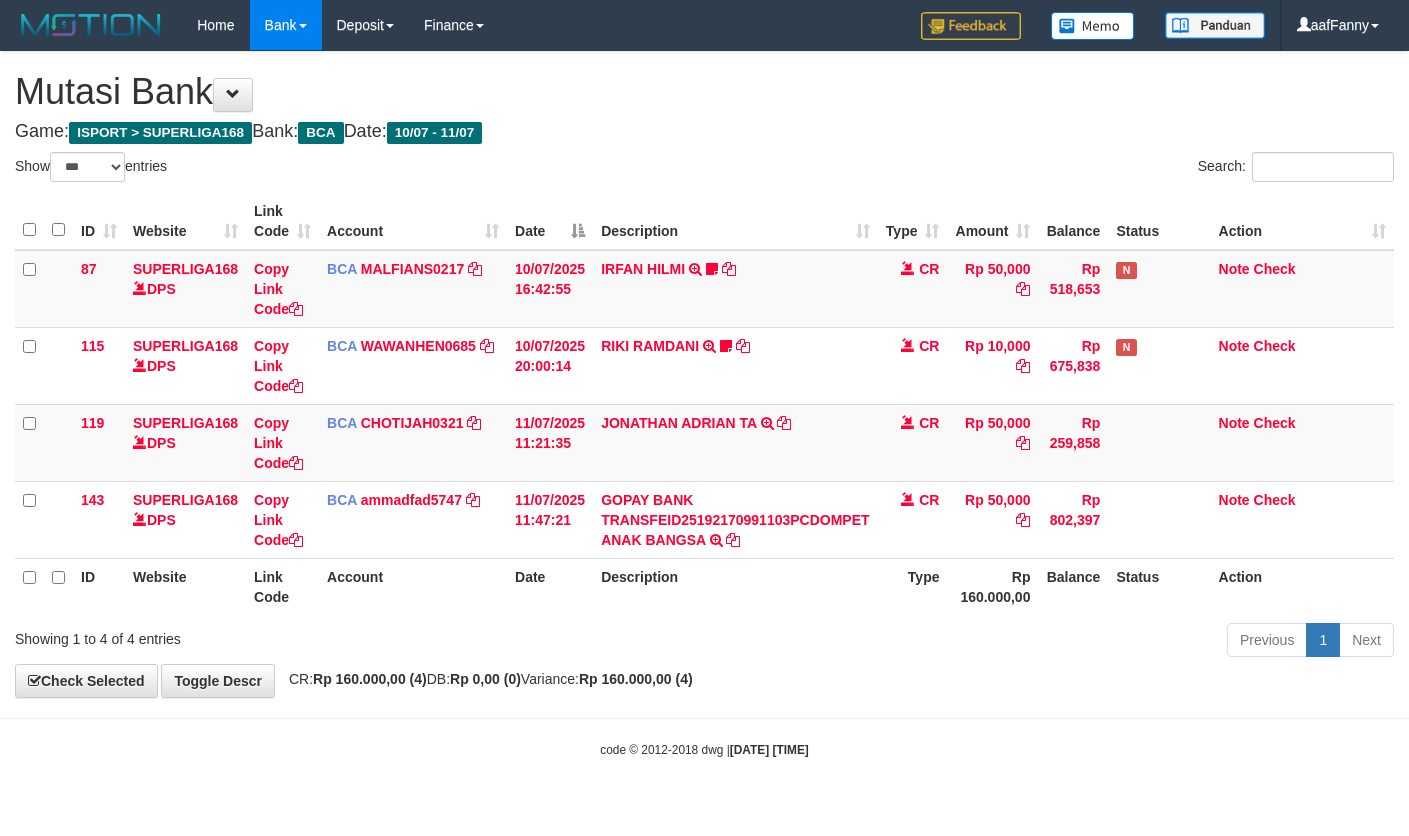 select on "***" 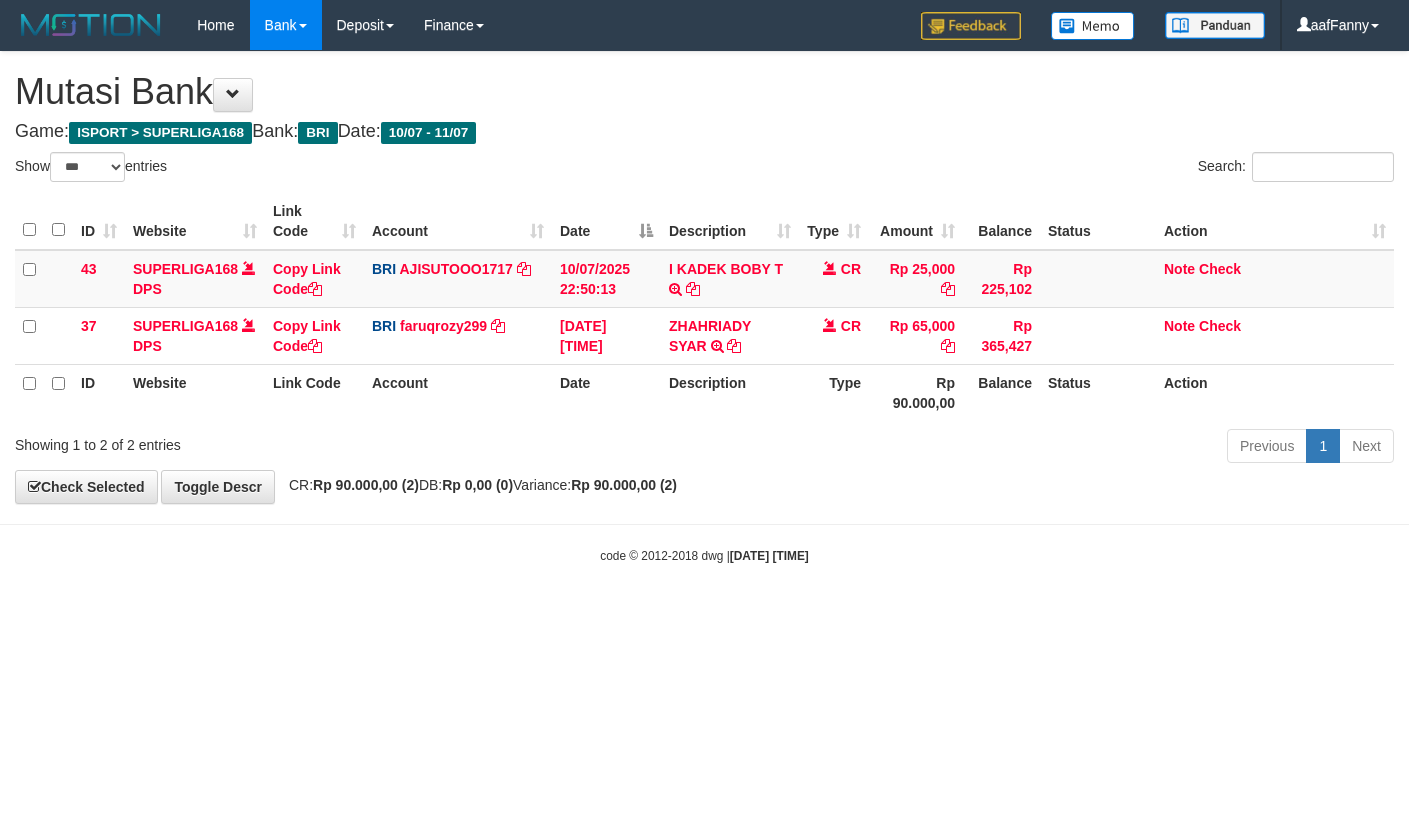 select on "***" 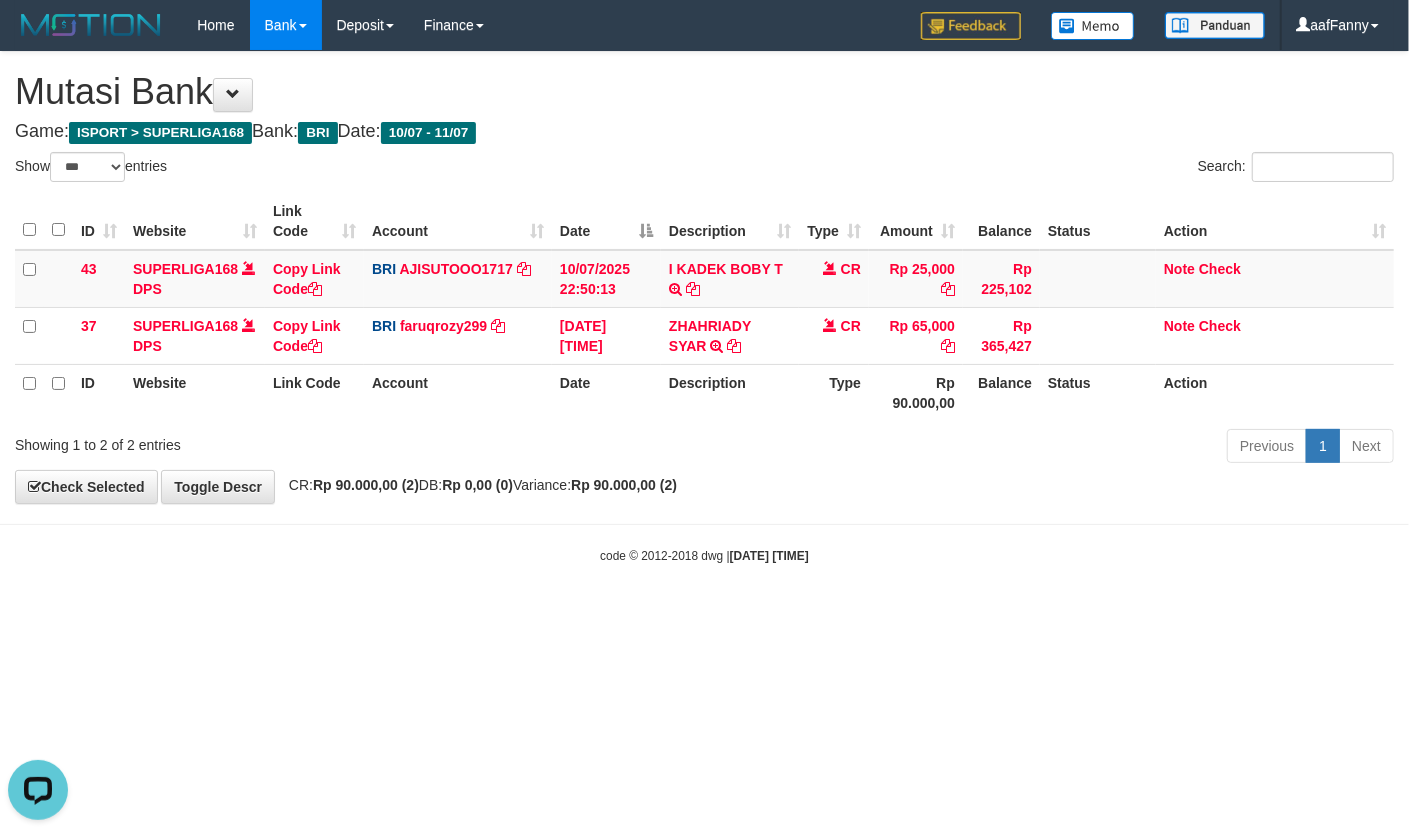 scroll, scrollTop: 0, scrollLeft: 0, axis: both 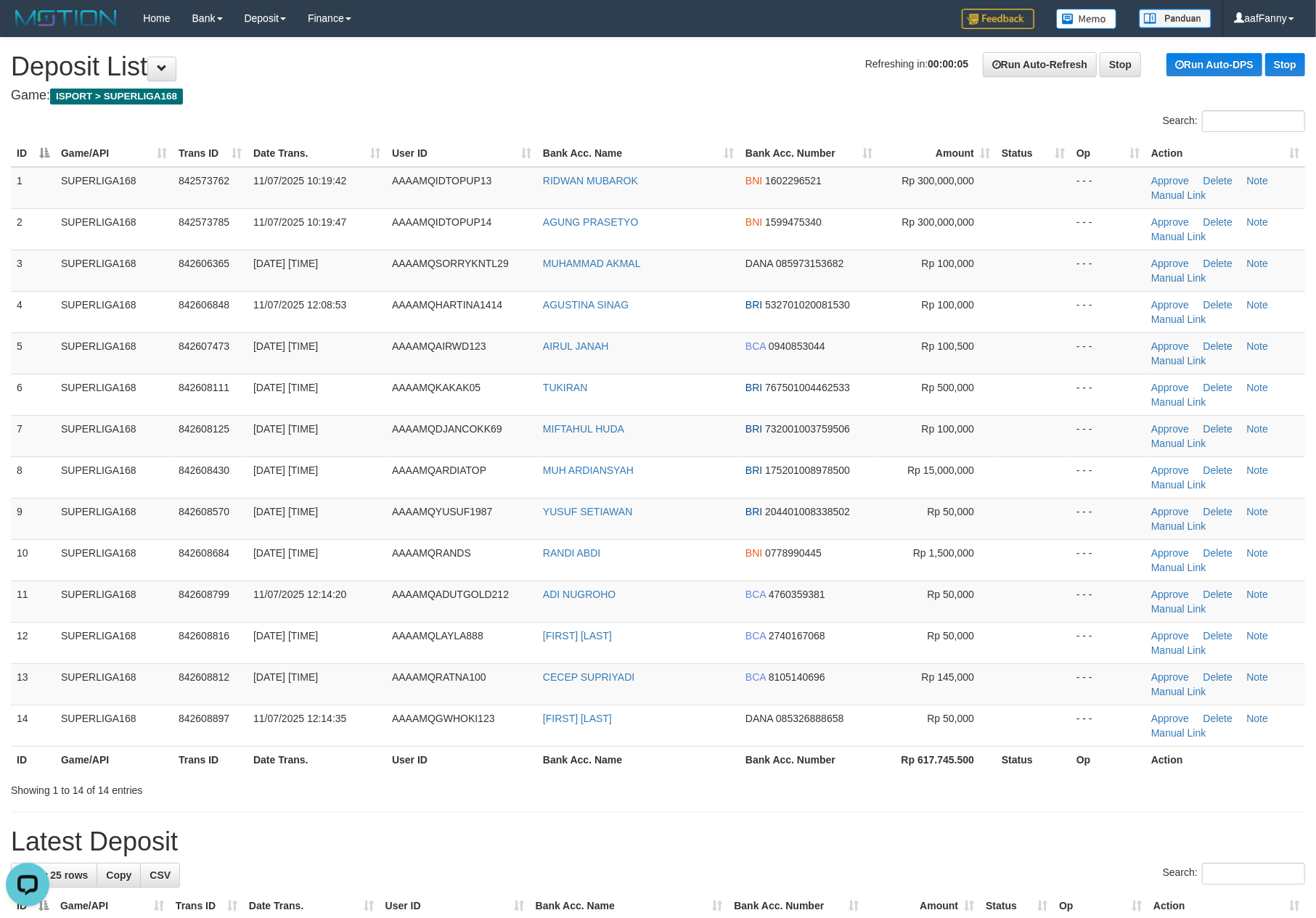 drag, startPoint x: 913, startPoint y: 146, endPoint x: 904, endPoint y: 144, distance: 9.219544 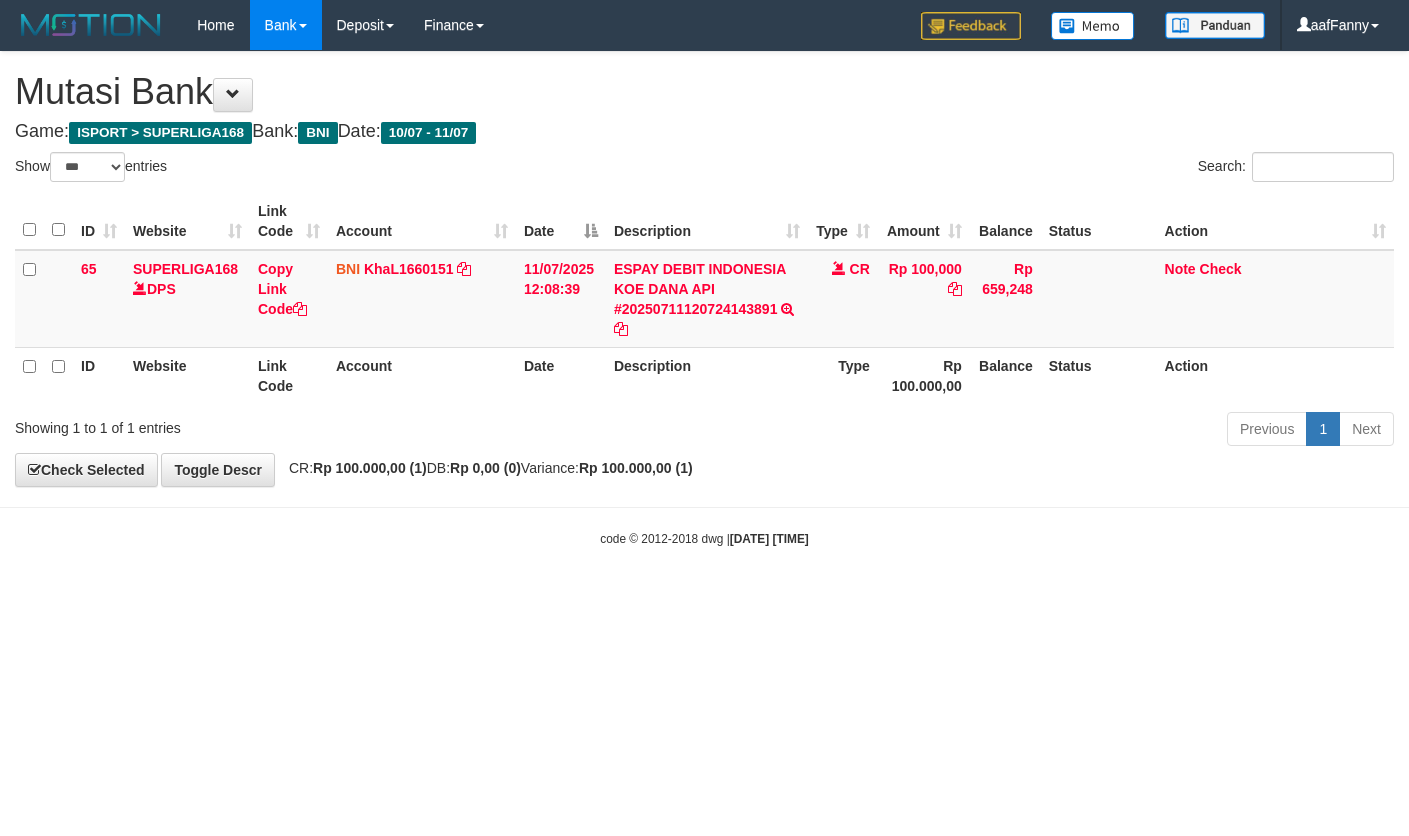 select on "***" 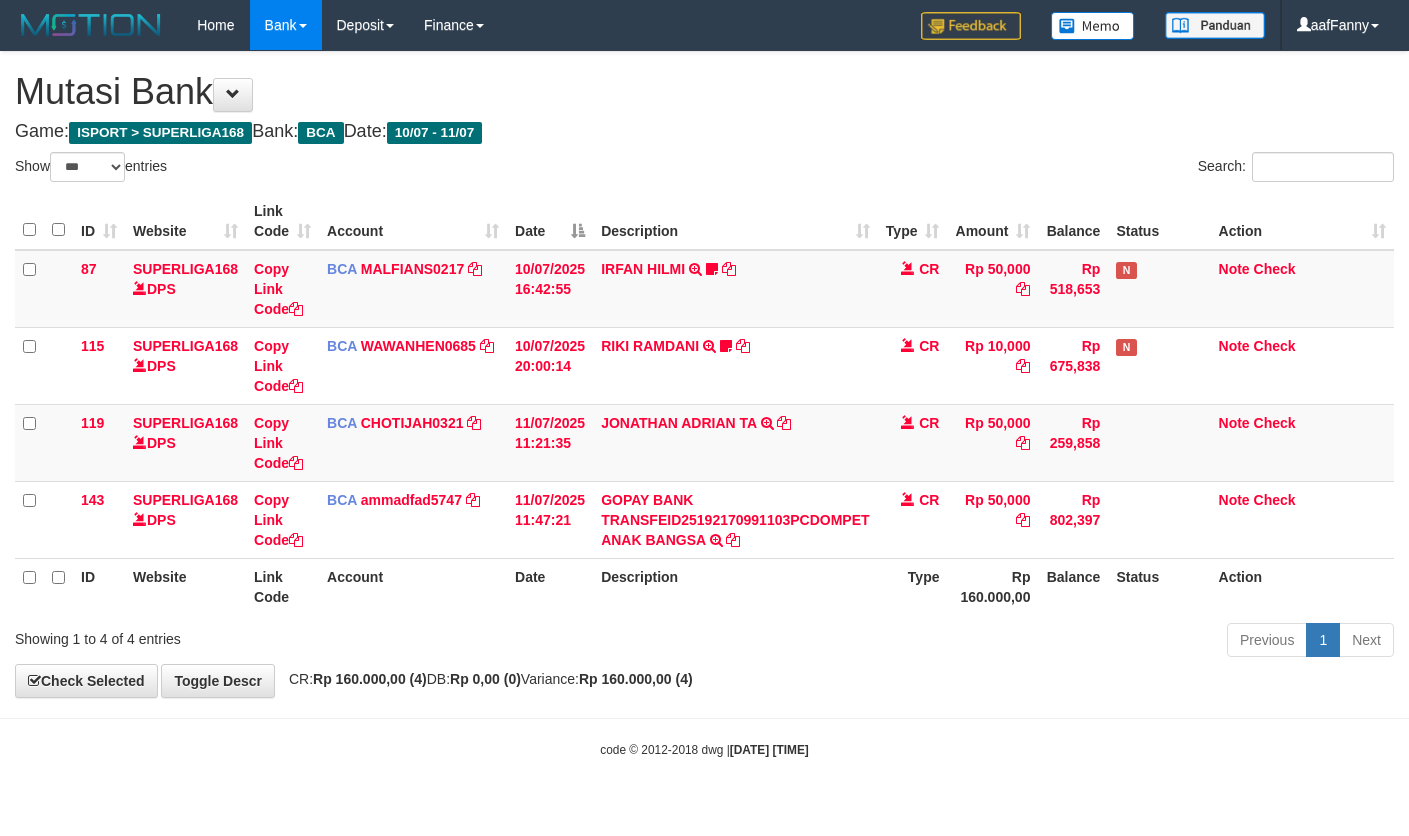 select on "***" 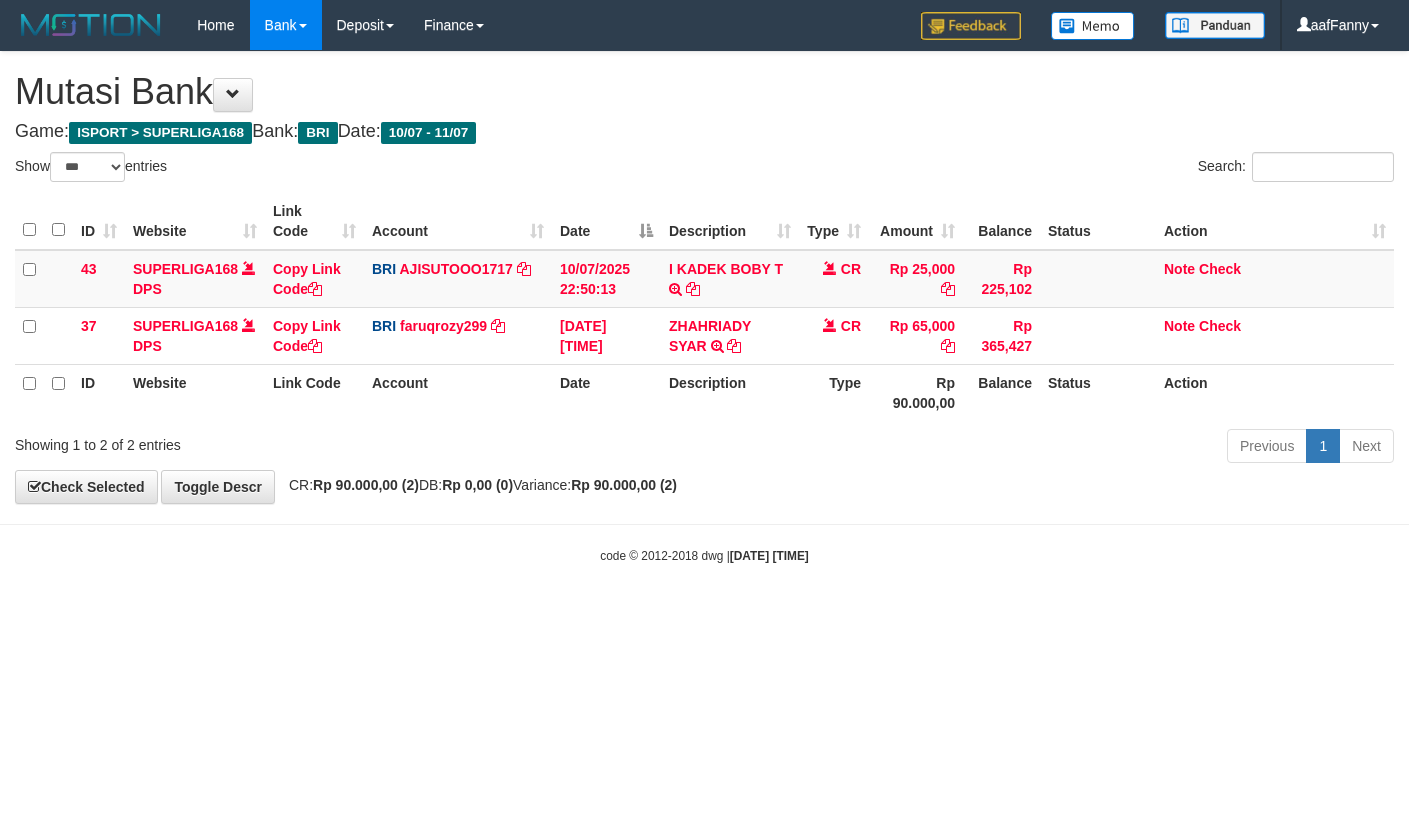 select on "***" 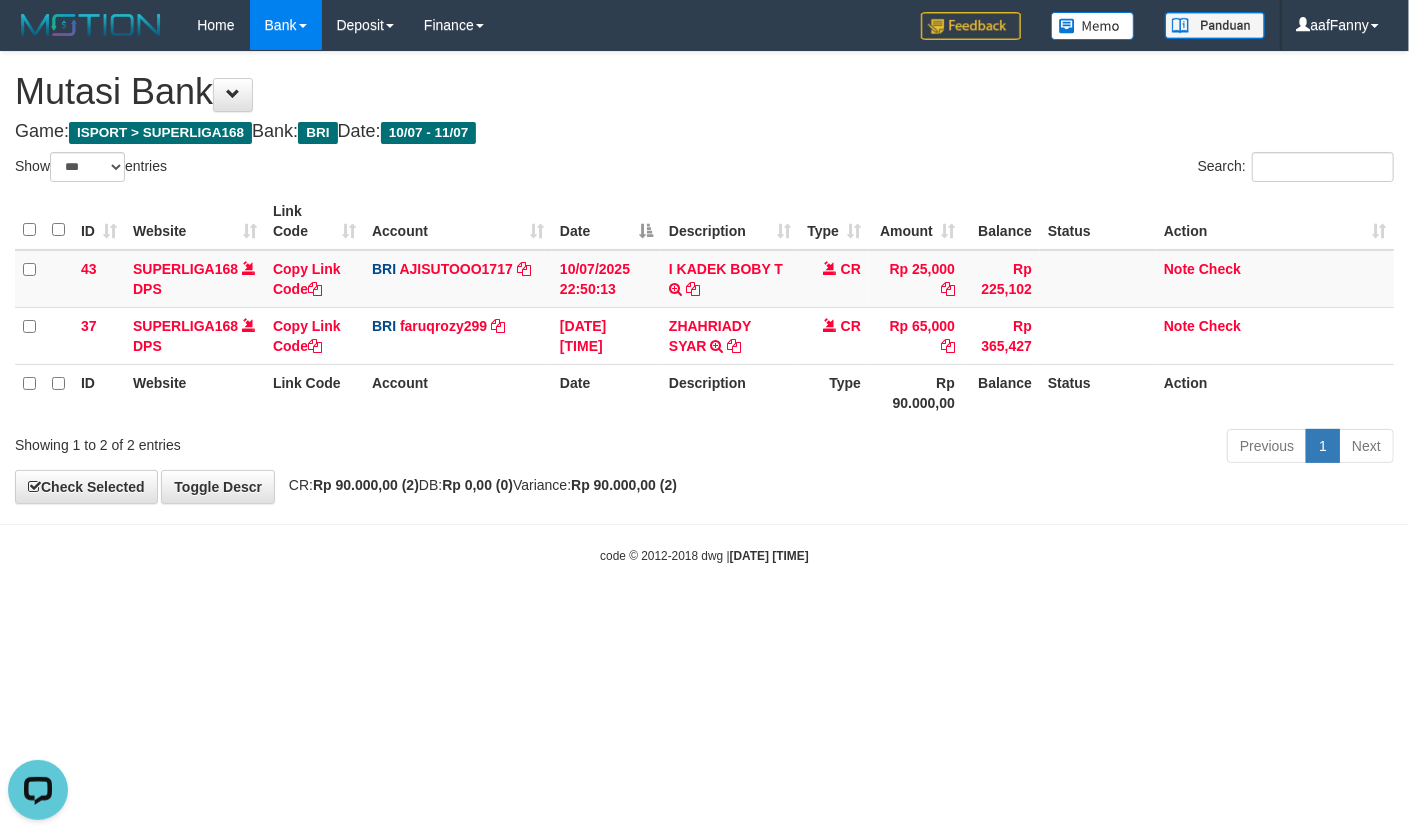 scroll, scrollTop: 0, scrollLeft: 0, axis: both 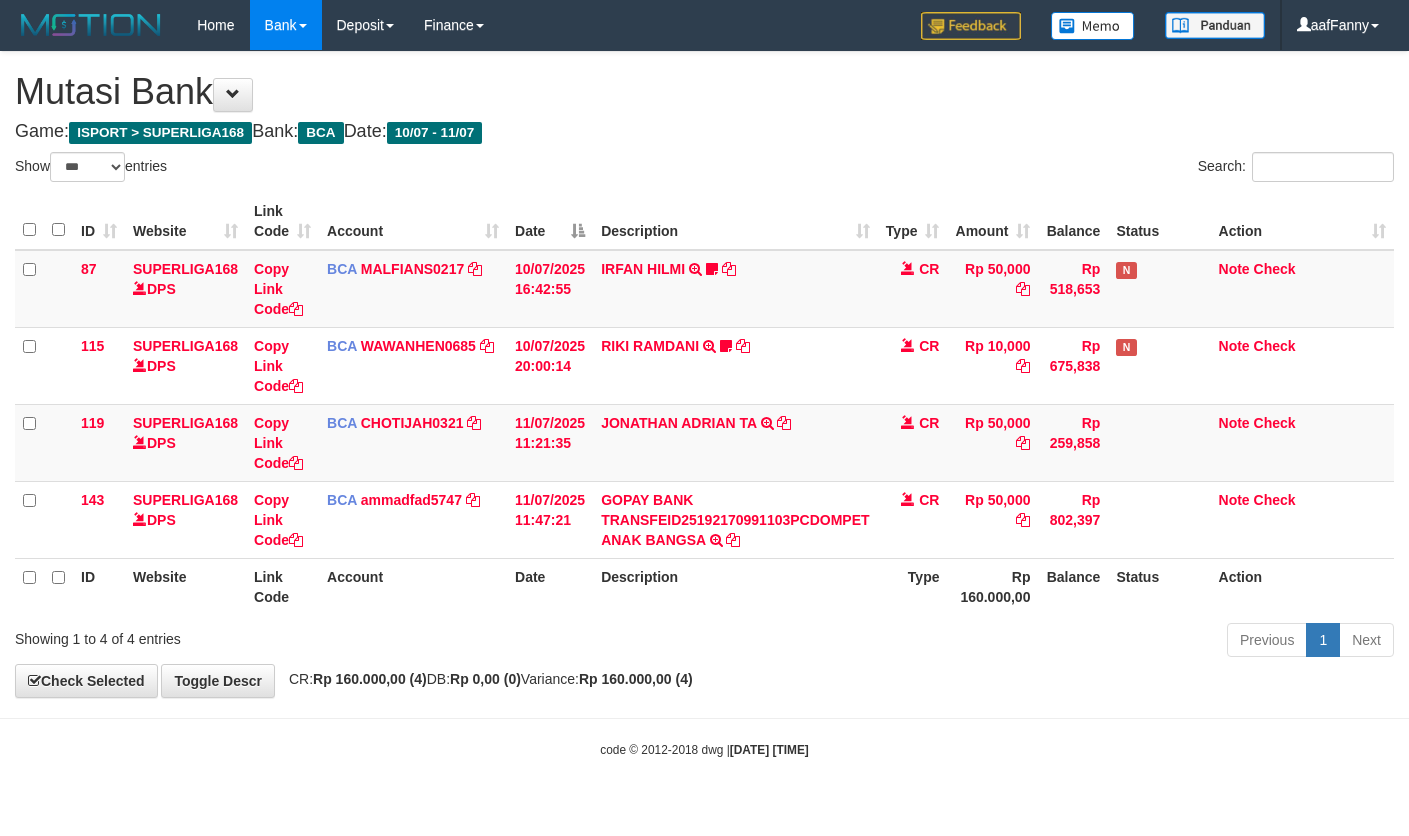 select on "***" 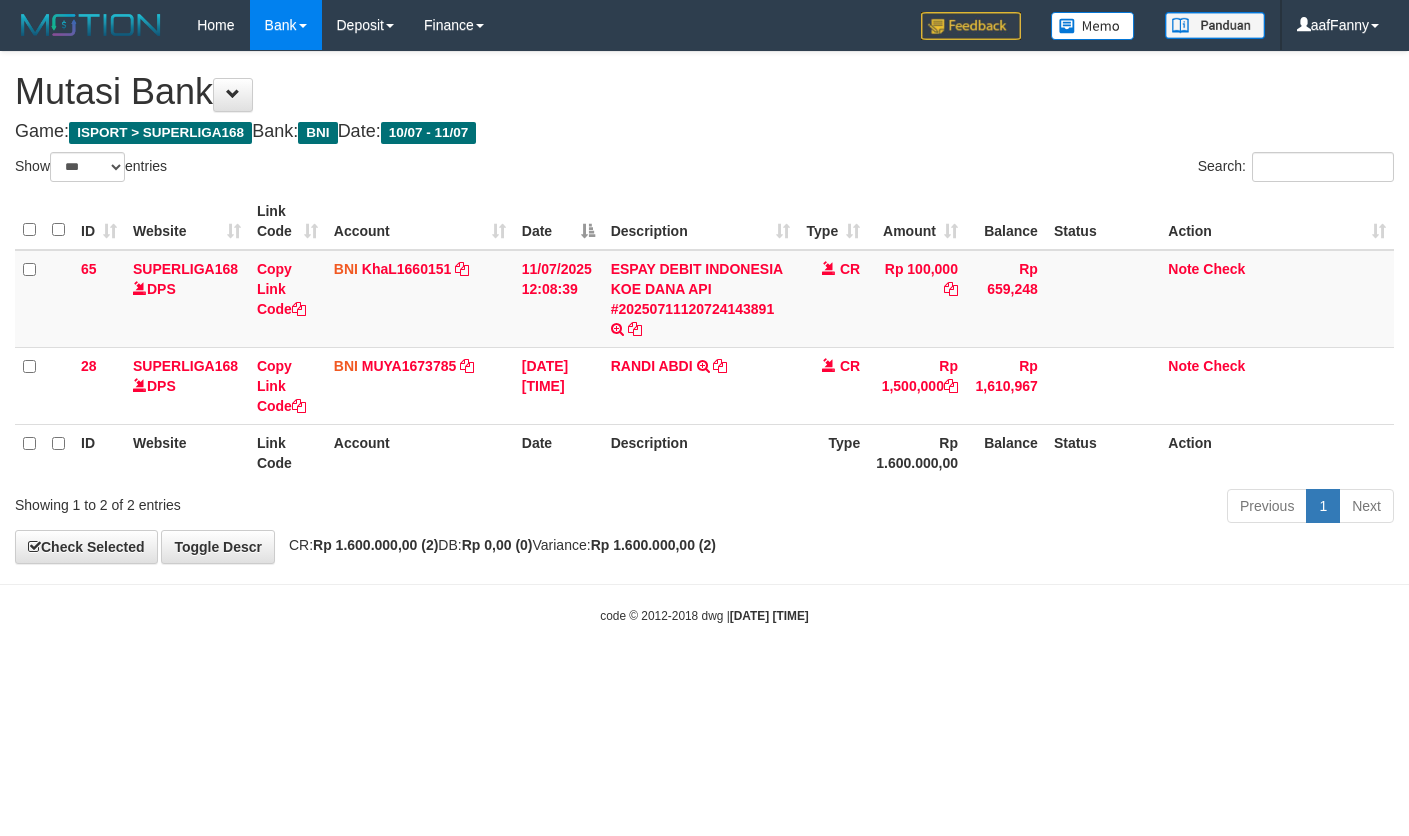 select on "***" 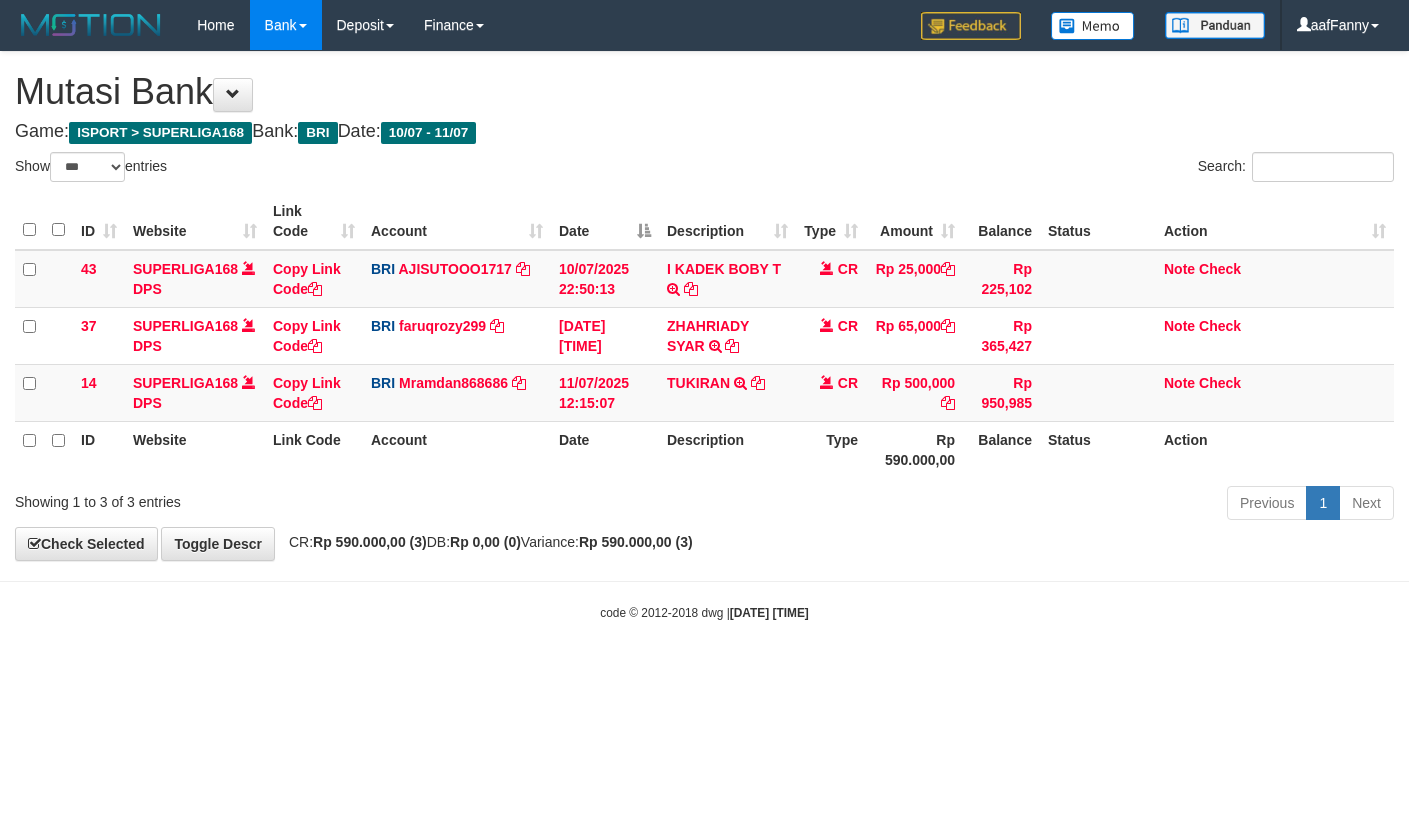select on "***" 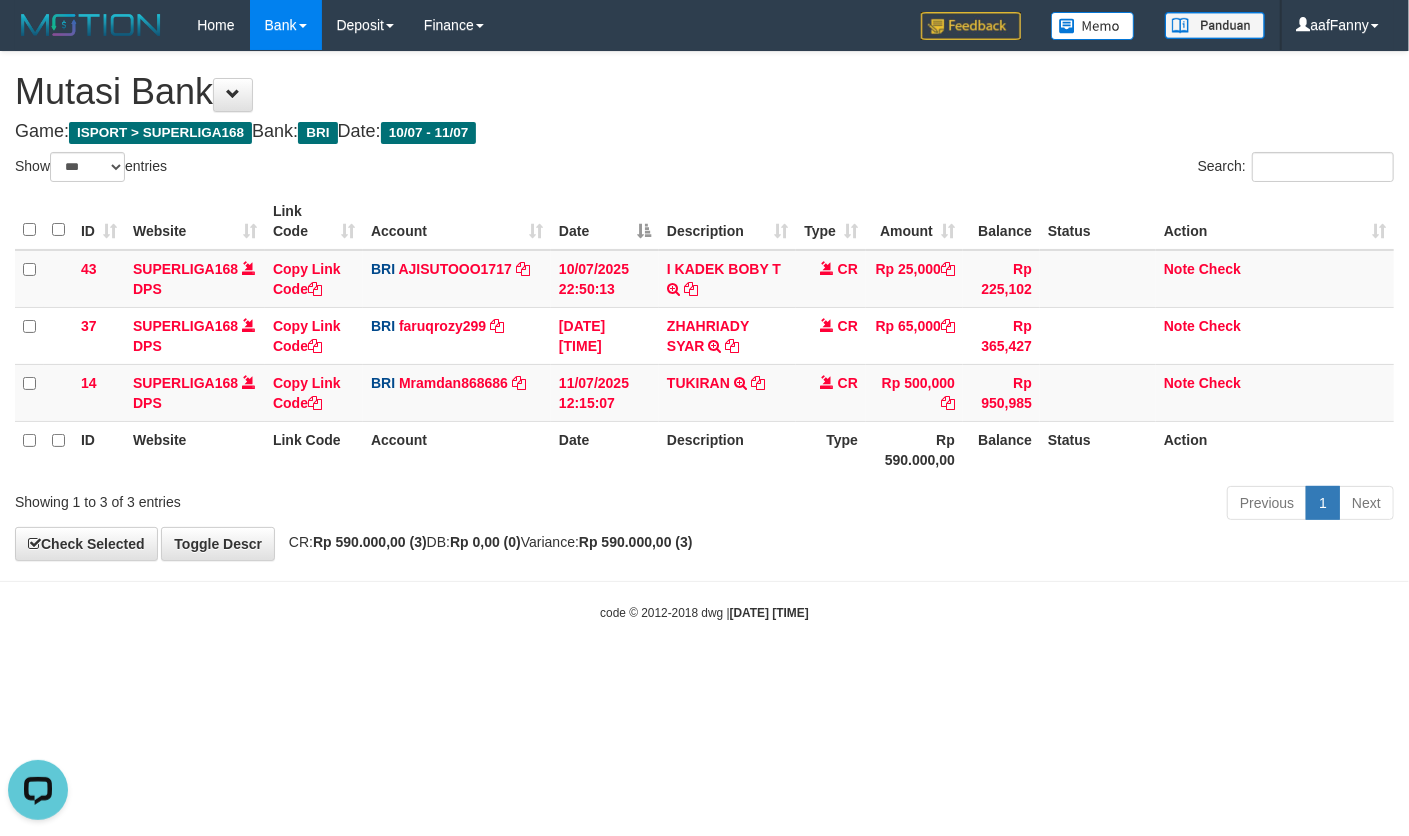 scroll, scrollTop: 0, scrollLeft: 0, axis: both 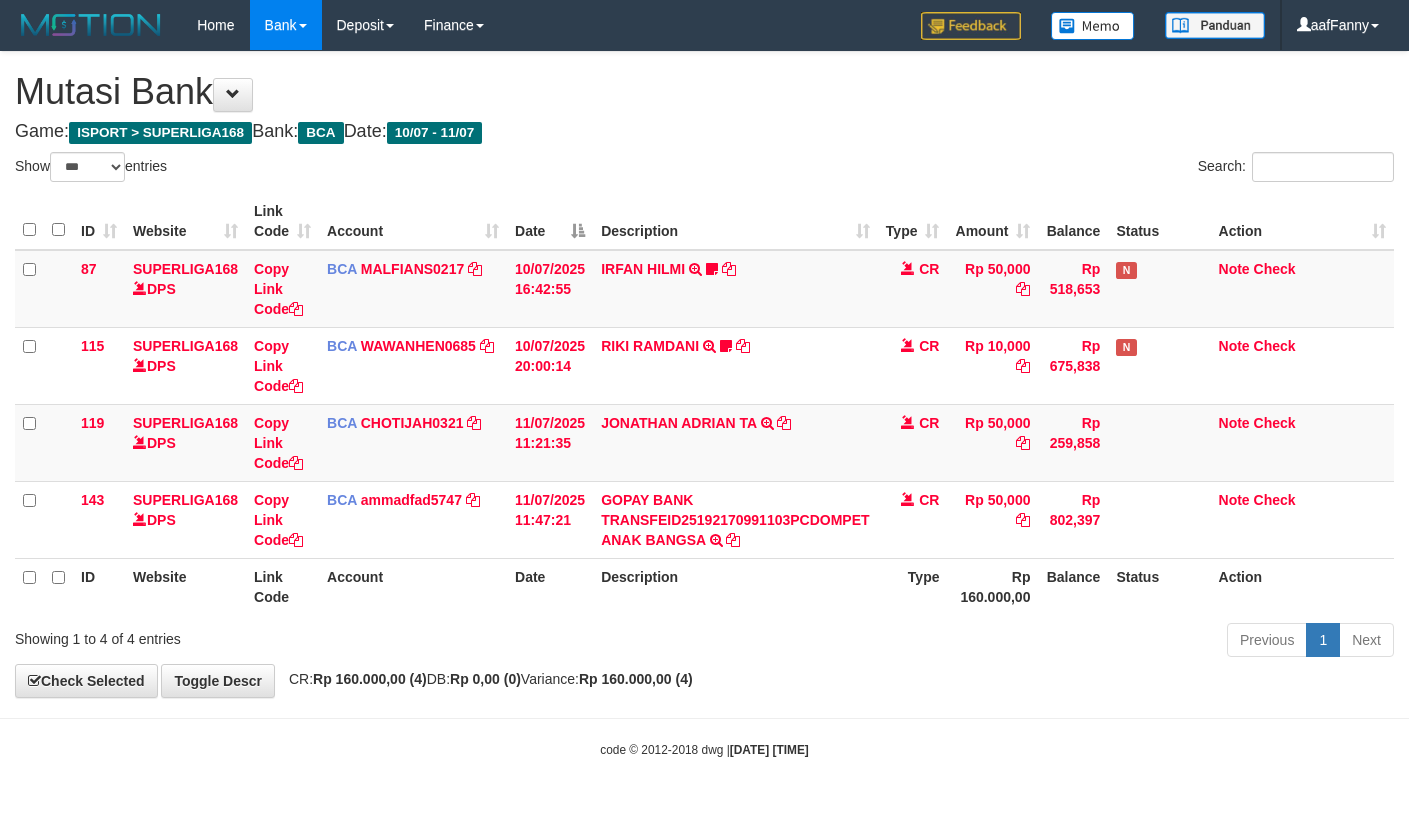 select on "***" 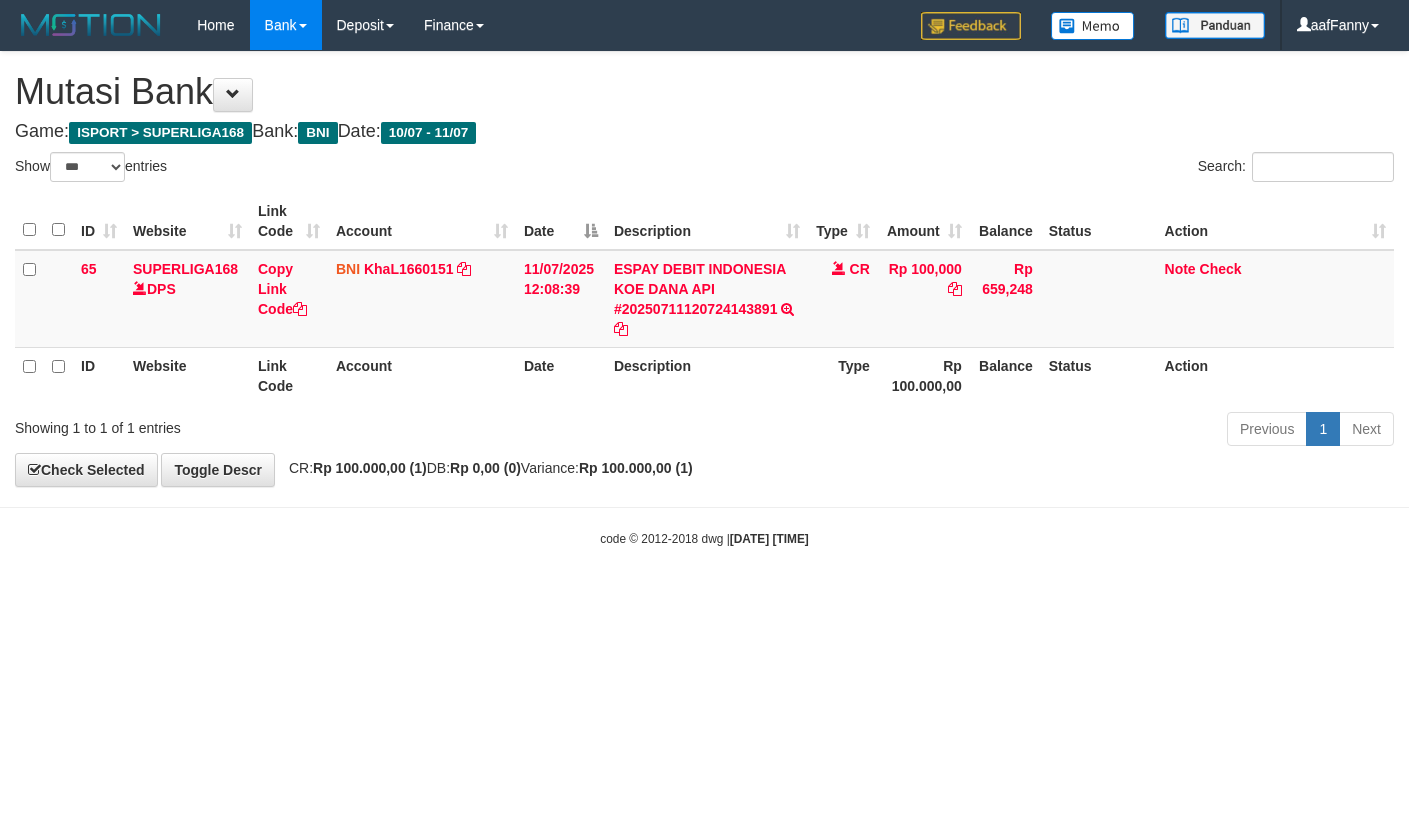 select on "***" 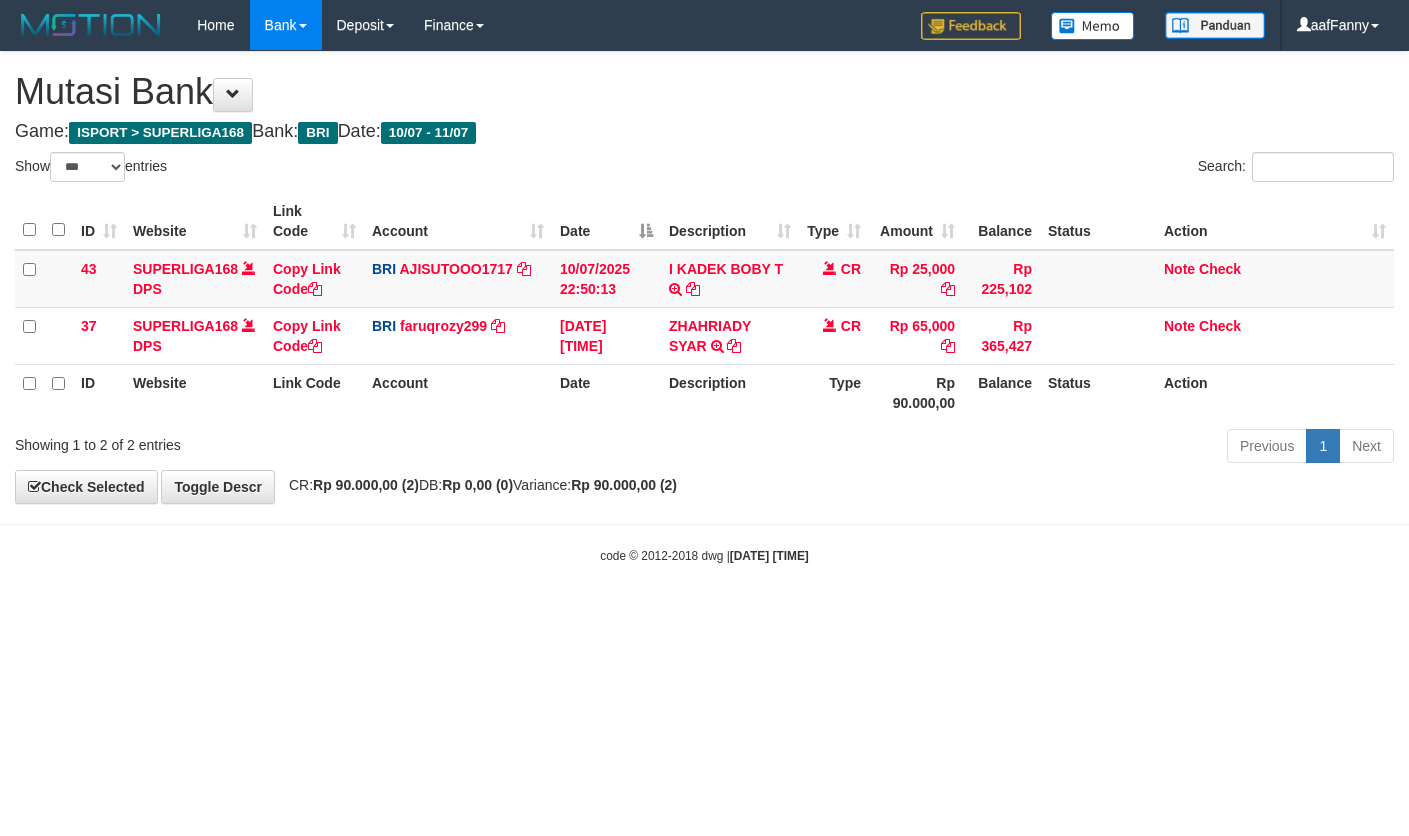 select on "***" 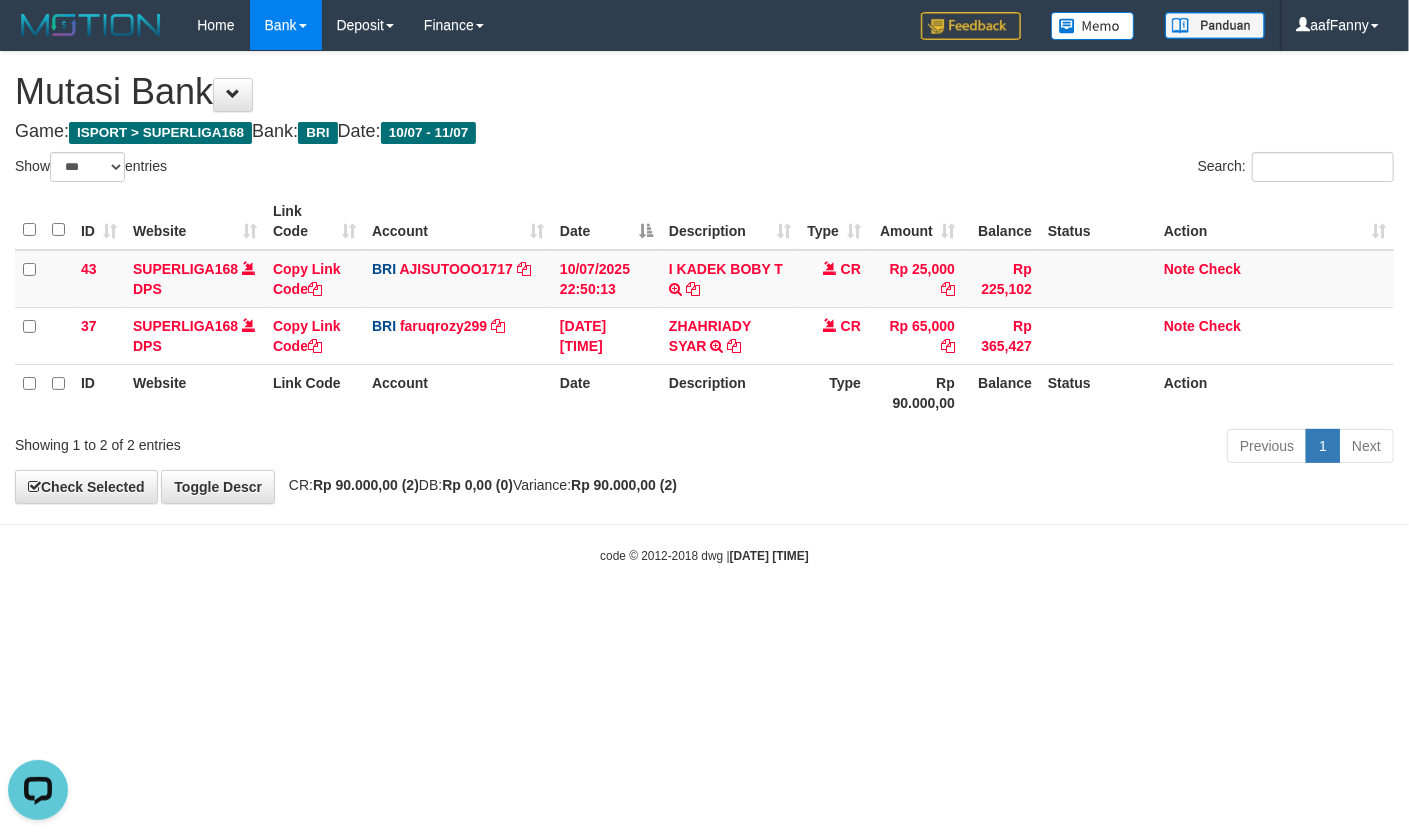 scroll, scrollTop: 0, scrollLeft: 0, axis: both 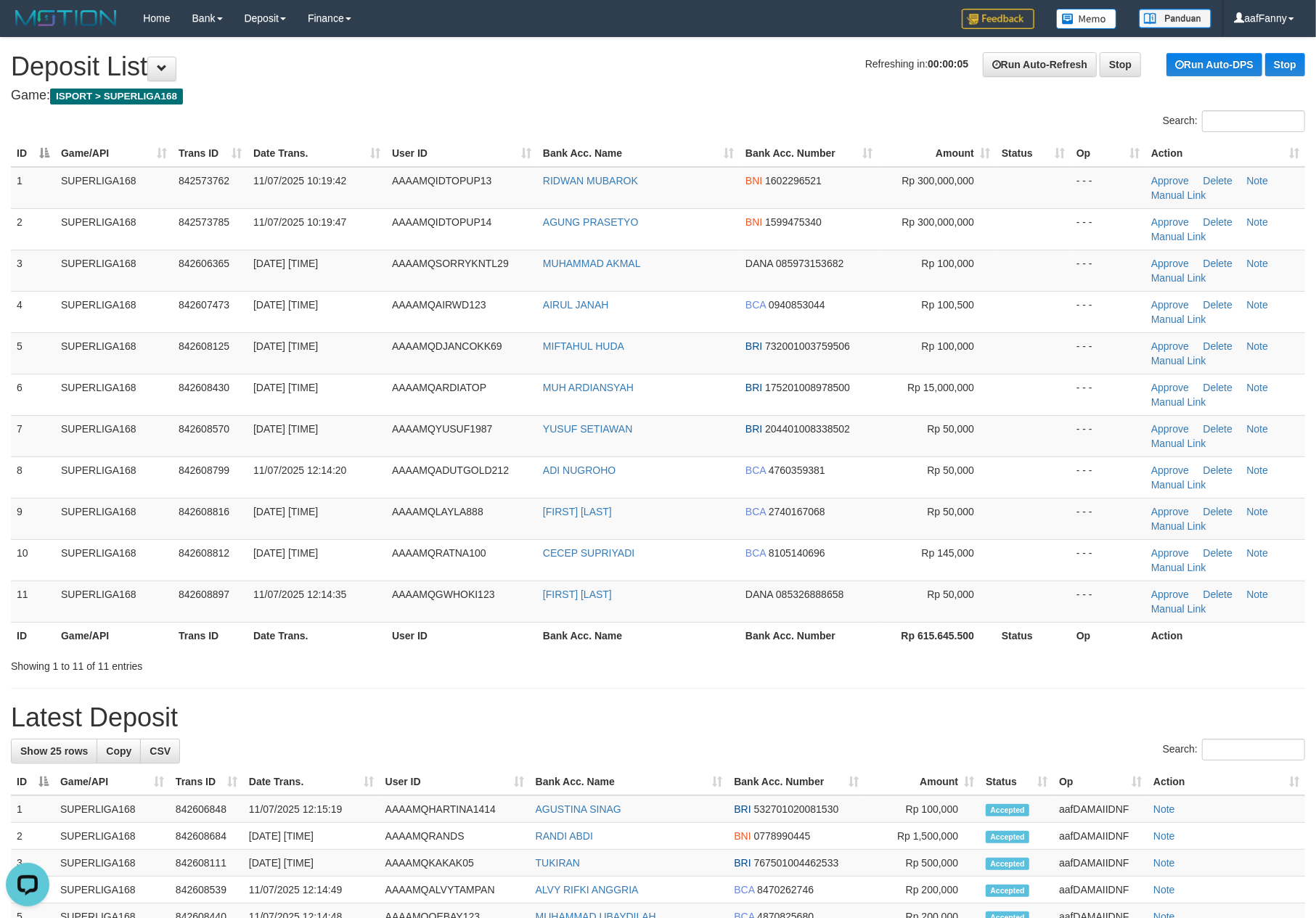 click on "Search:" at bounding box center (658, 123) 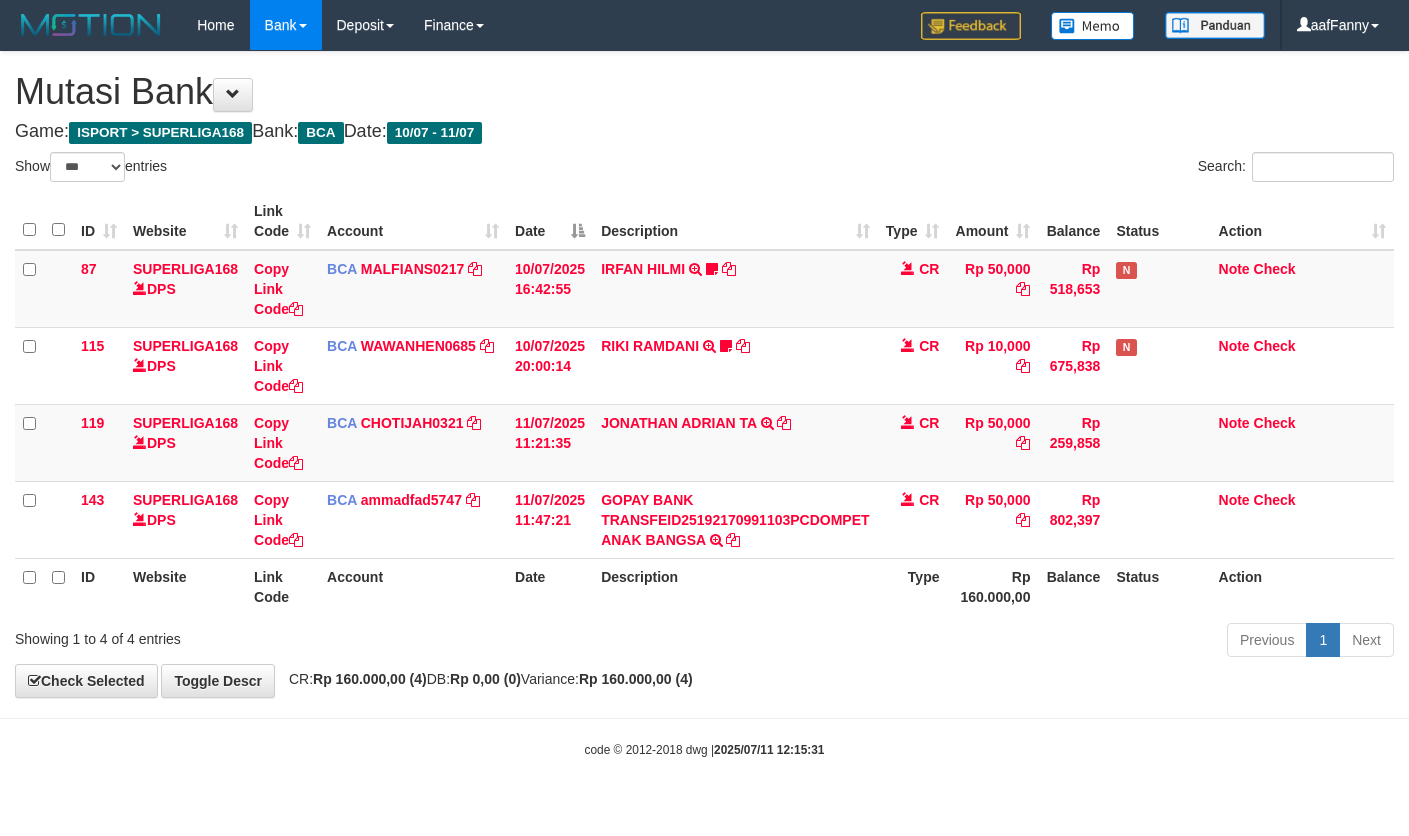 select on "***" 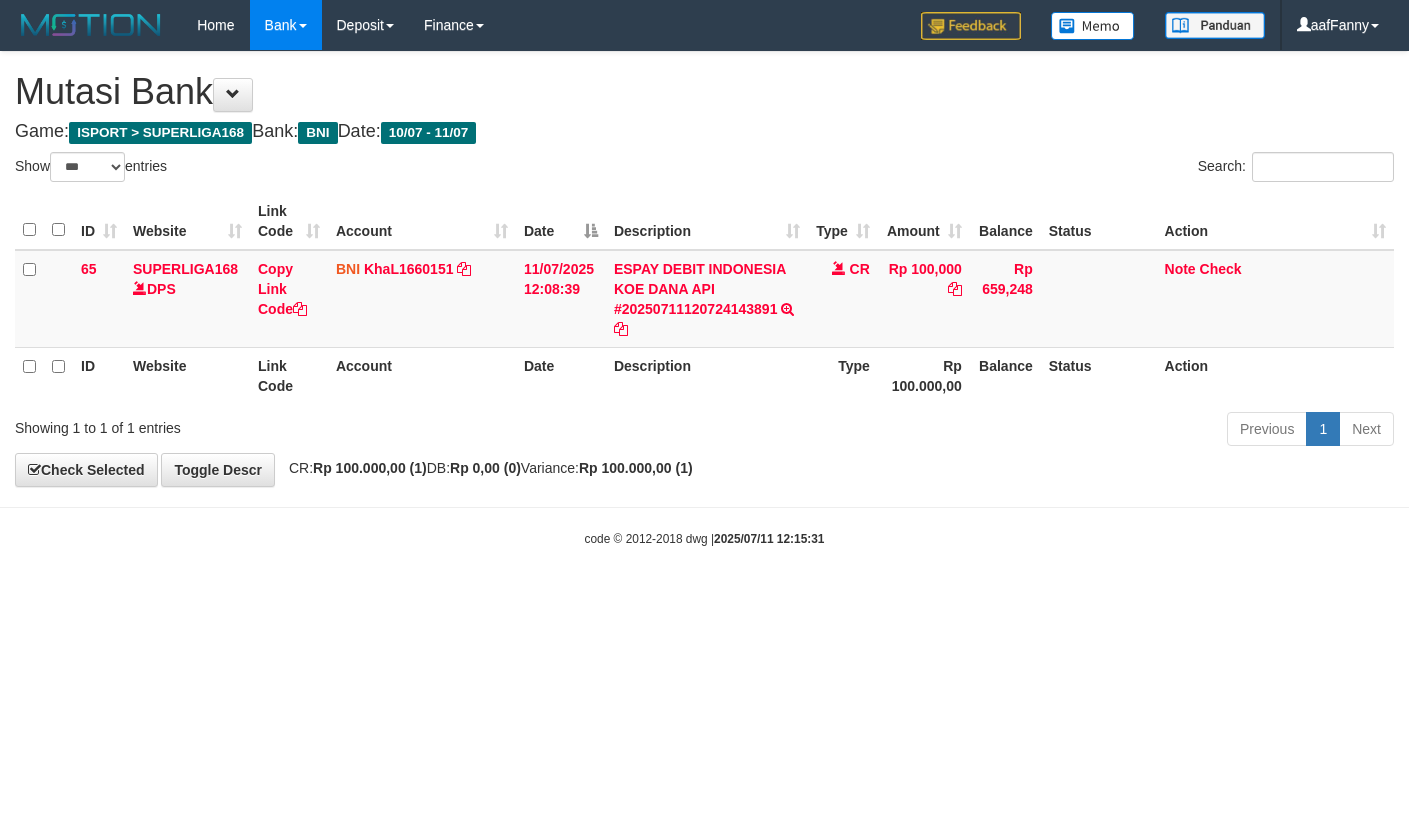 select on "***" 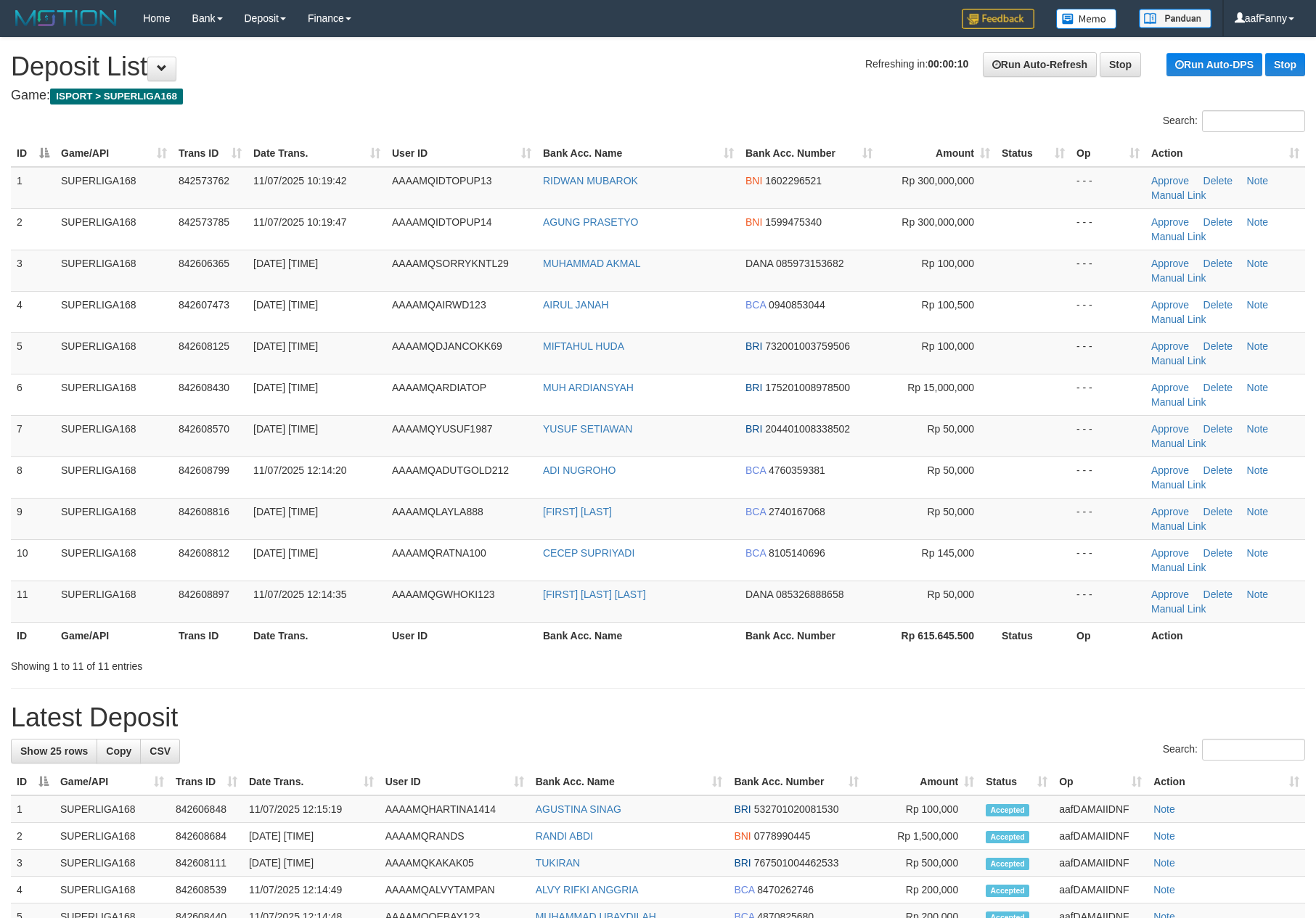 scroll, scrollTop: 0, scrollLeft: 0, axis: both 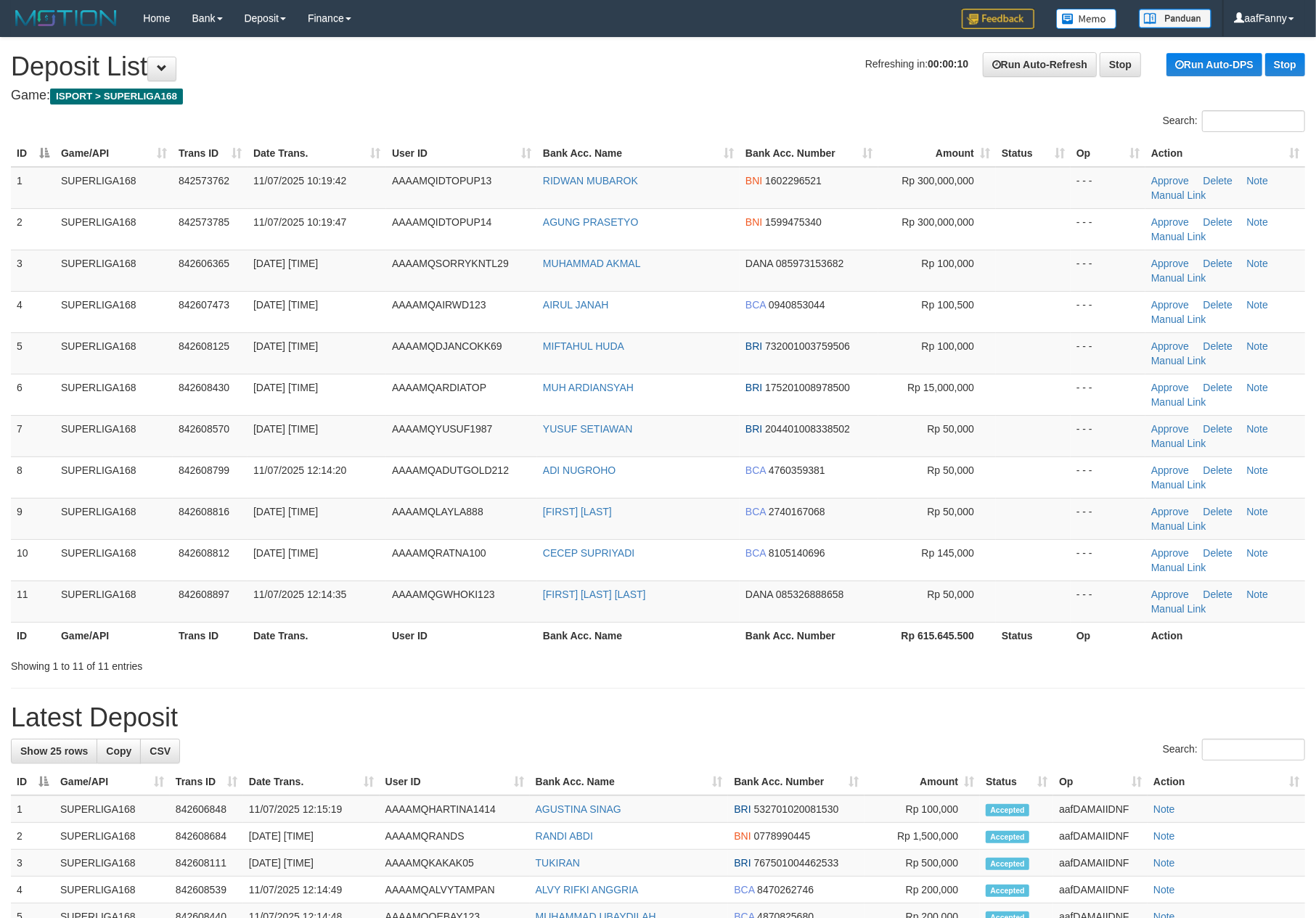 click on "**********" at bounding box center [658, 793] 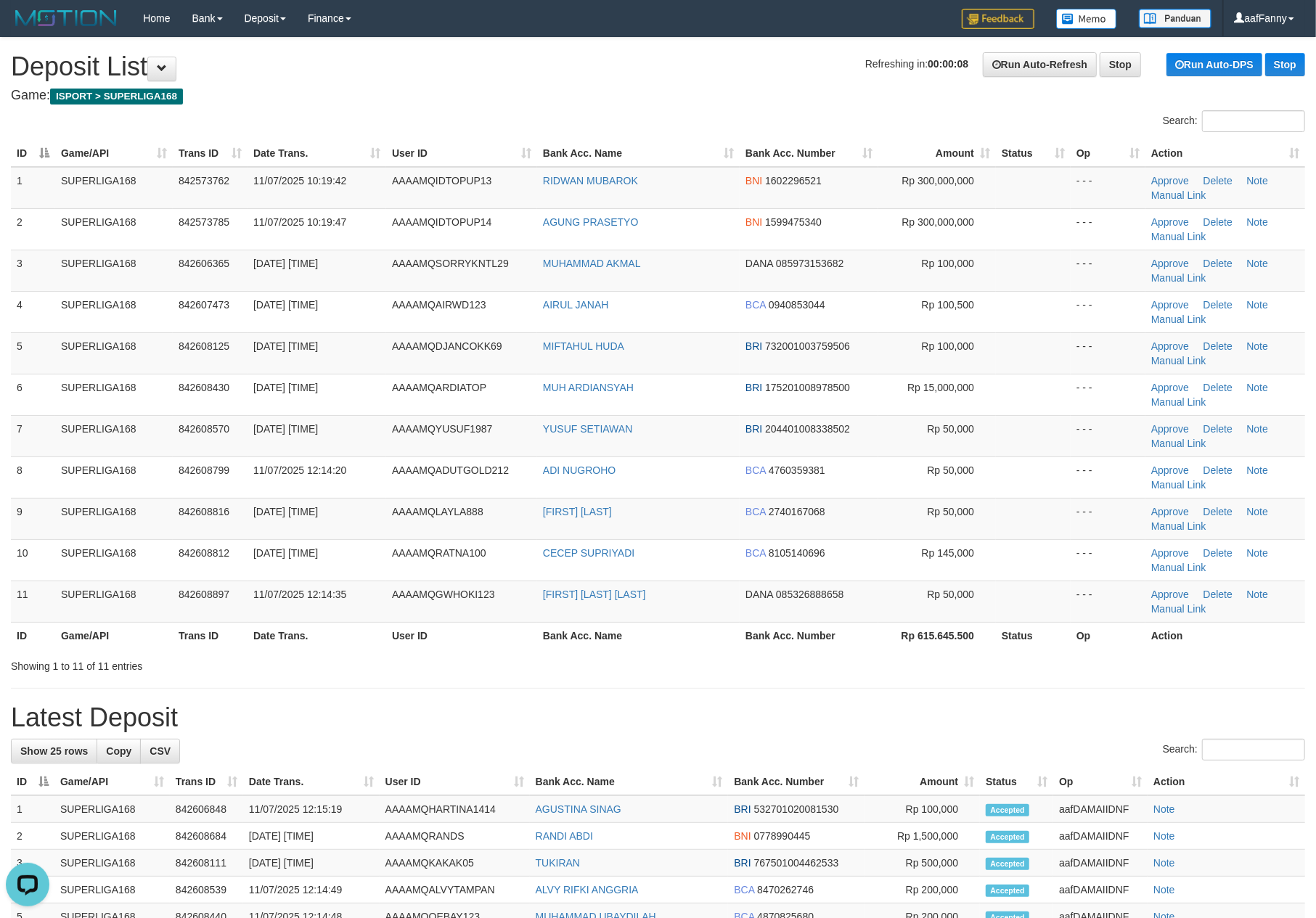 scroll, scrollTop: 0, scrollLeft: 0, axis: both 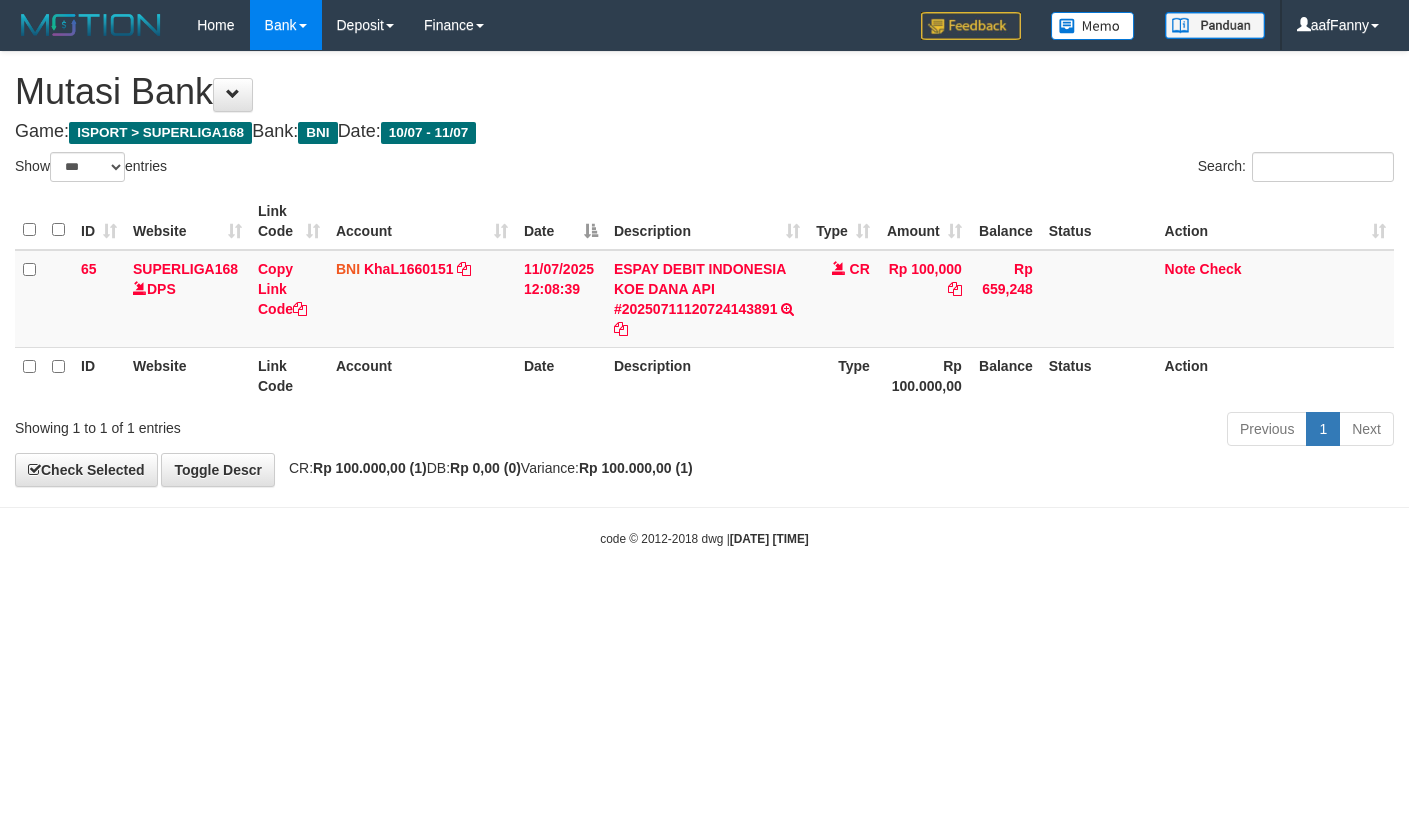 select on "***" 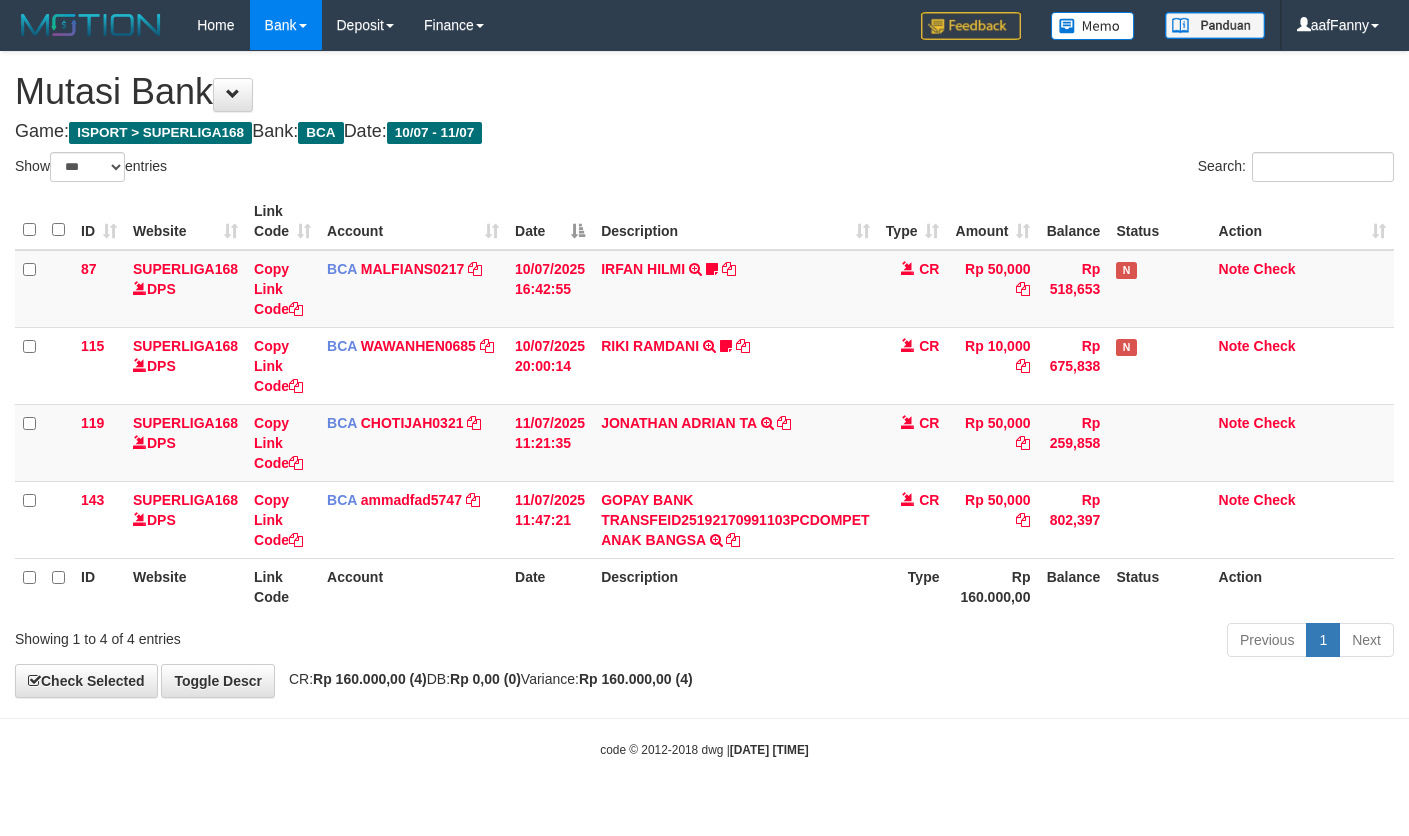 select on "***" 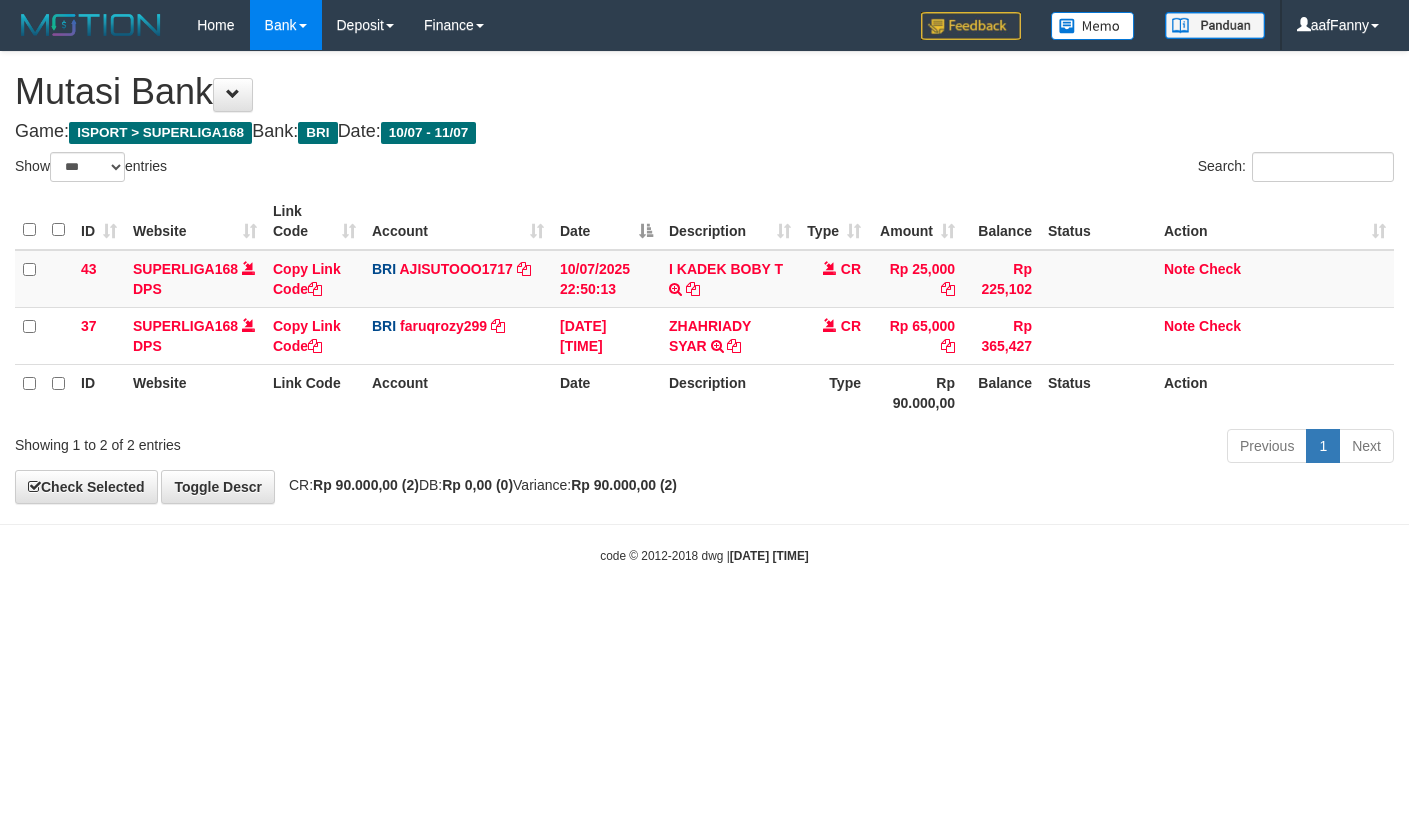 select on "***" 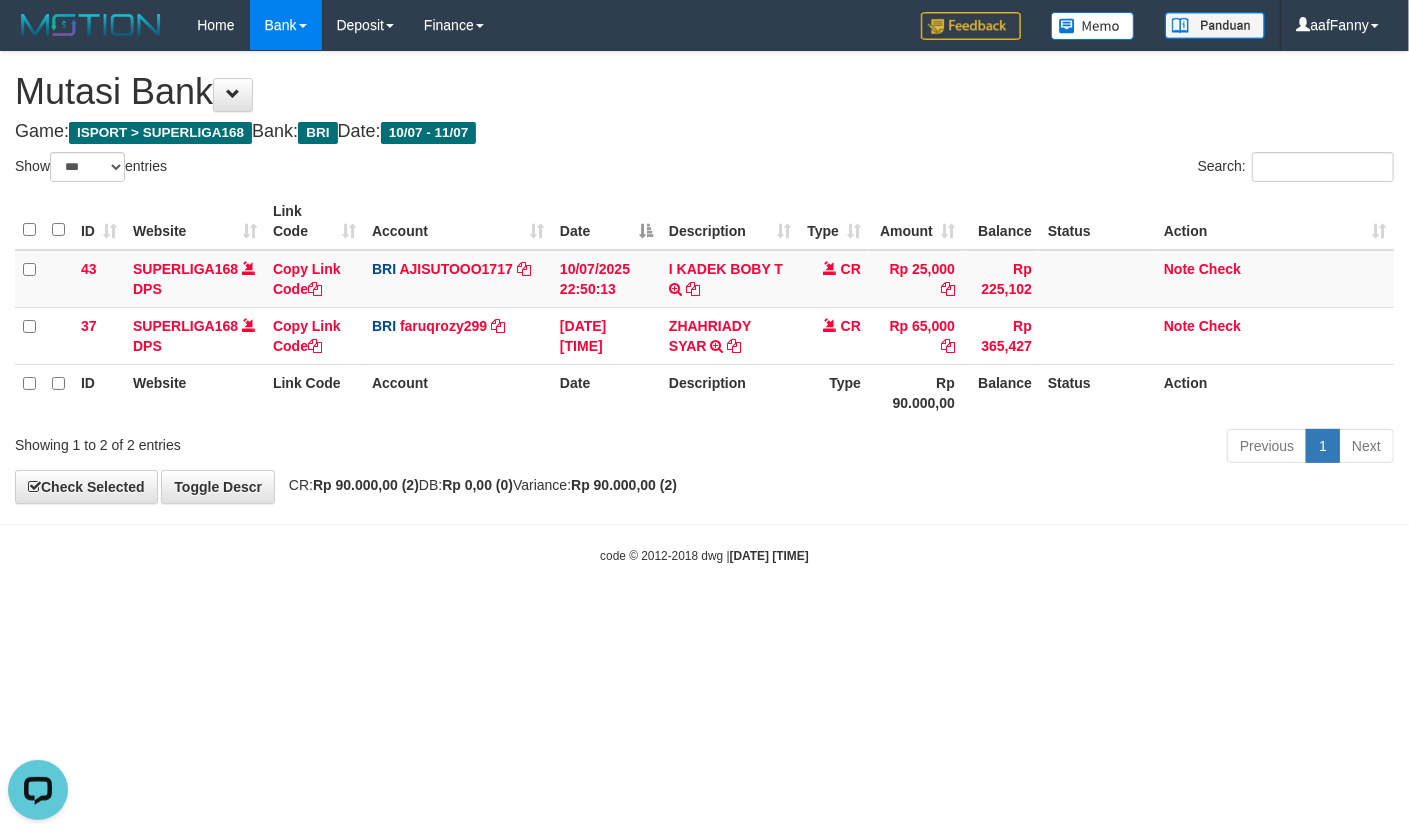 scroll, scrollTop: 0, scrollLeft: 0, axis: both 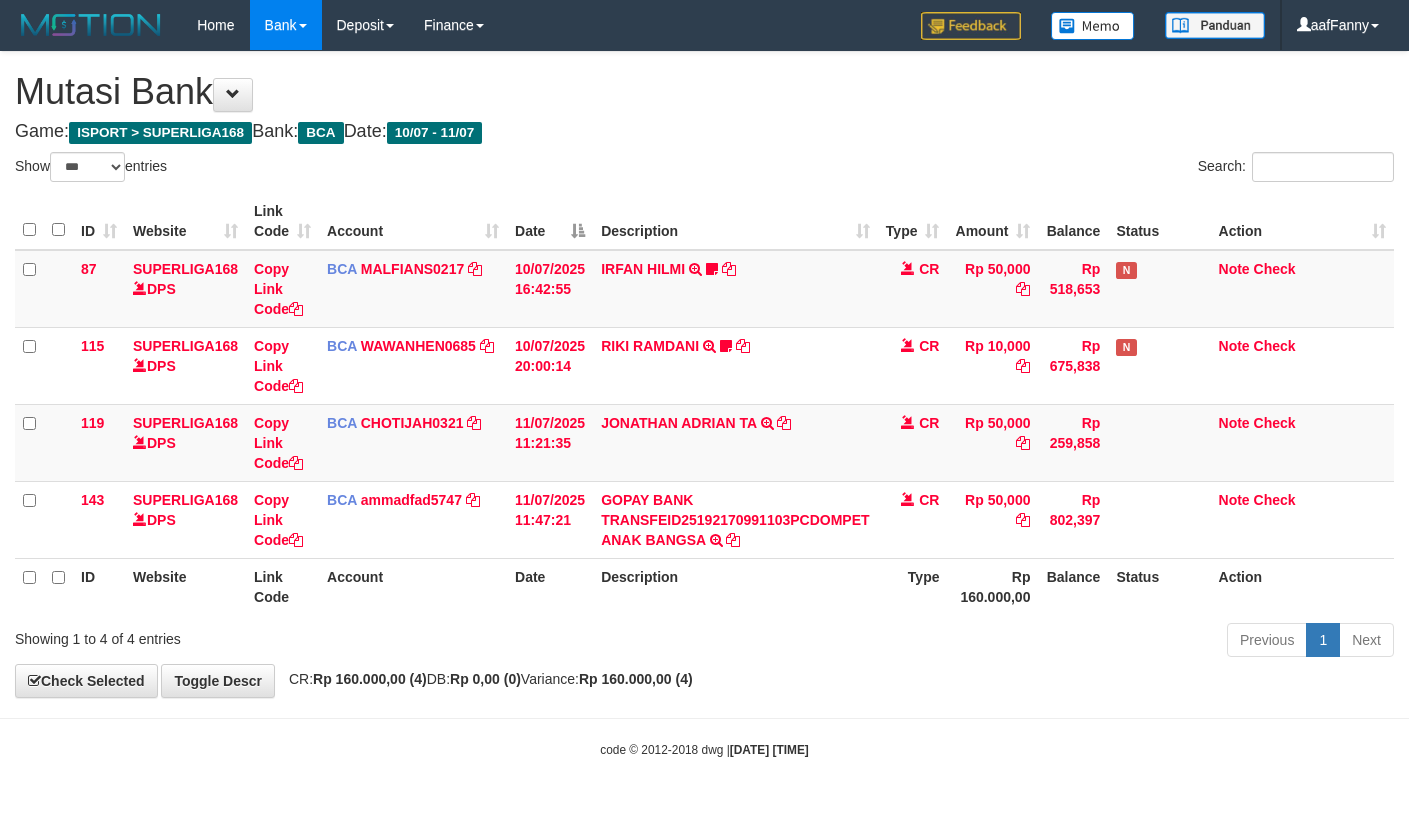 select on "***" 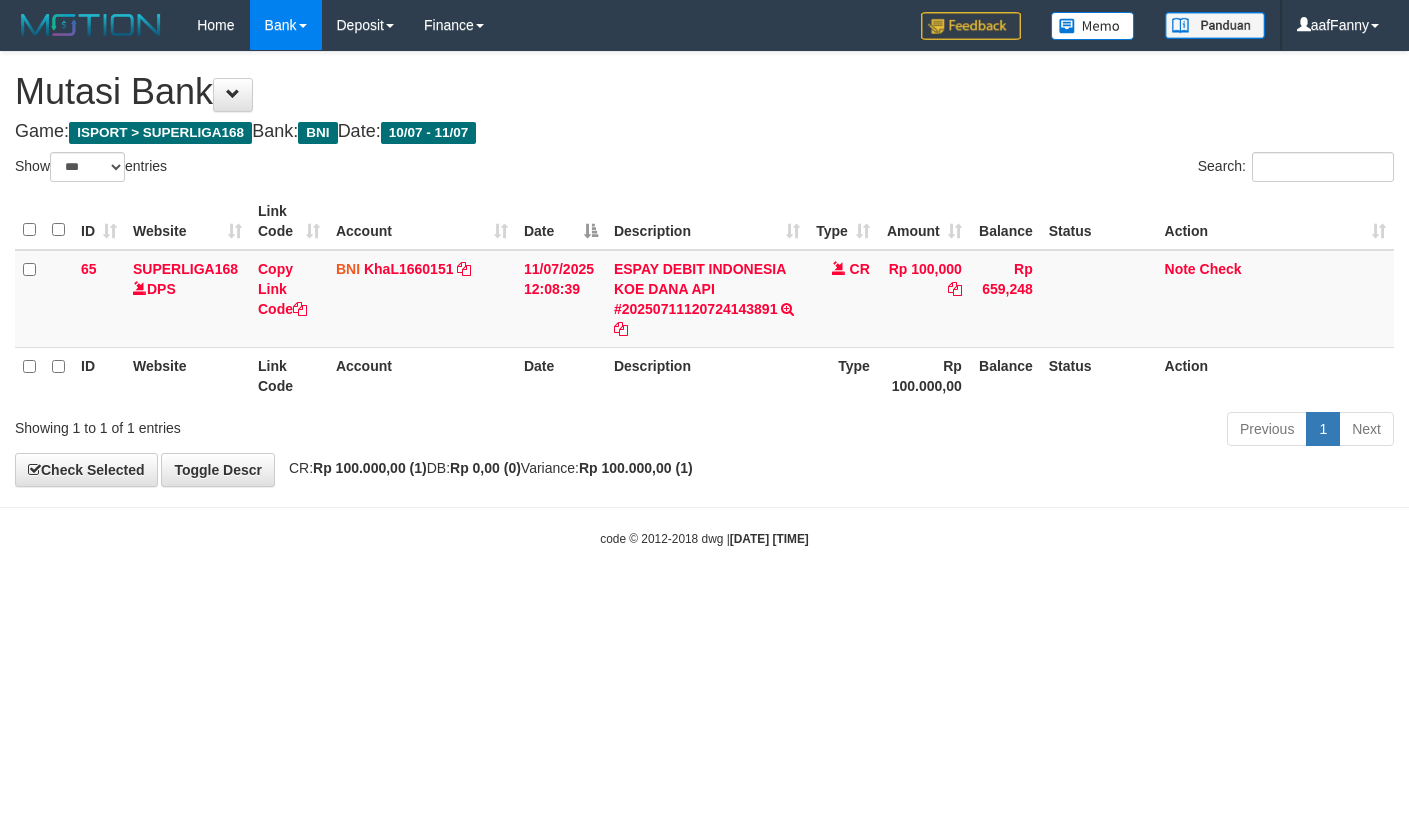 select on "***" 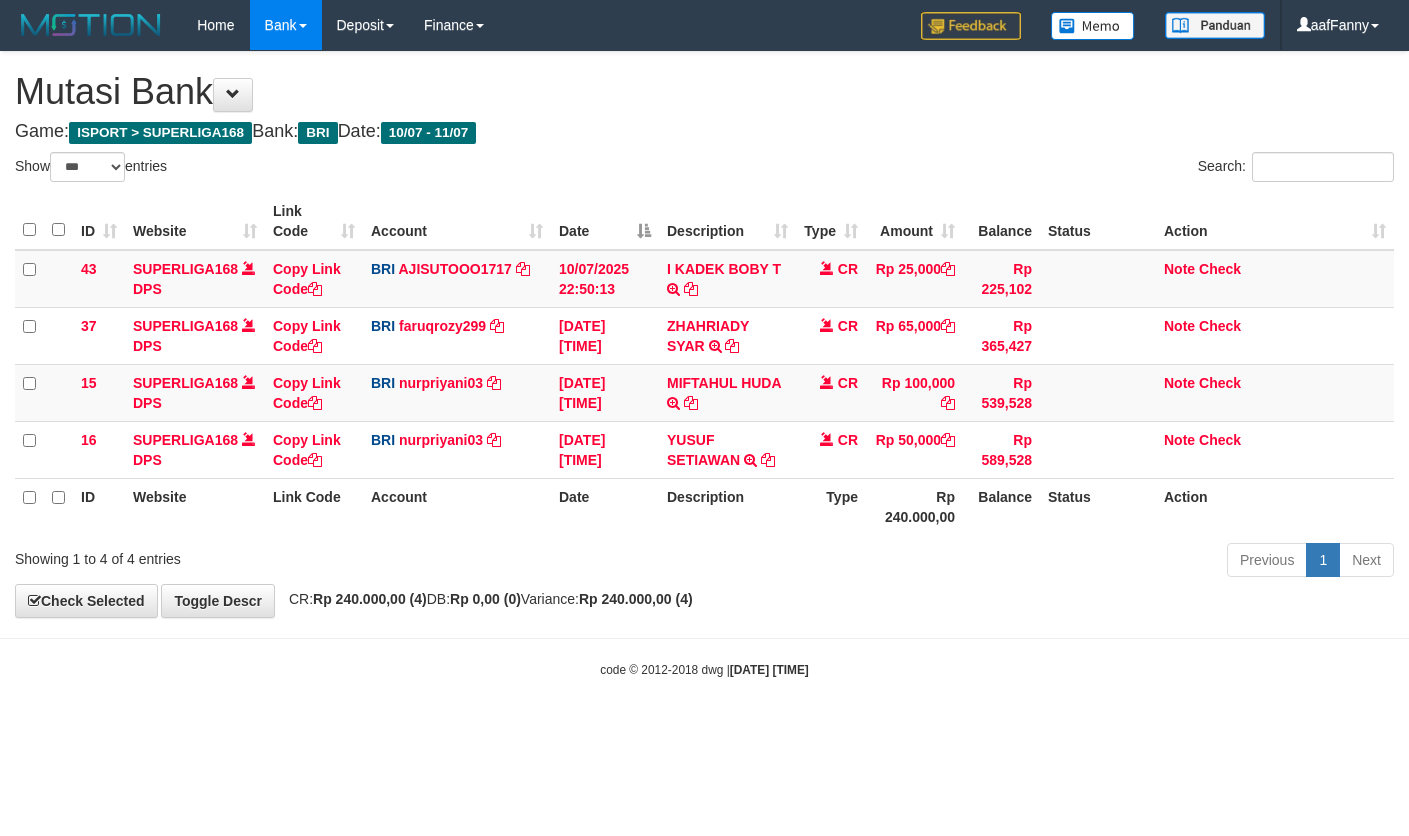 select on "***" 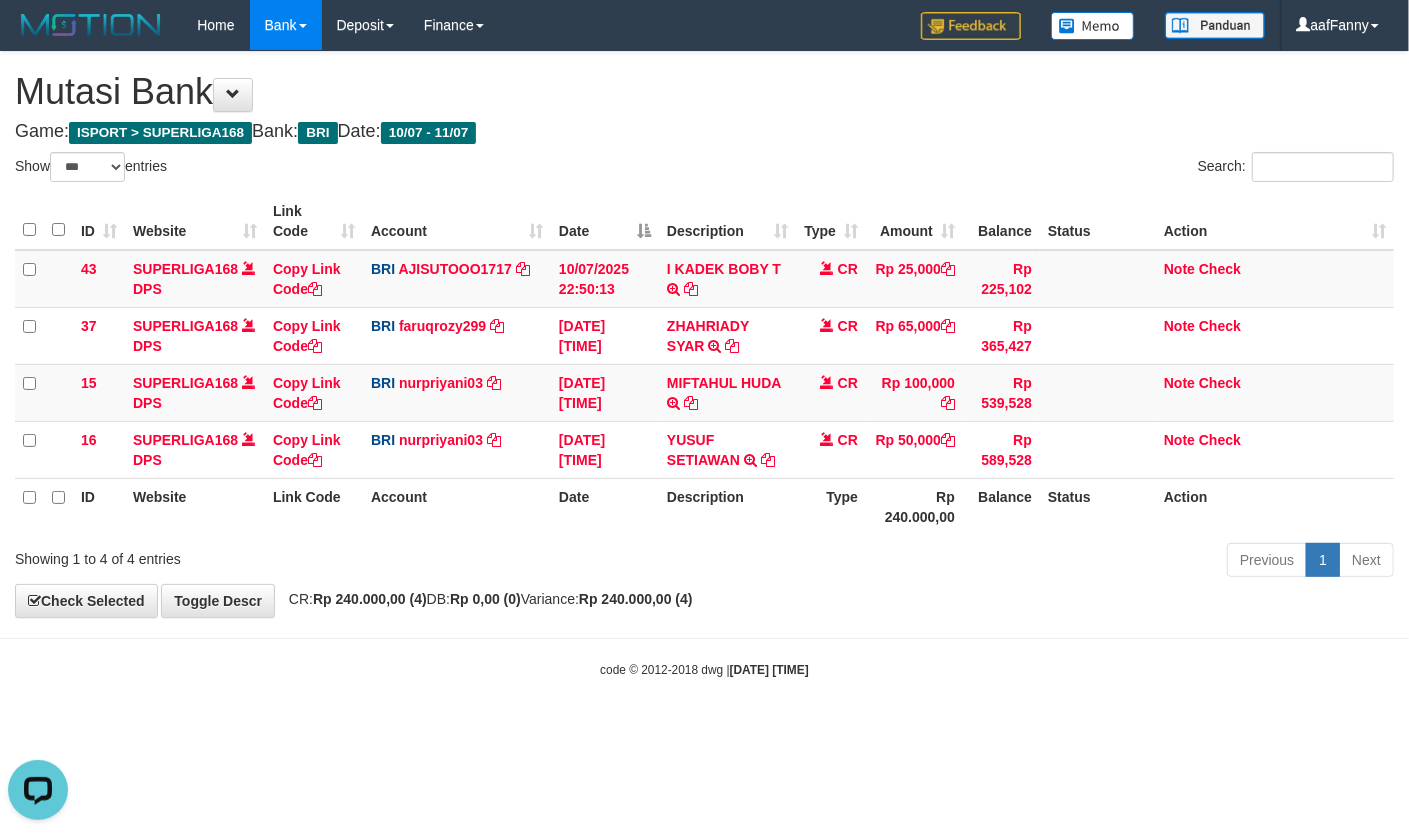 scroll, scrollTop: 0, scrollLeft: 0, axis: both 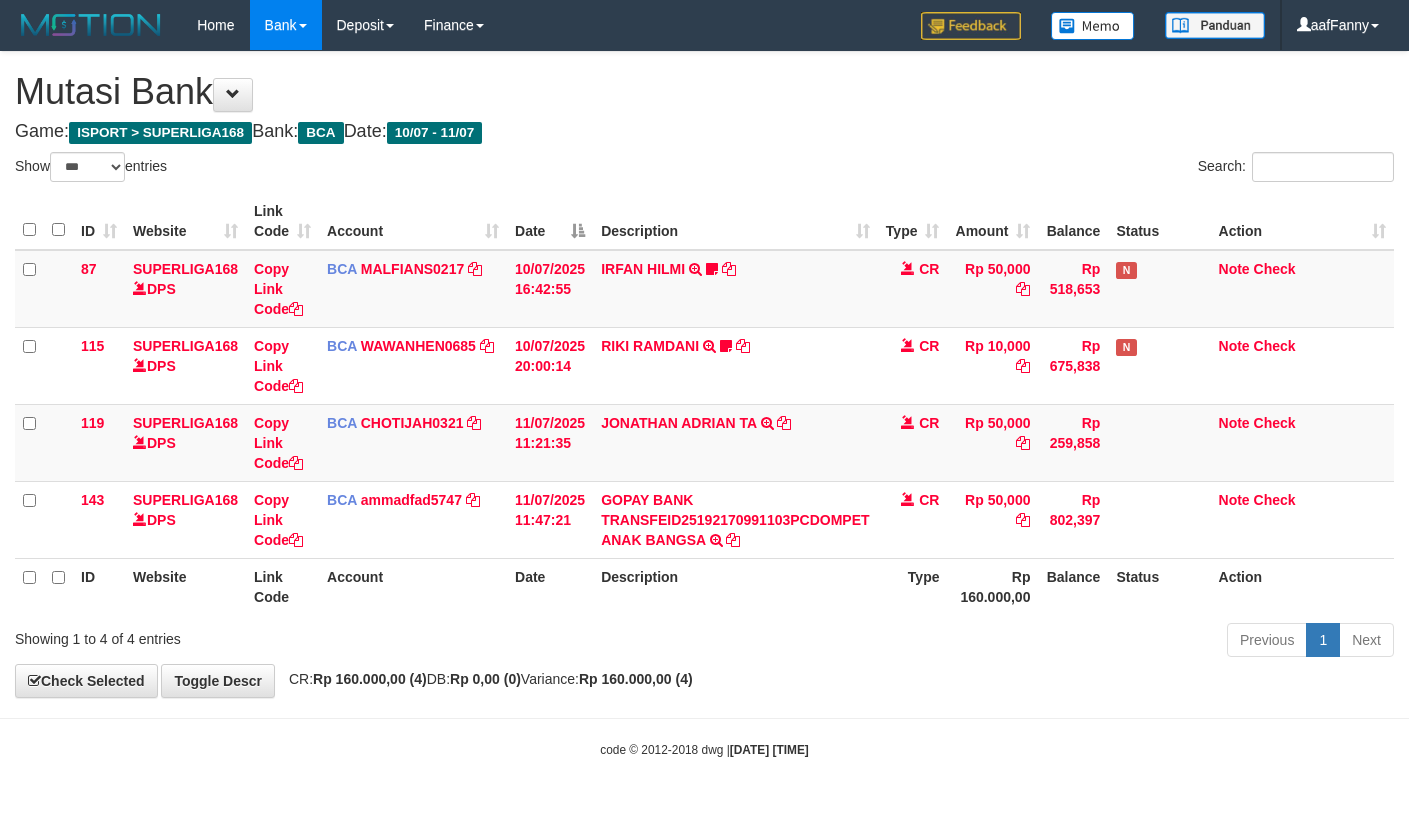 select on "***" 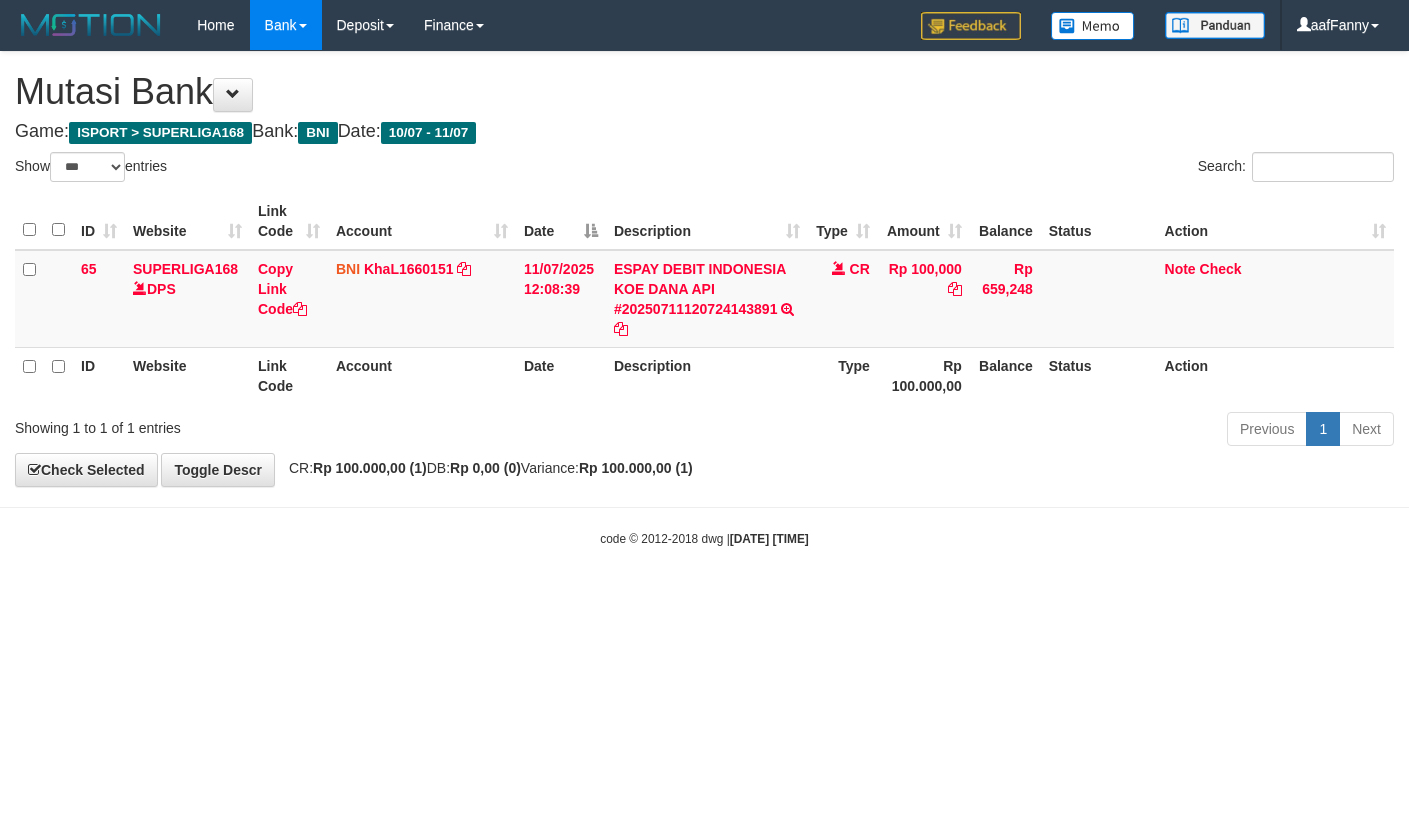 select on "***" 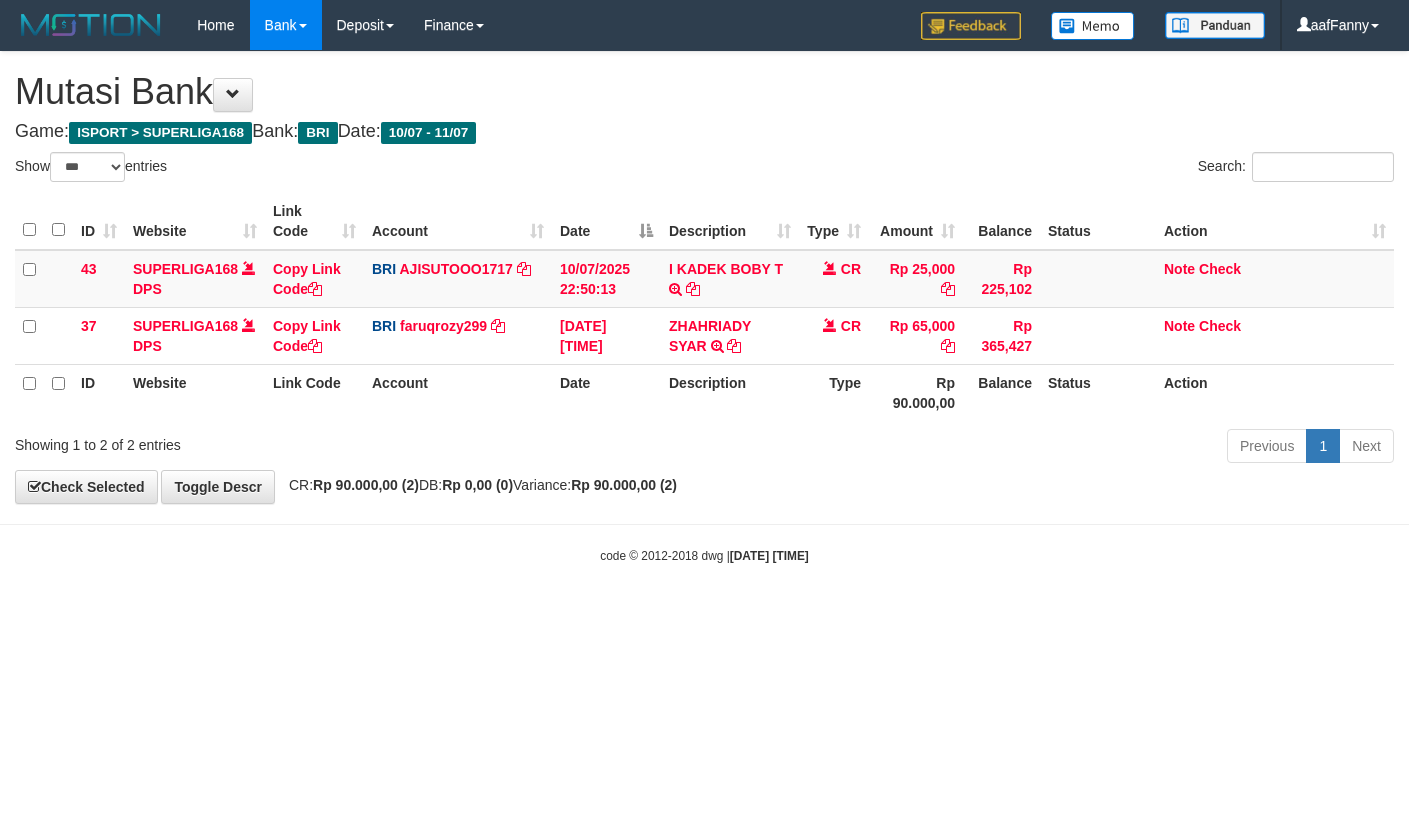 select on "***" 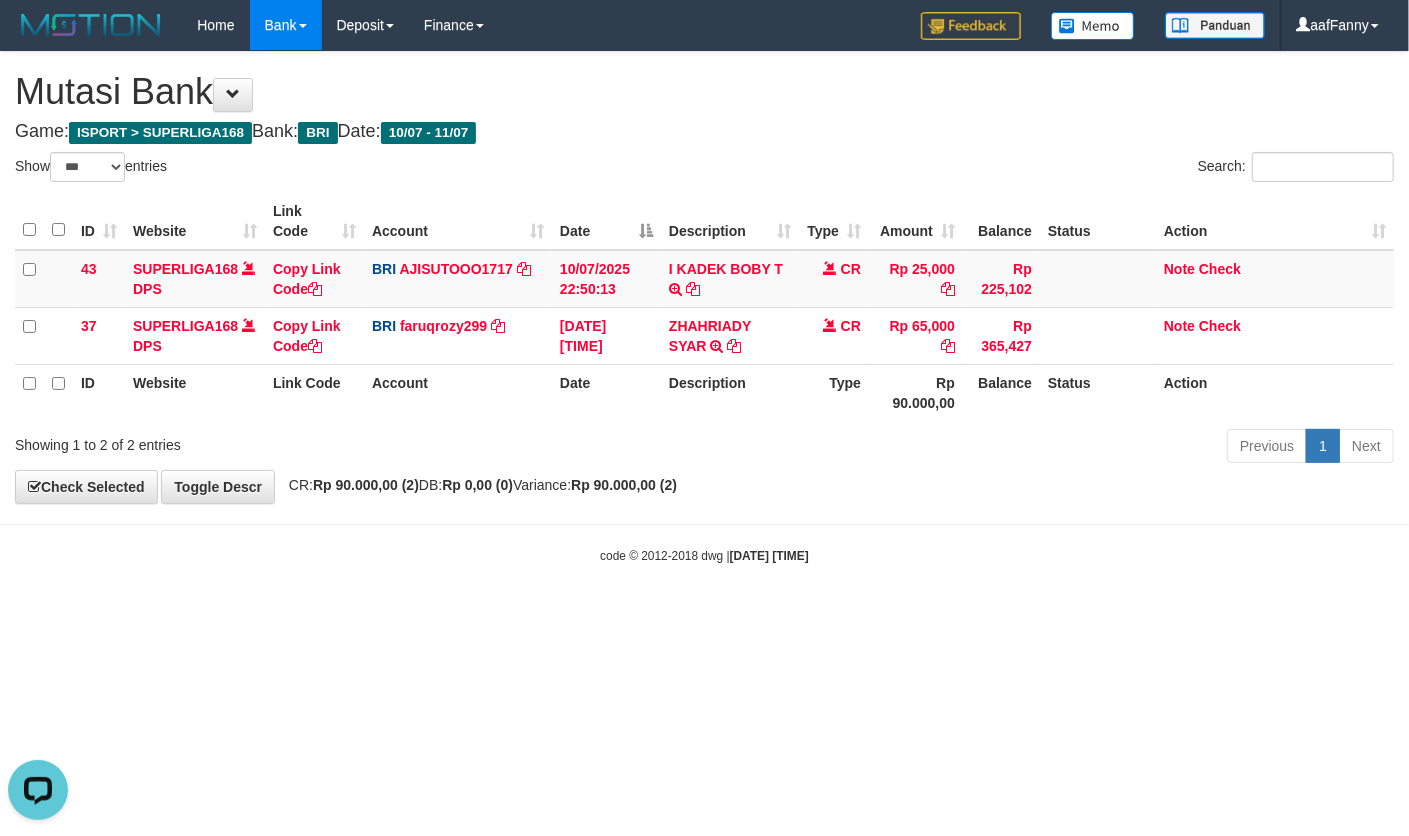 scroll, scrollTop: 0, scrollLeft: 0, axis: both 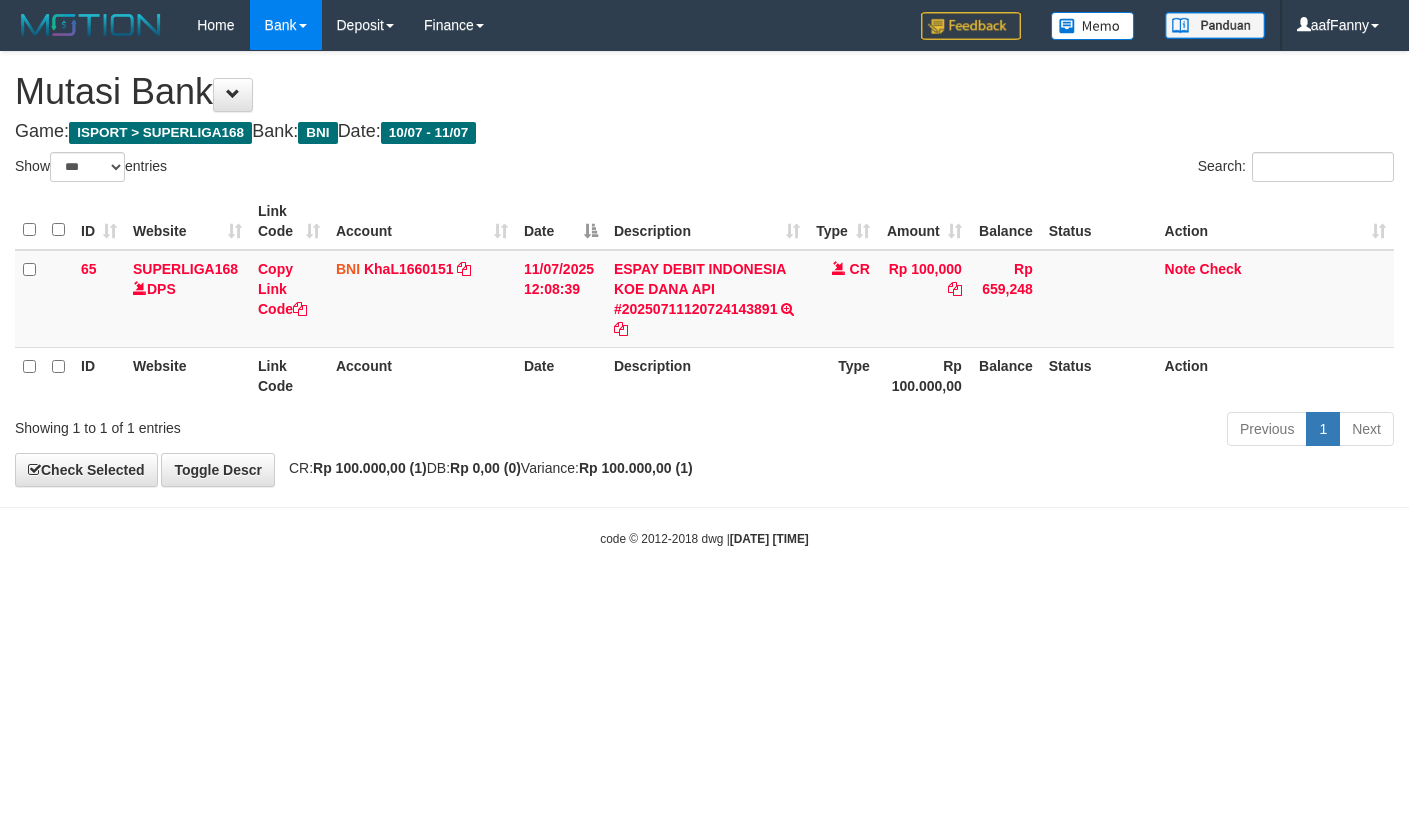 select on "***" 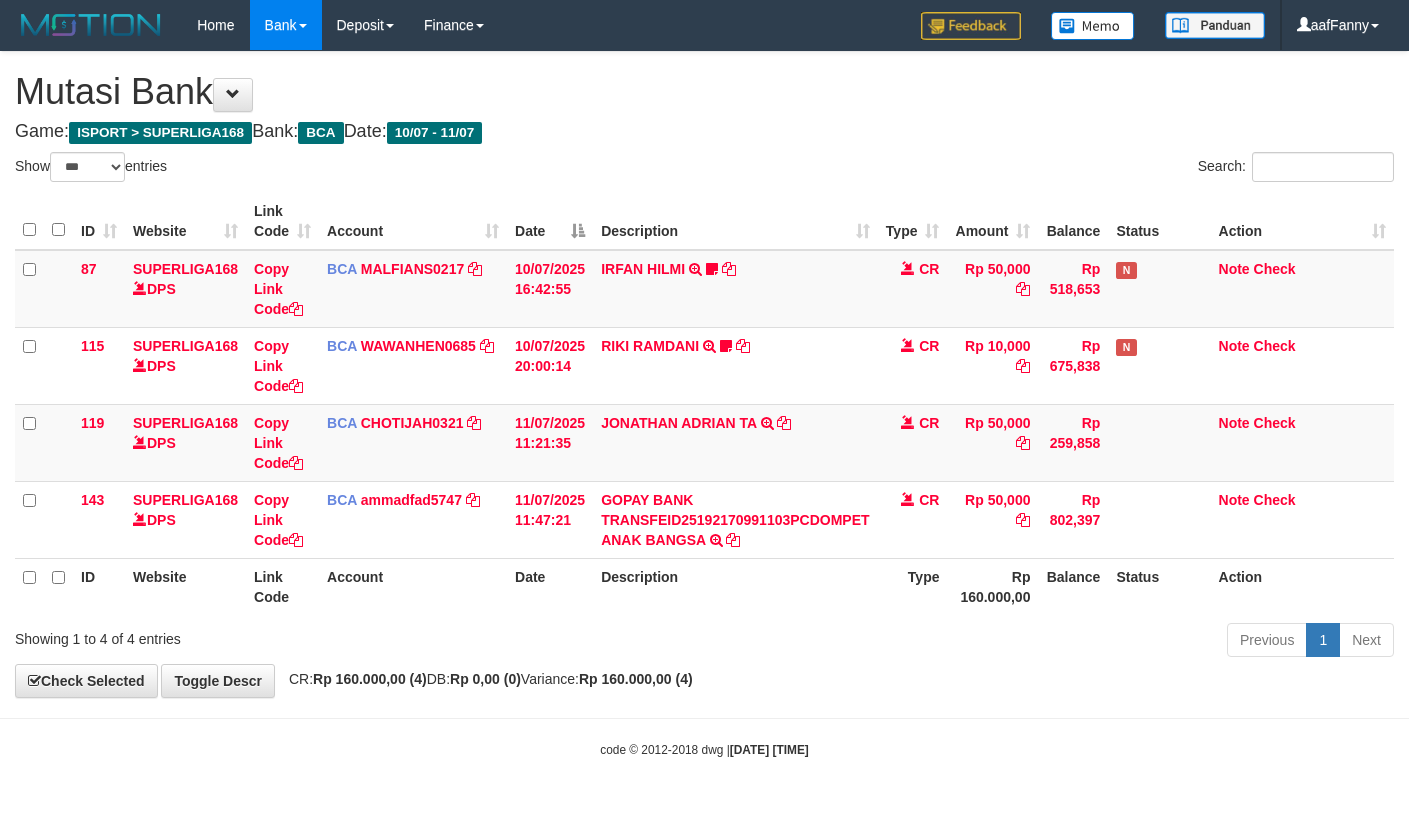 select on "***" 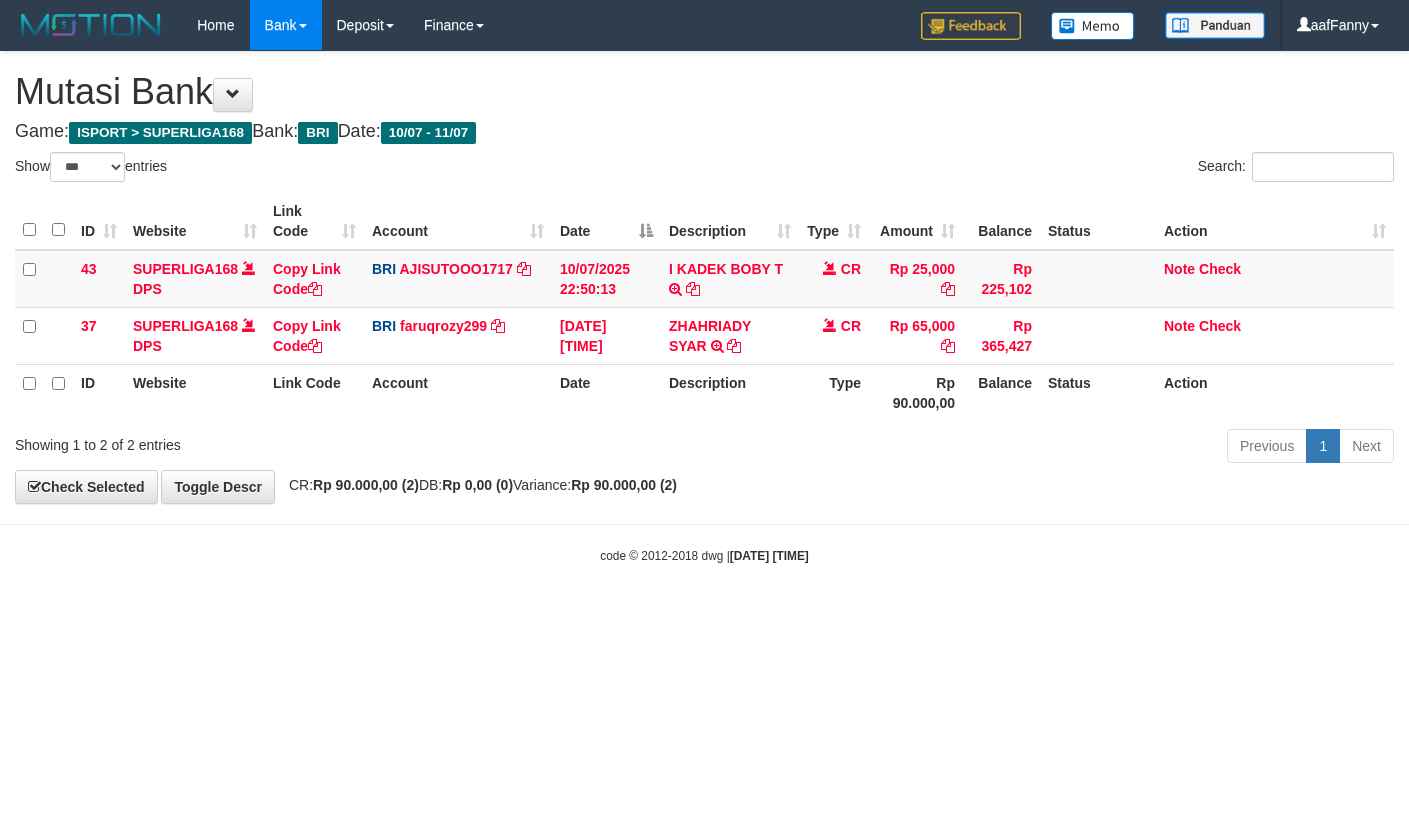 select on "***" 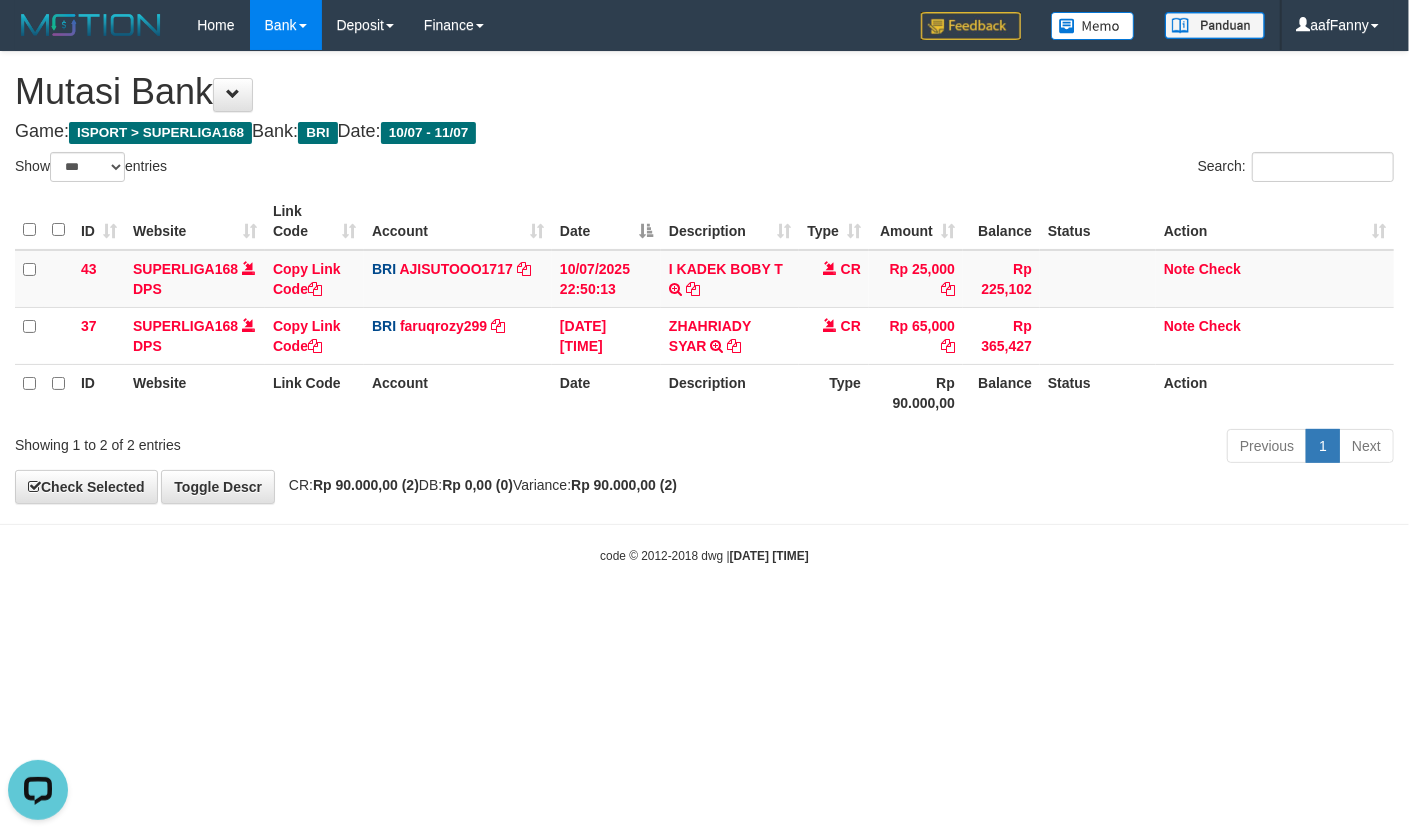 scroll, scrollTop: 0, scrollLeft: 0, axis: both 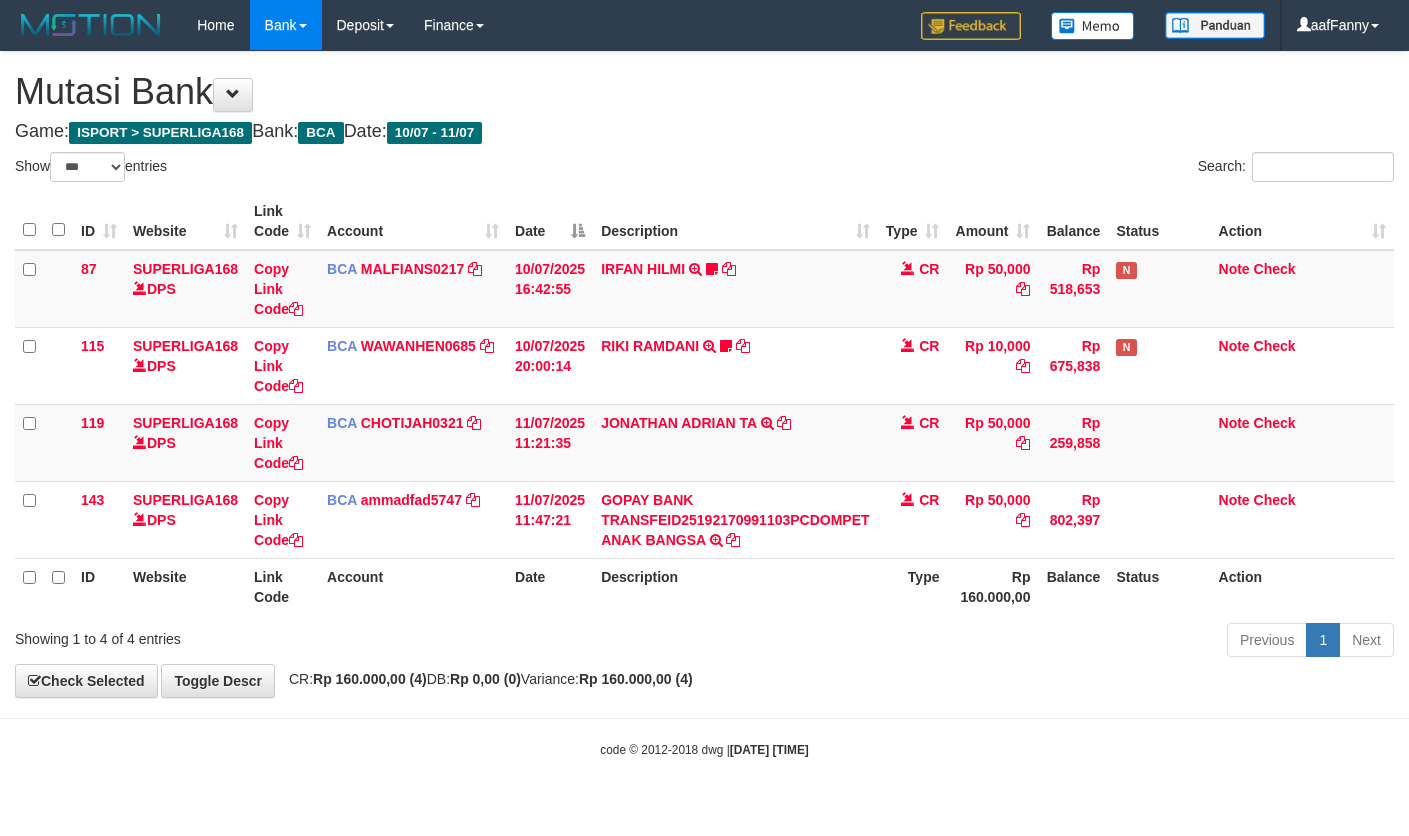 select on "***" 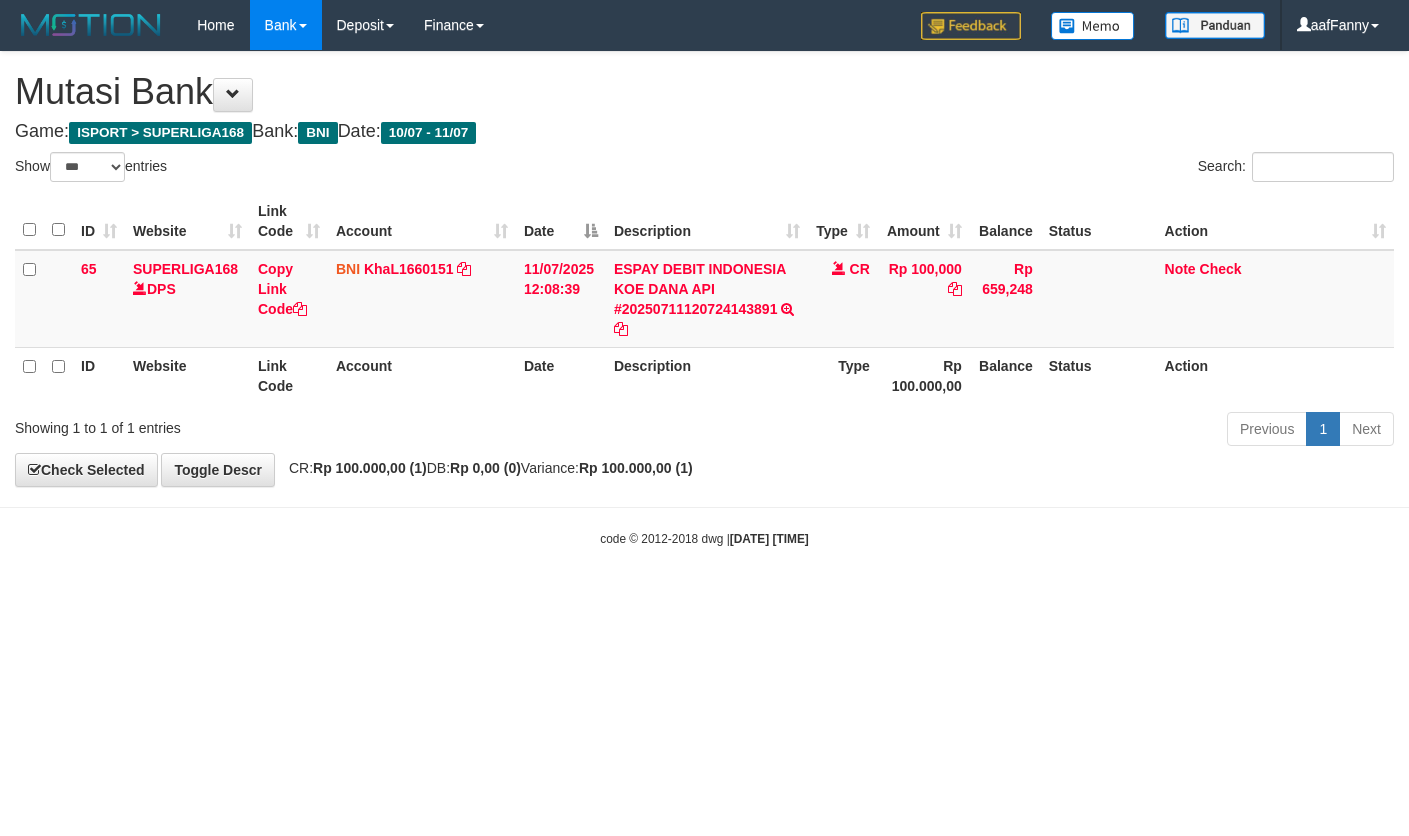 select on "***" 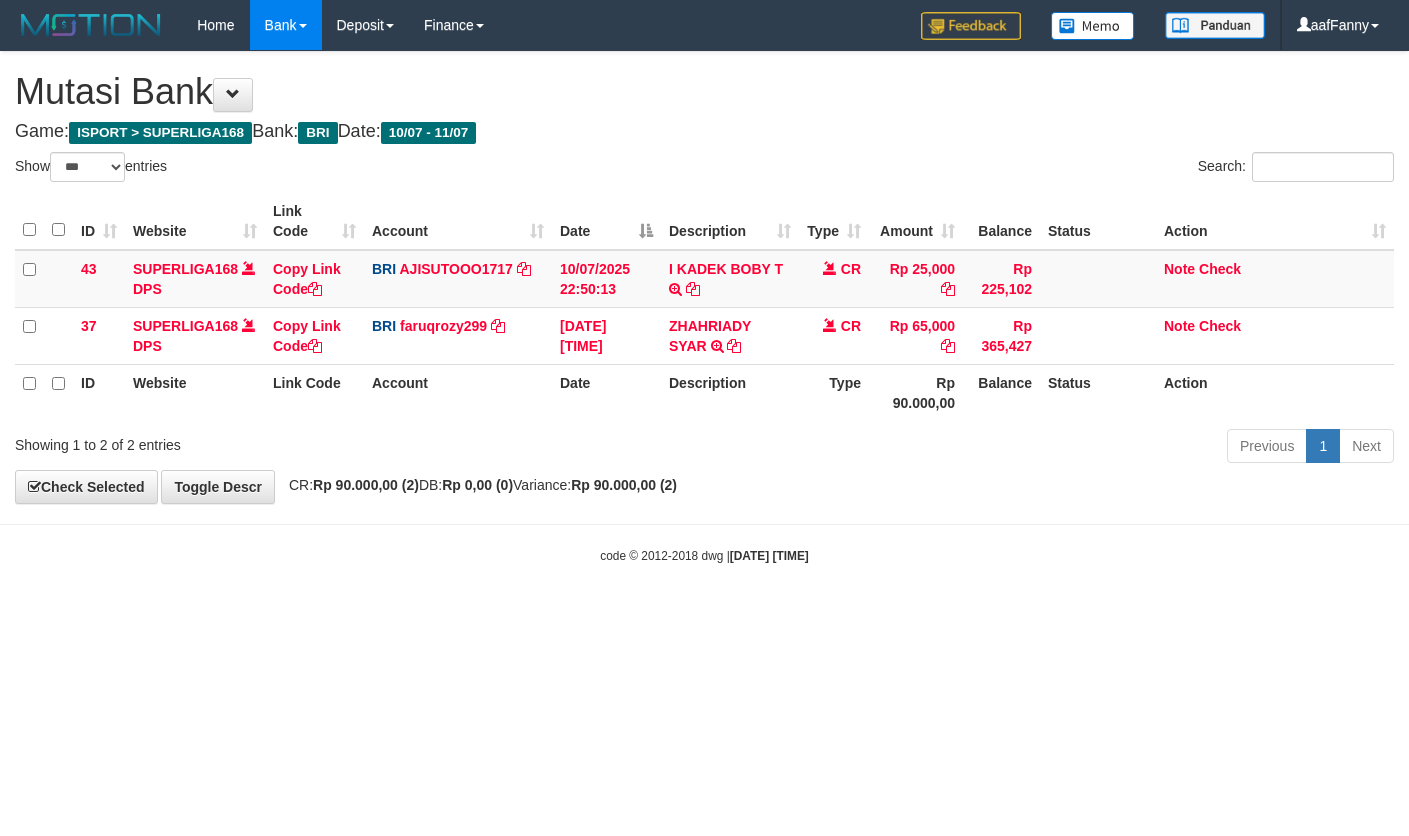 select on "***" 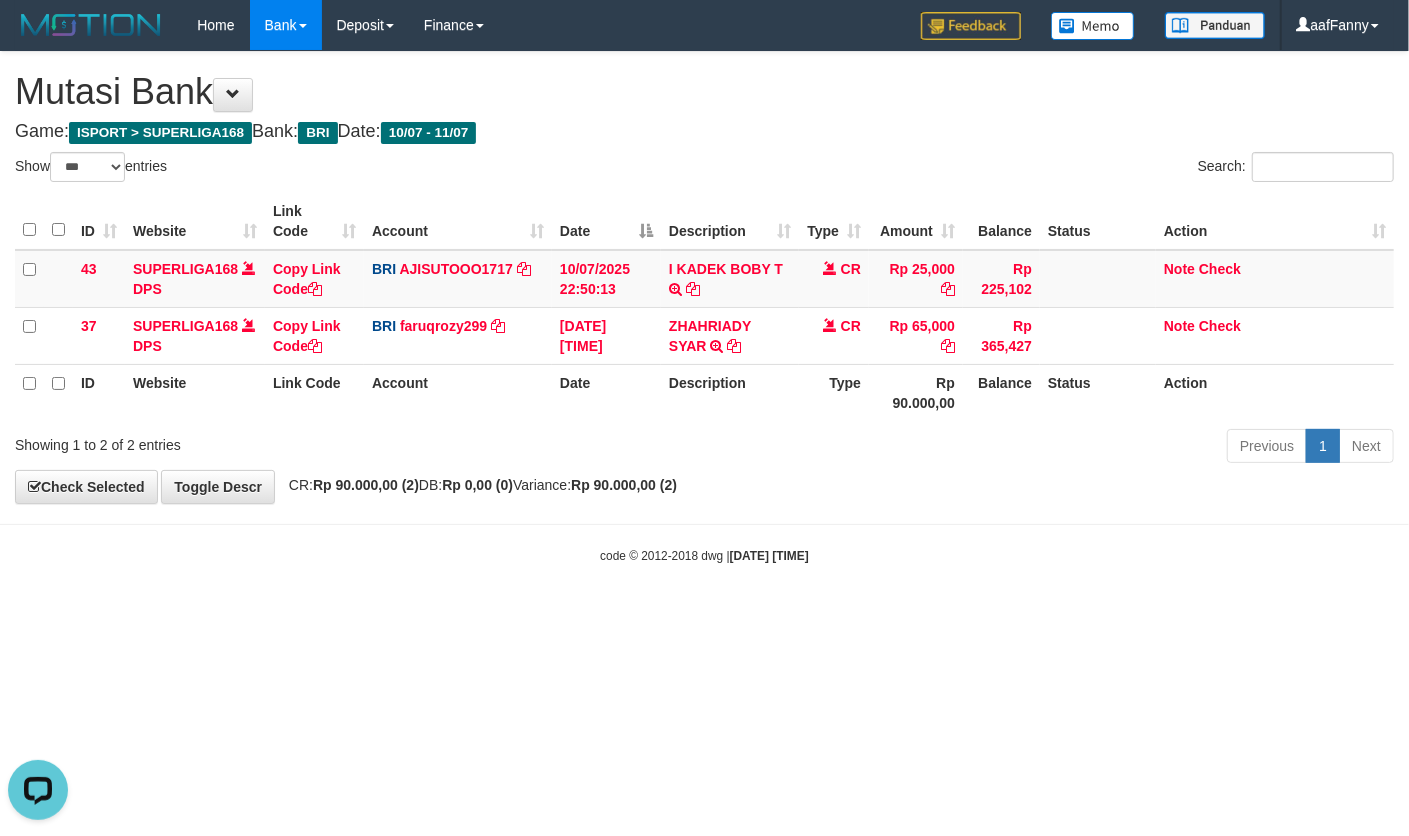 scroll, scrollTop: 0, scrollLeft: 0, axis: both 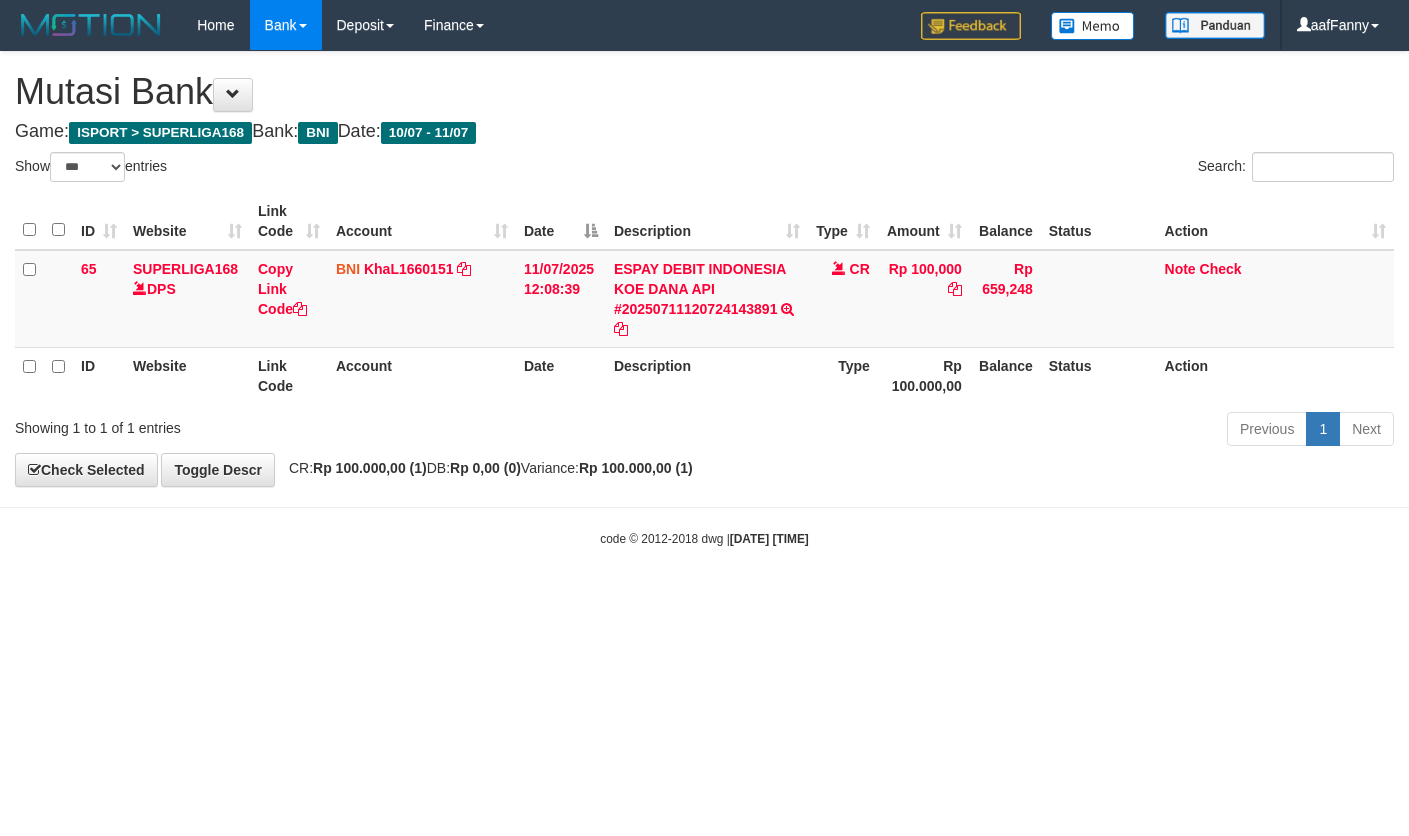 select on "***" 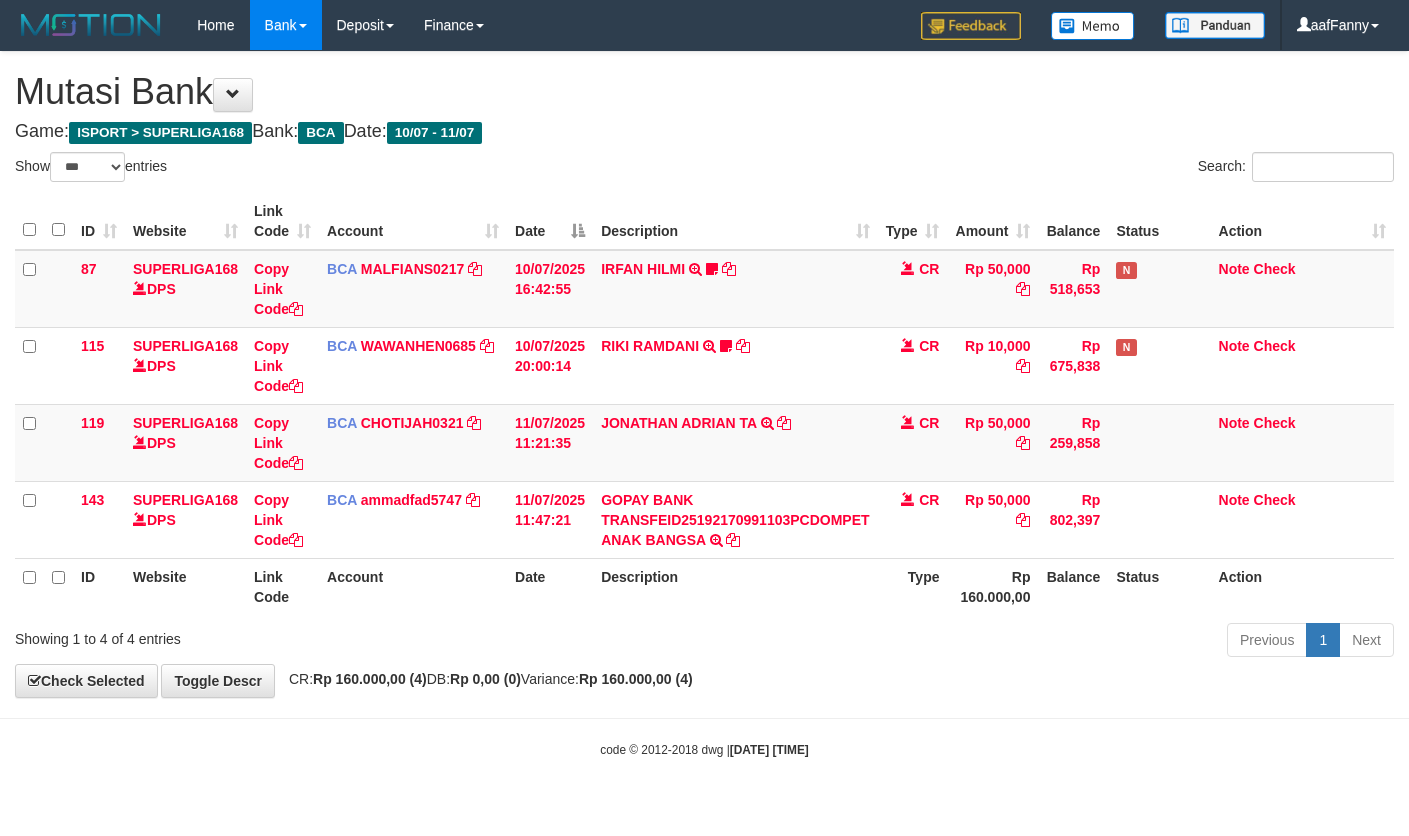select on "***" 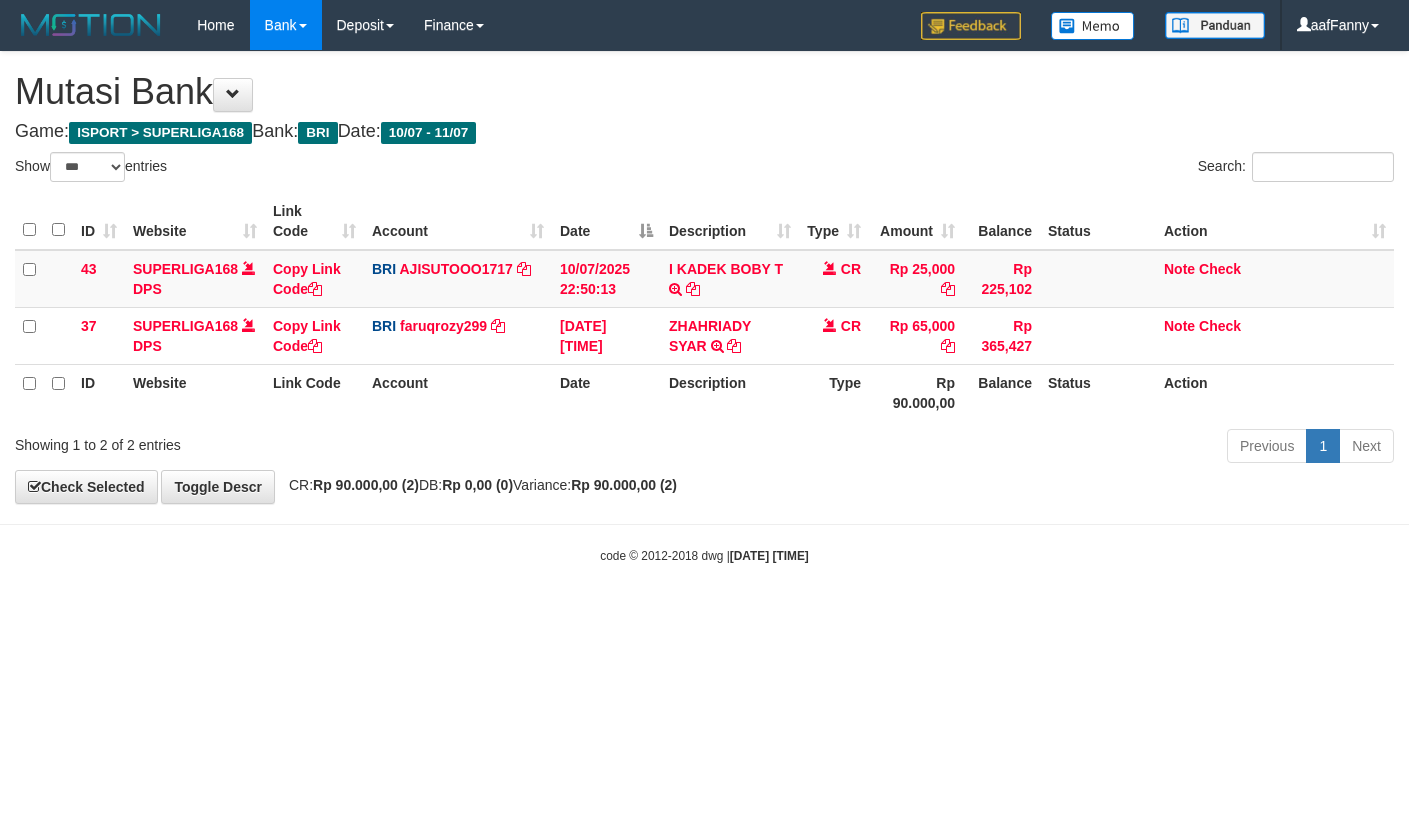 select on "***" 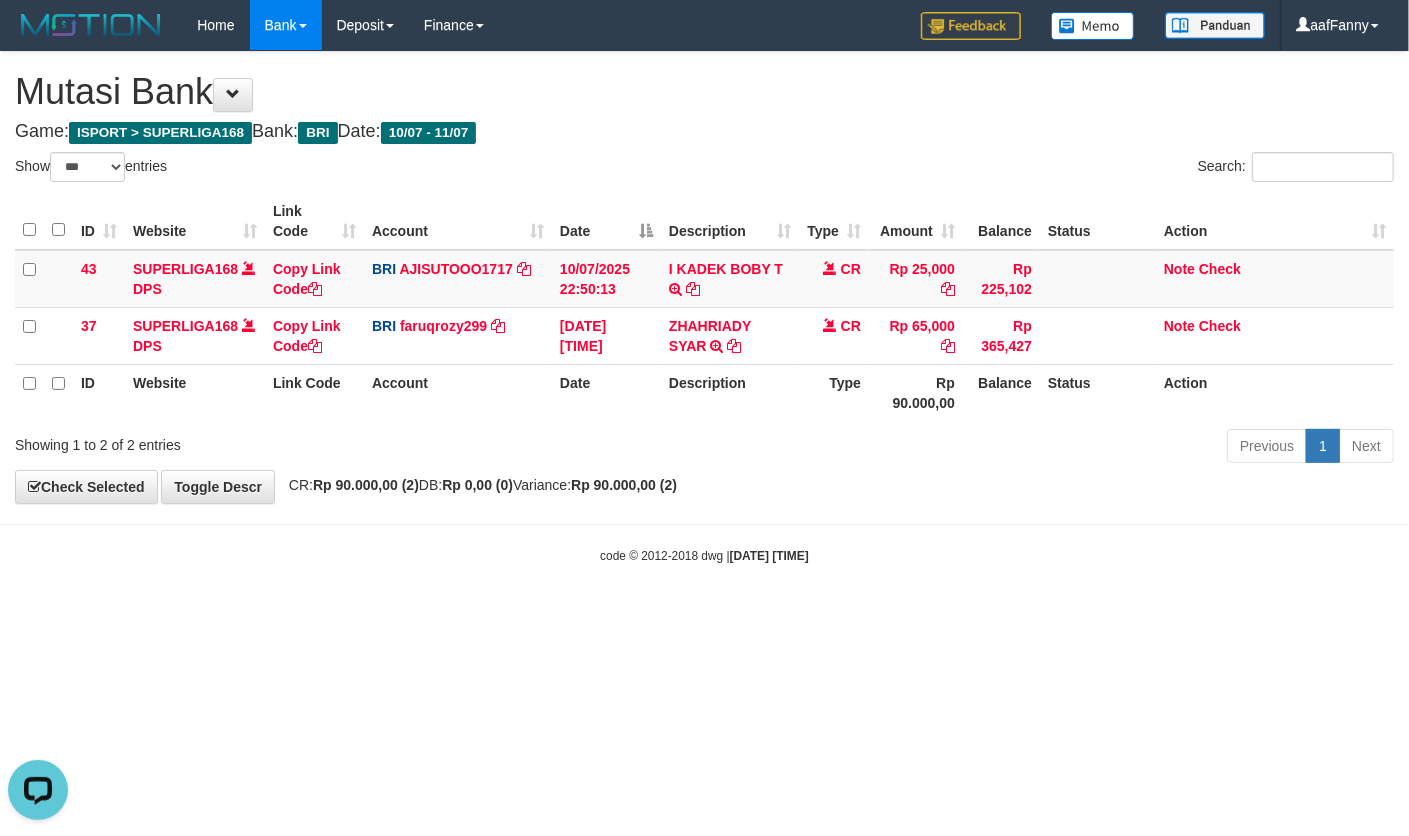 scroll, scrollTop: 0, scrollLeft: 0, axis: both 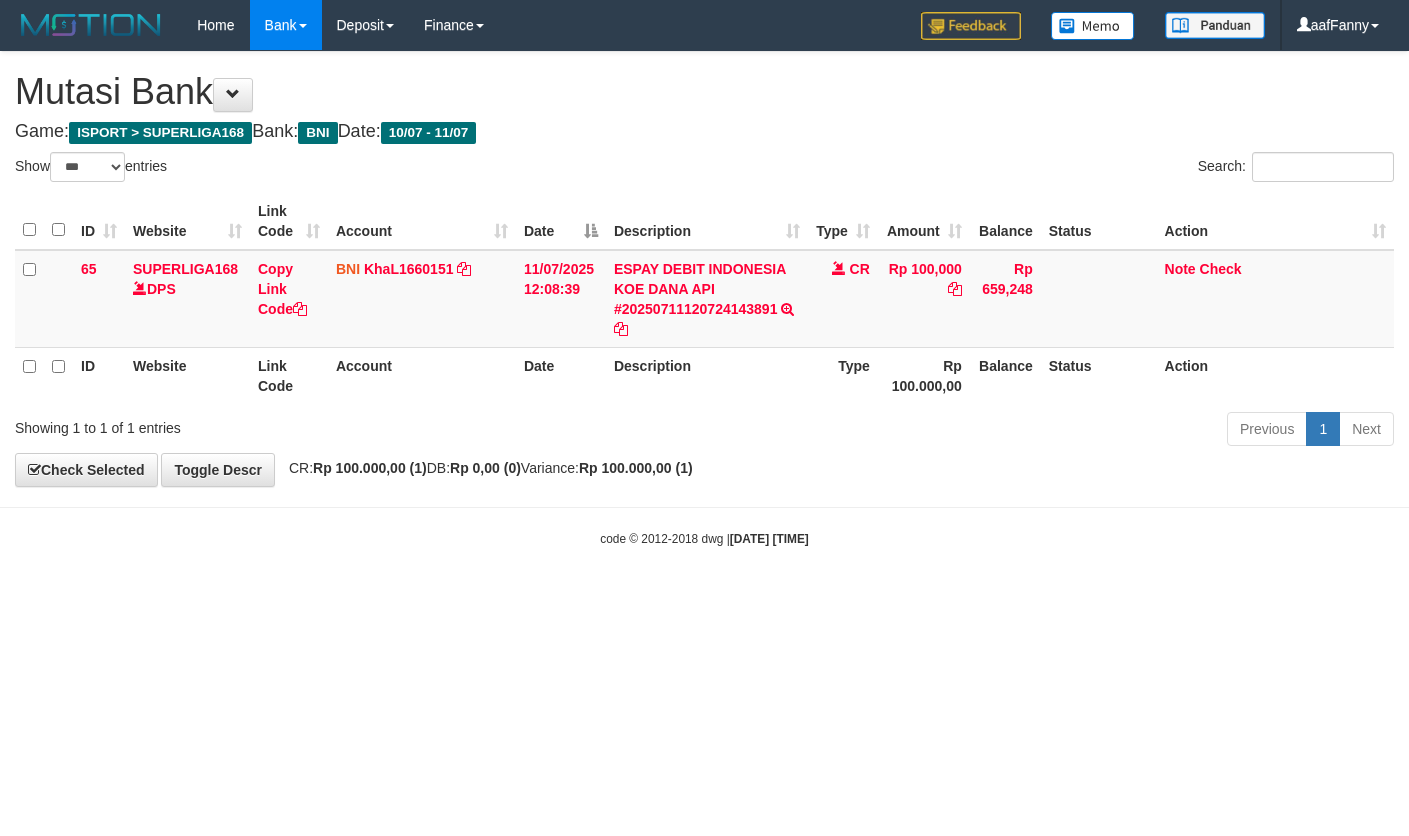 select on "***" 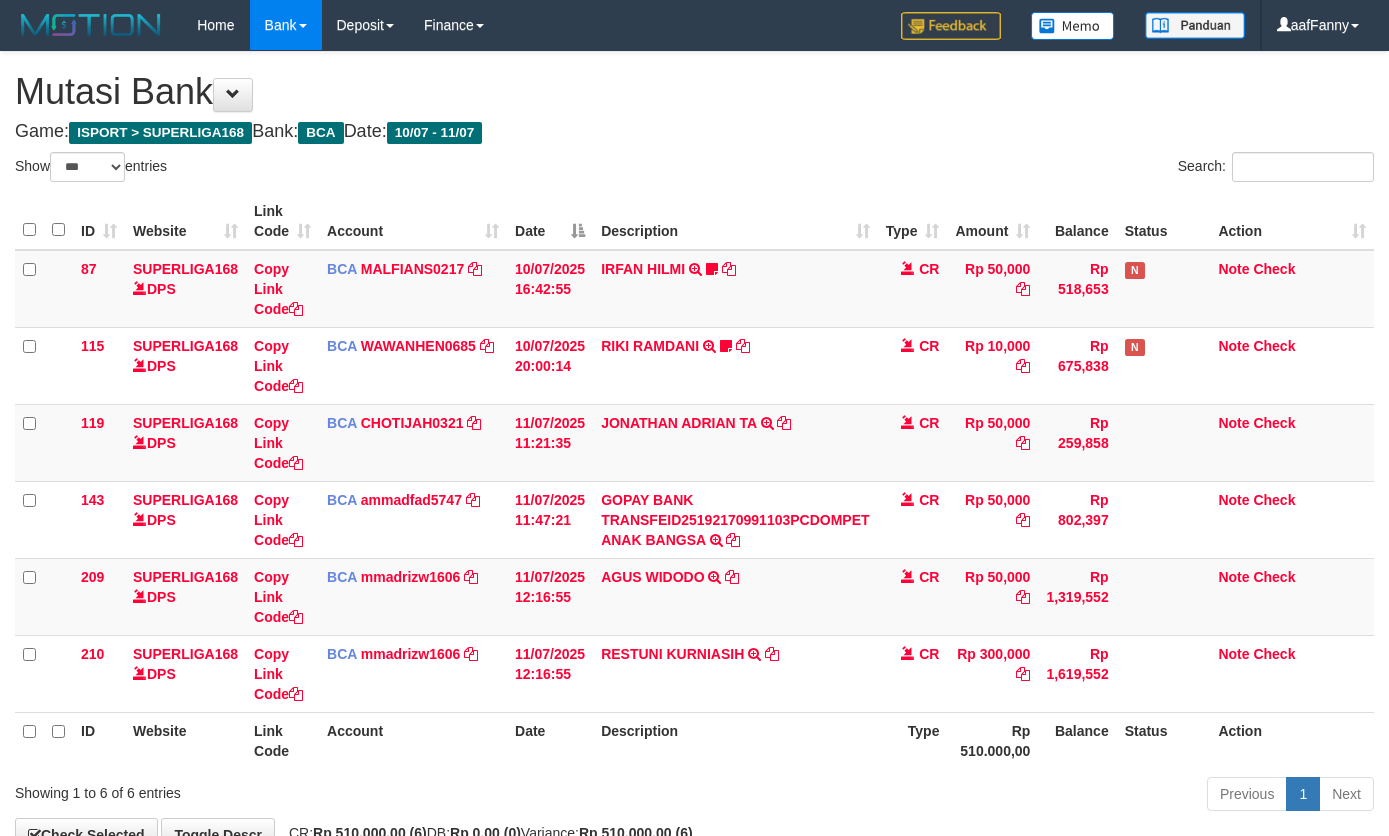 select on "***" 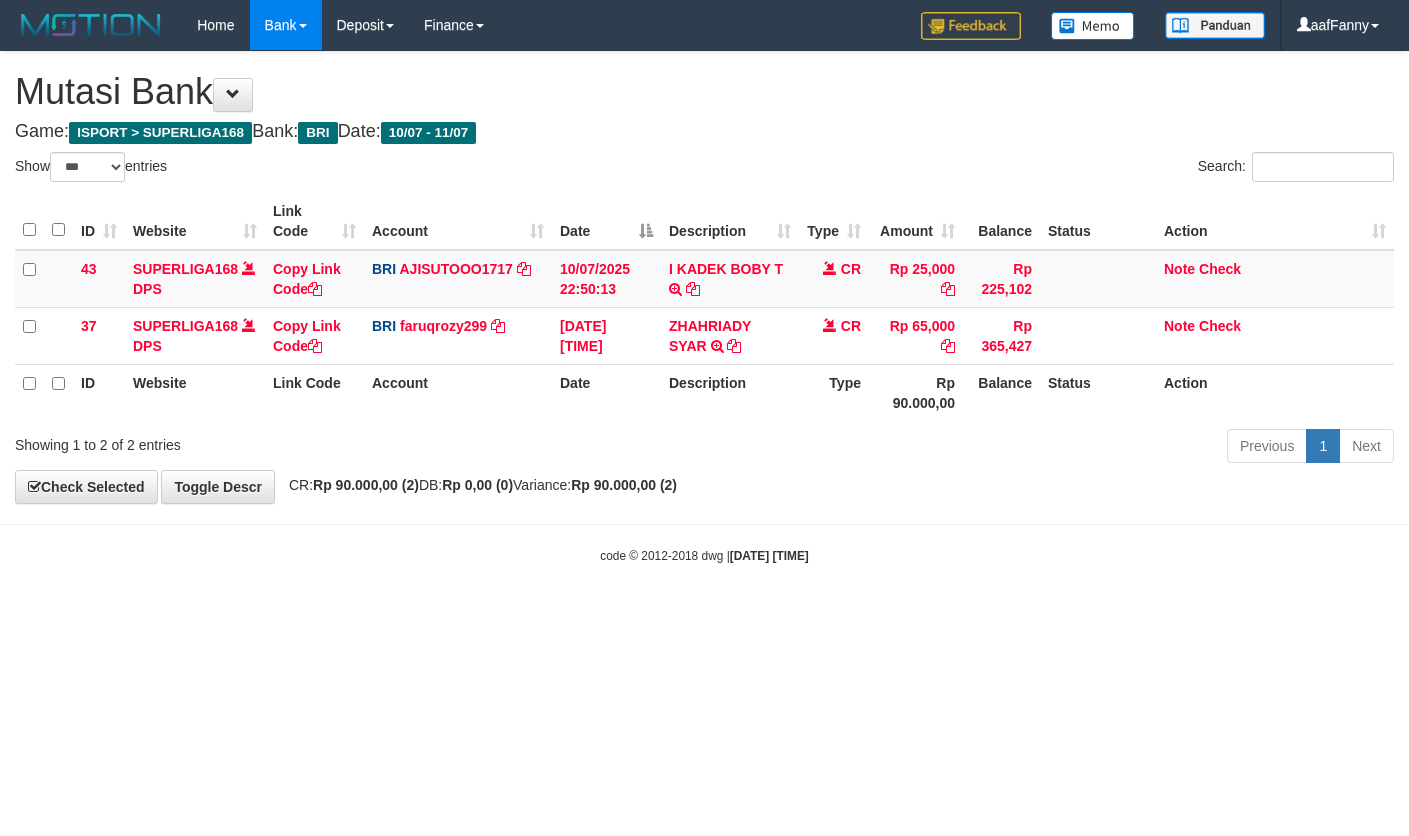 select on "***" 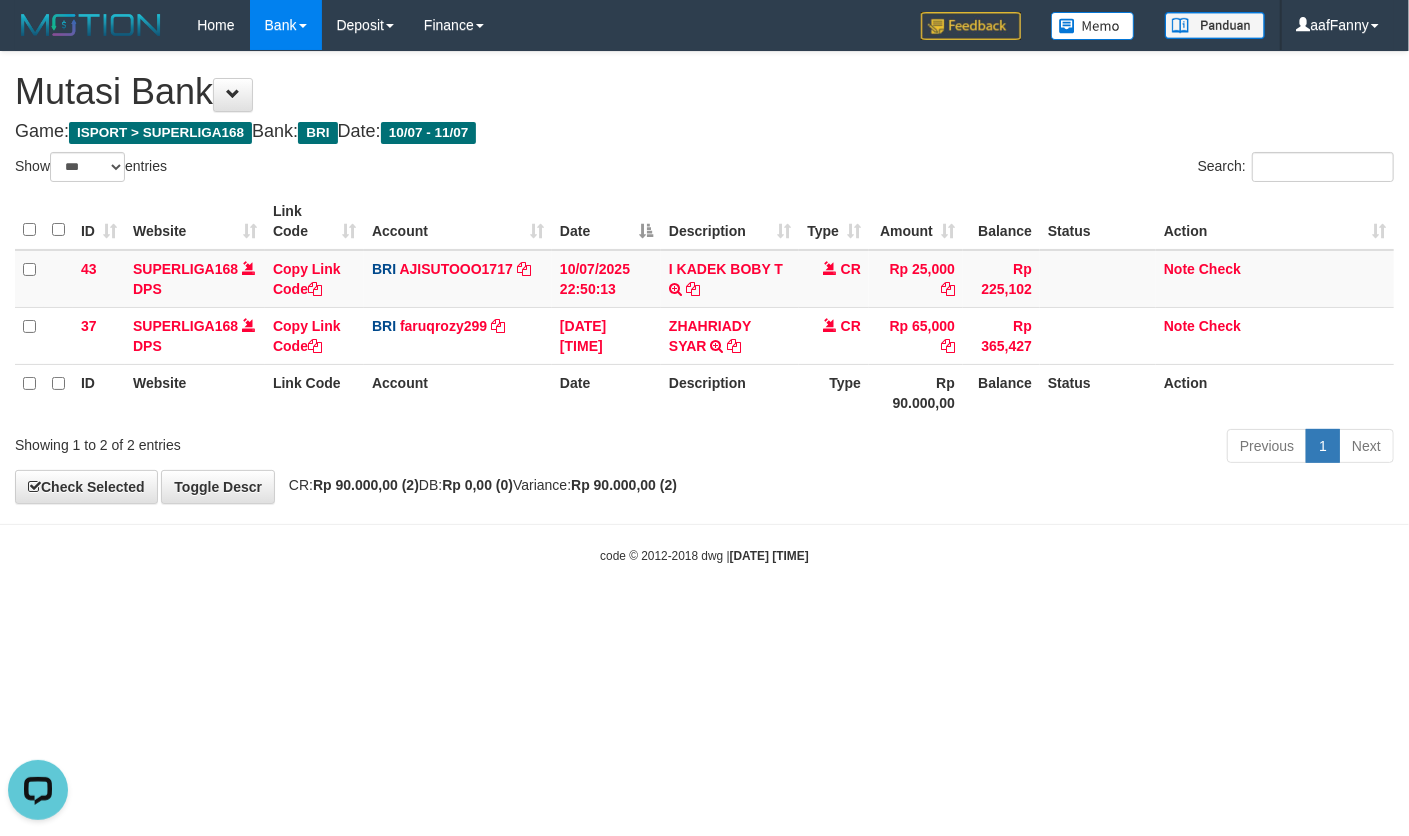 scroll, scrollTop: 0, scrollLeft: 0, axis: both 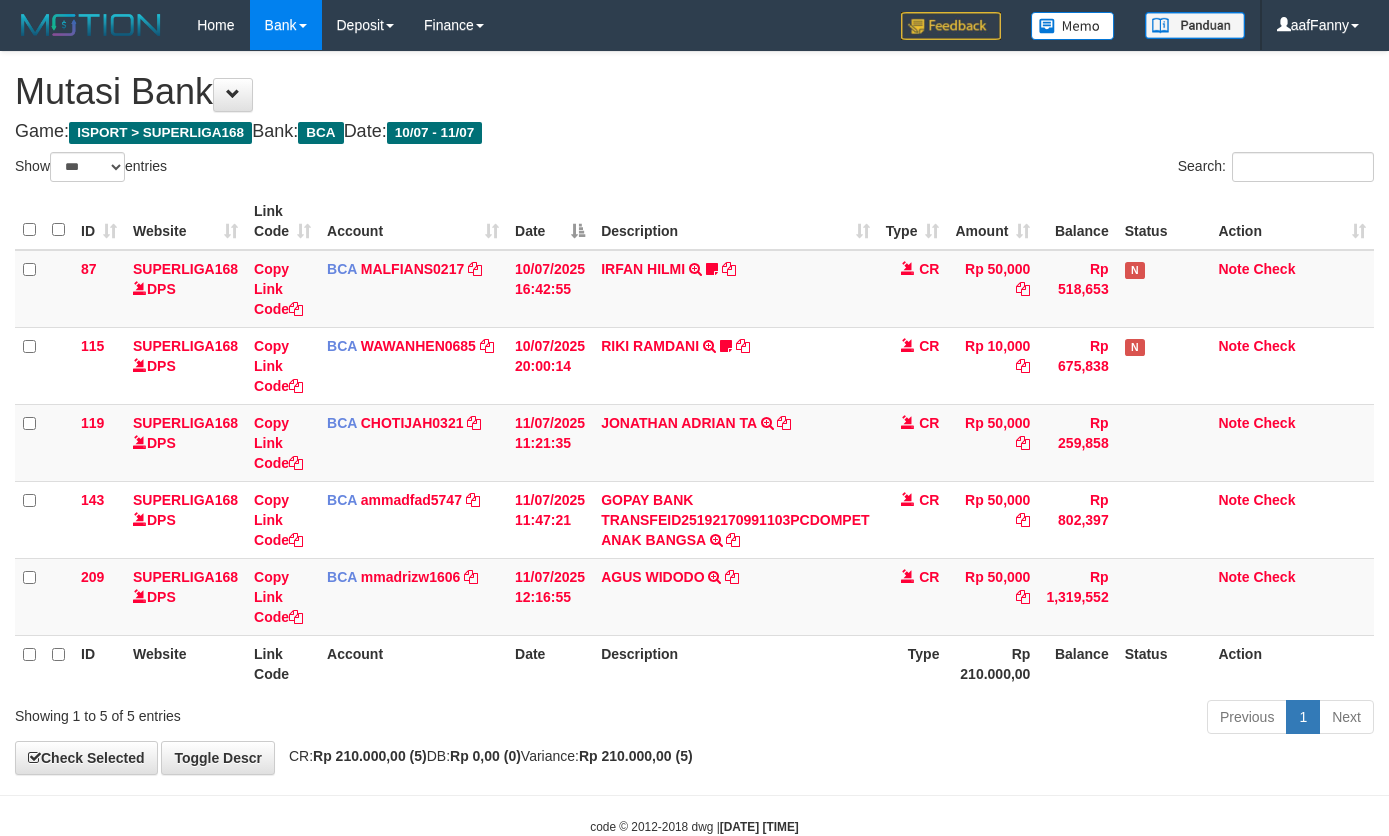 select on "***" 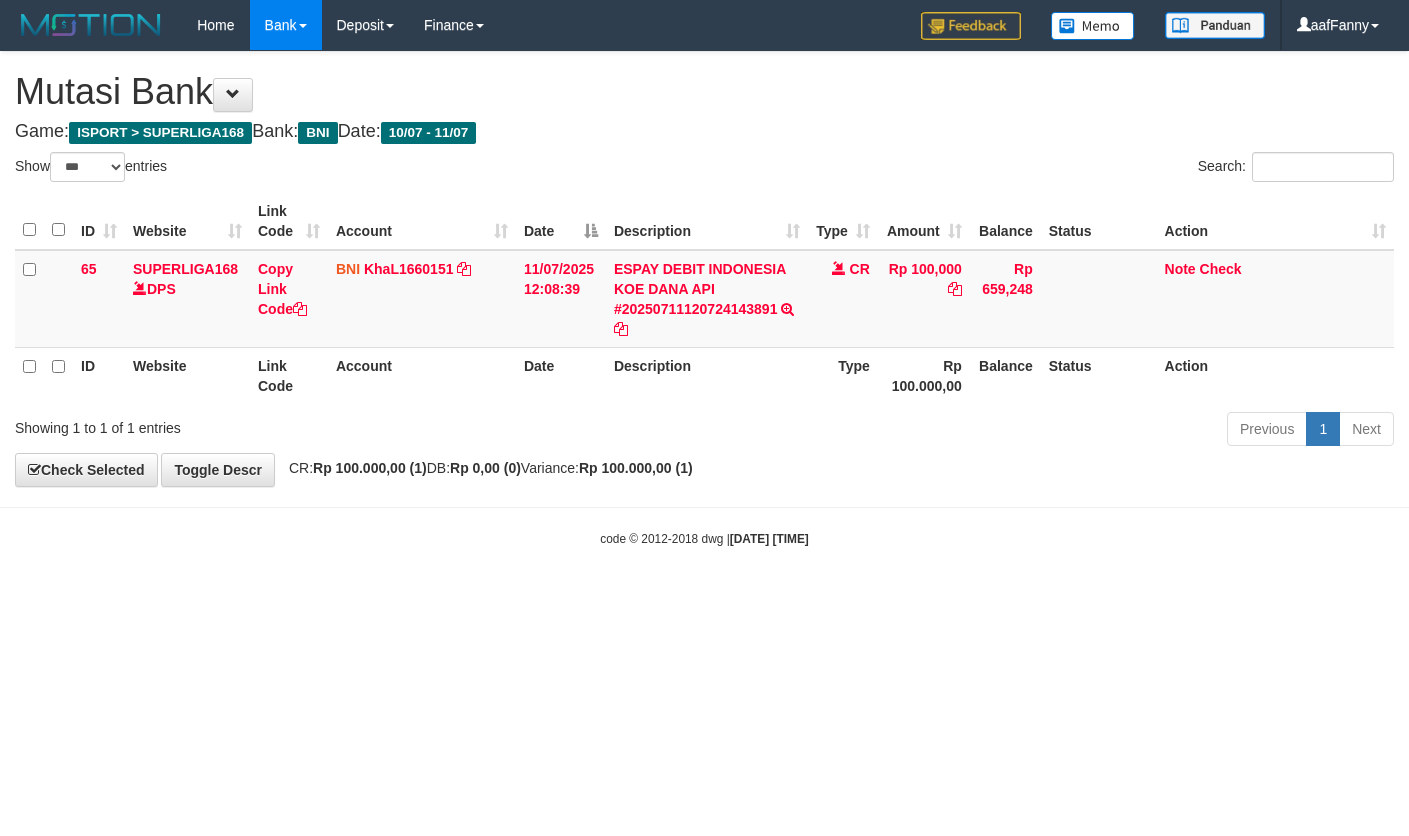 select on "***" 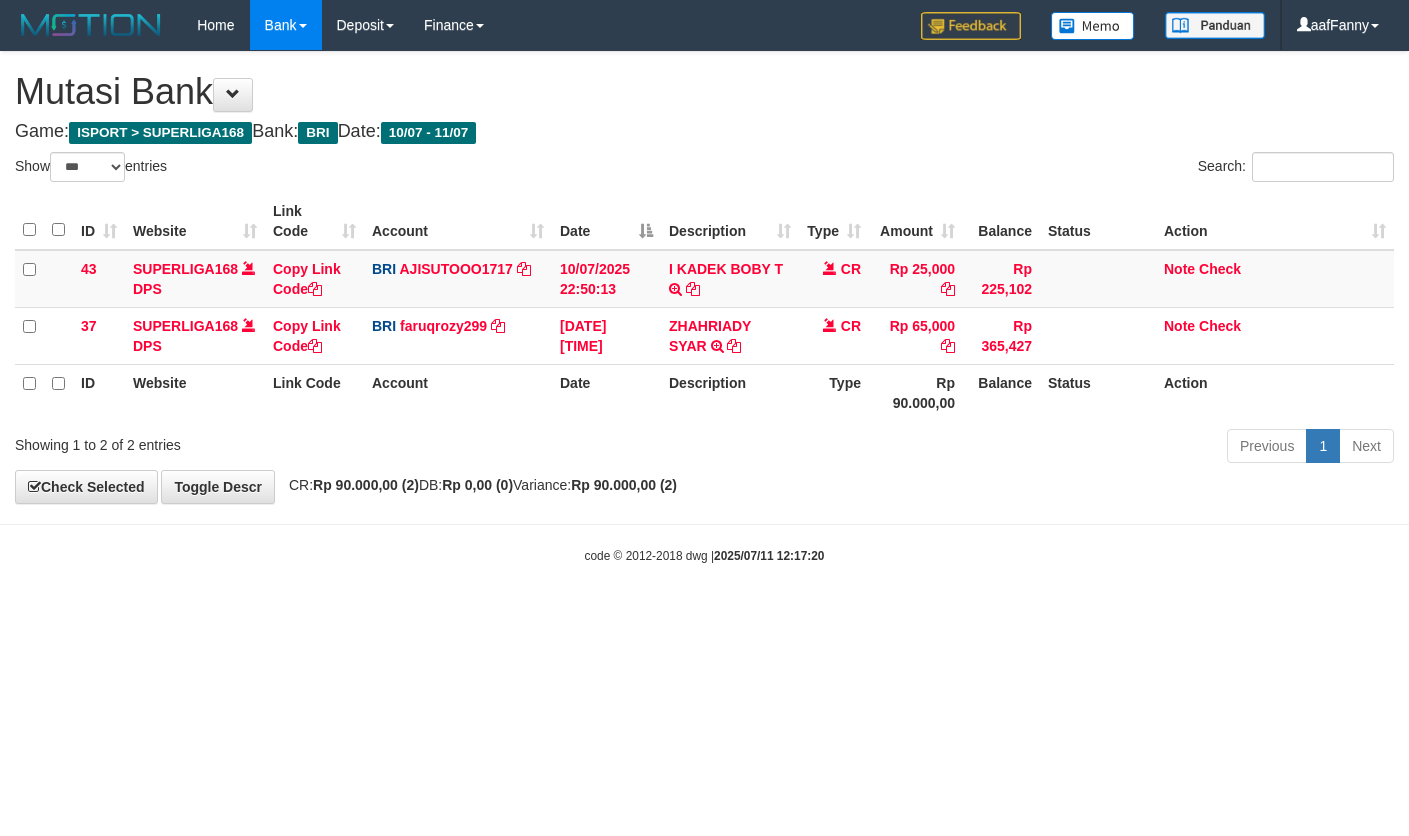 select on "***" 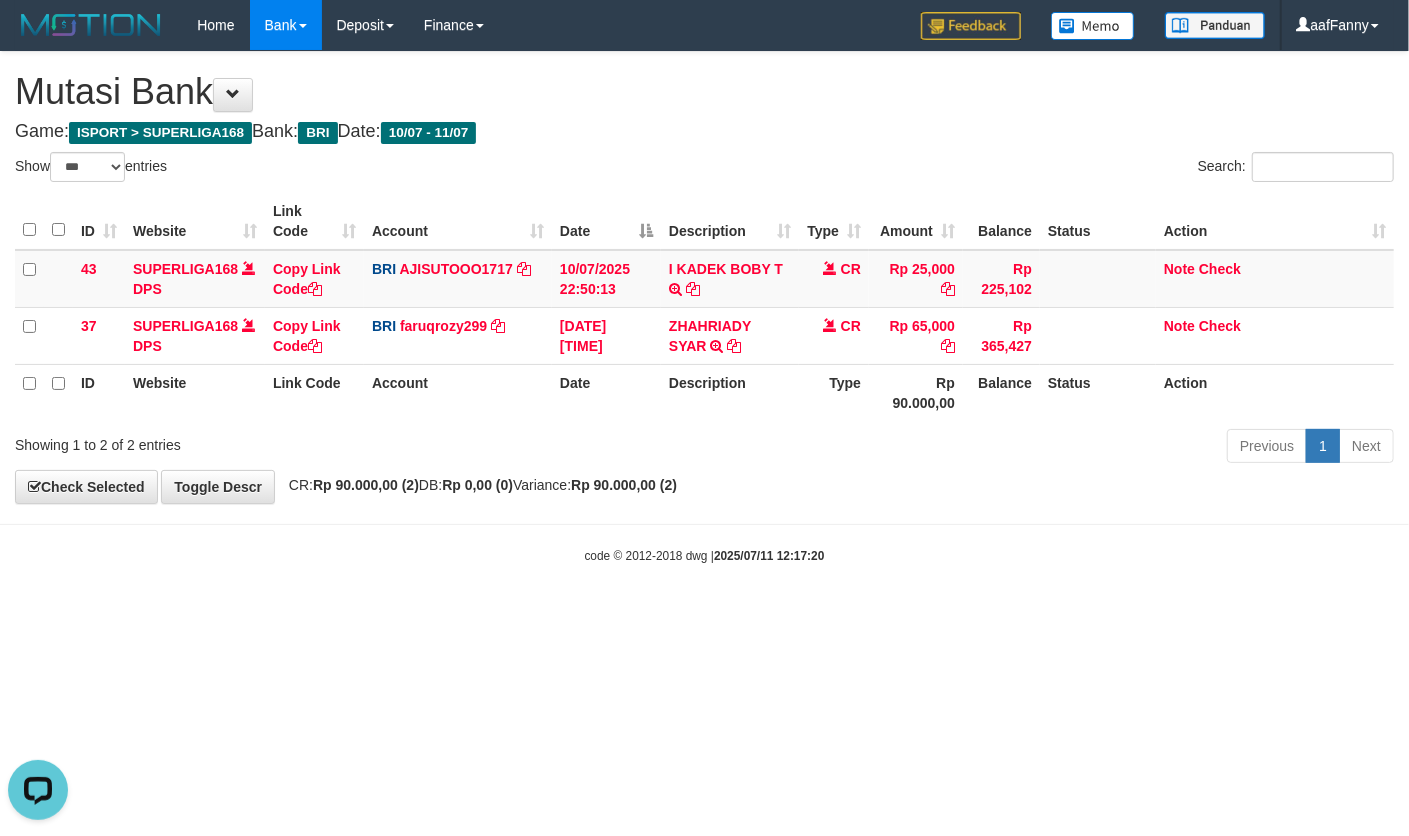 scroll, scrollTop: 0, scrollLeft: 0, axis: both 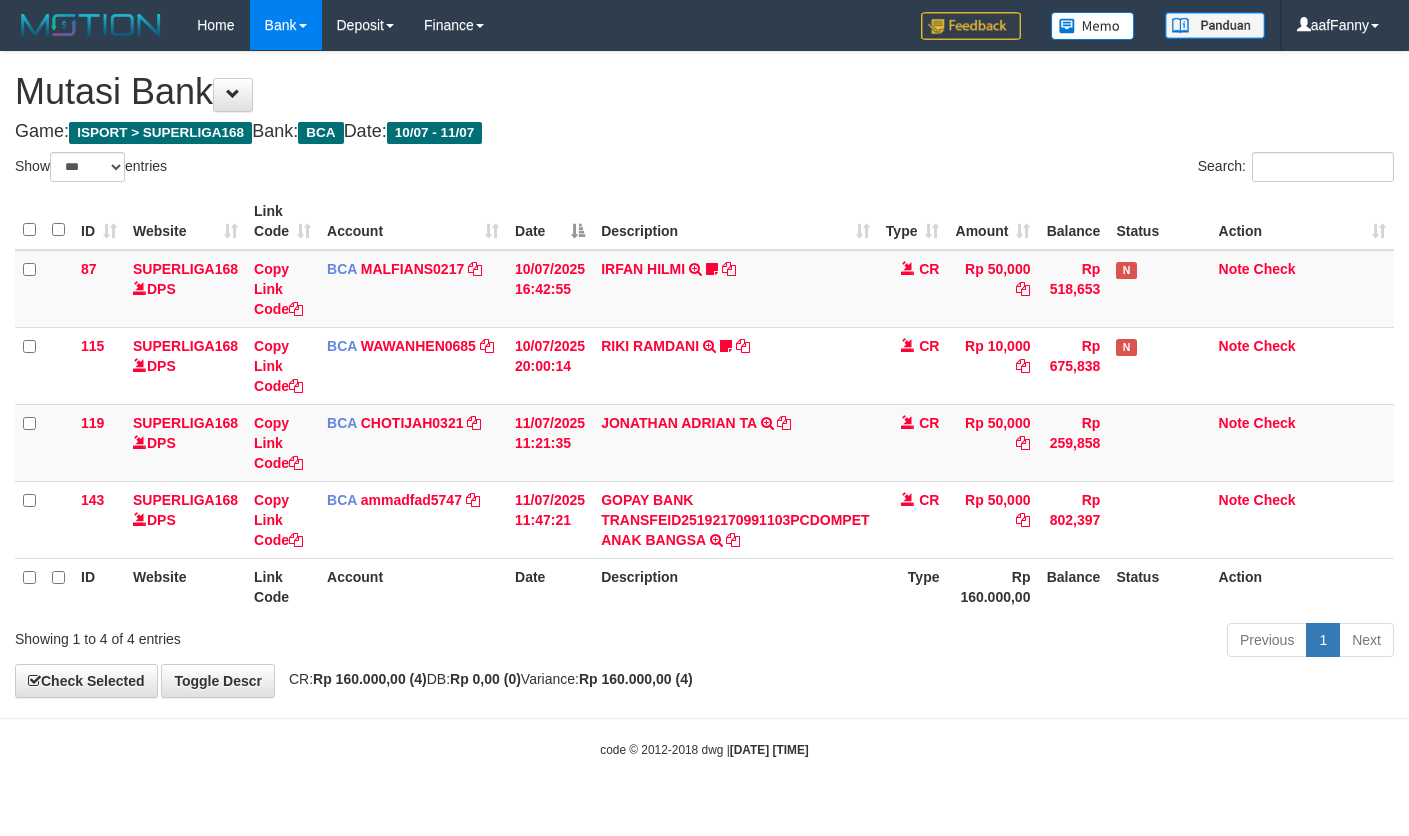 select on "***" 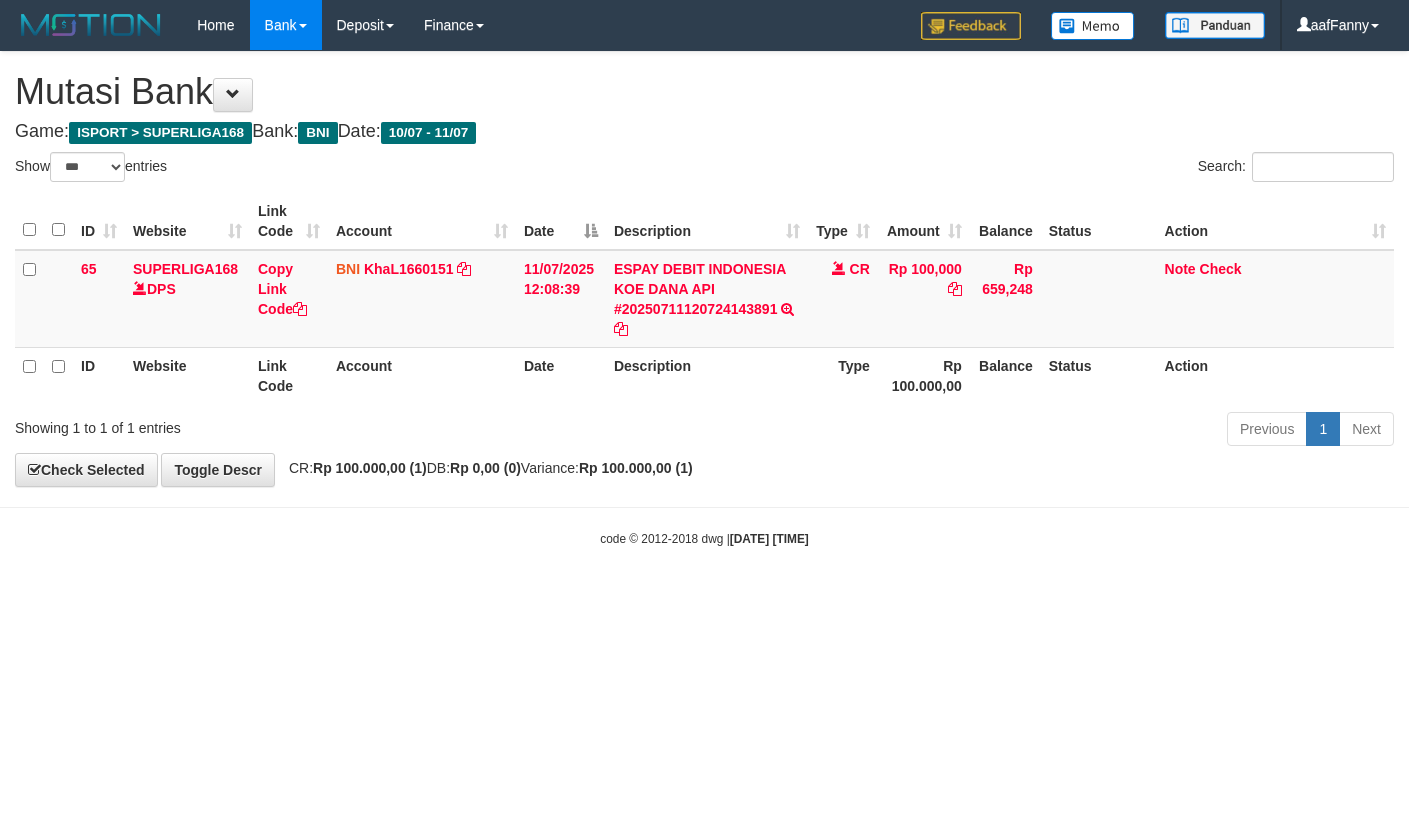 select on "***" 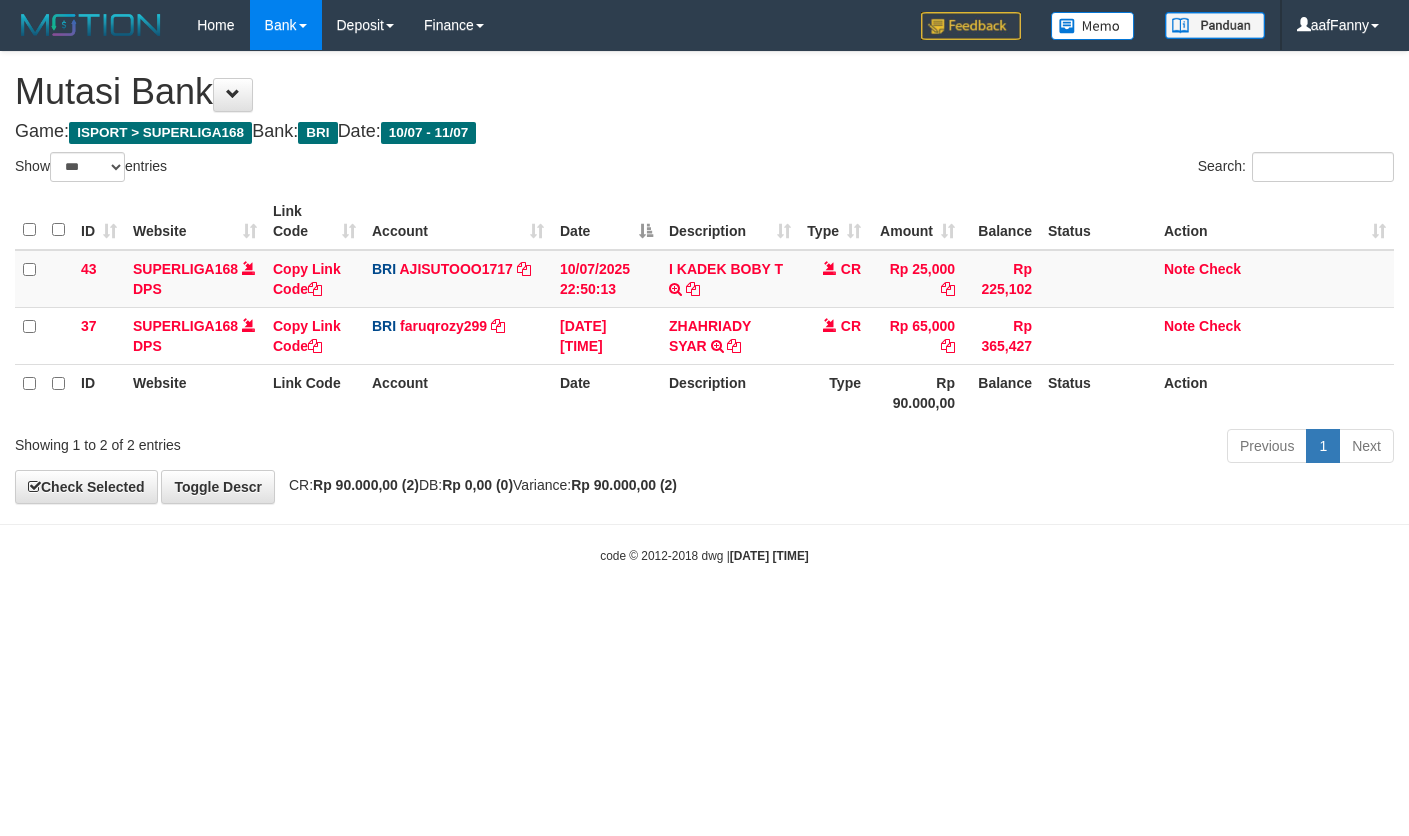 select on "***" 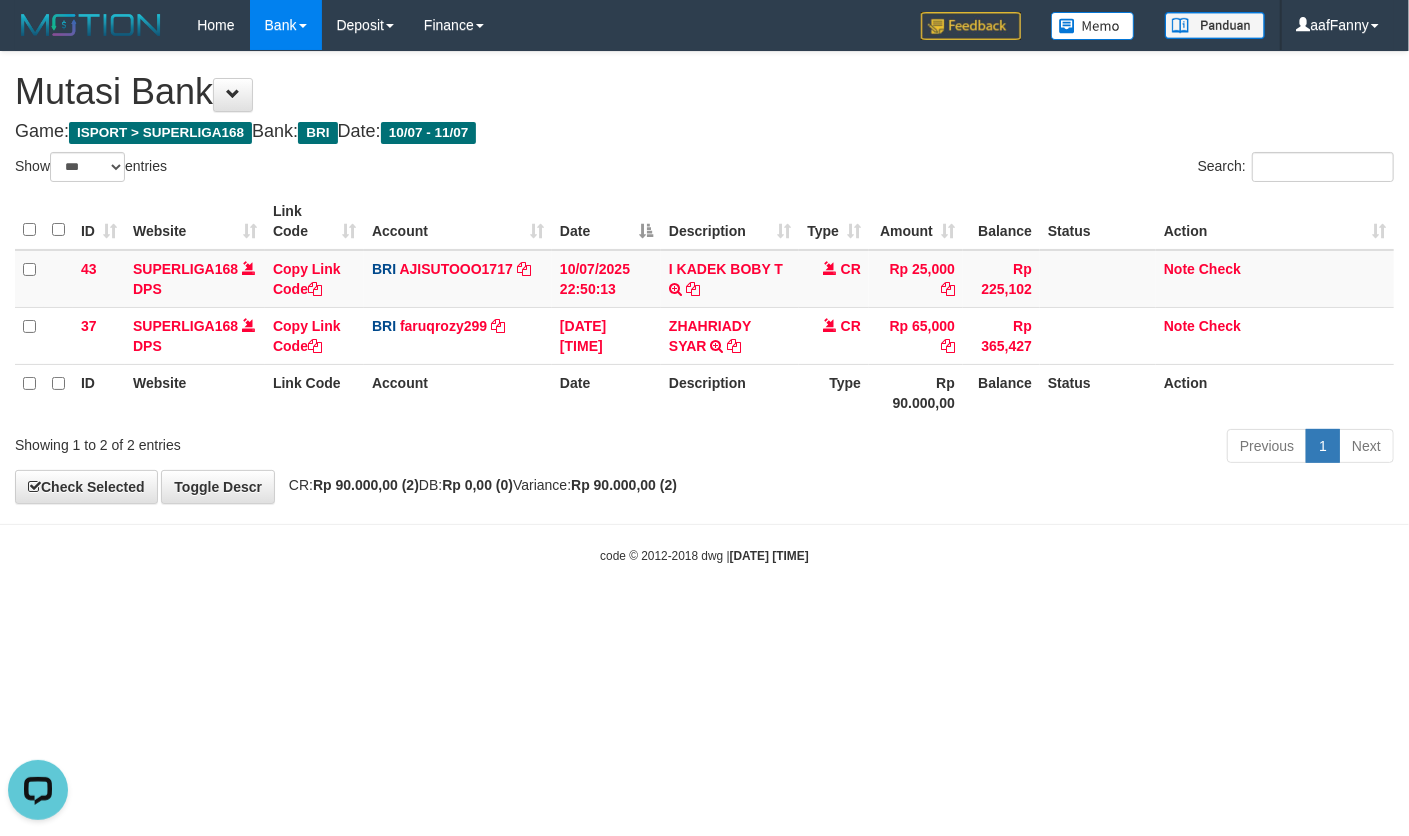 scroll, scrollTop: 0, scrollLeft: 0, axis: both 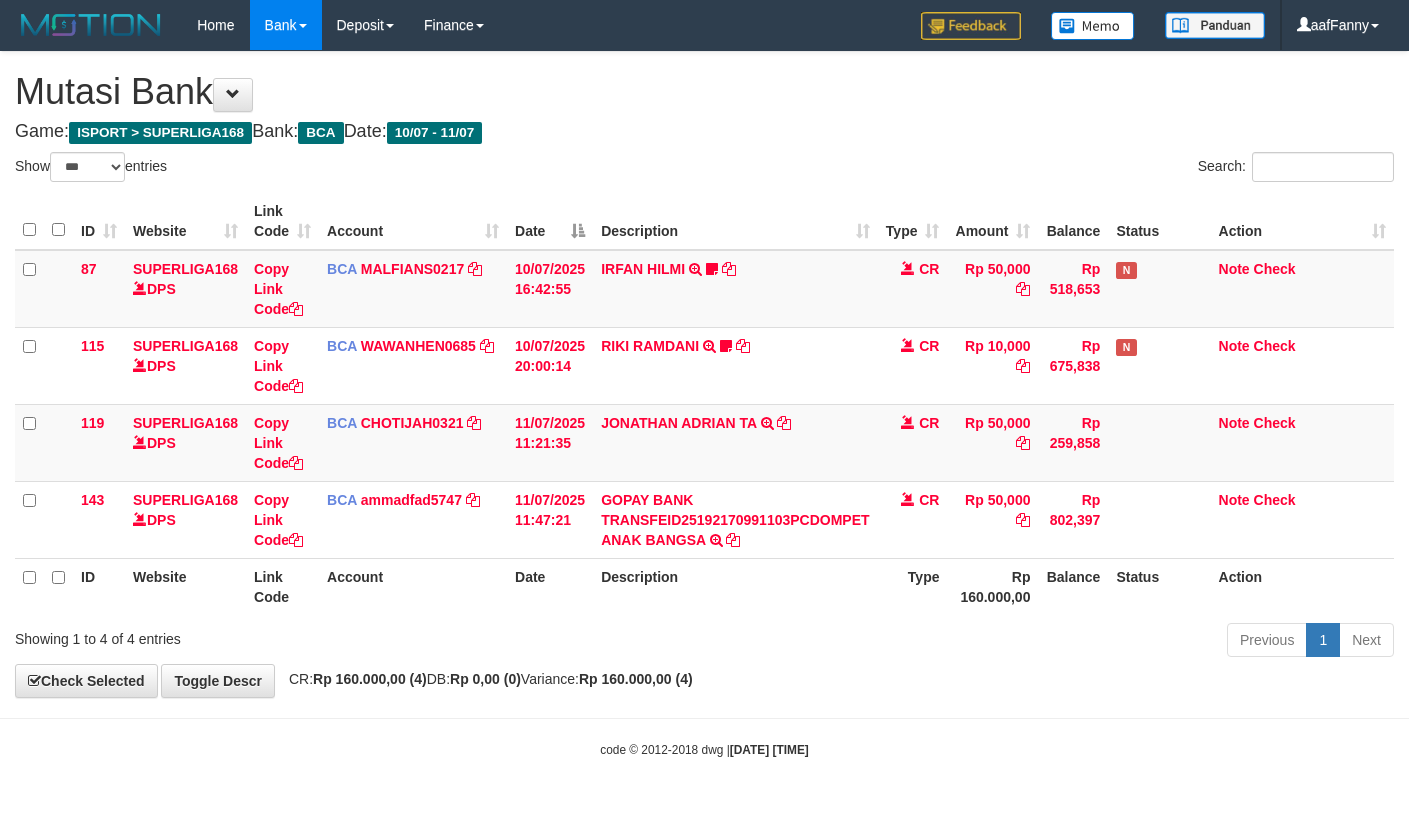 select on "***" 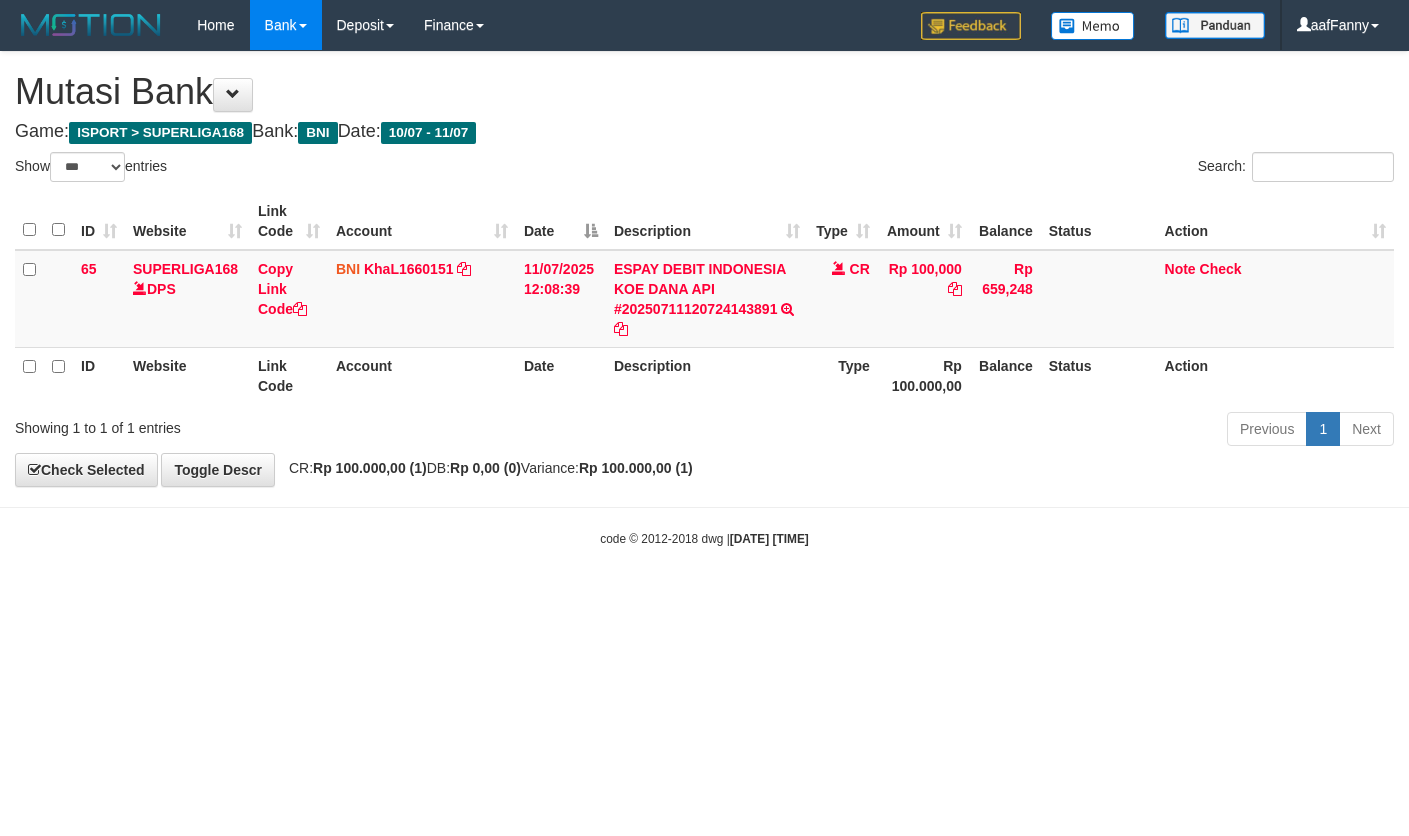 select on "***" 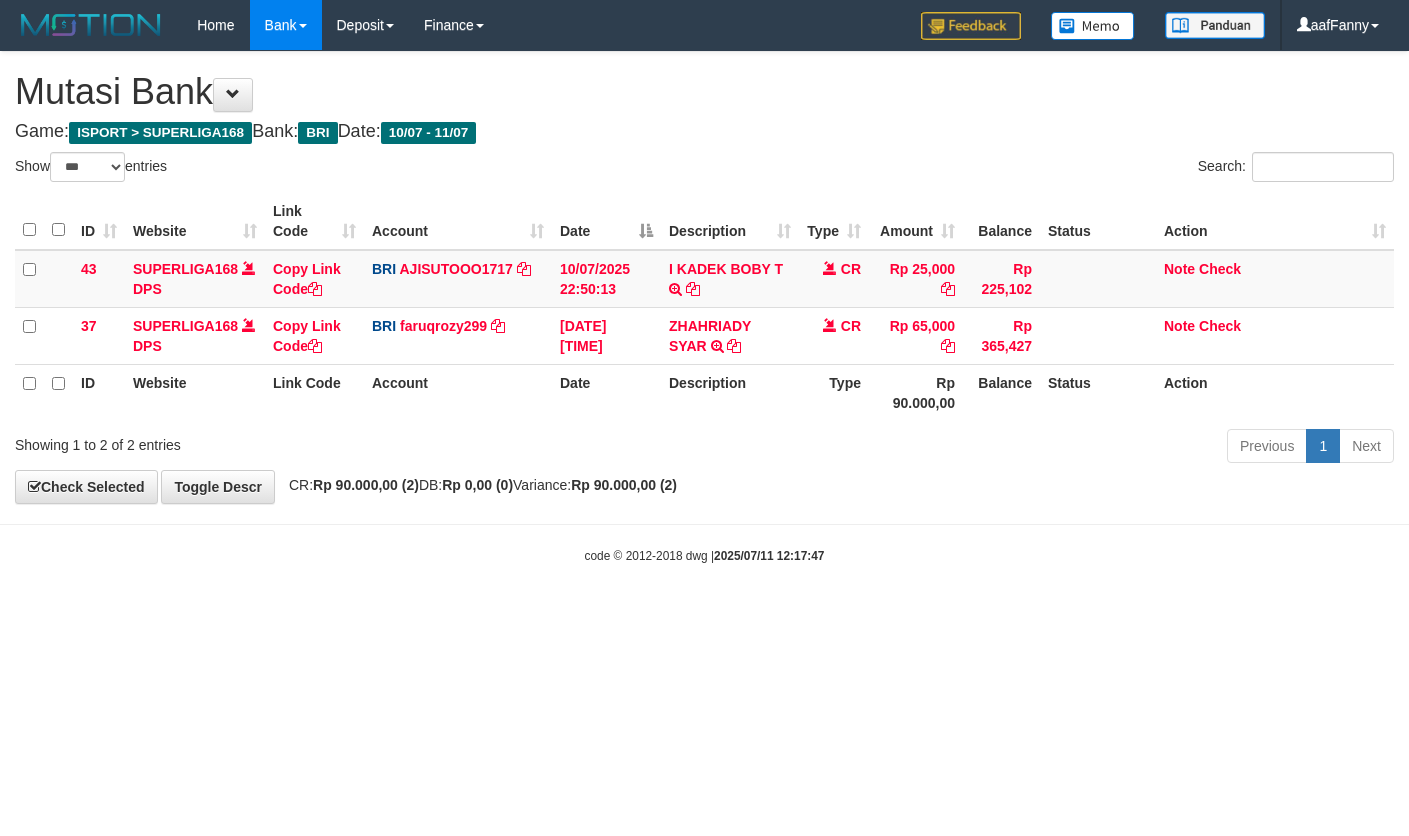select on "***" 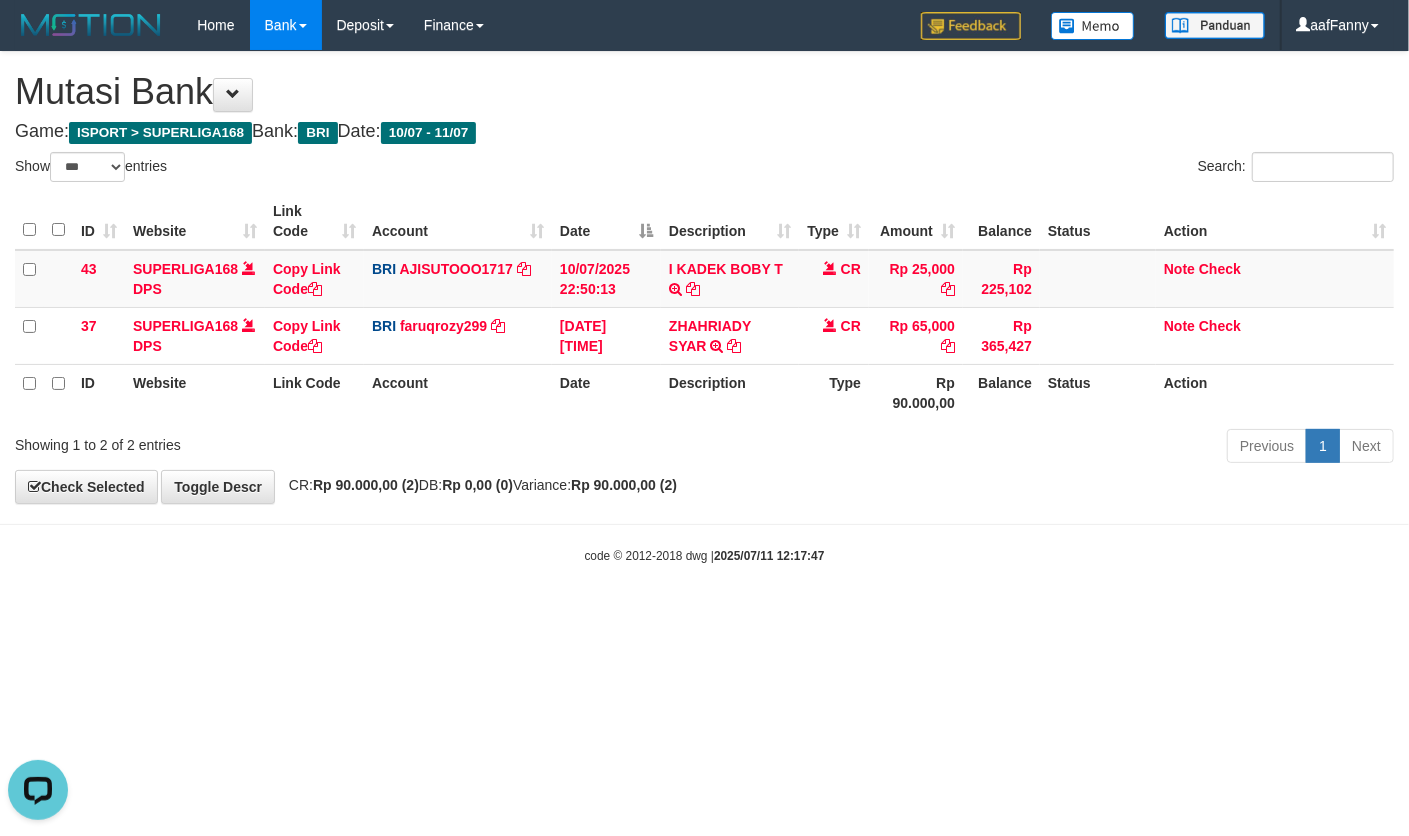 scroll, scrollTop: 0, scrollLeft: 0, axis: both 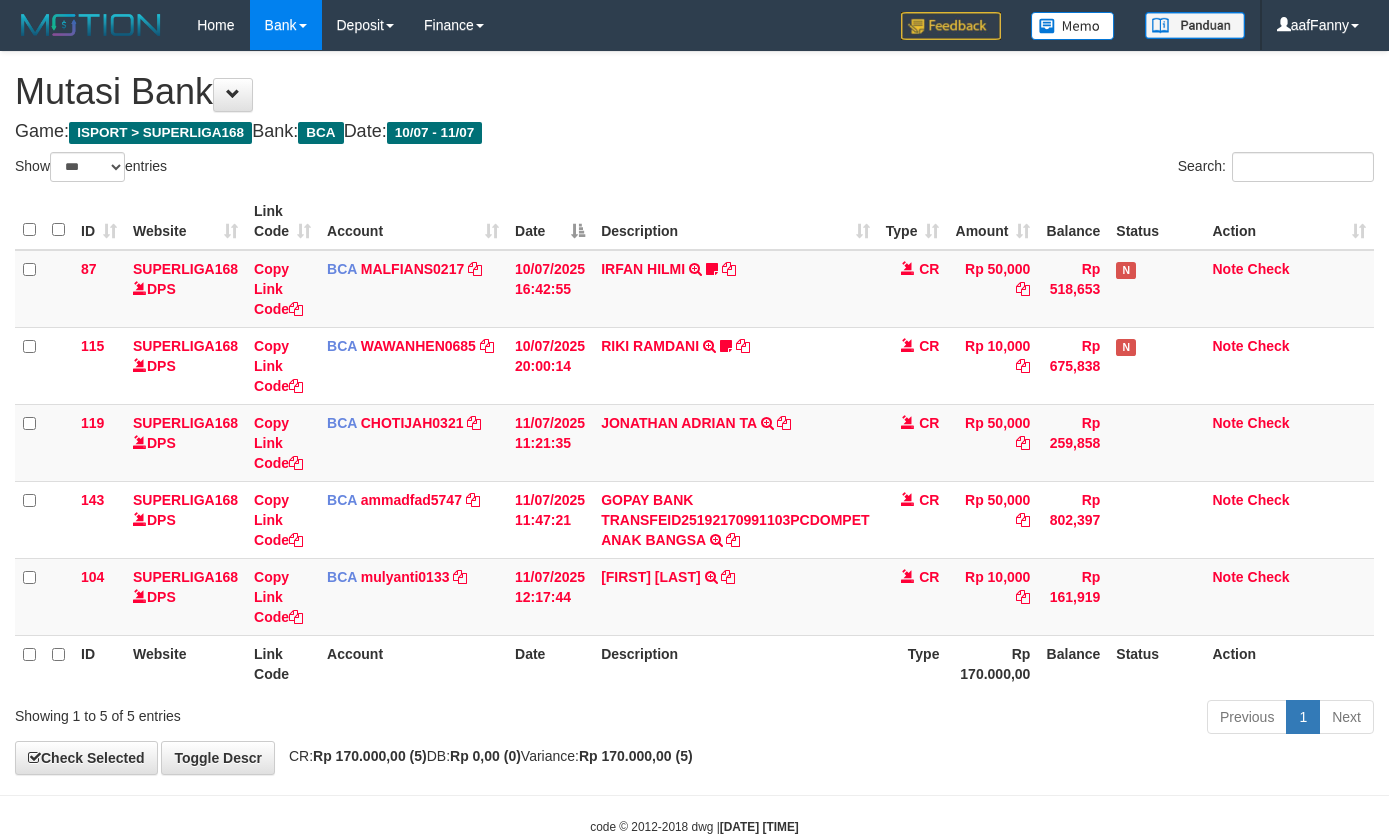 select on "***" 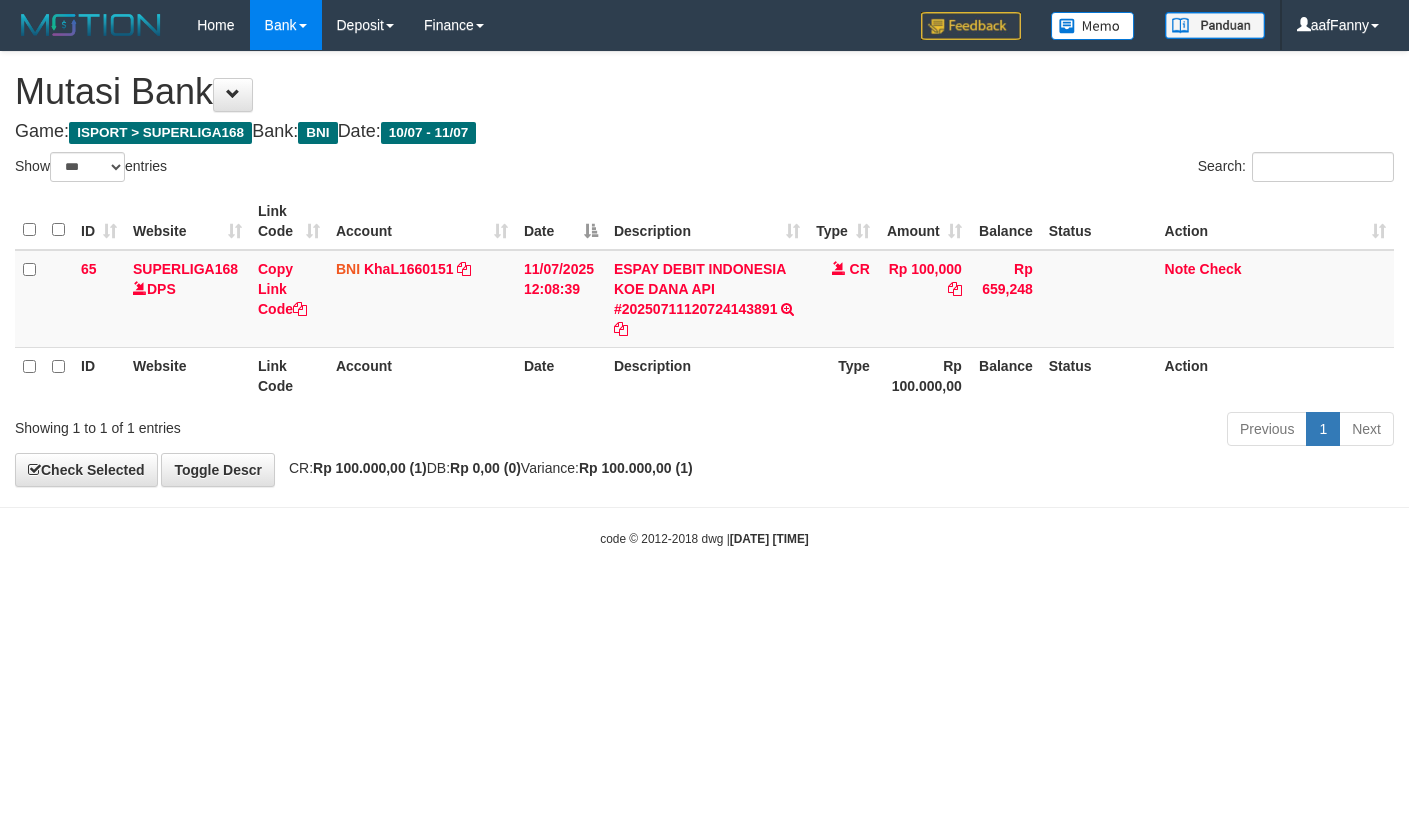 select on "***" 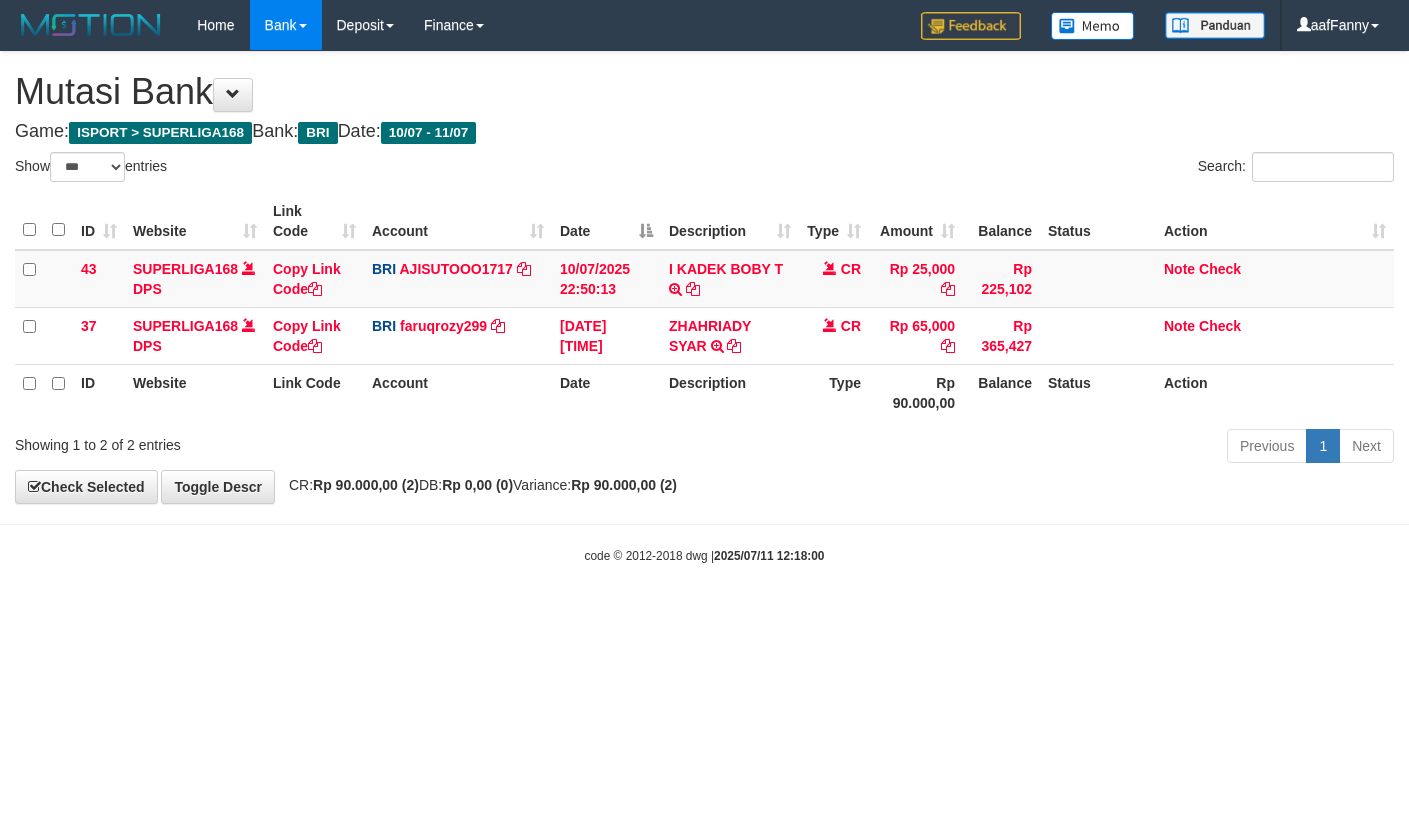 select on "***" 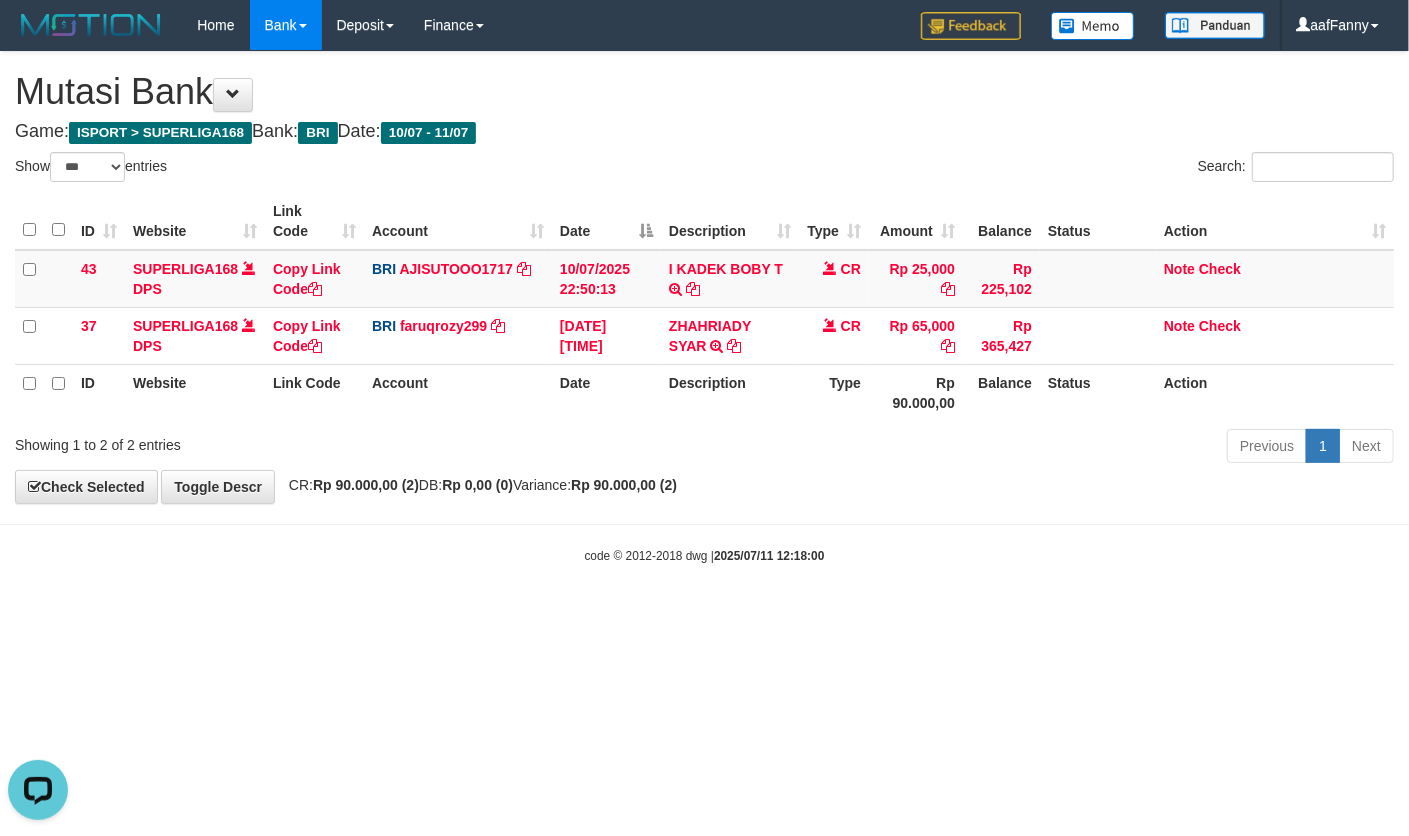 scroll, scrollTop: 0, scrollLeft: 0, axis: both 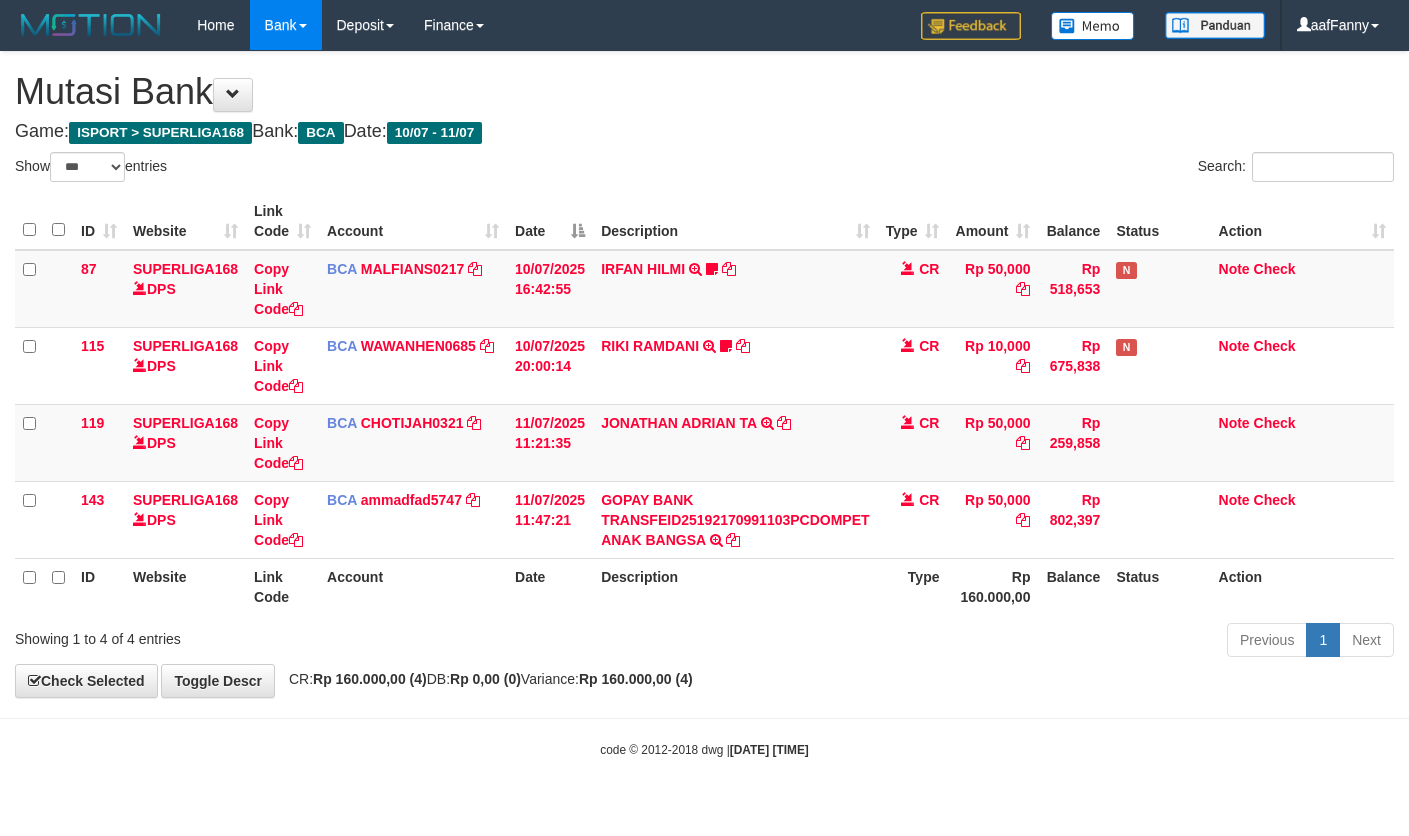 select on "***" 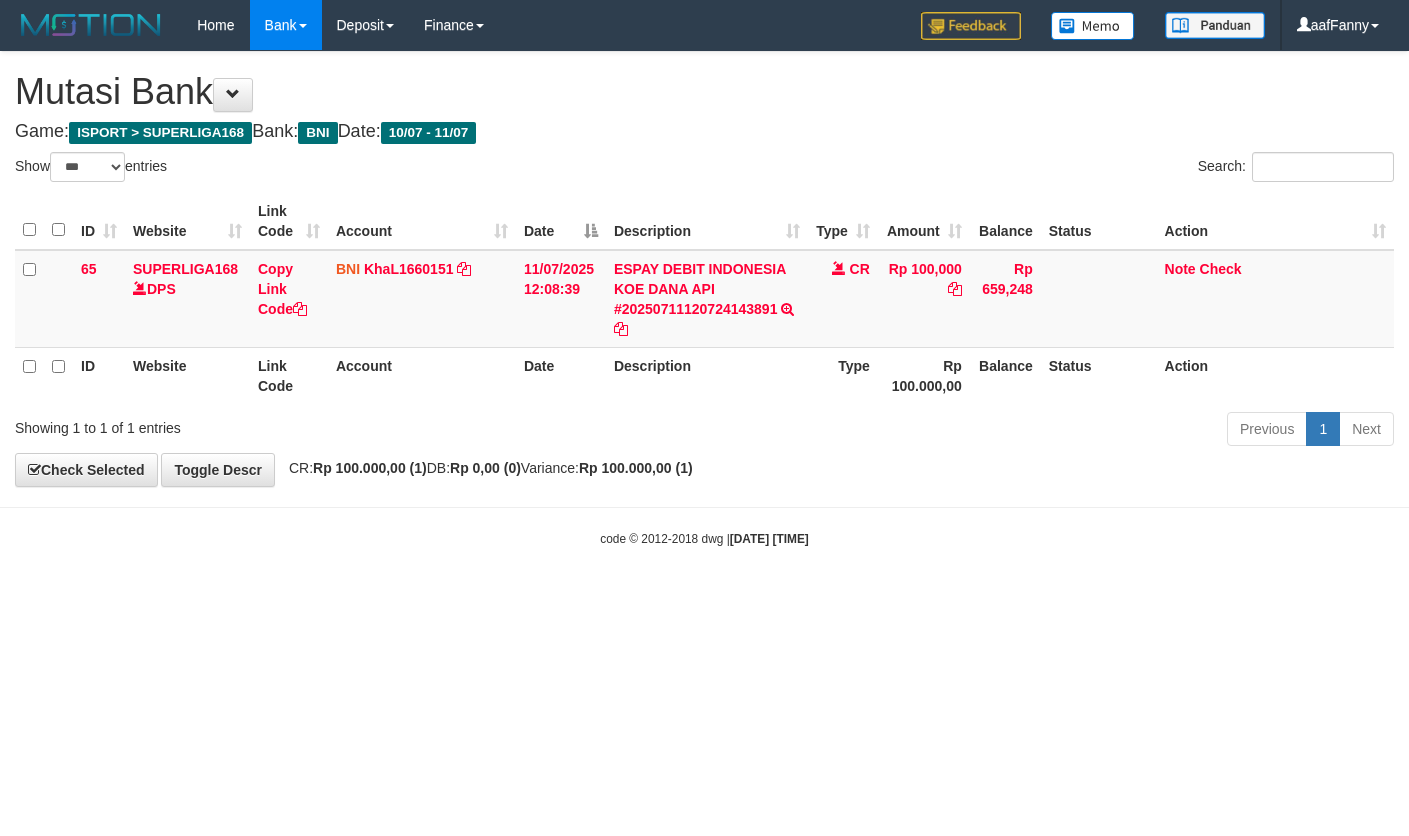 select on "***" 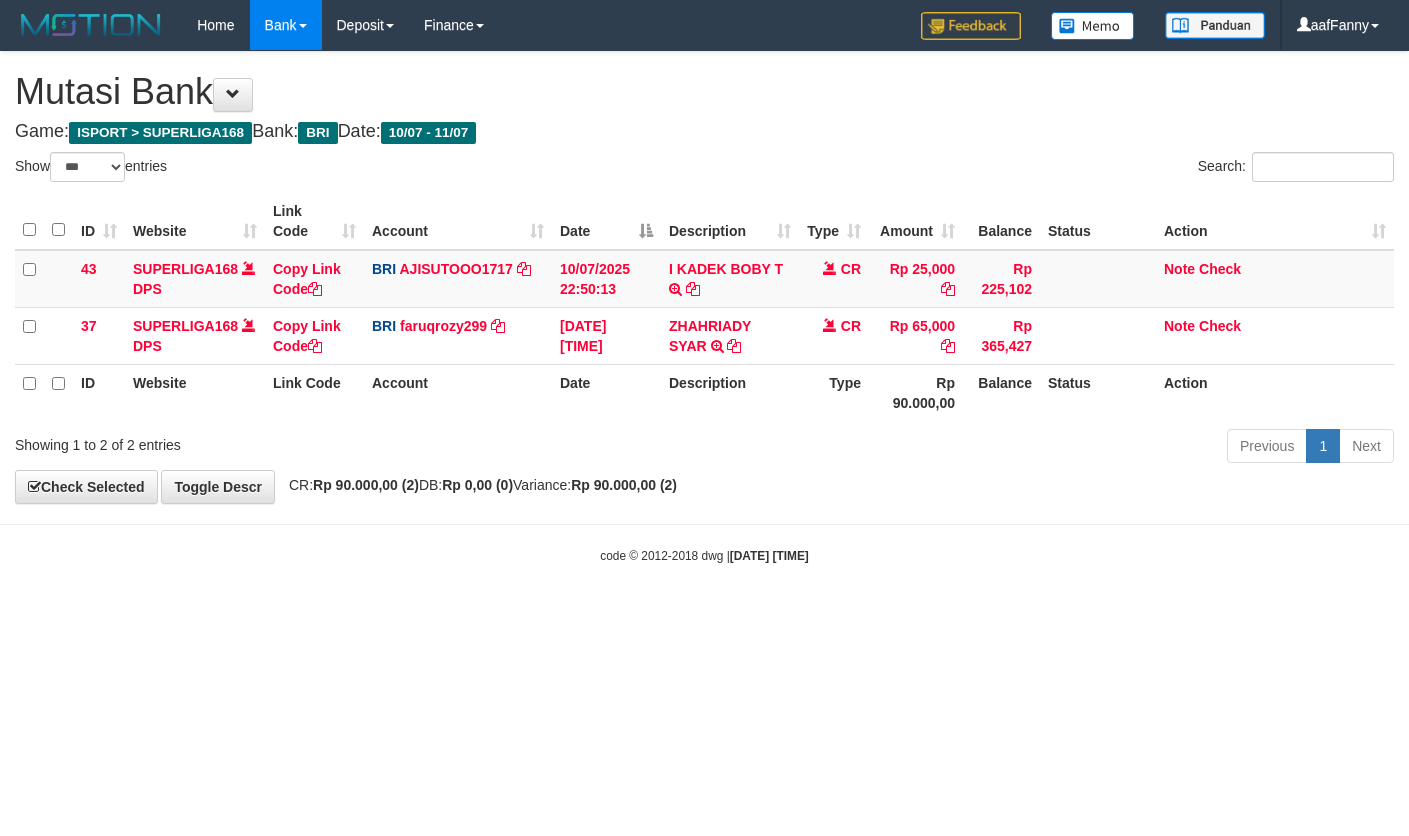select on "***" 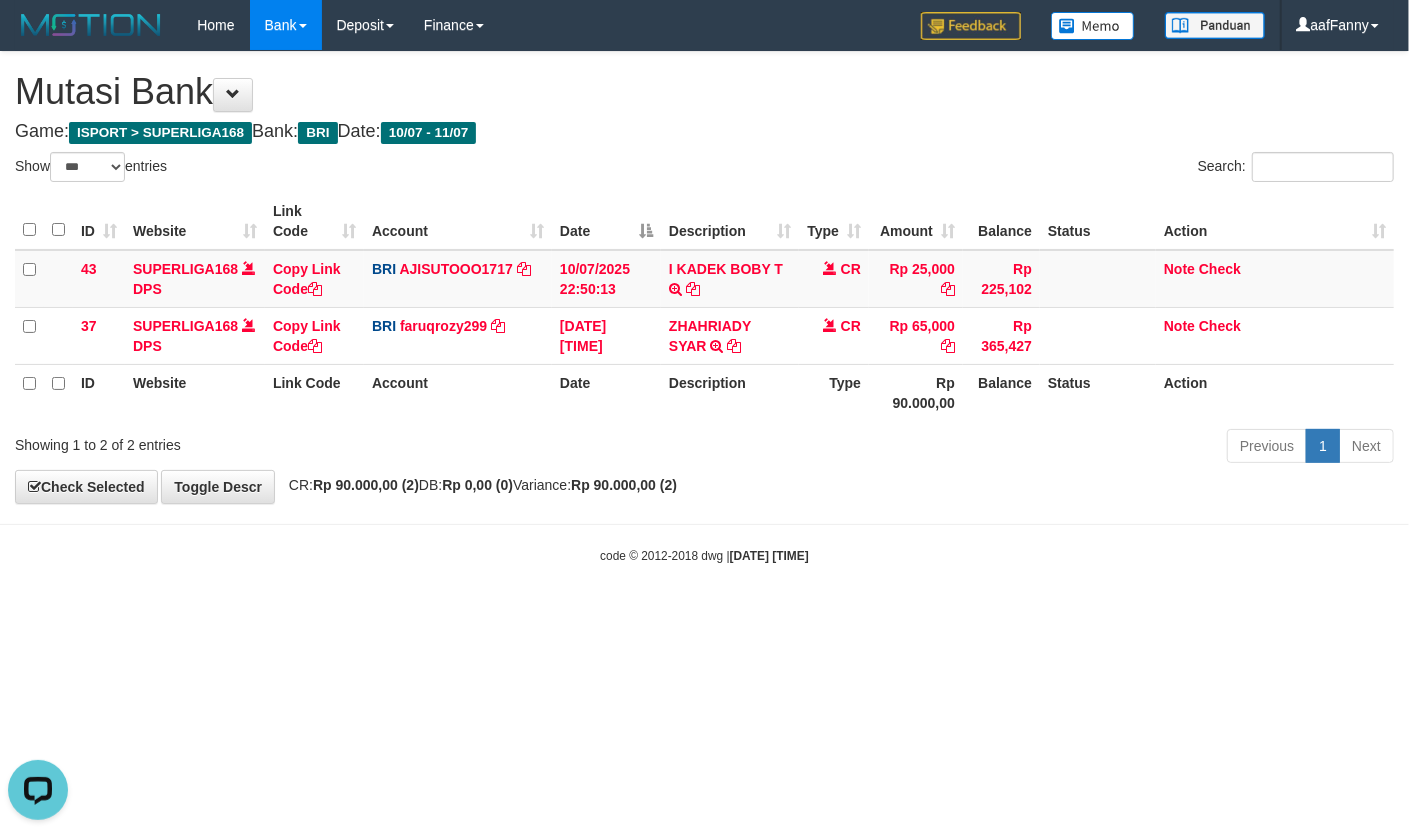 scroll, scrollTop: 0, scrollLeft: 0, axis: both 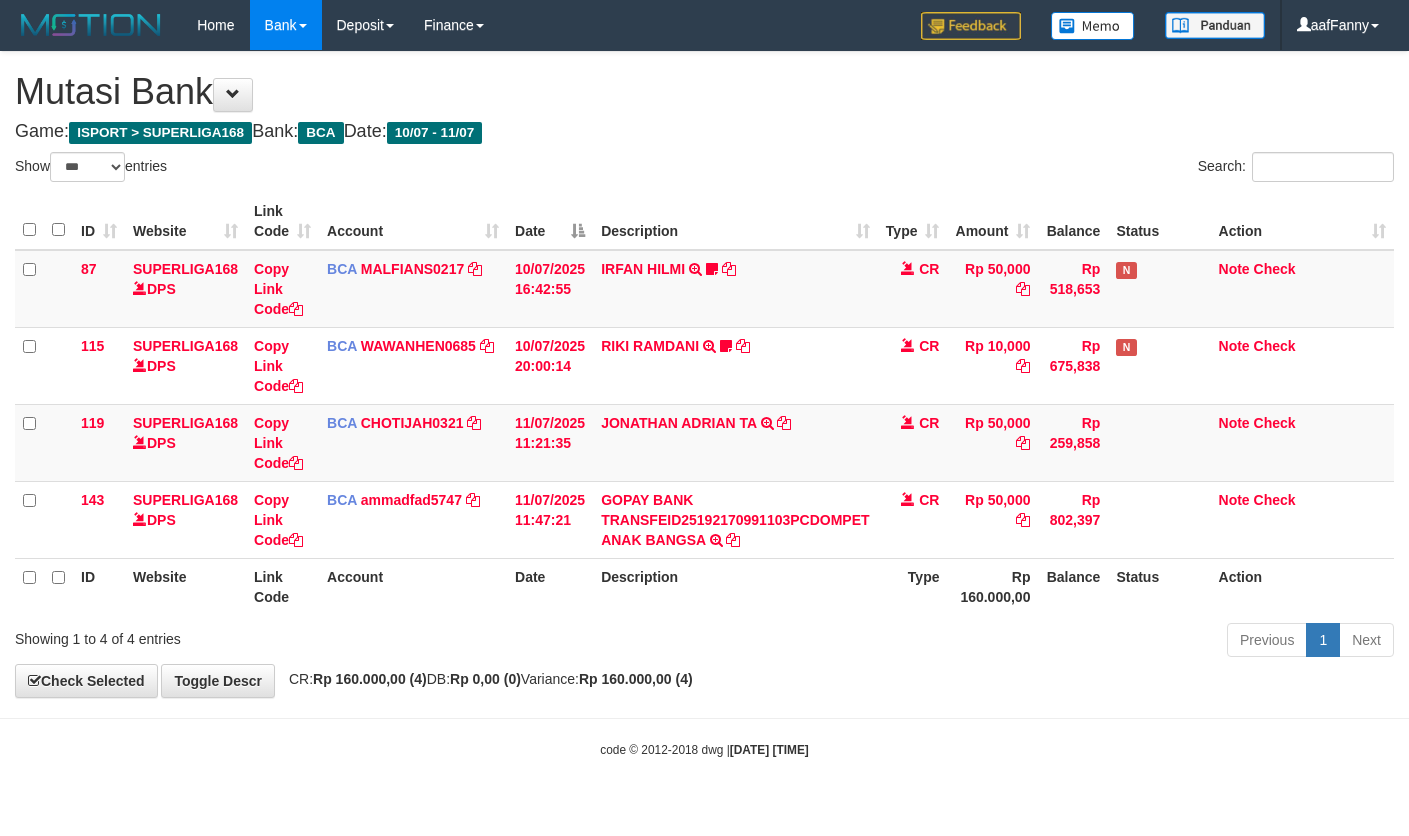 select on "***" 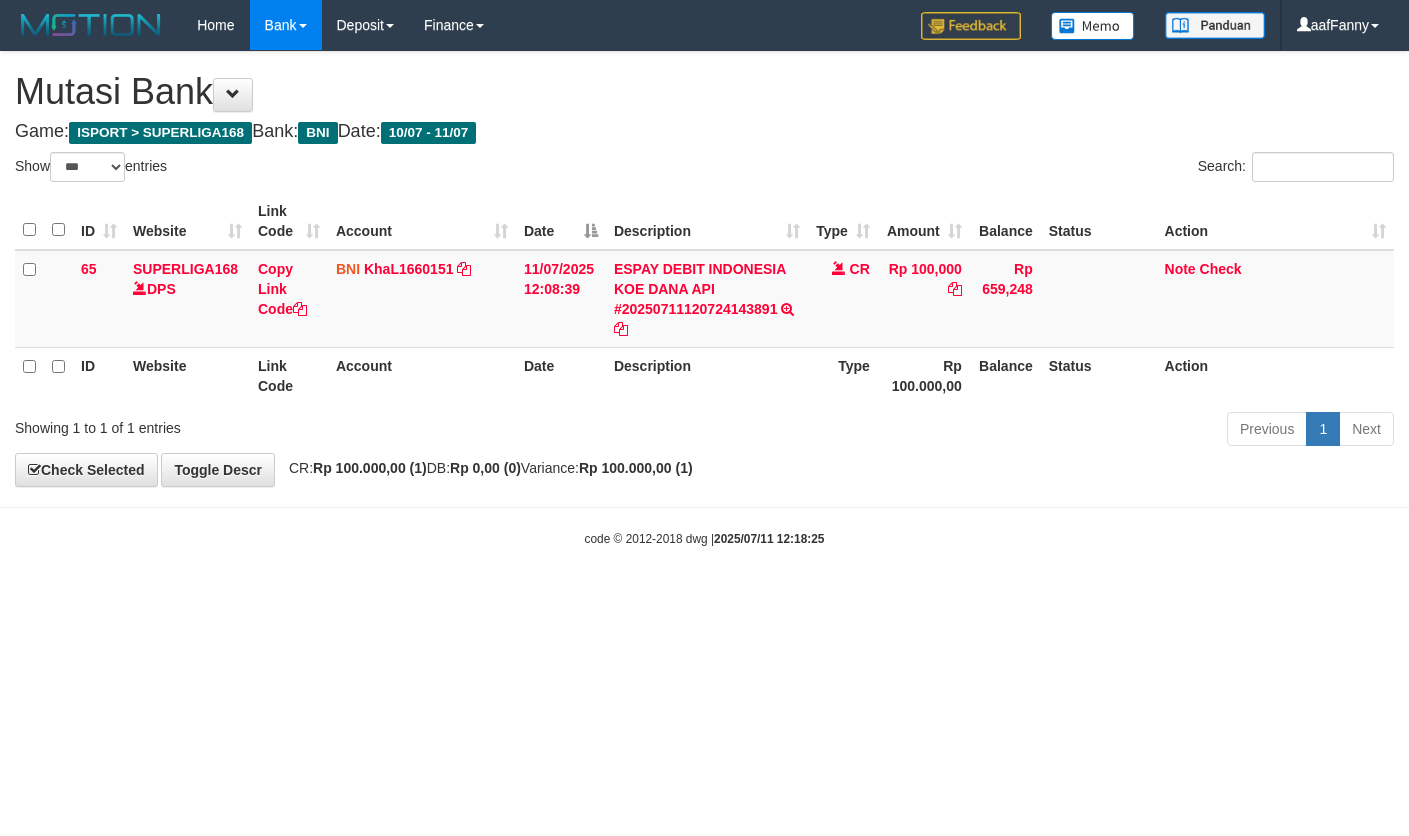 select on "***" 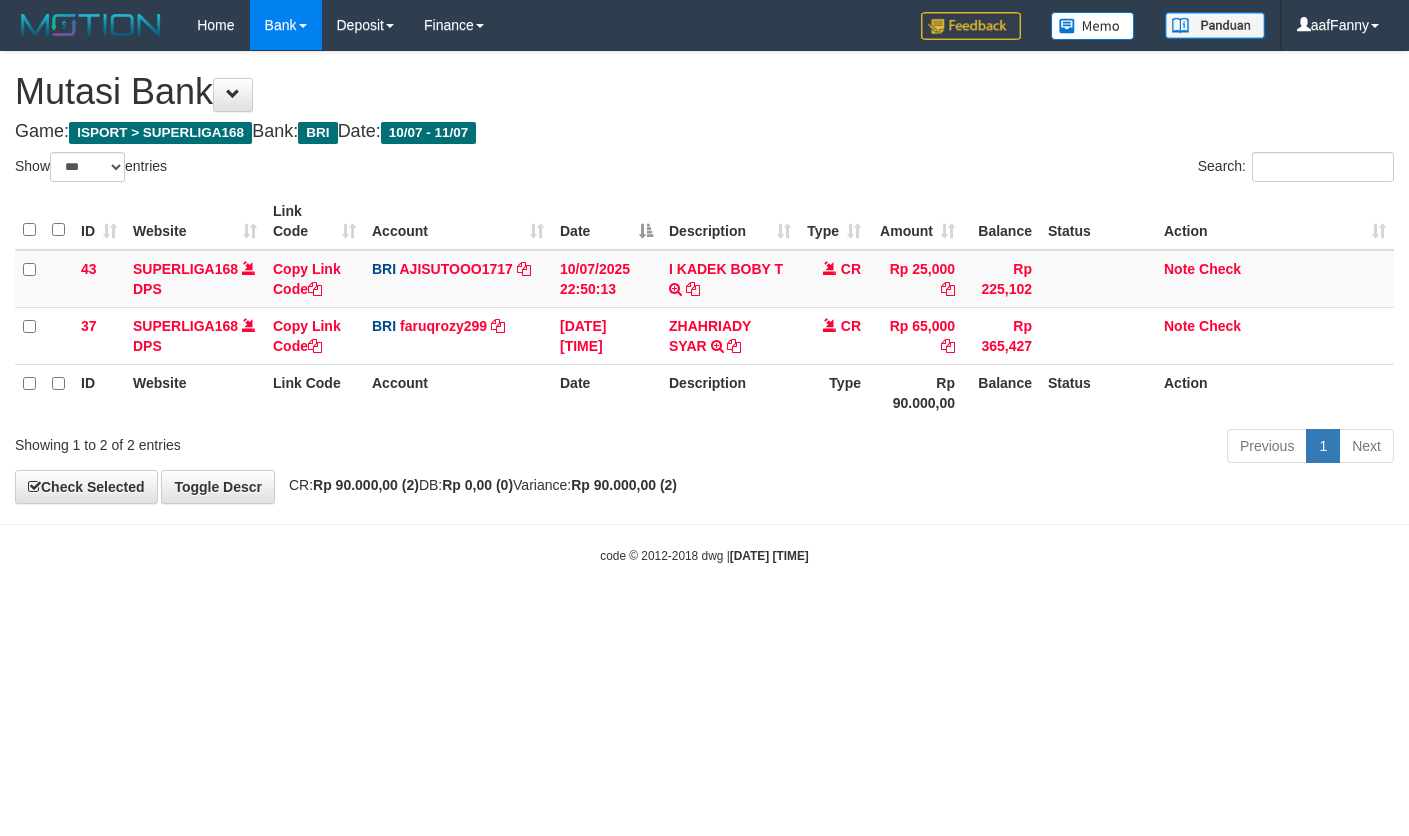 select on "***" 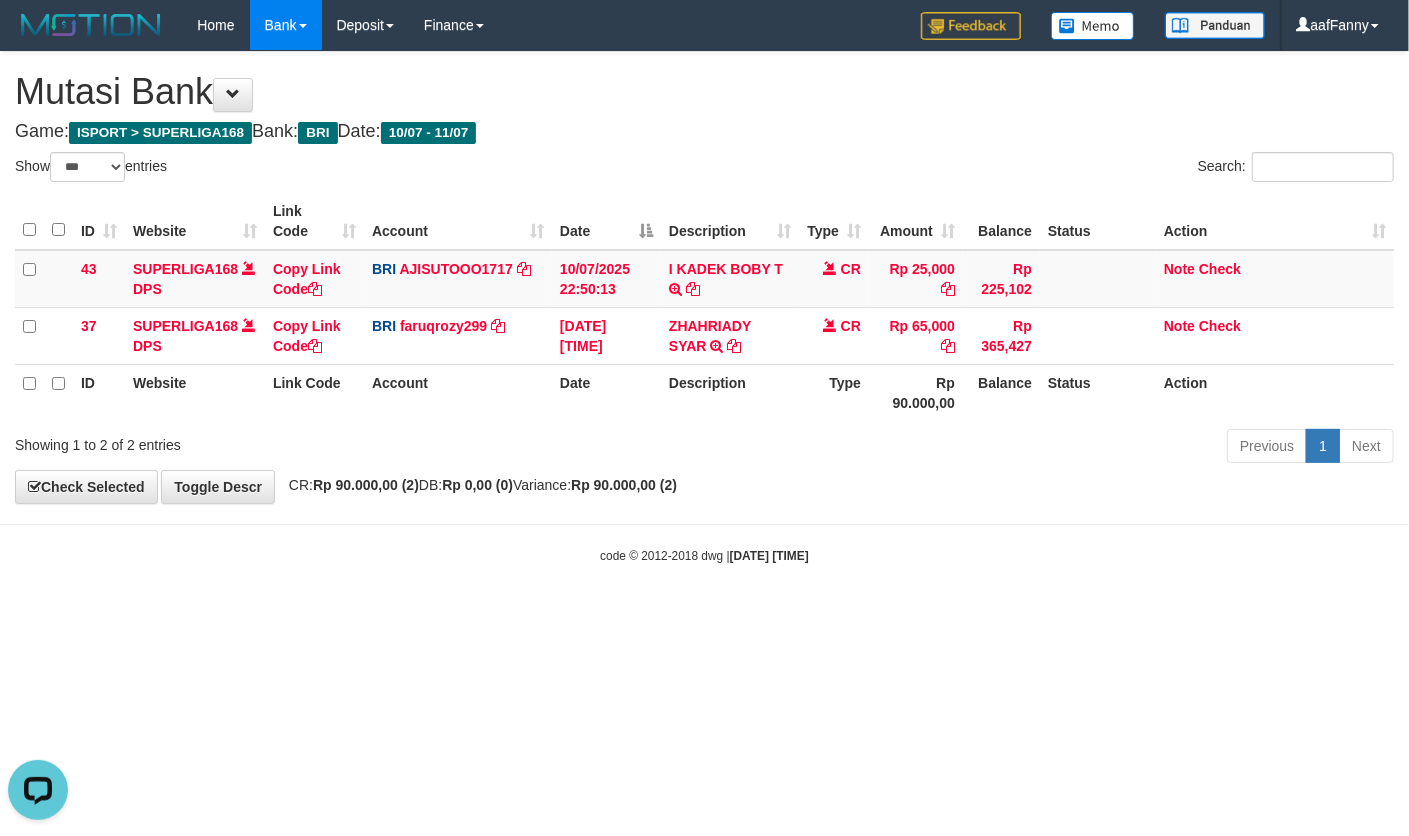 scroll, scrollTop: 0, scrollLeft: 0, axis: both 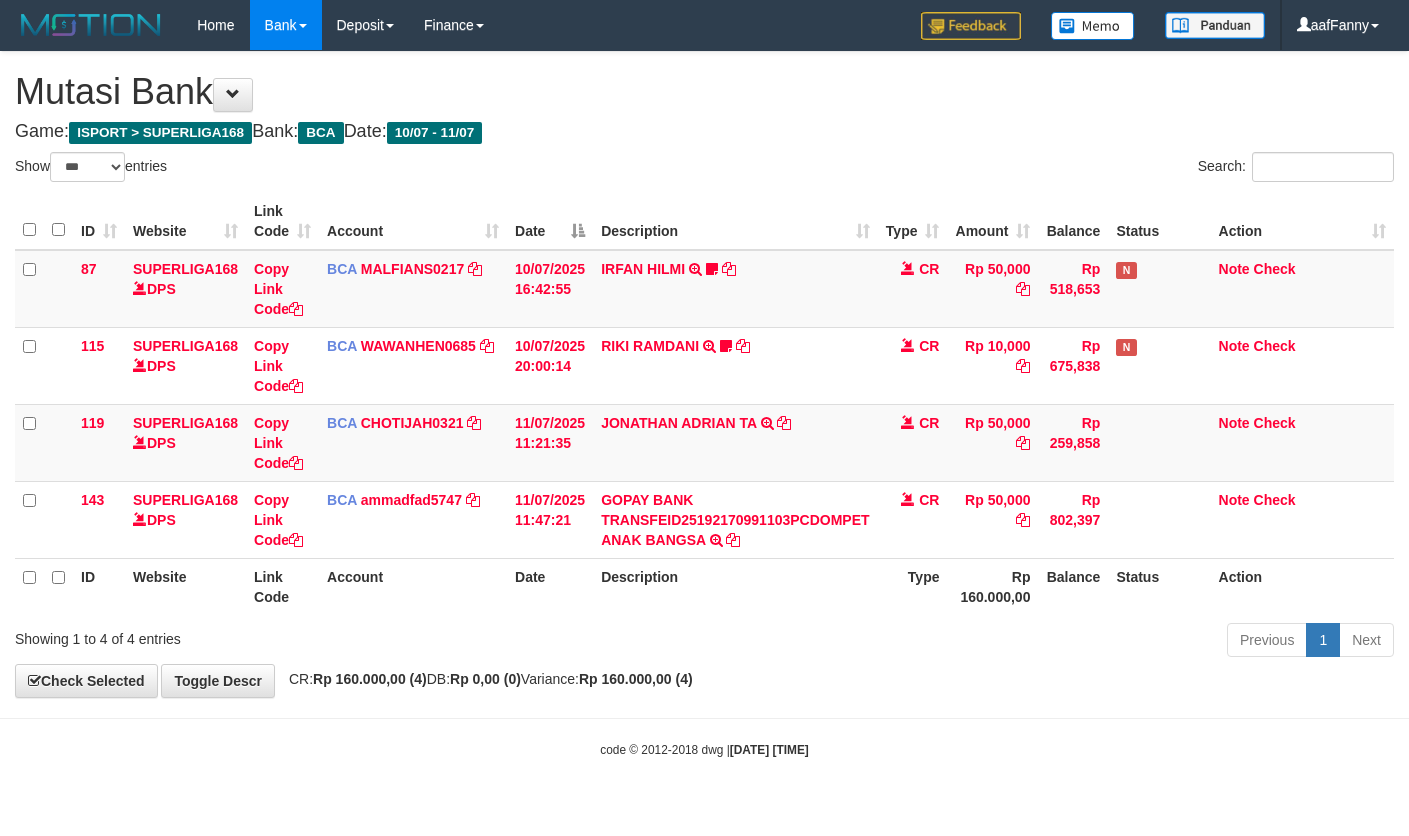 select on "***" 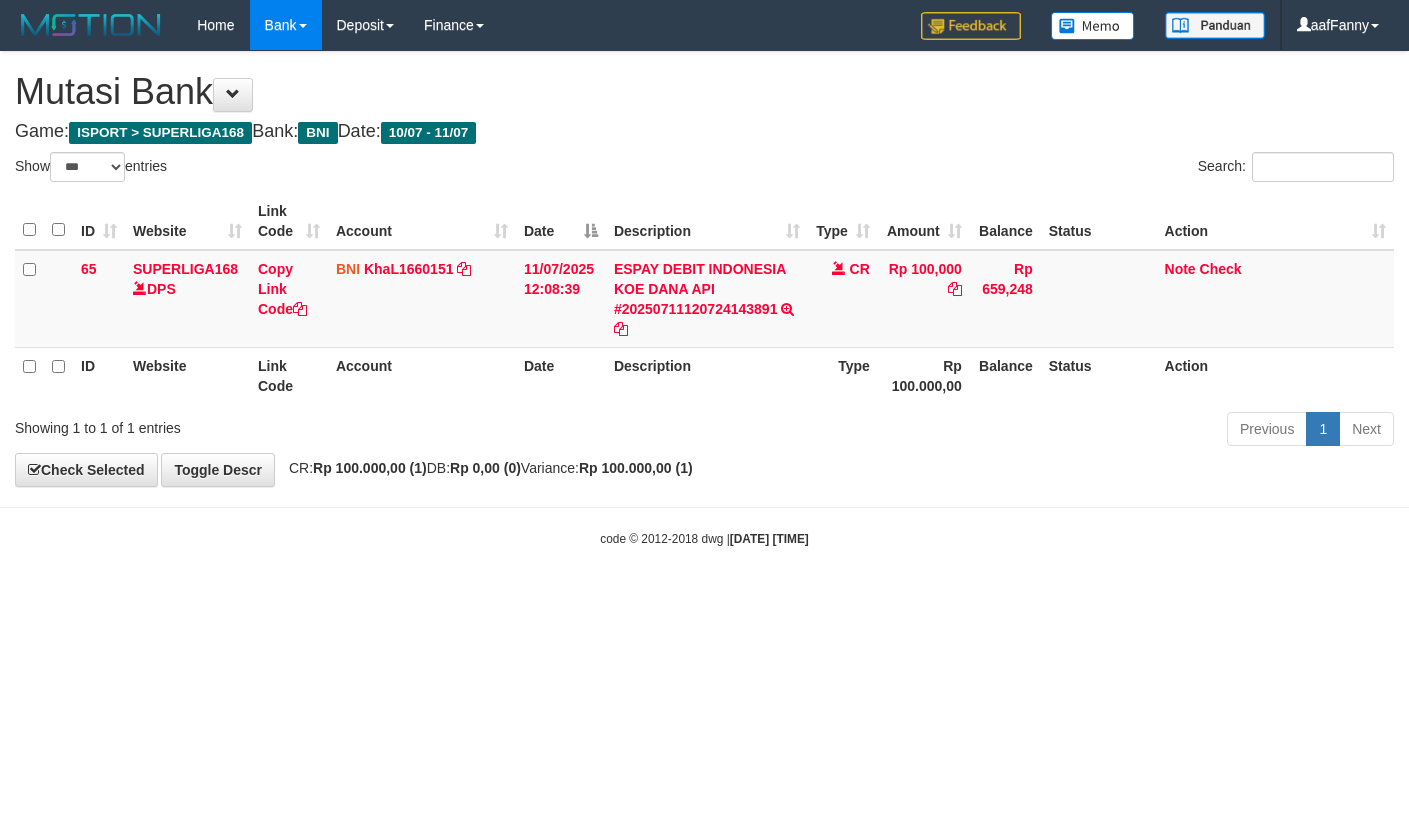 select on "***" 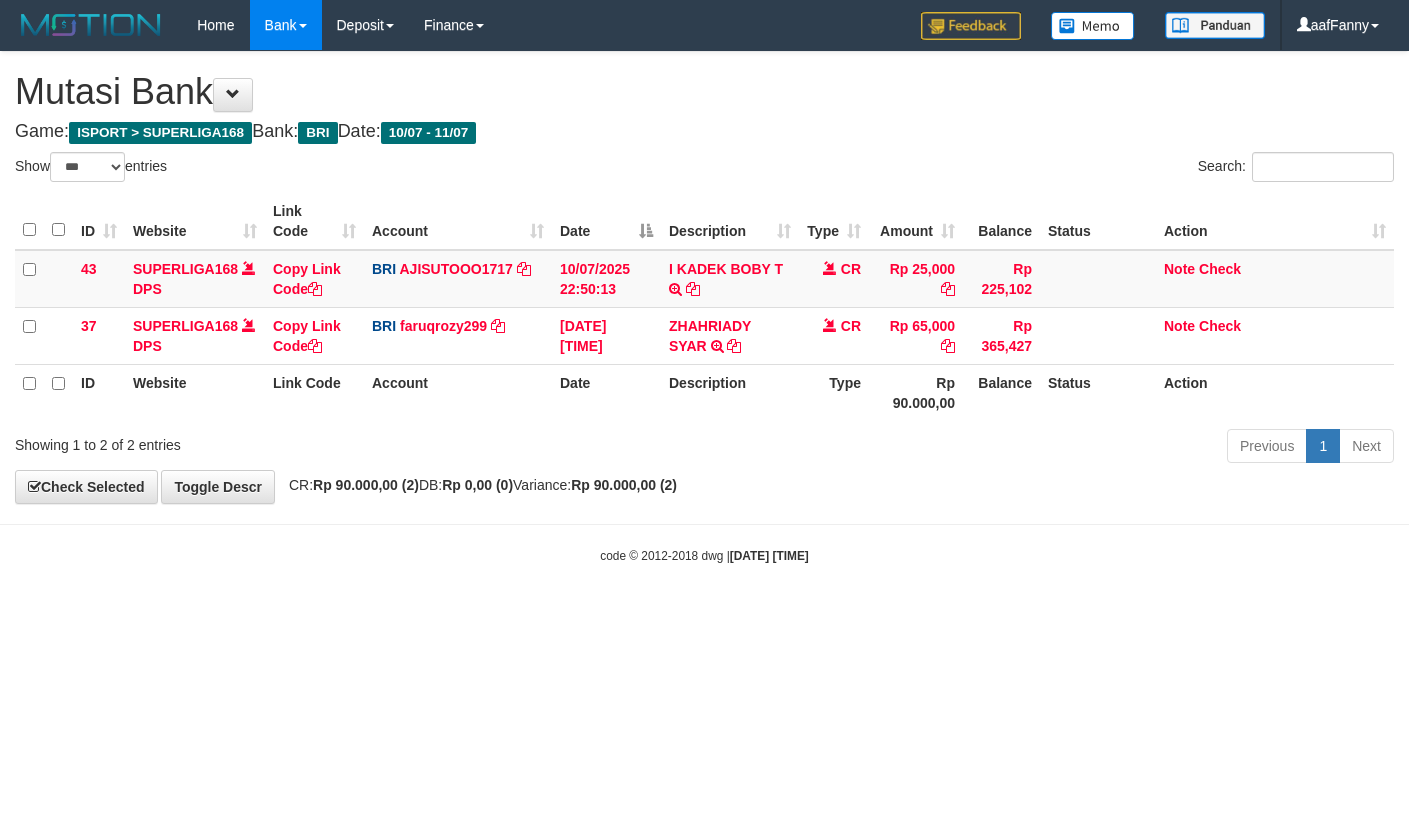 select on "***" 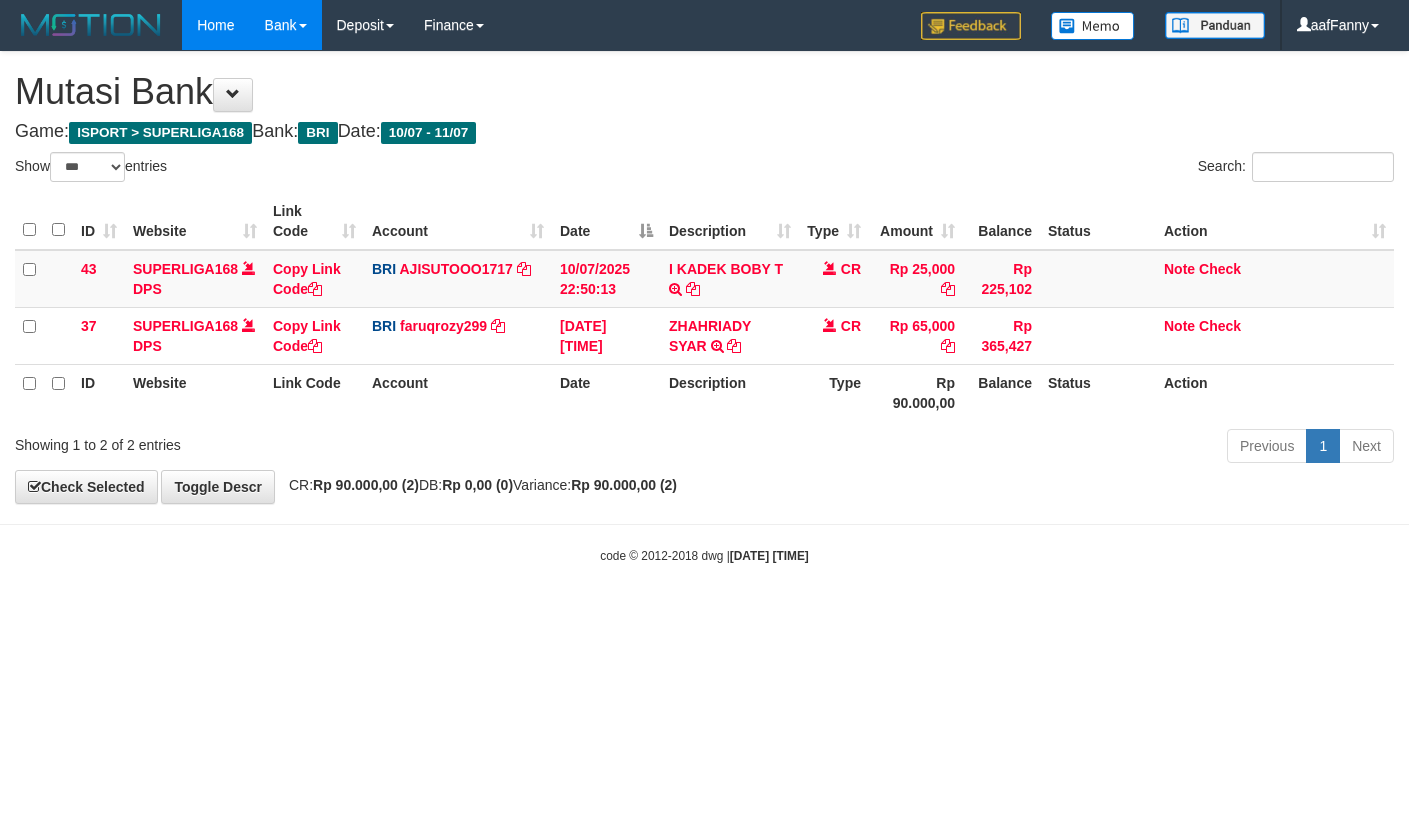 scroll, scrollTop: 0, scrollLeft: 0, axis: both 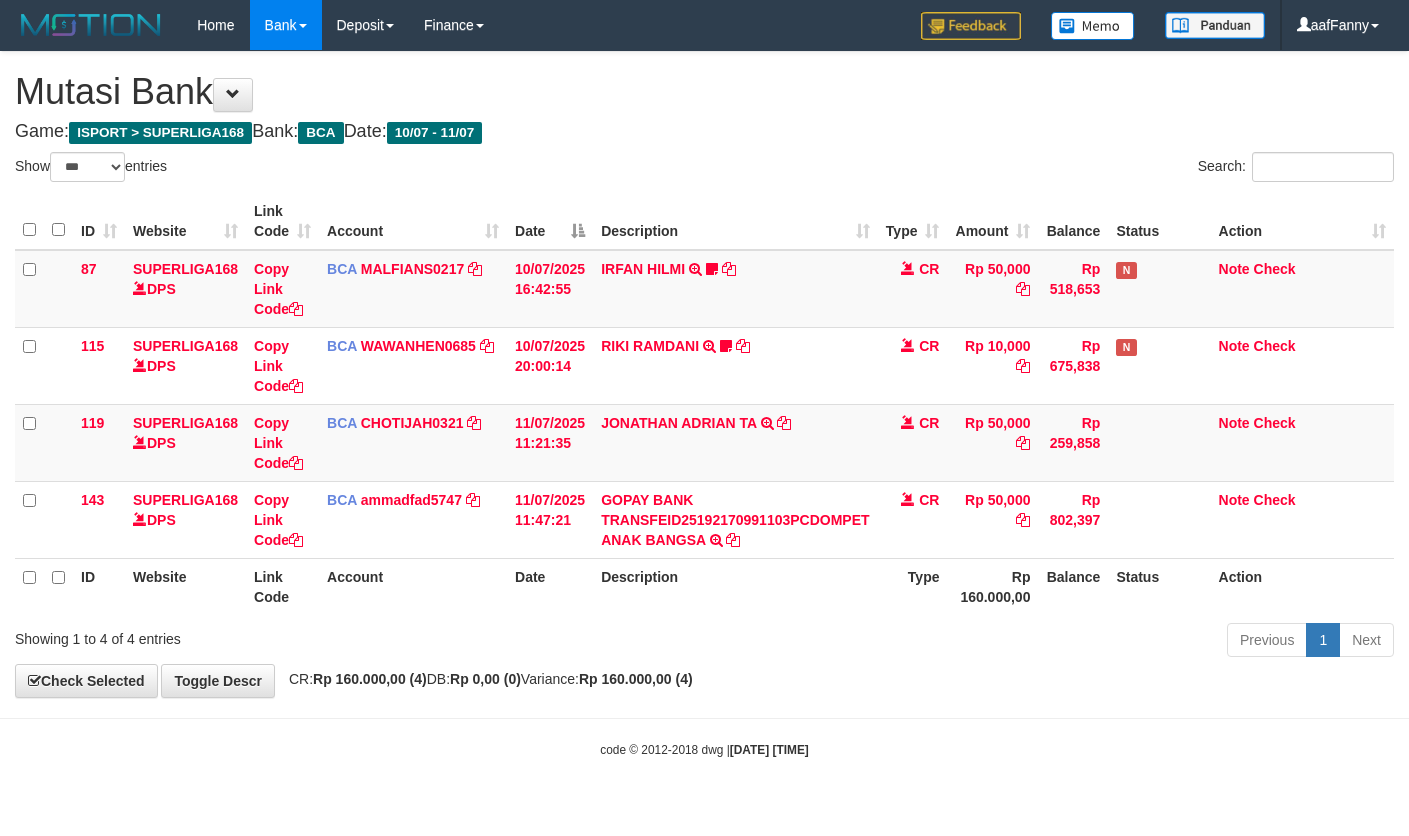 select on "***" 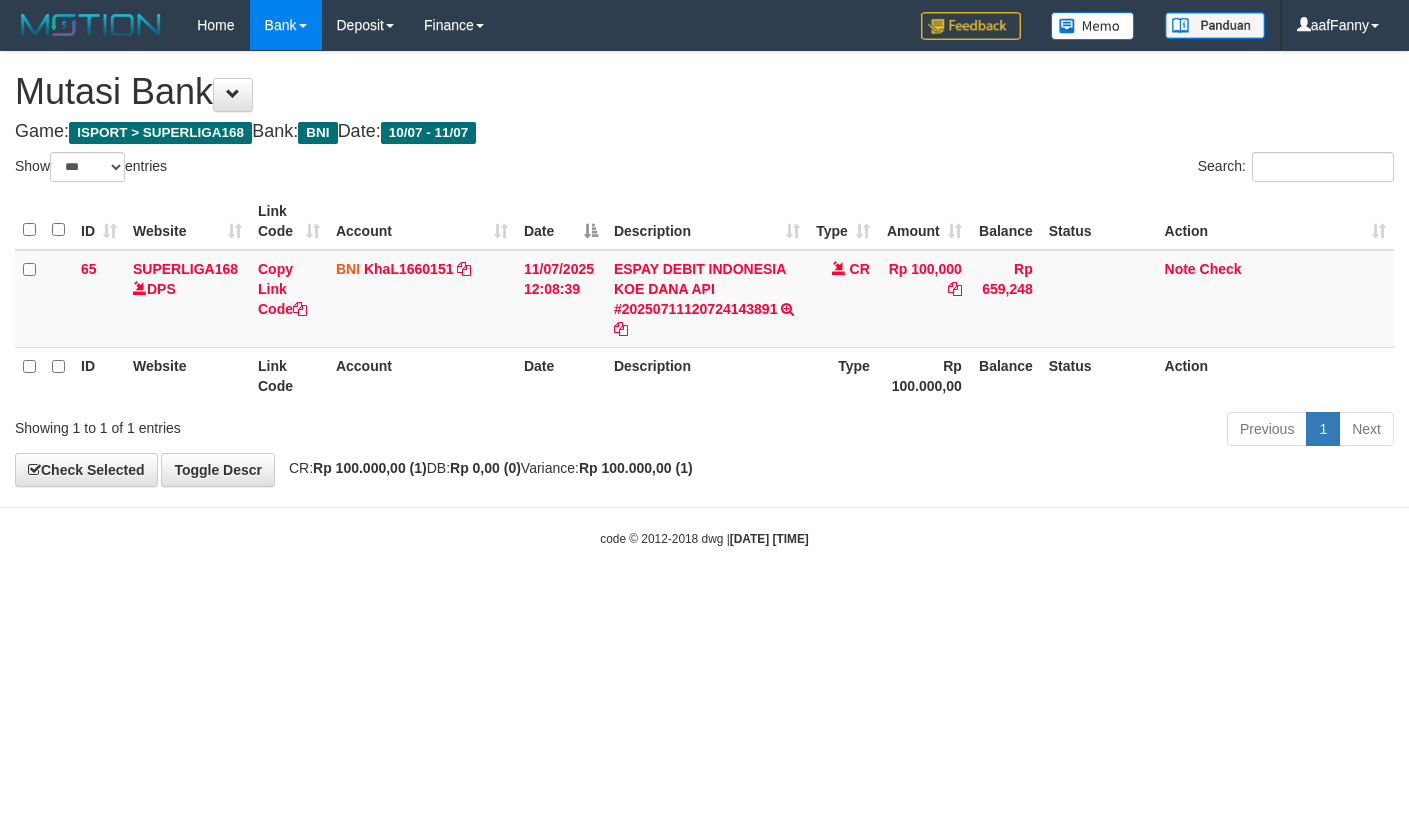select on "***" 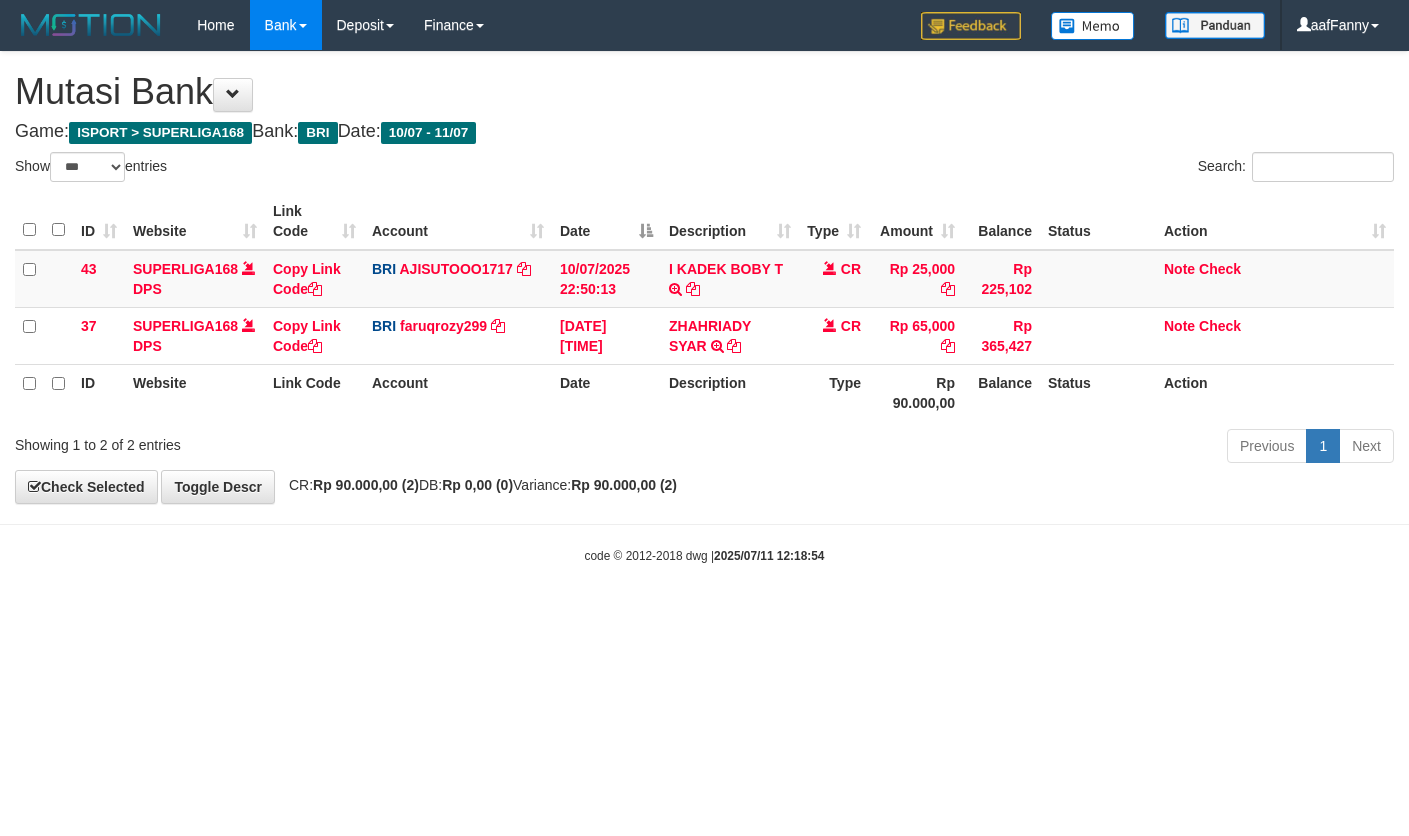 select on "***" 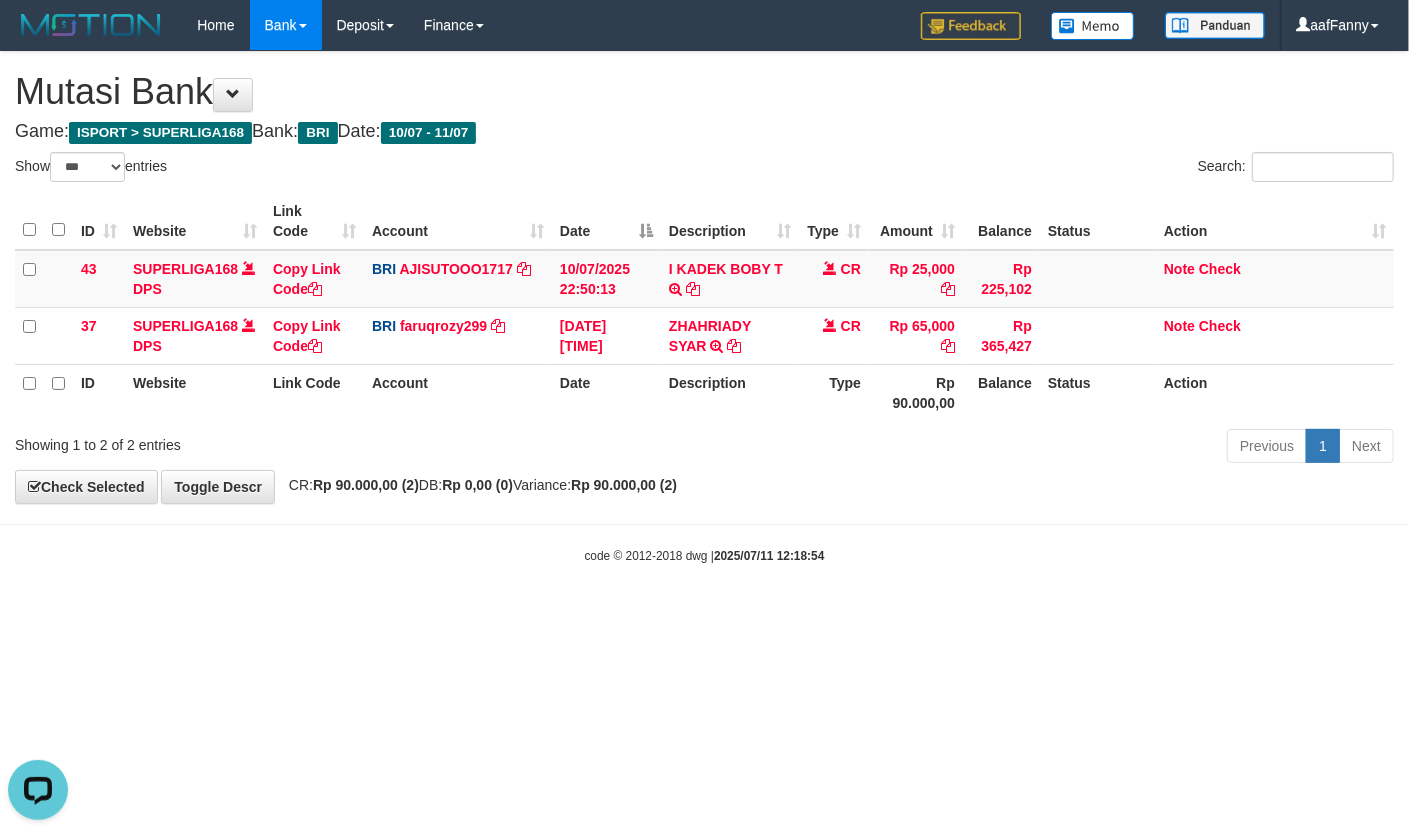 scroll, scrollTop: 0, scrollLeft: 0, axis: both 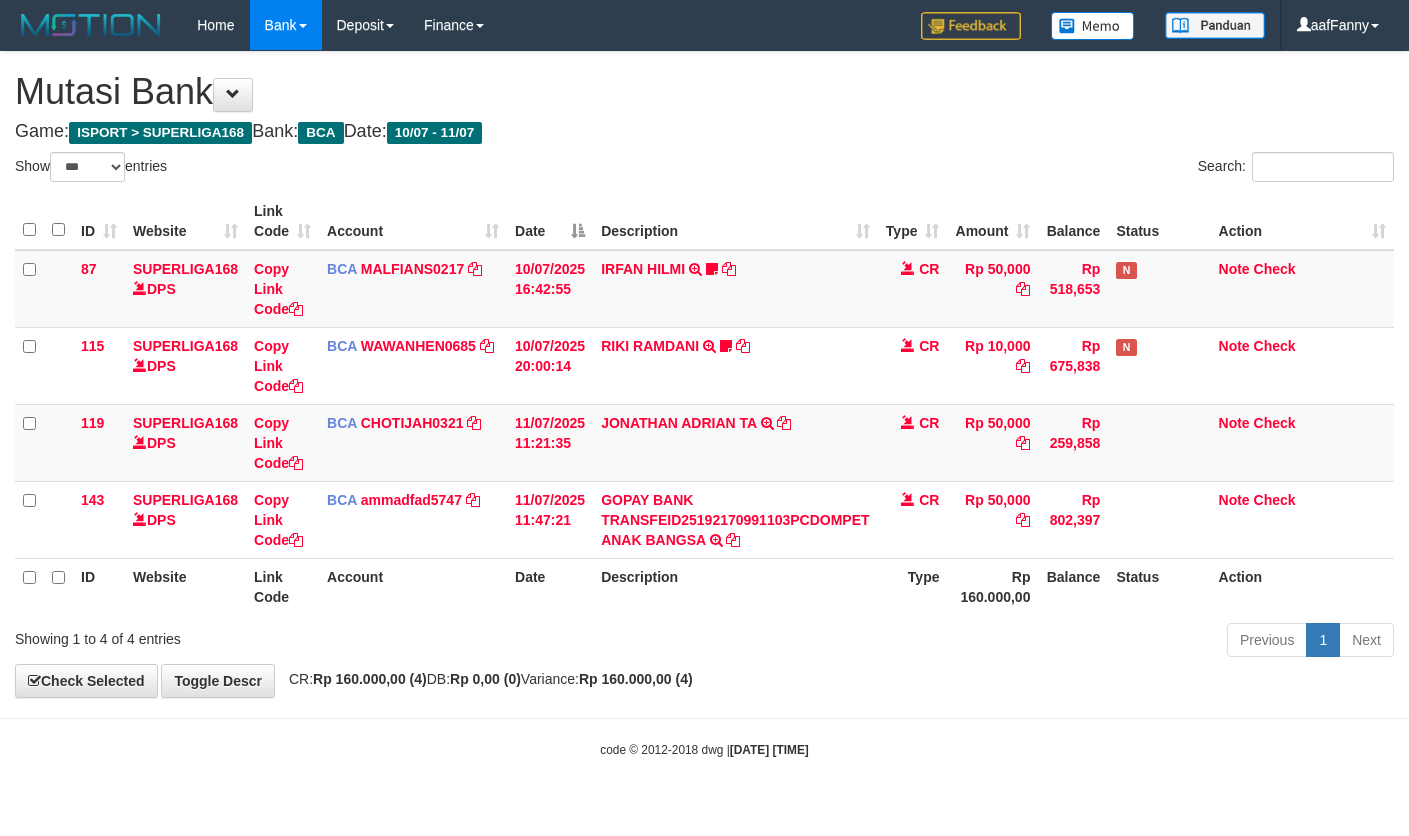 select on "***" 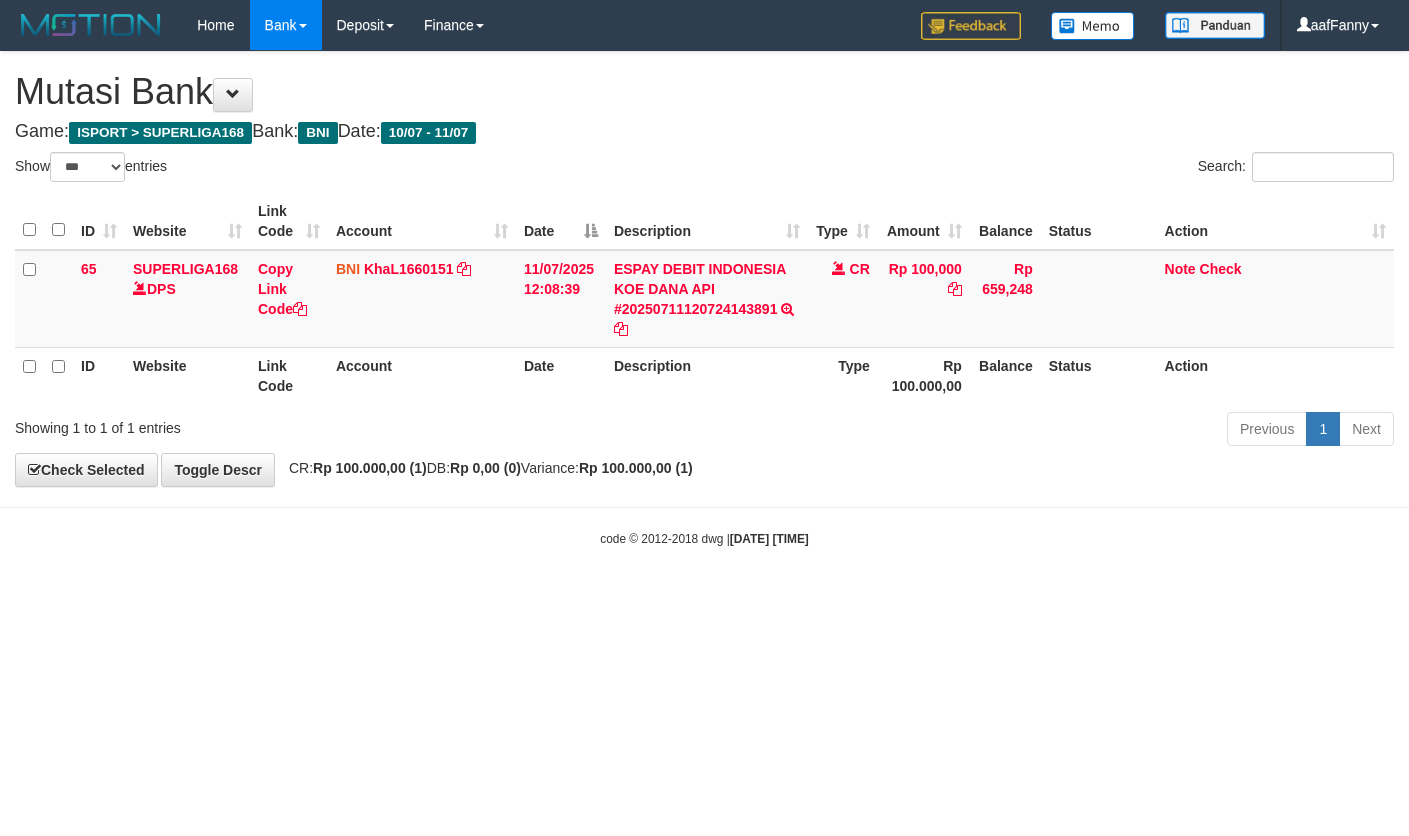 select on "***" 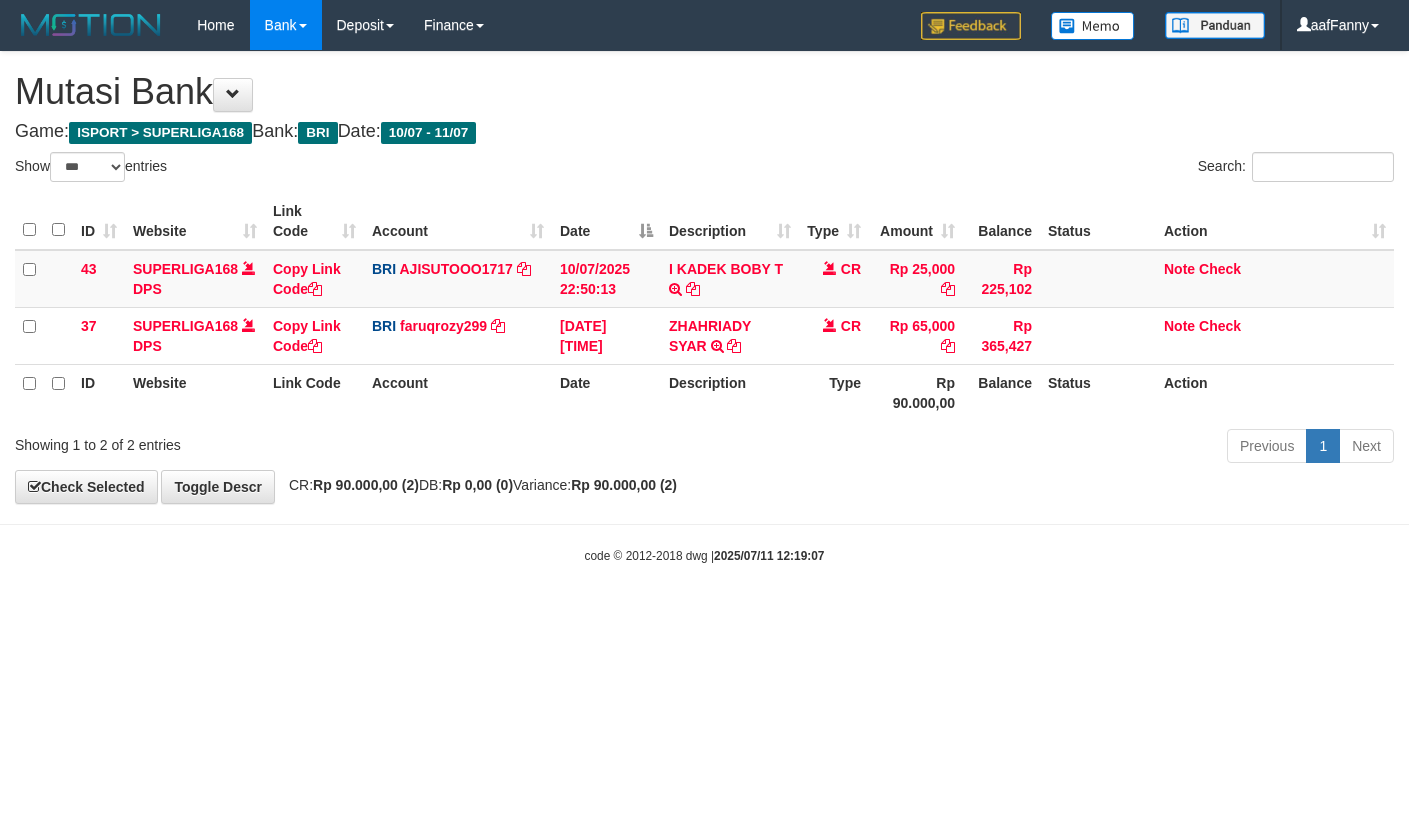 select on "***" 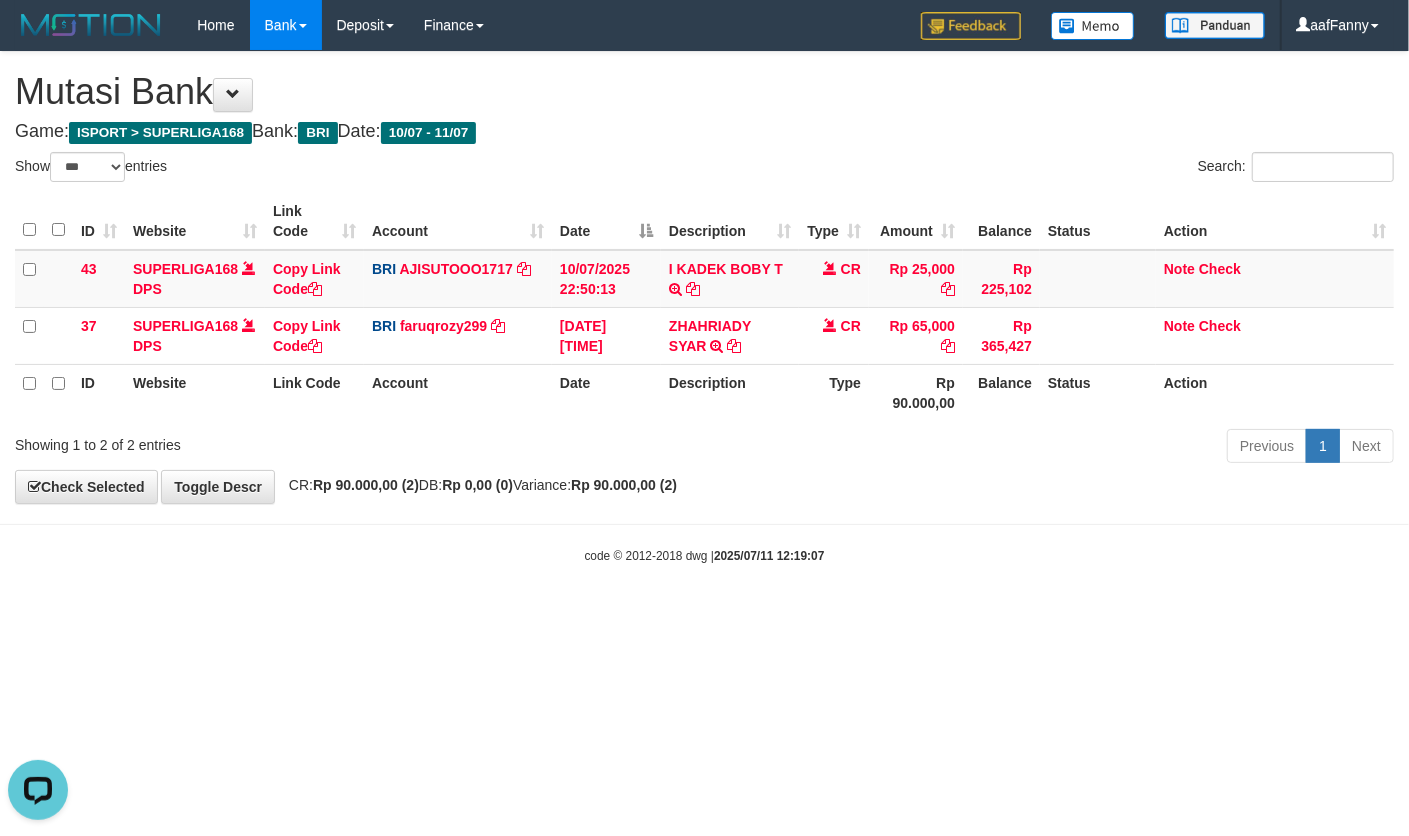 scroll, scrollTop: 0, scrollLeft: 0, axis: both 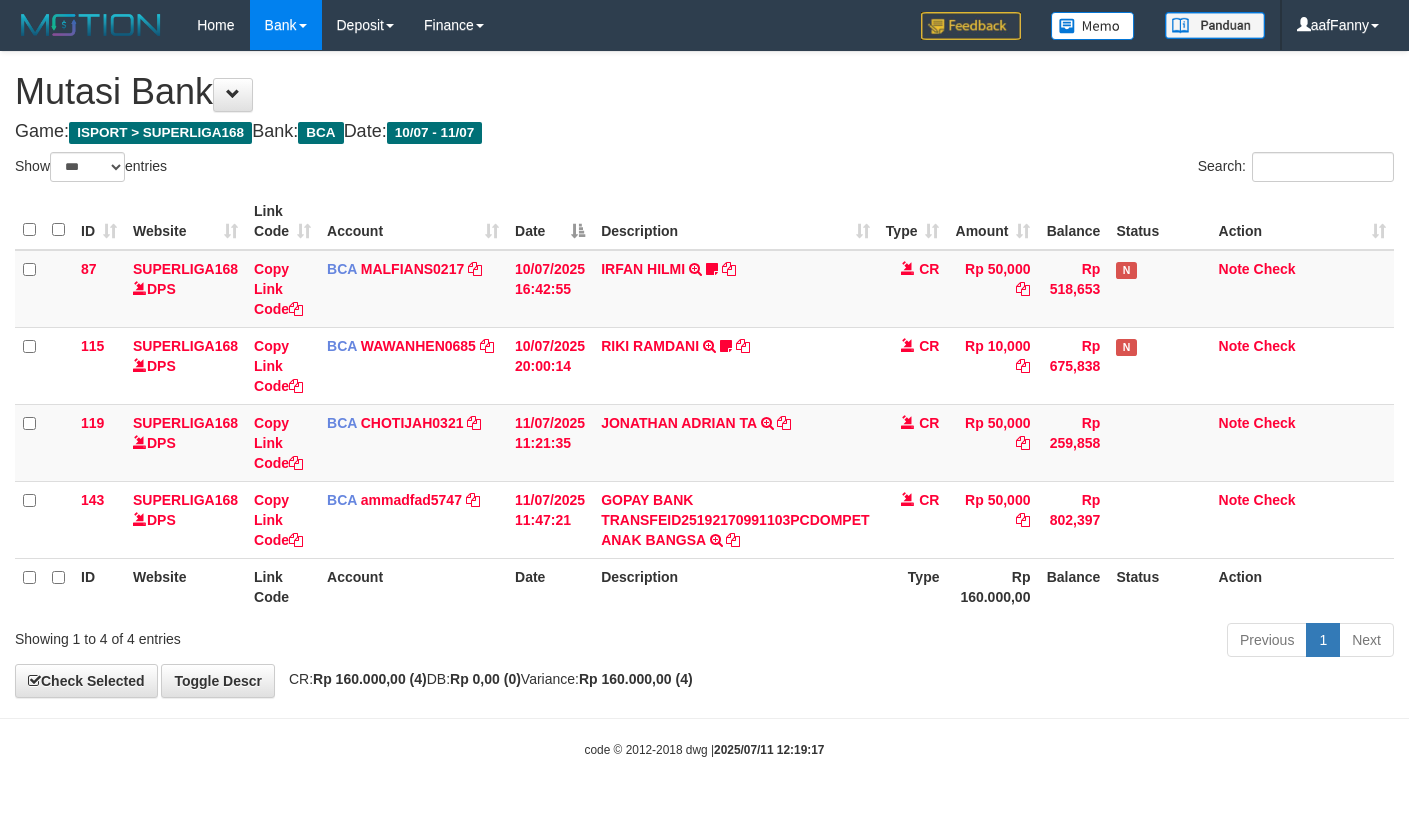 select on "***" 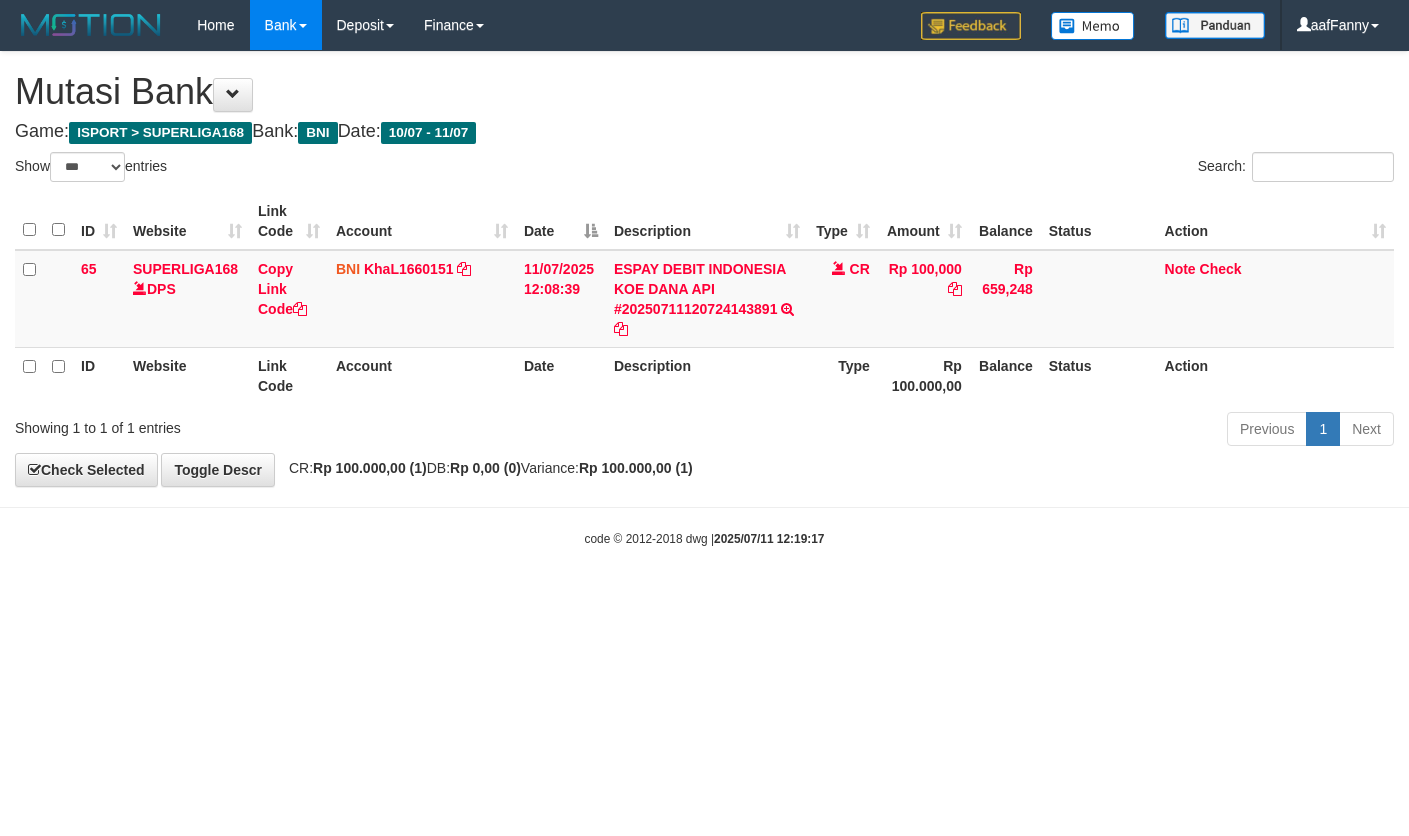 select on "***" 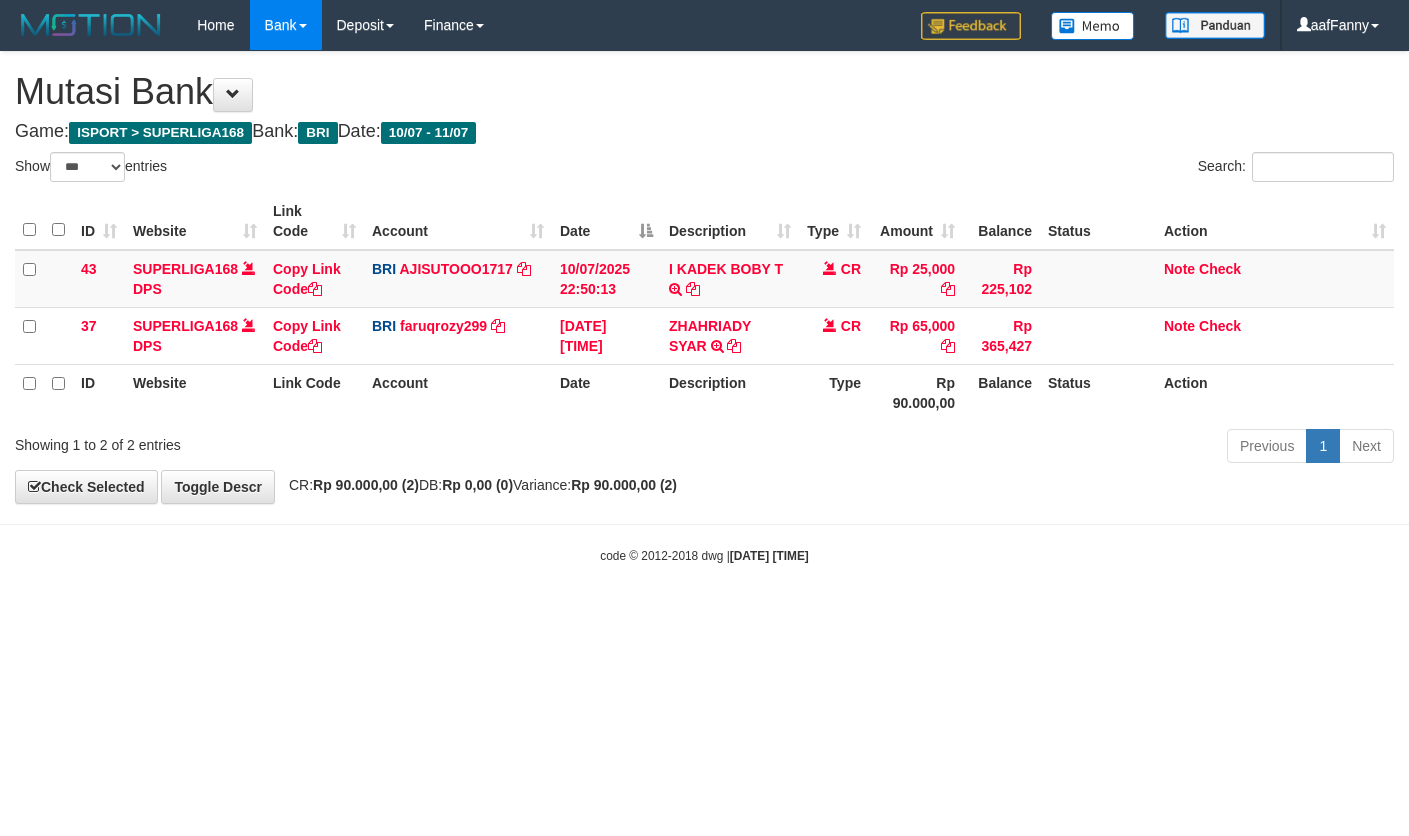 select on "***" 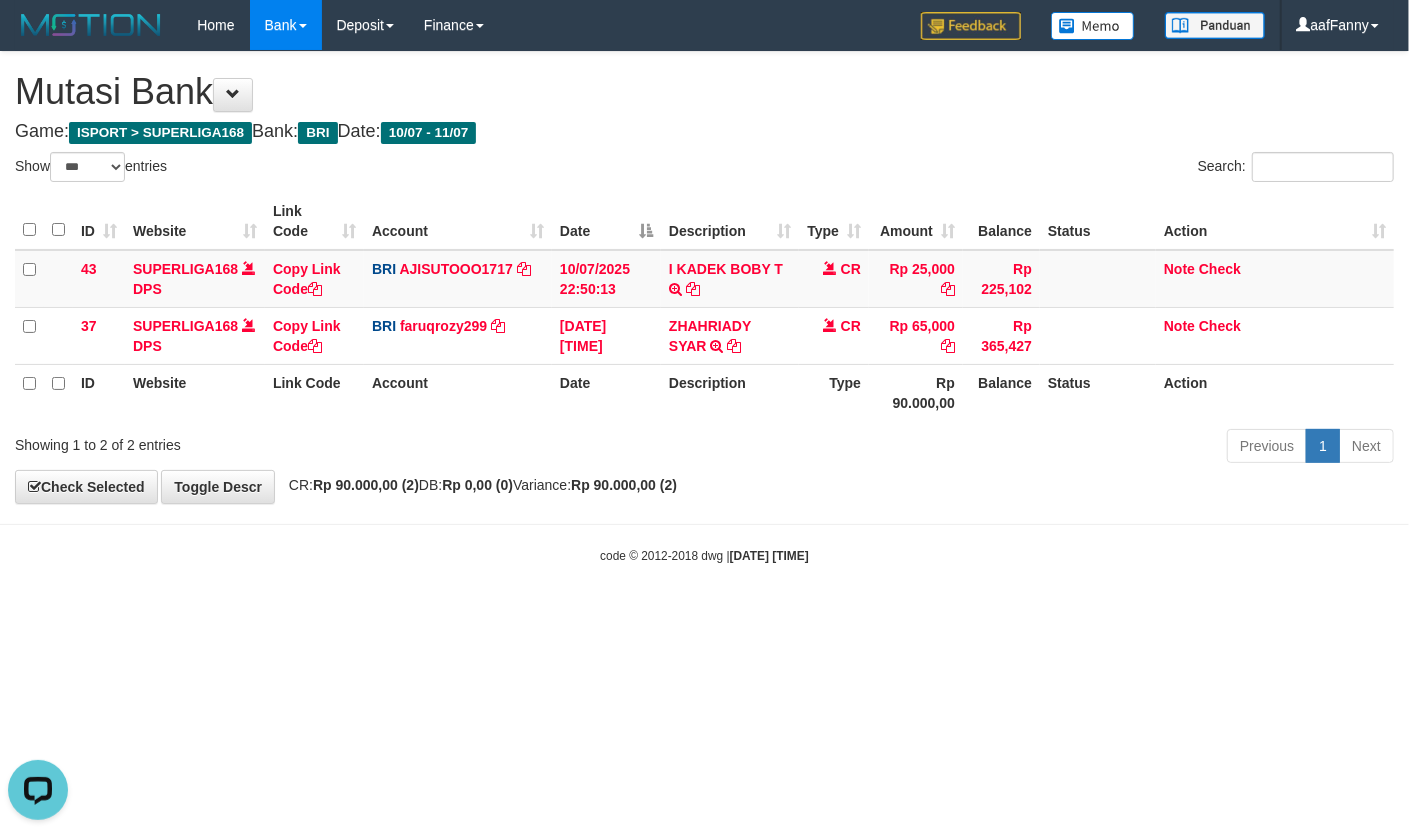 scroll, scrollTop: 0, scrollLeft: 0, axis: both 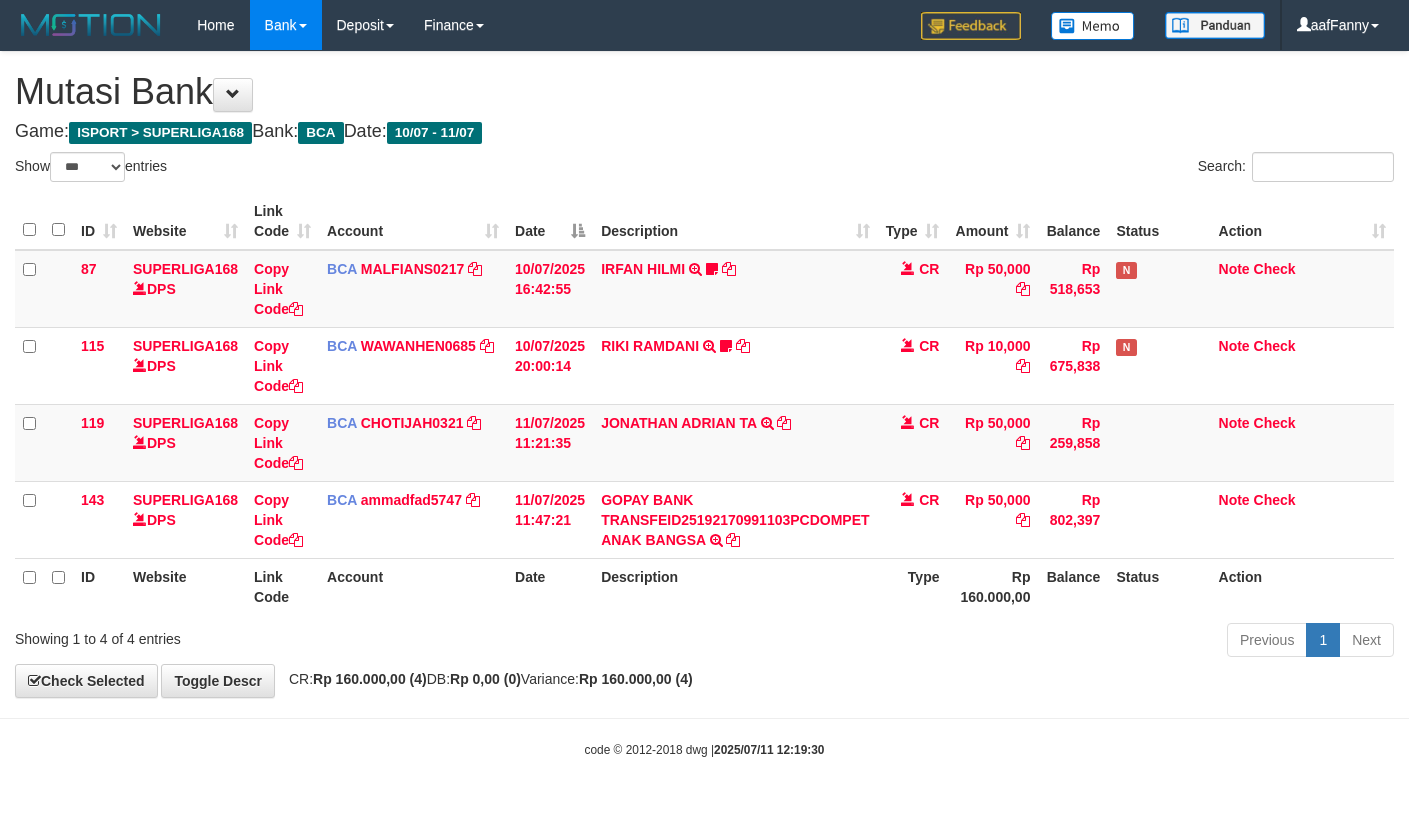 select on "***" 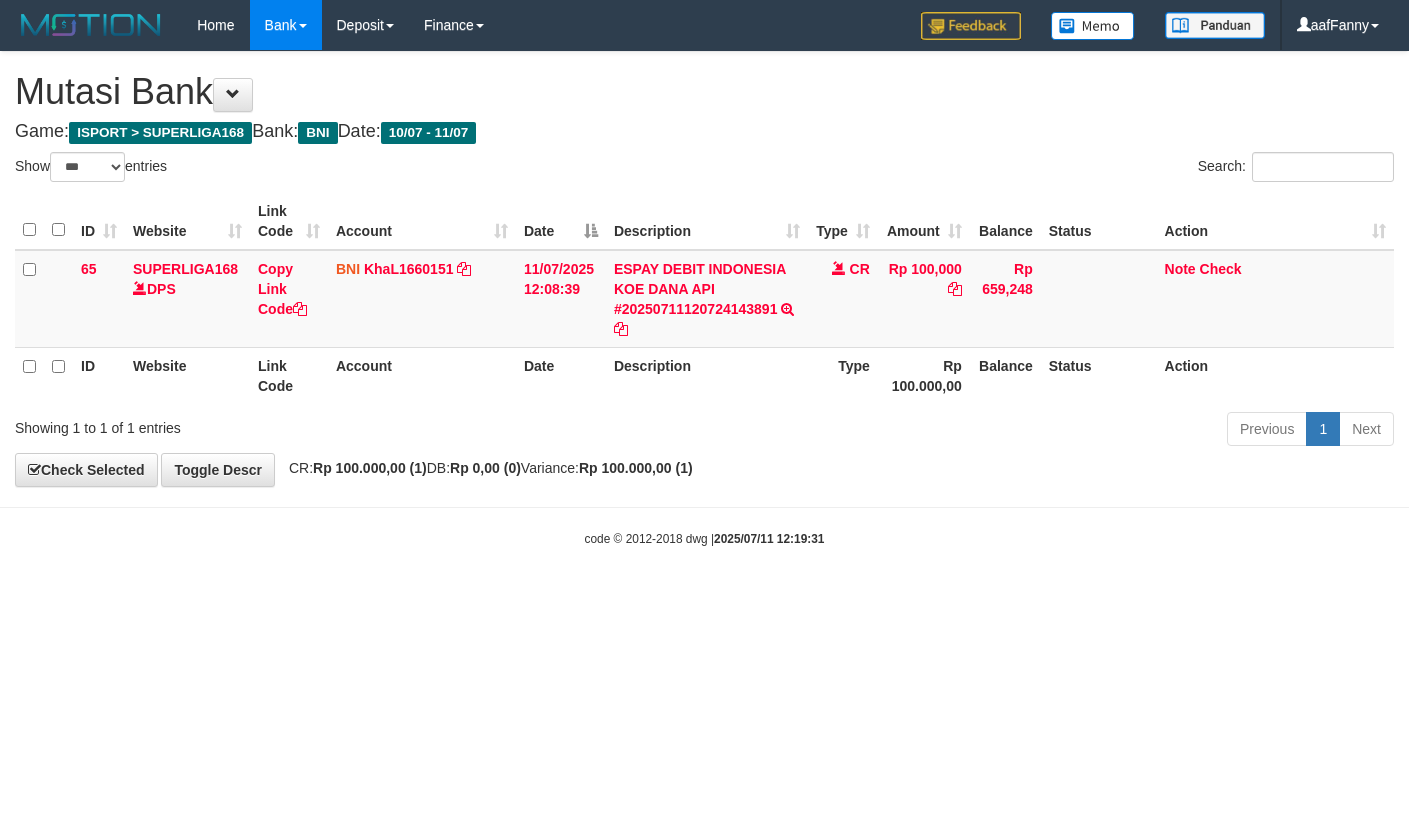 select on "***" 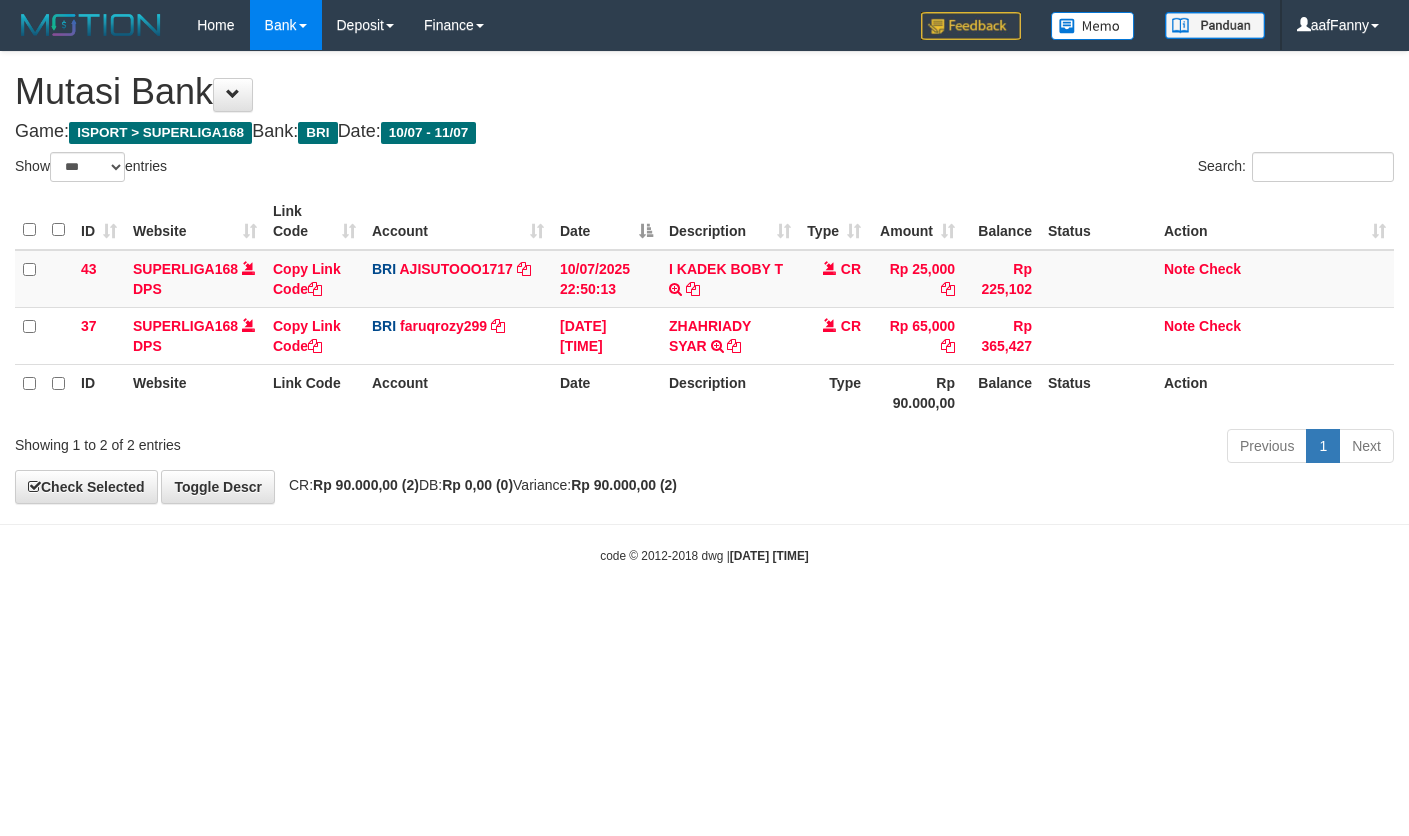 select on "***" 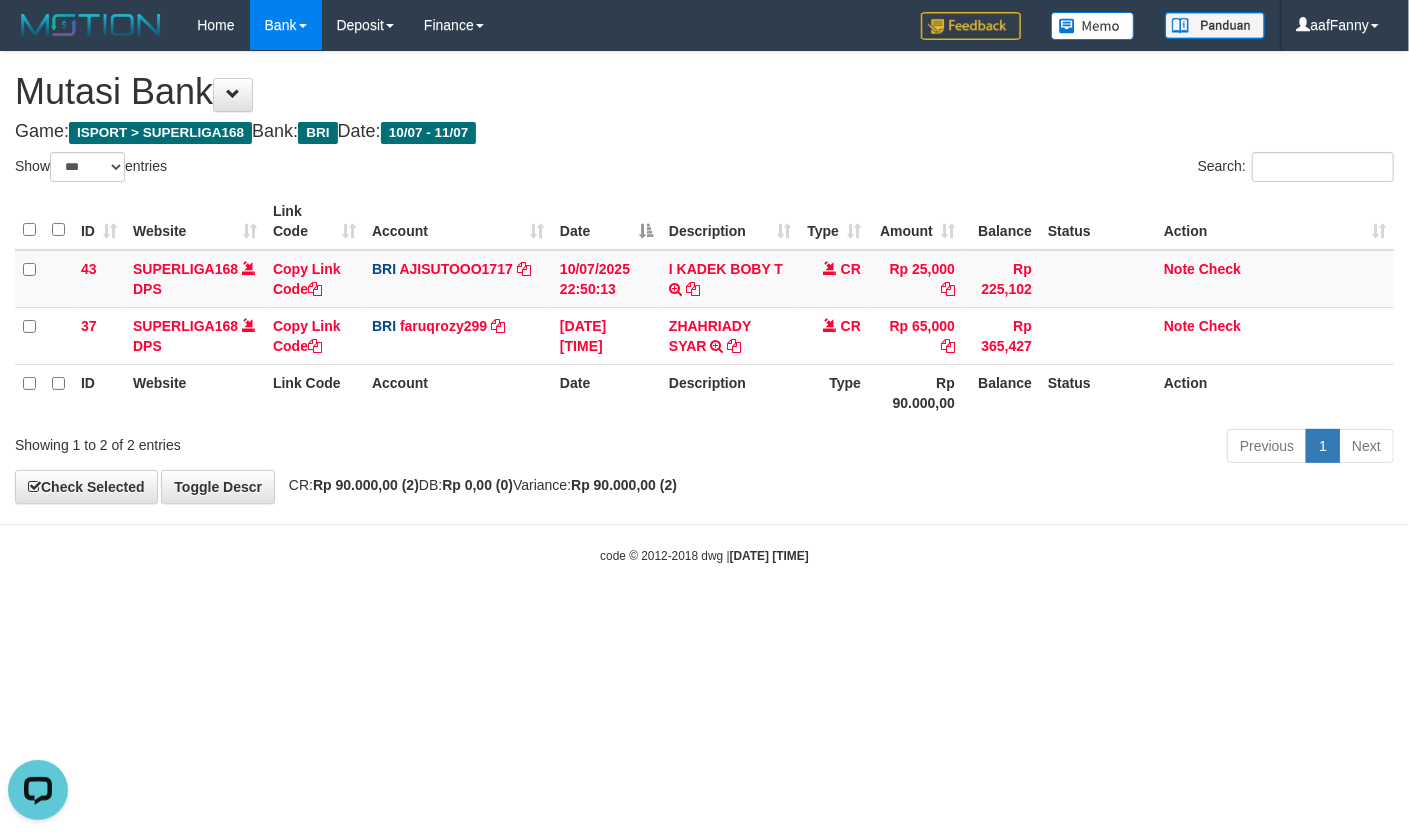 scroll, scrollTop: 0, scrollLeft: 0, axis: both 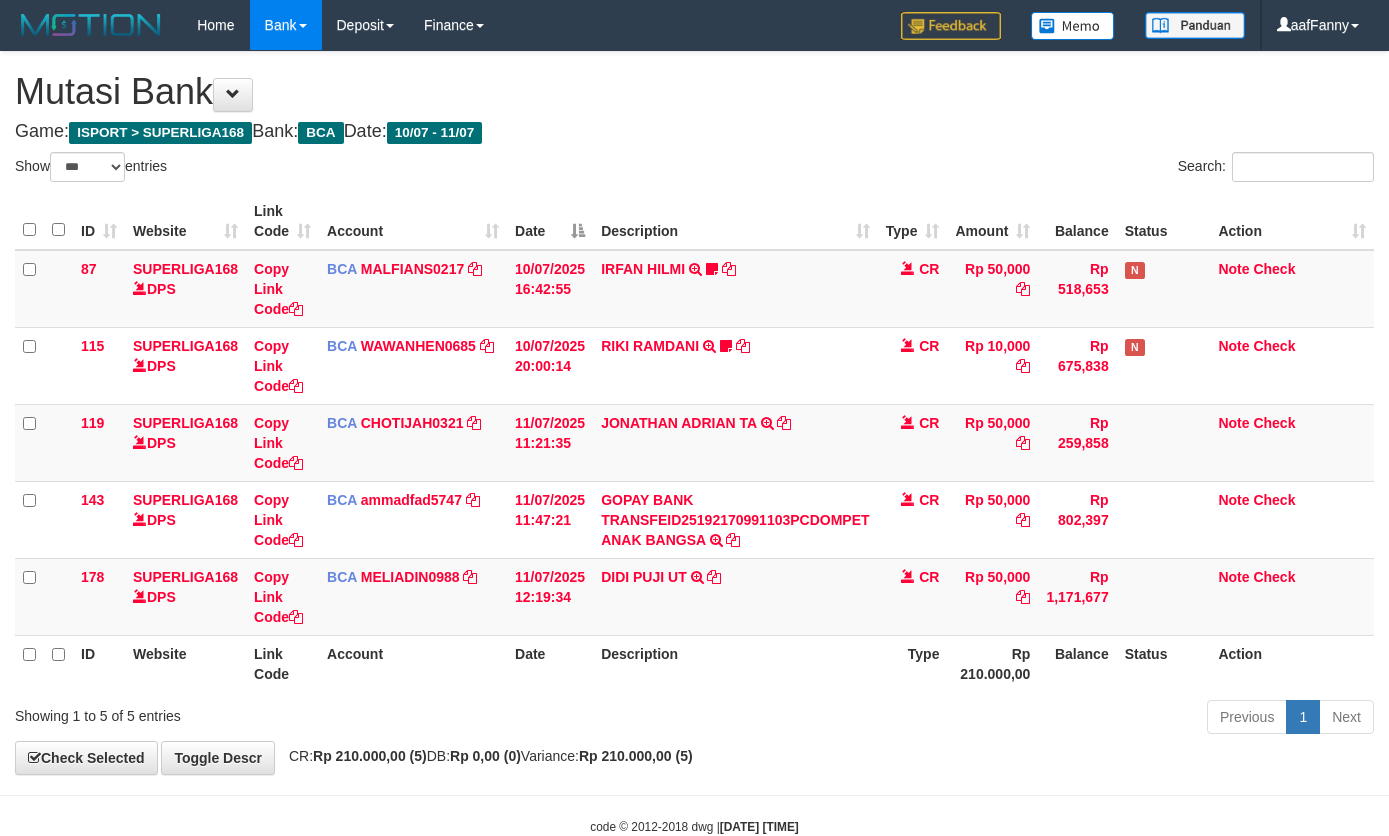 select on "***" 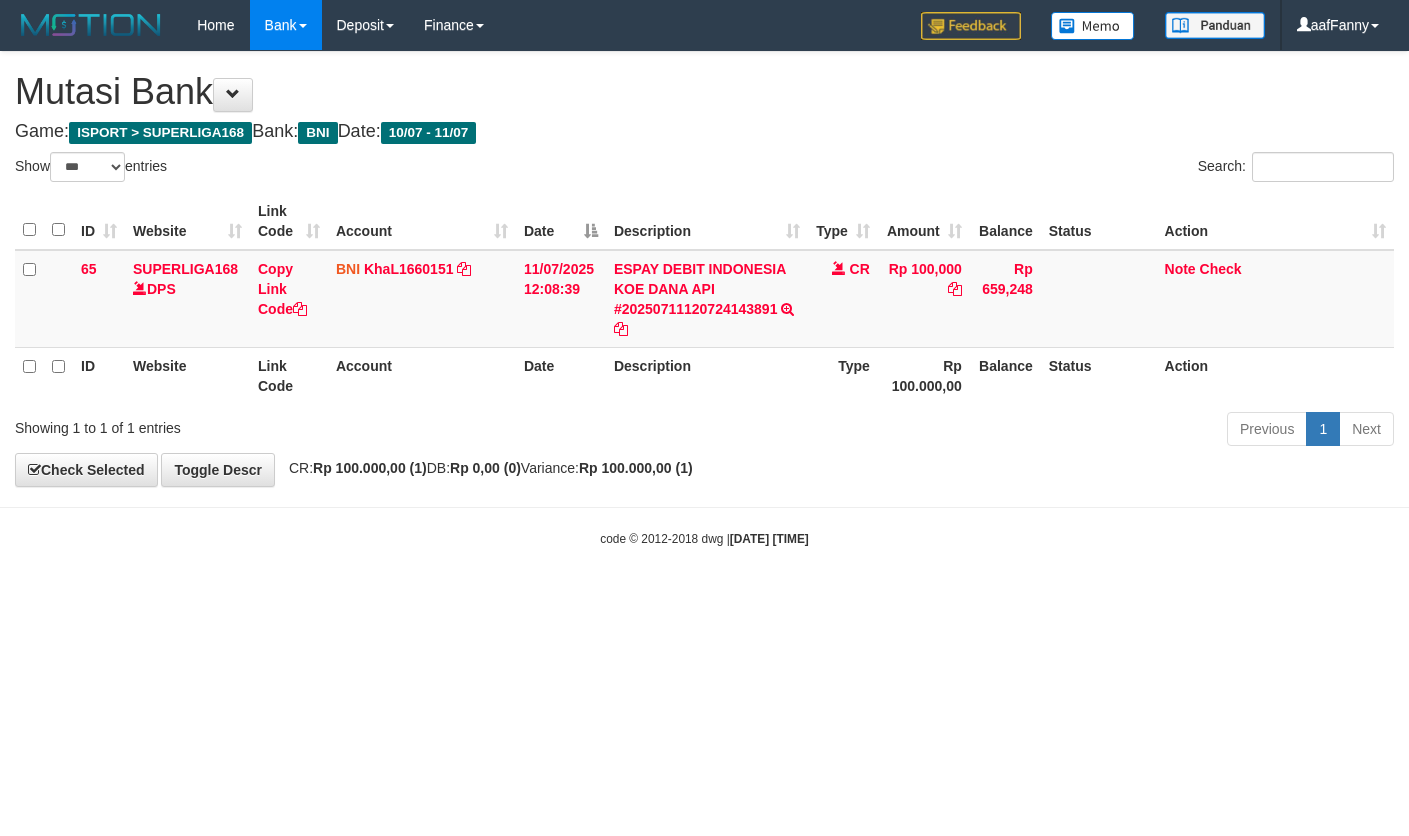 select on "***" 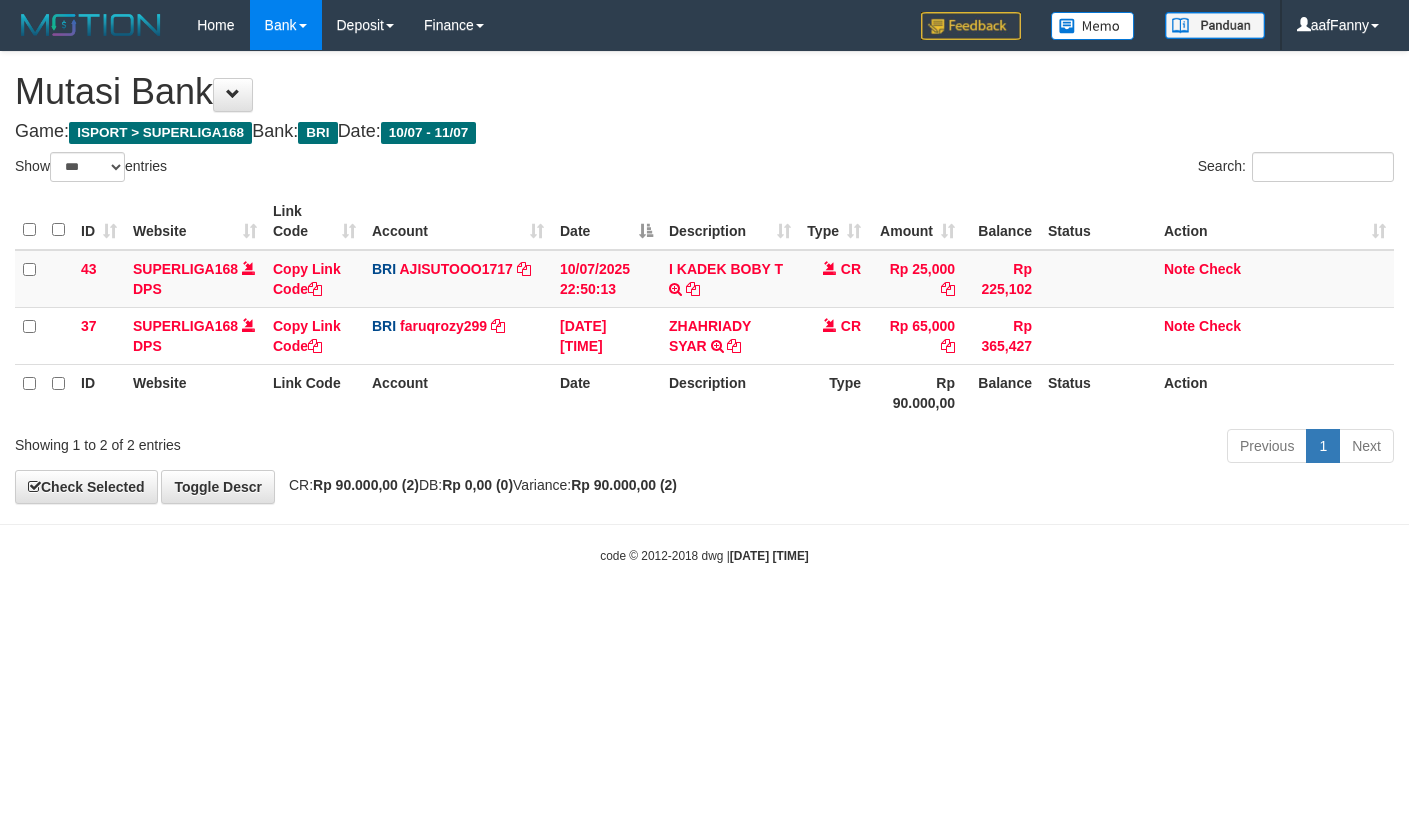 select on "***" 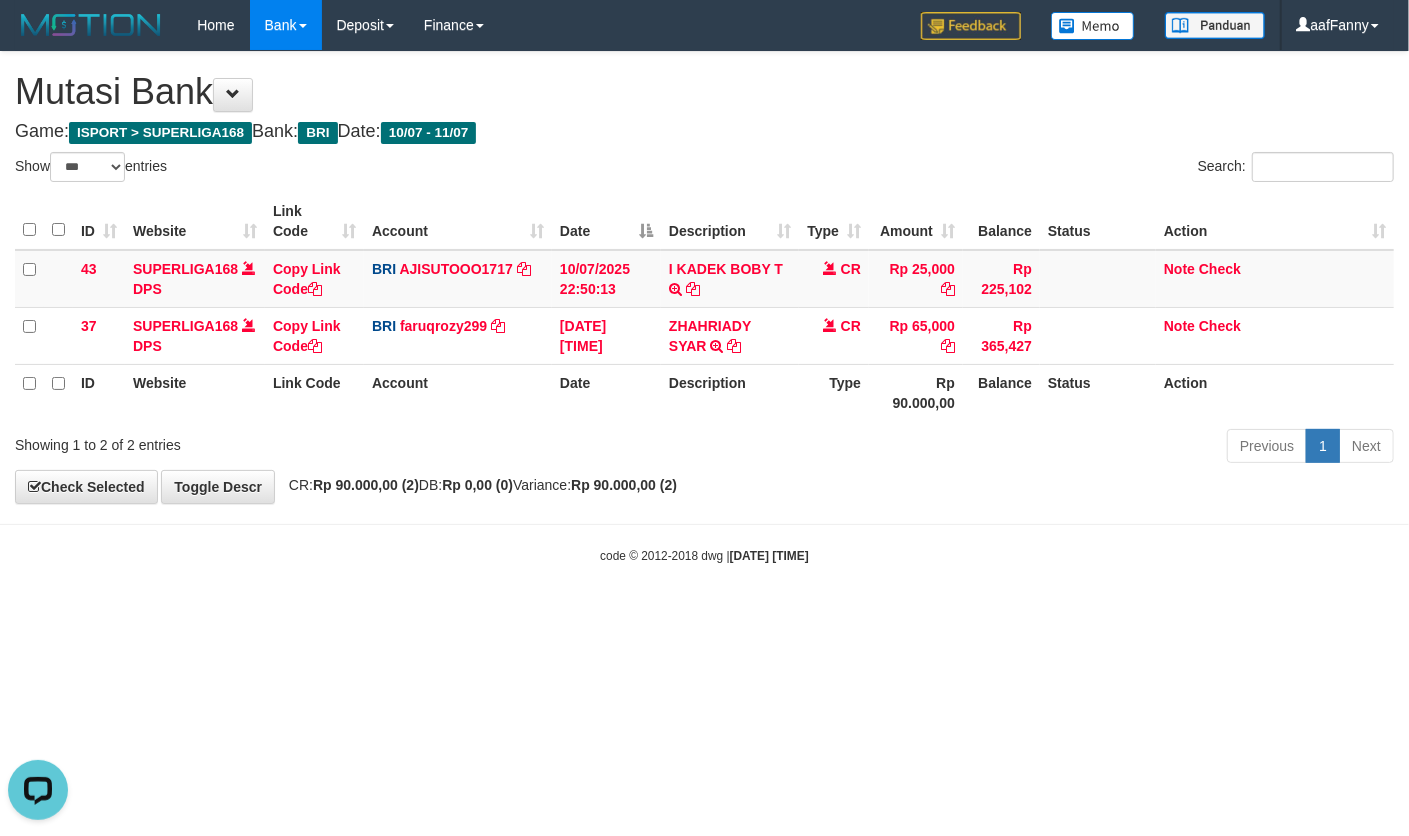 scroll, scrollTop: 0, scrollLeft: 0, axis: both 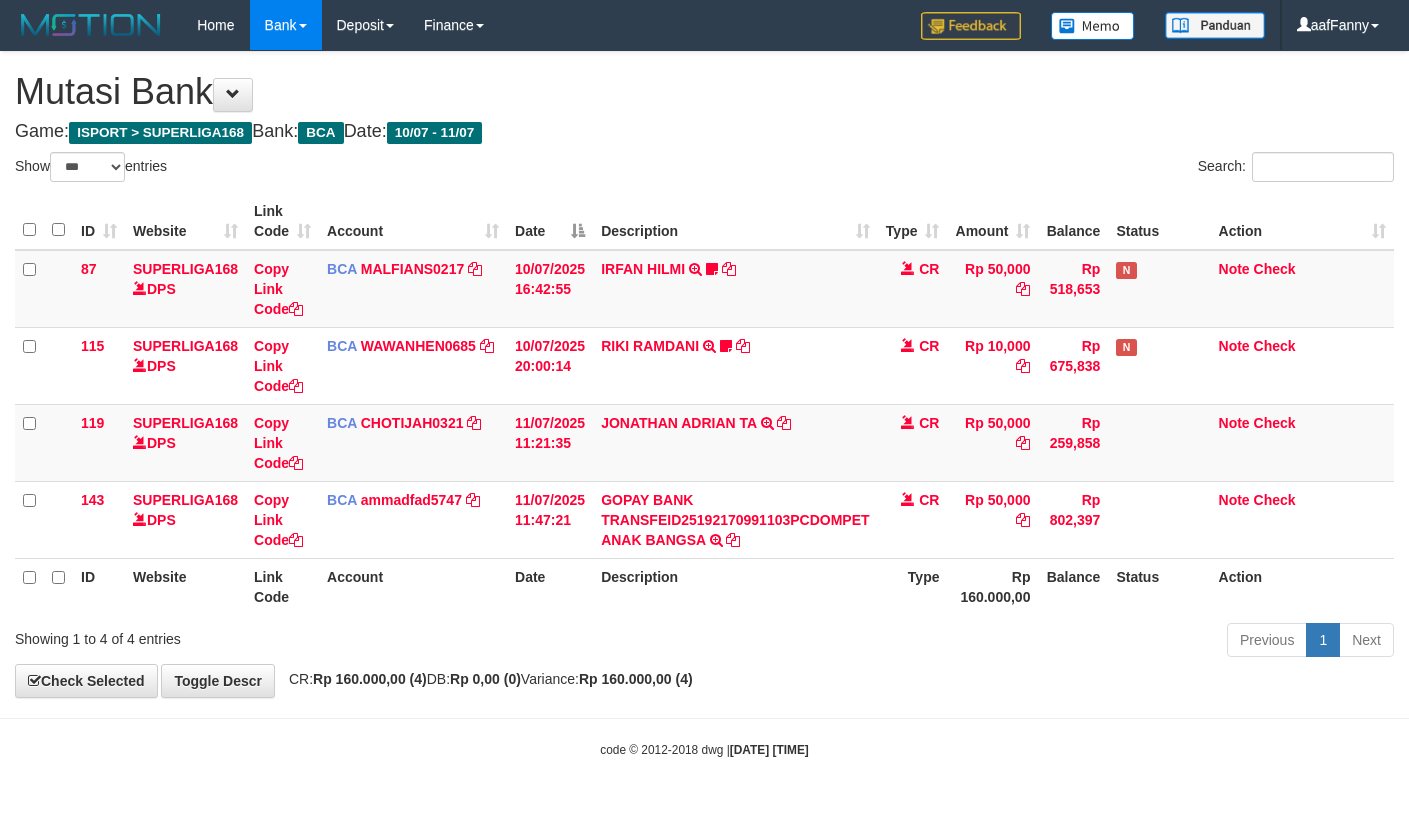 select on "***" 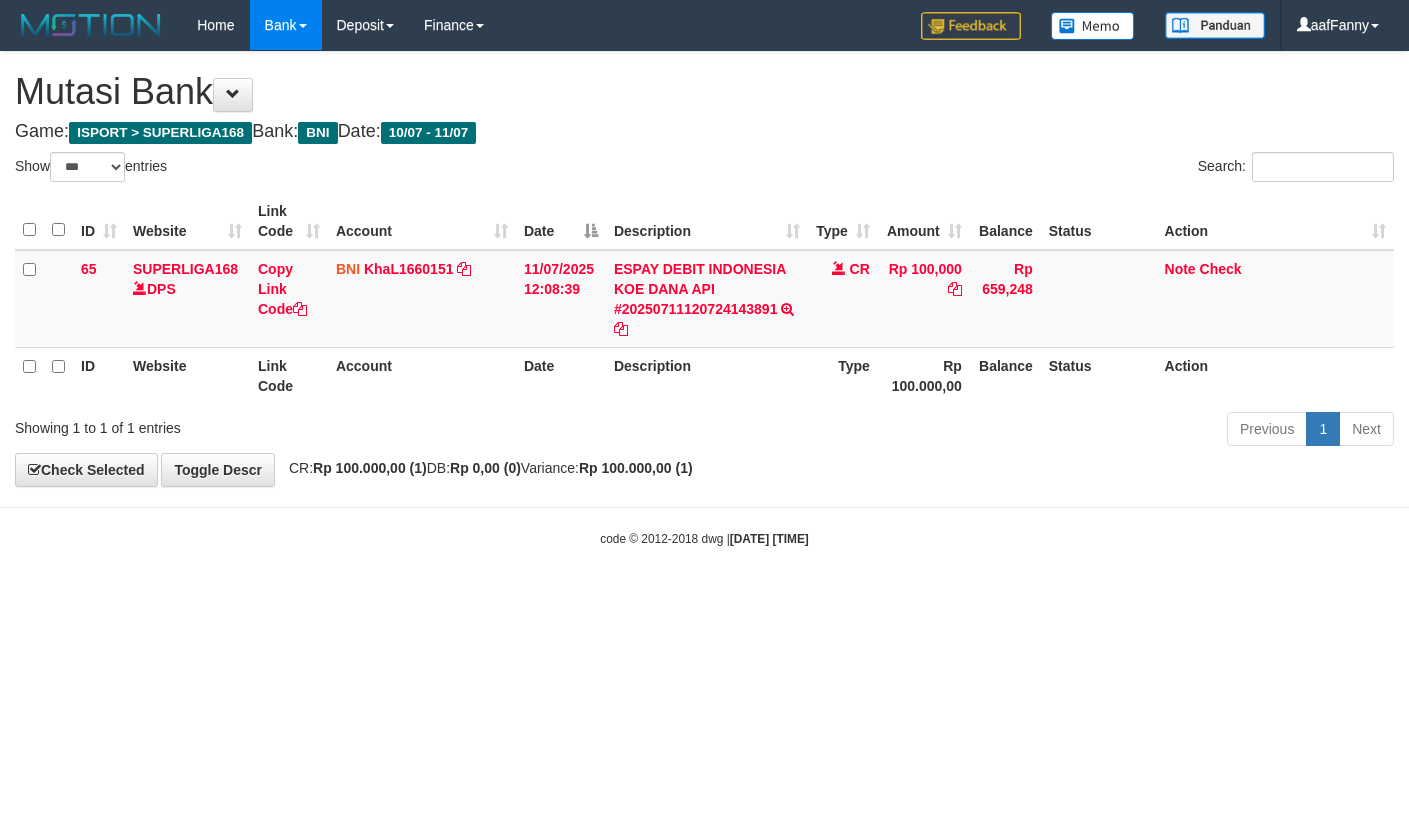select on "***" 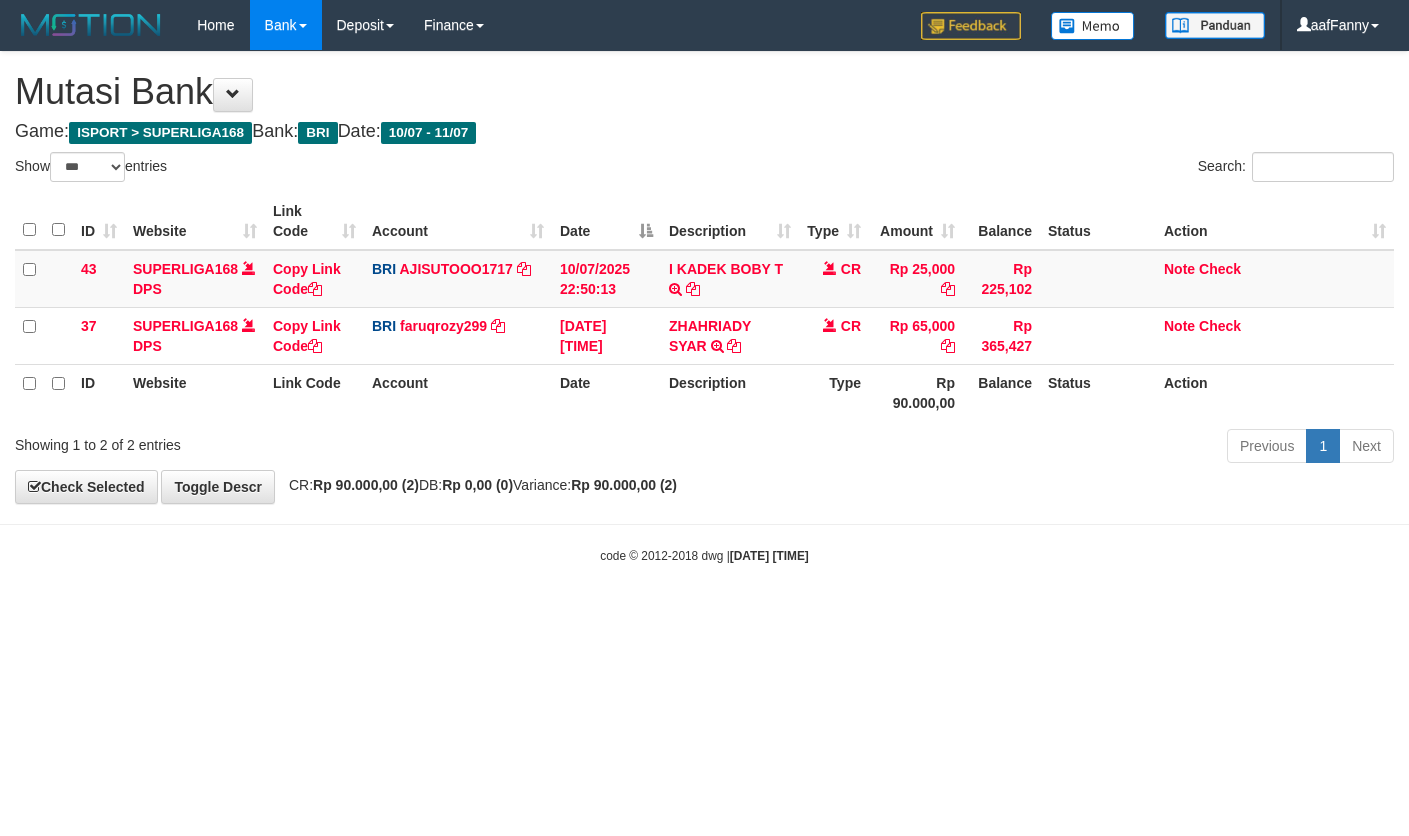 select on "***" 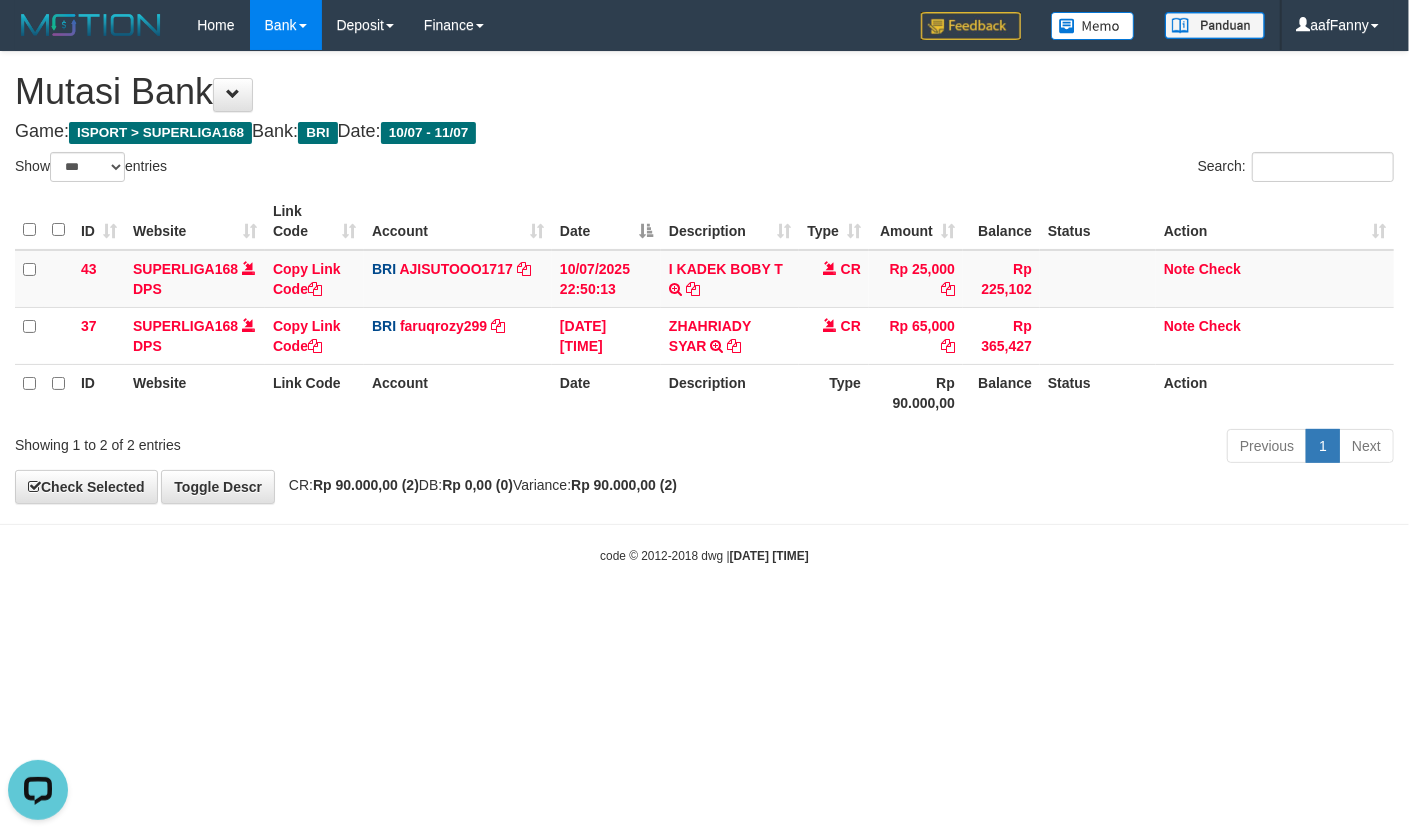 scroll, scrollTop: 0, scrollLeft: 0, axis: both 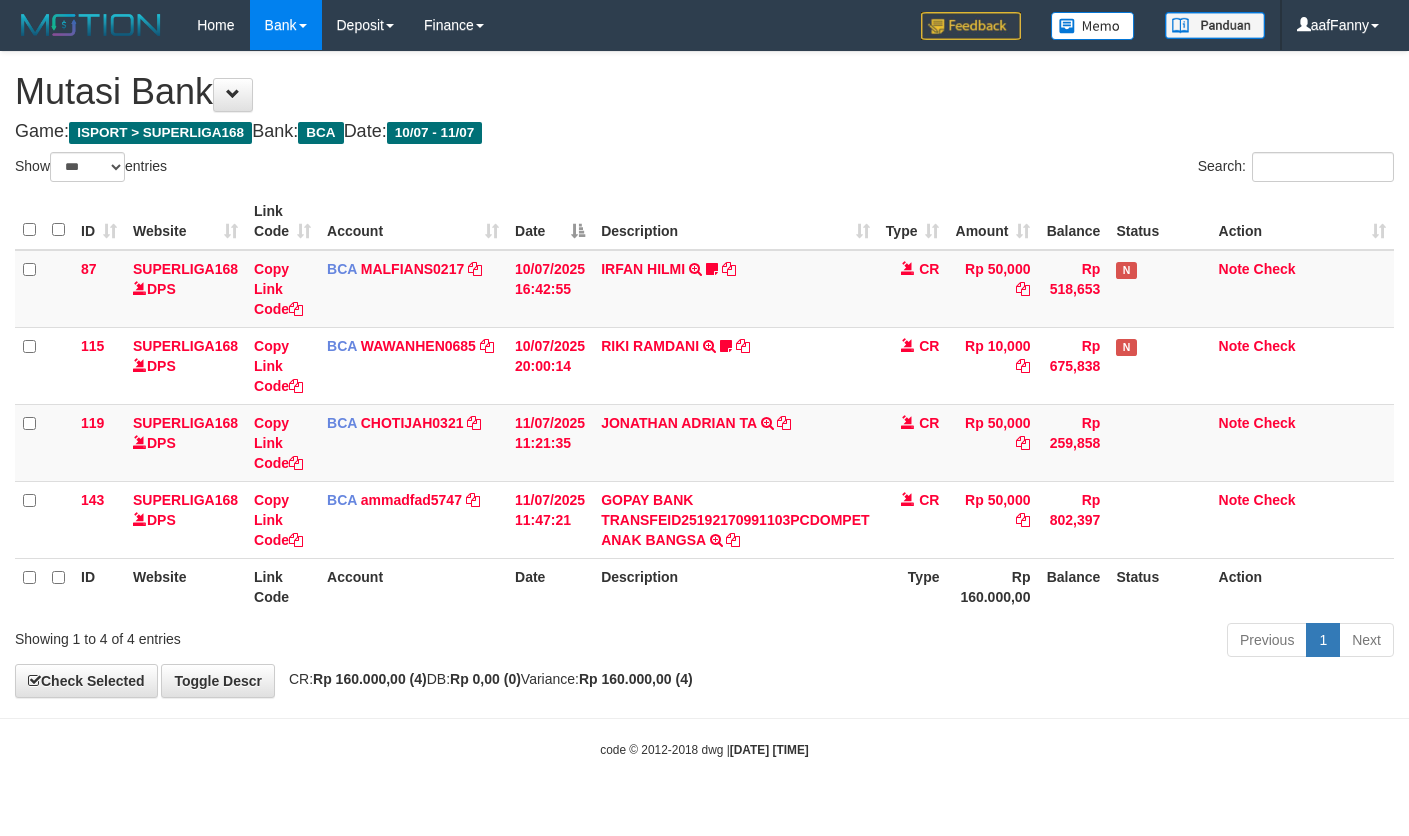 select on "***" 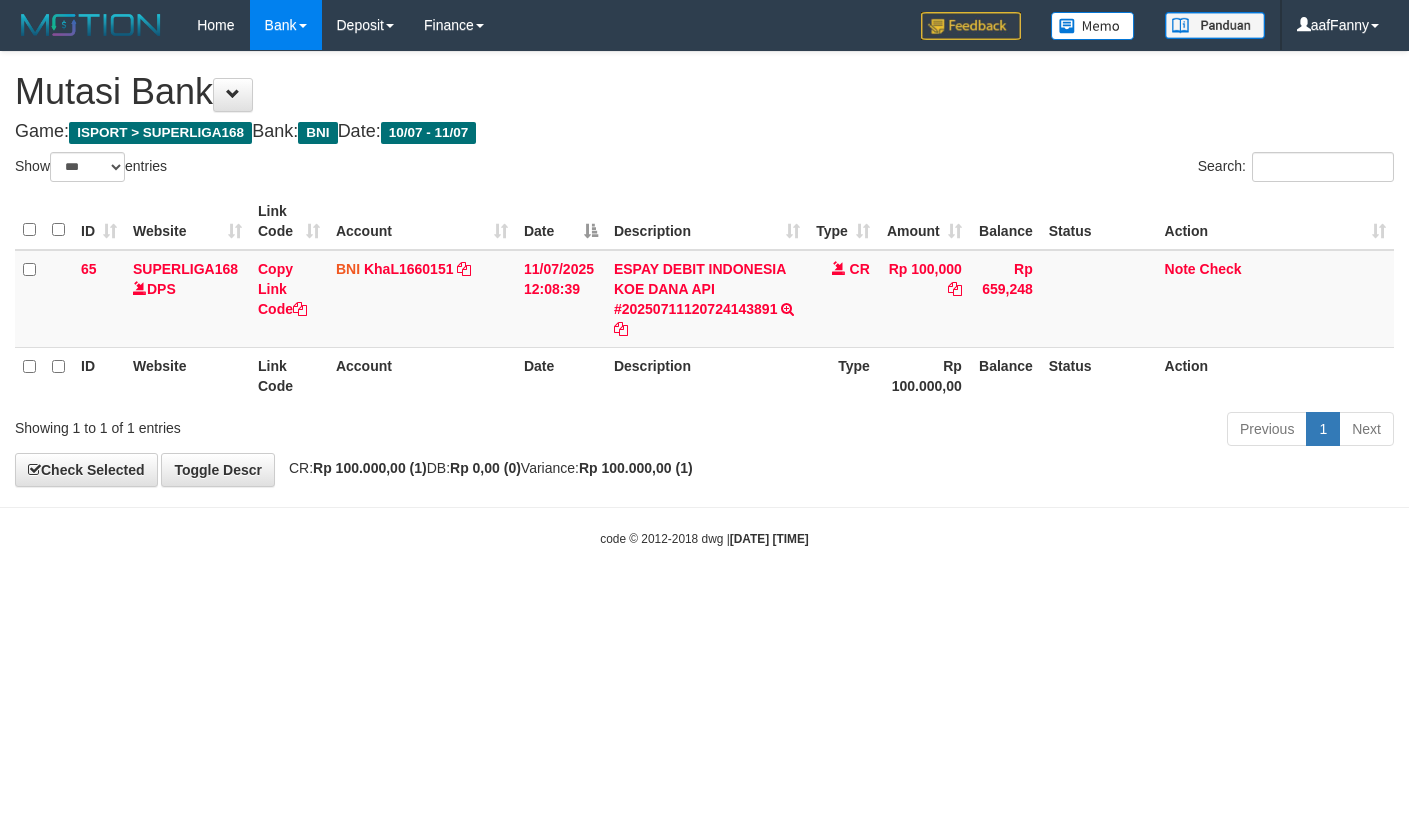 select on "***" 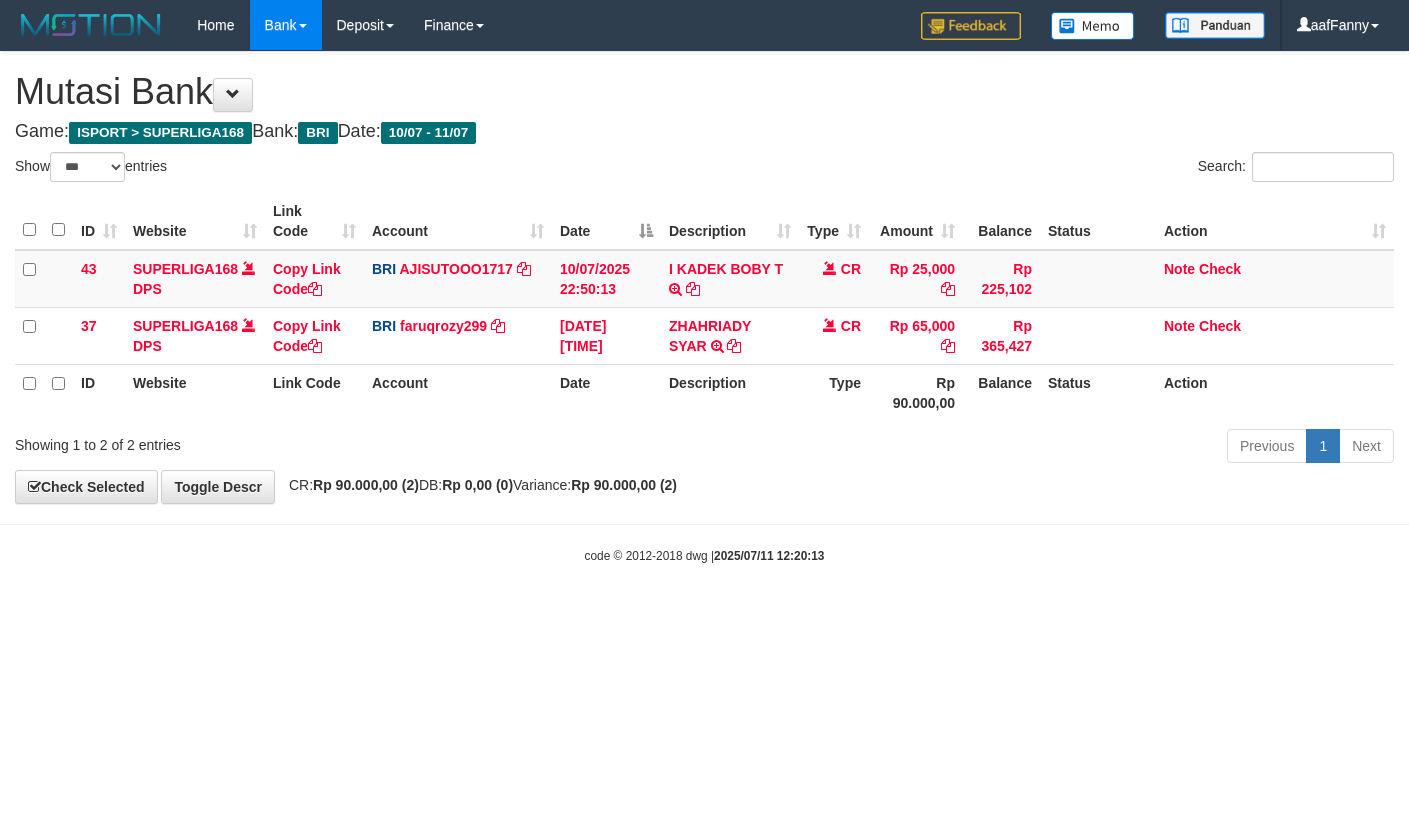 select on "***" 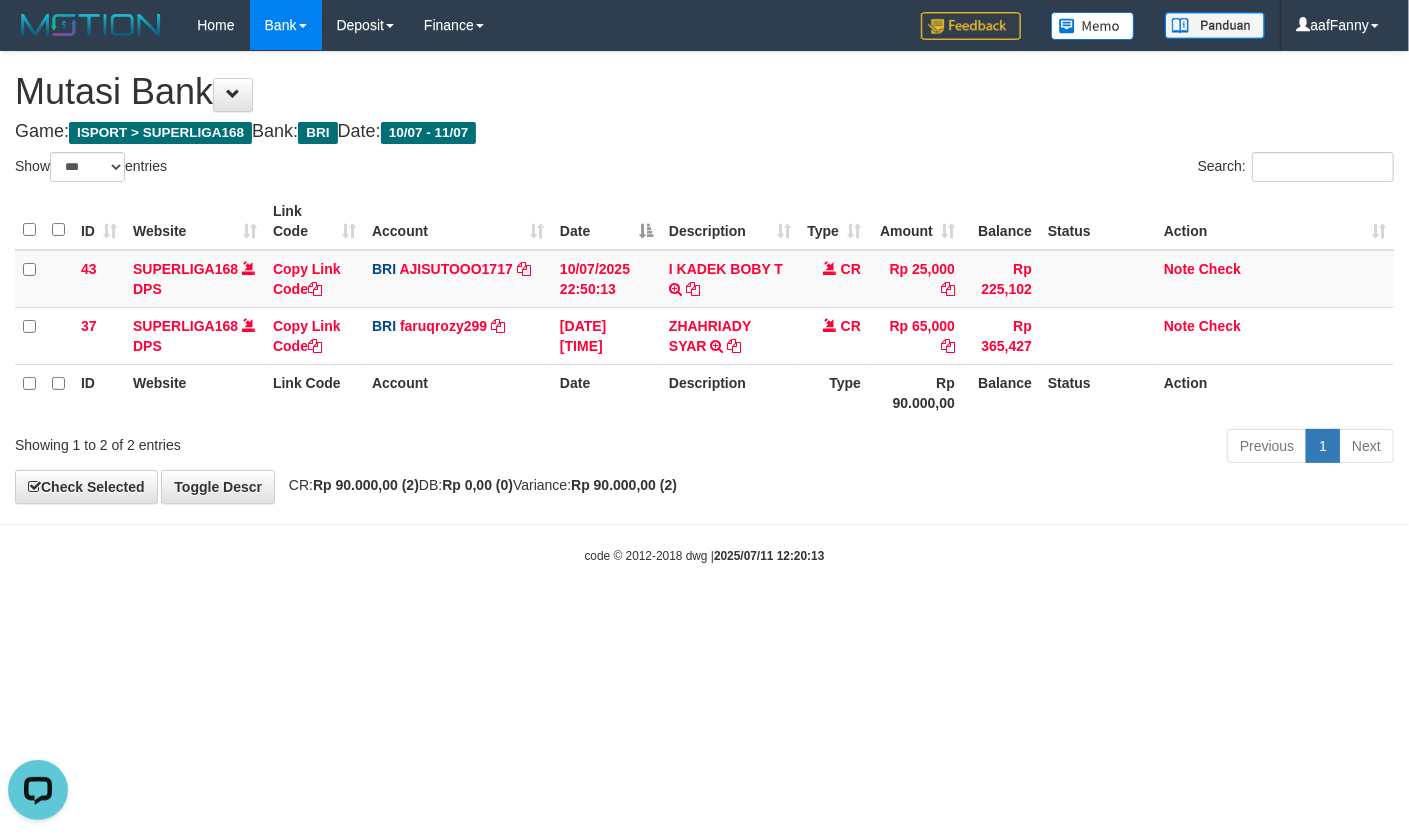 scroll, scrollTop: 0, scrollLeft: 0, axis: both 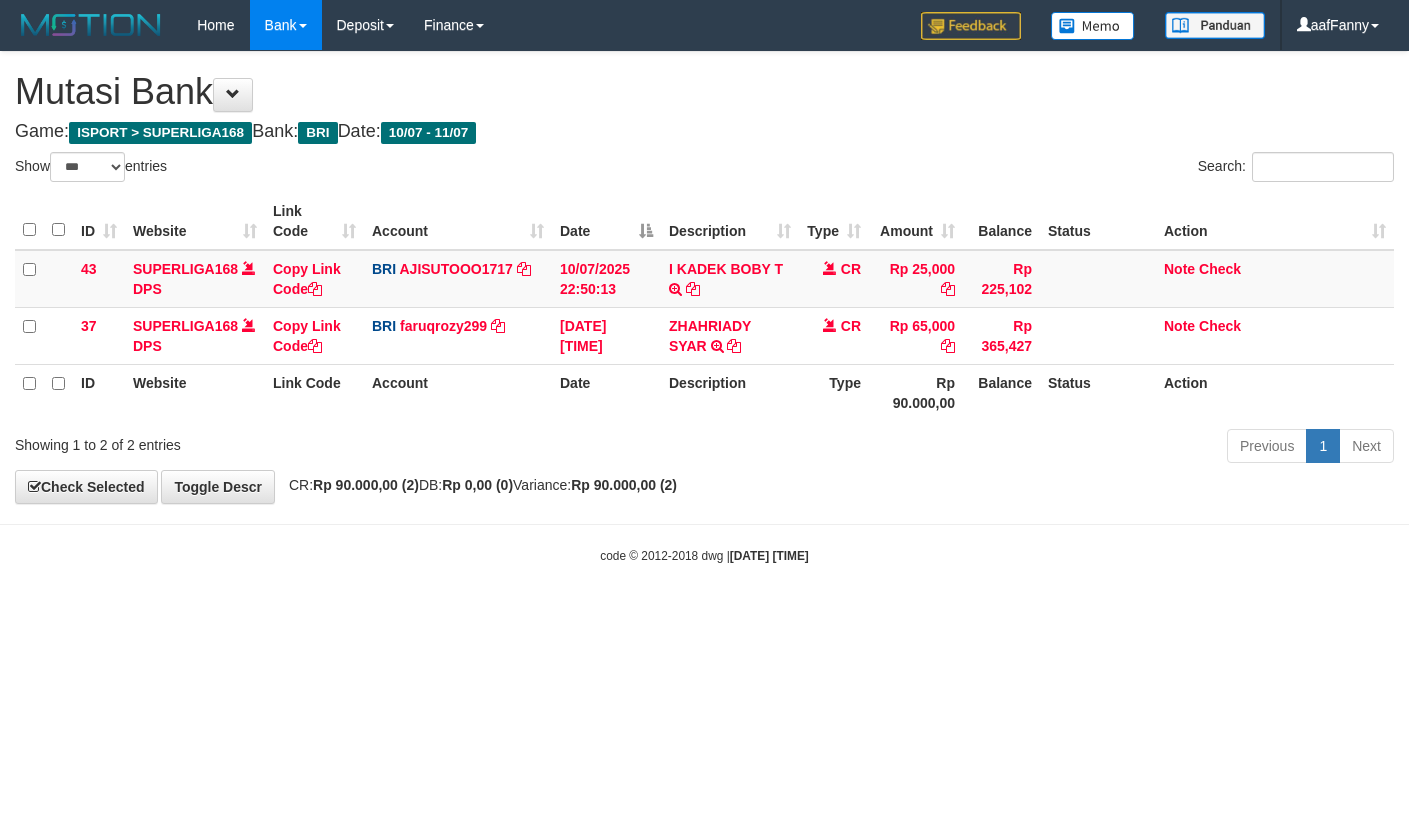 select on "***" 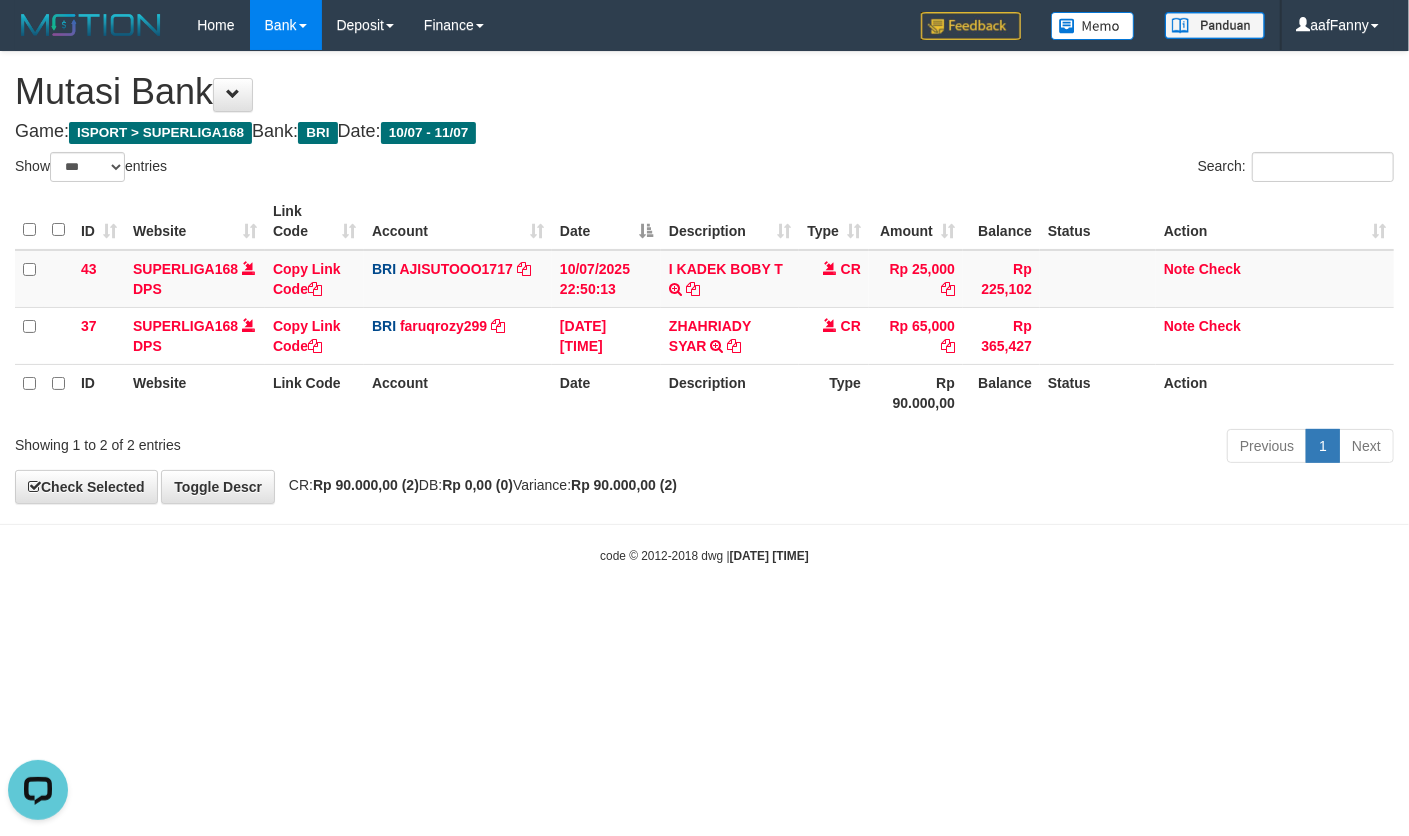 scroll, scrollTop: 0, scrollLeft: 0, axis: both 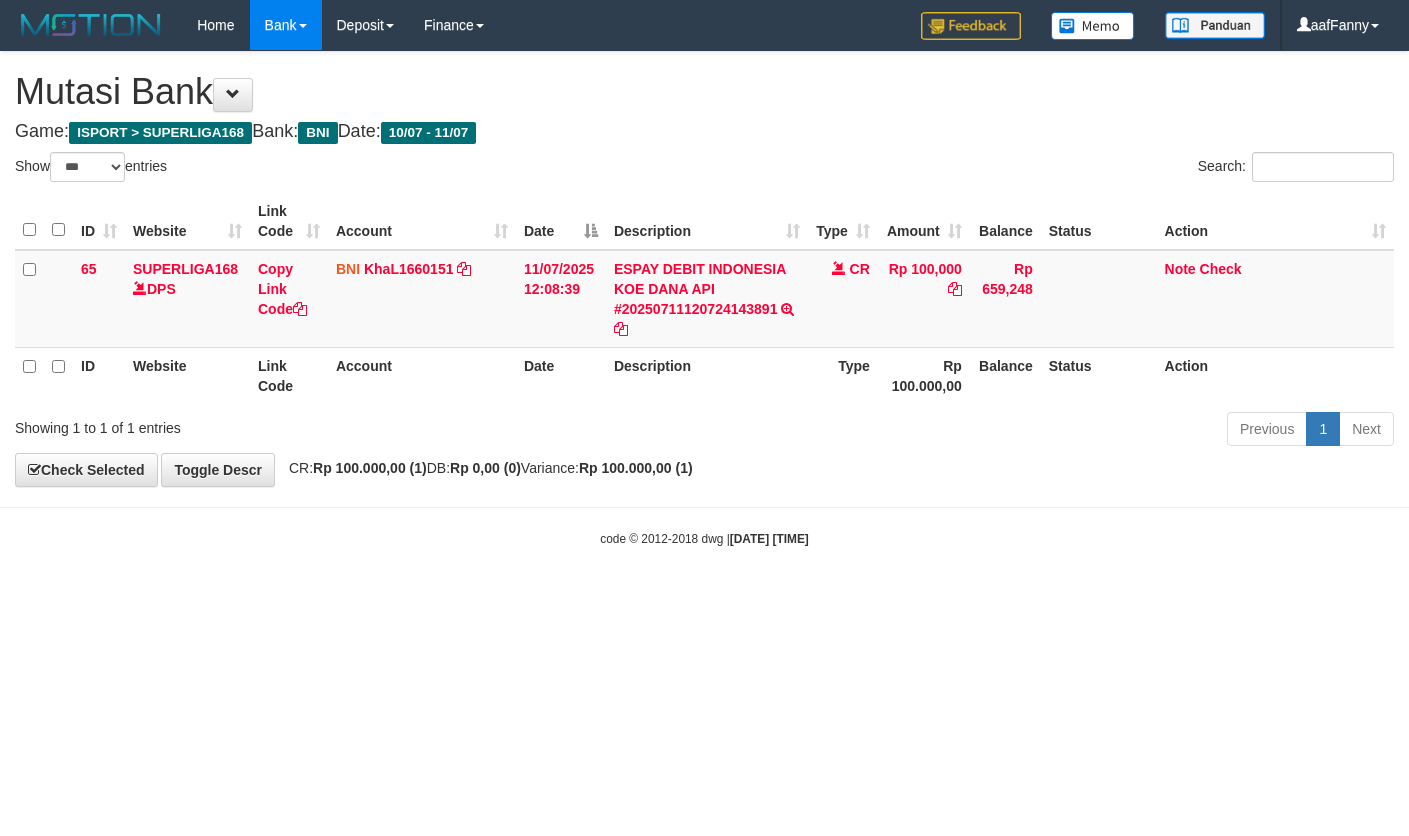 select on "***" 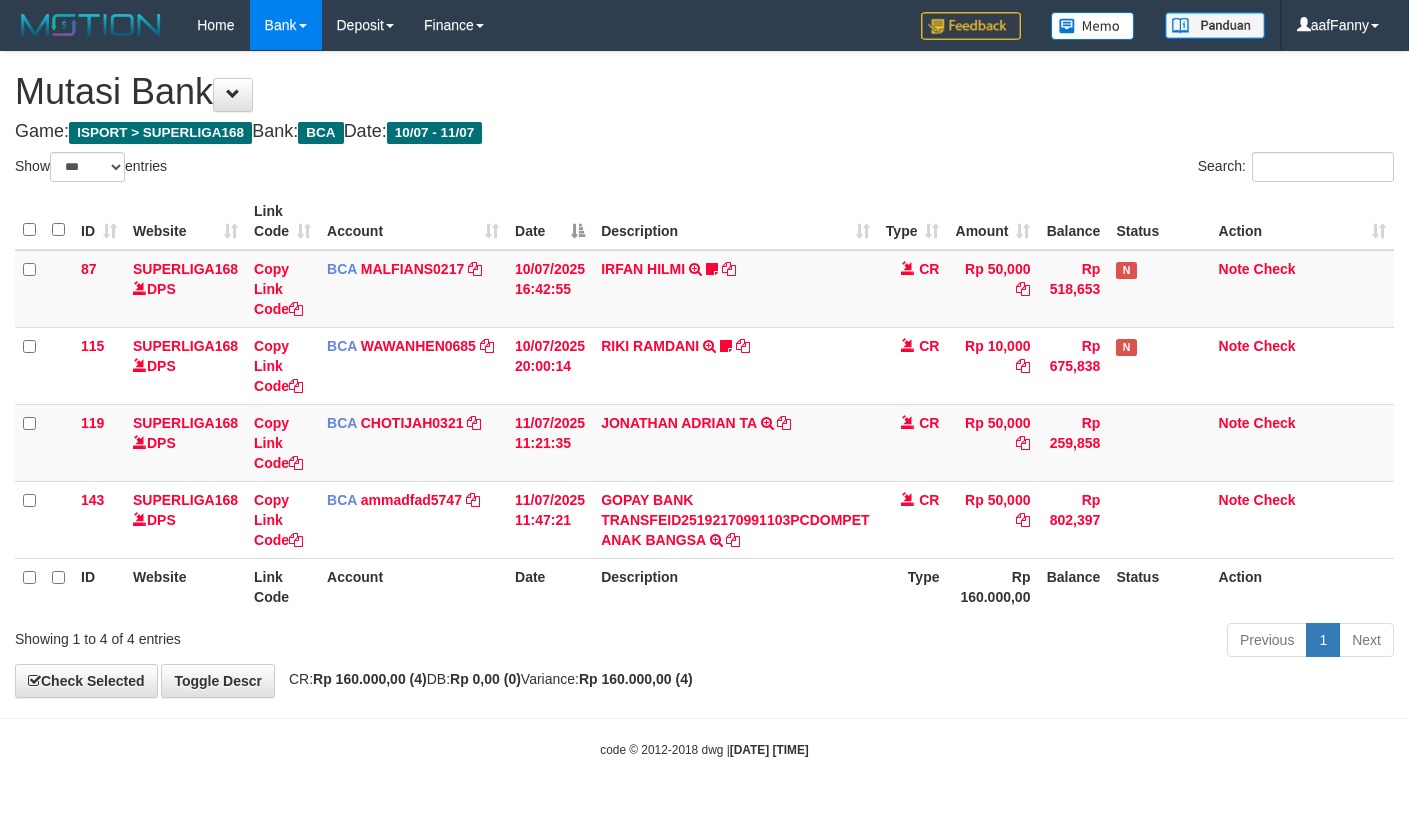 select on "***" 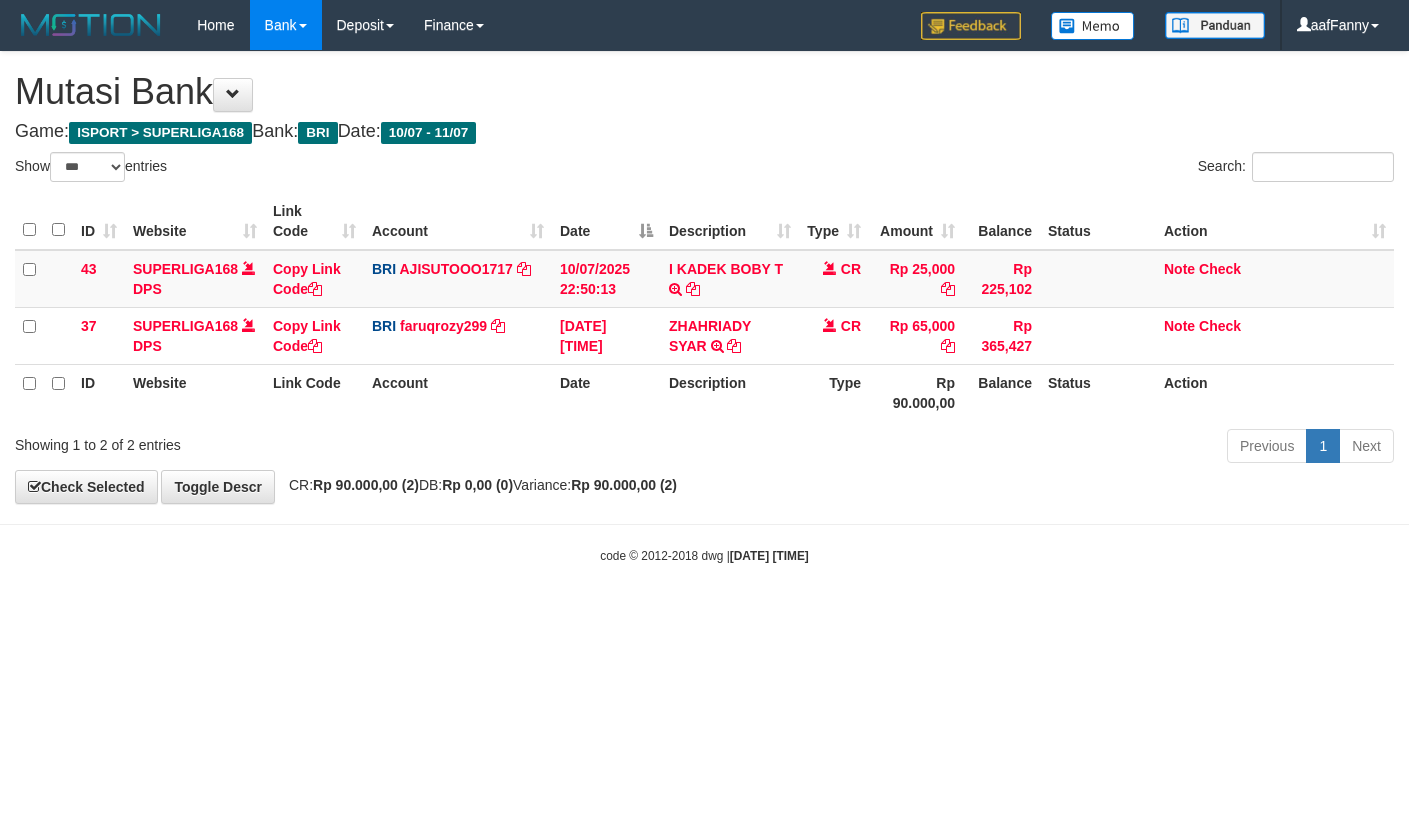 select on "***" 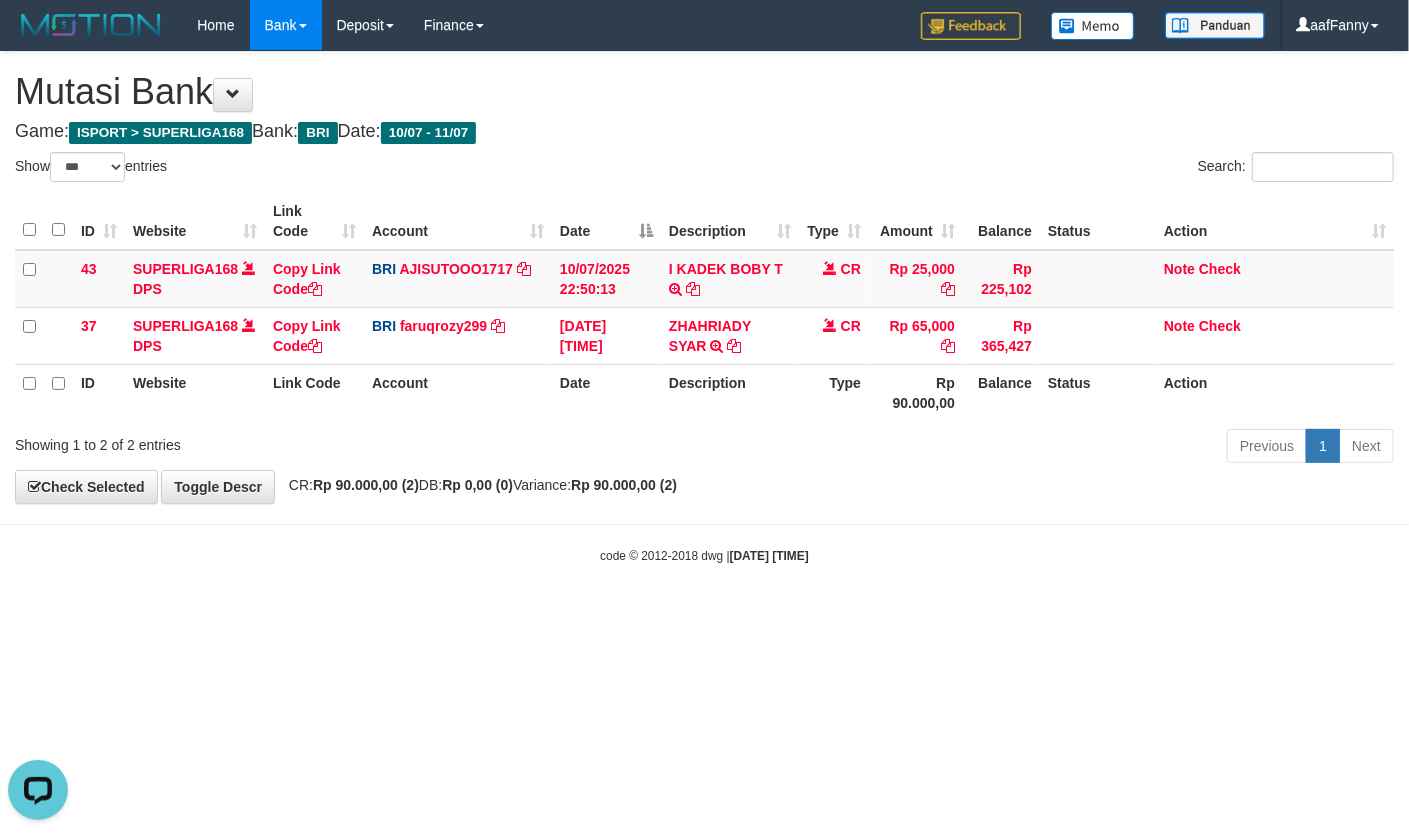 scroll, scrollTop: 0, scrollLeft: 0, axis: both 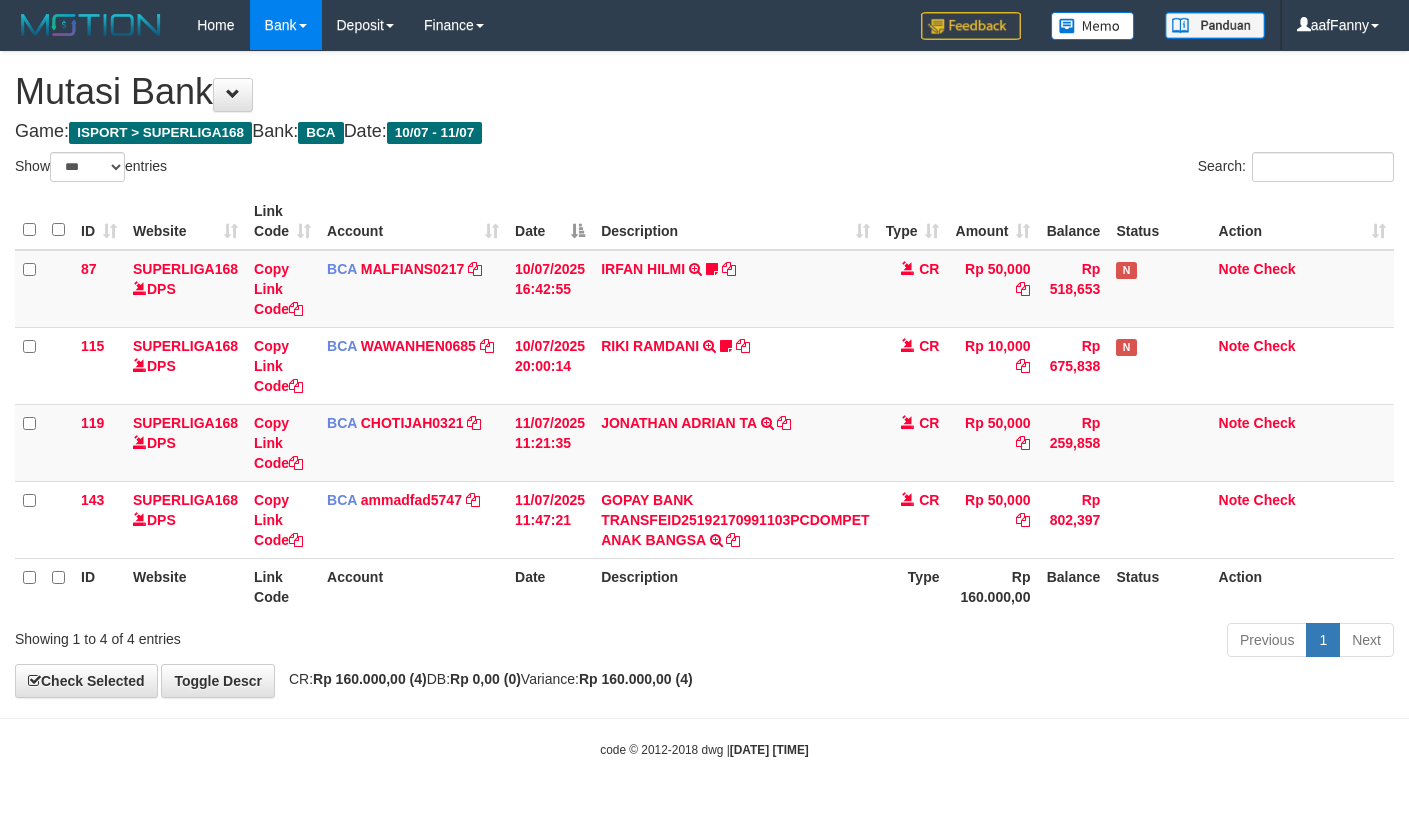 select on "***" 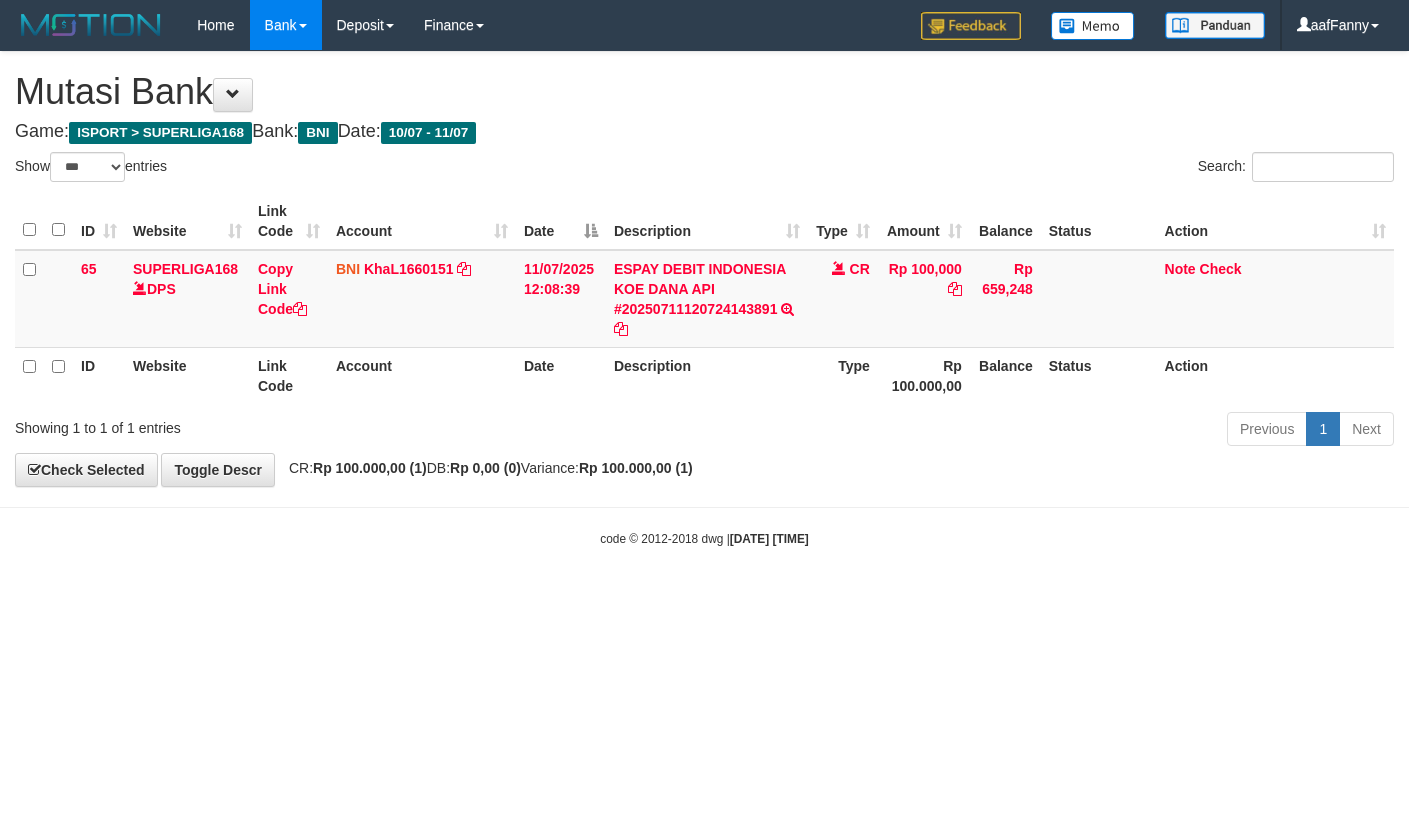 select on "***" 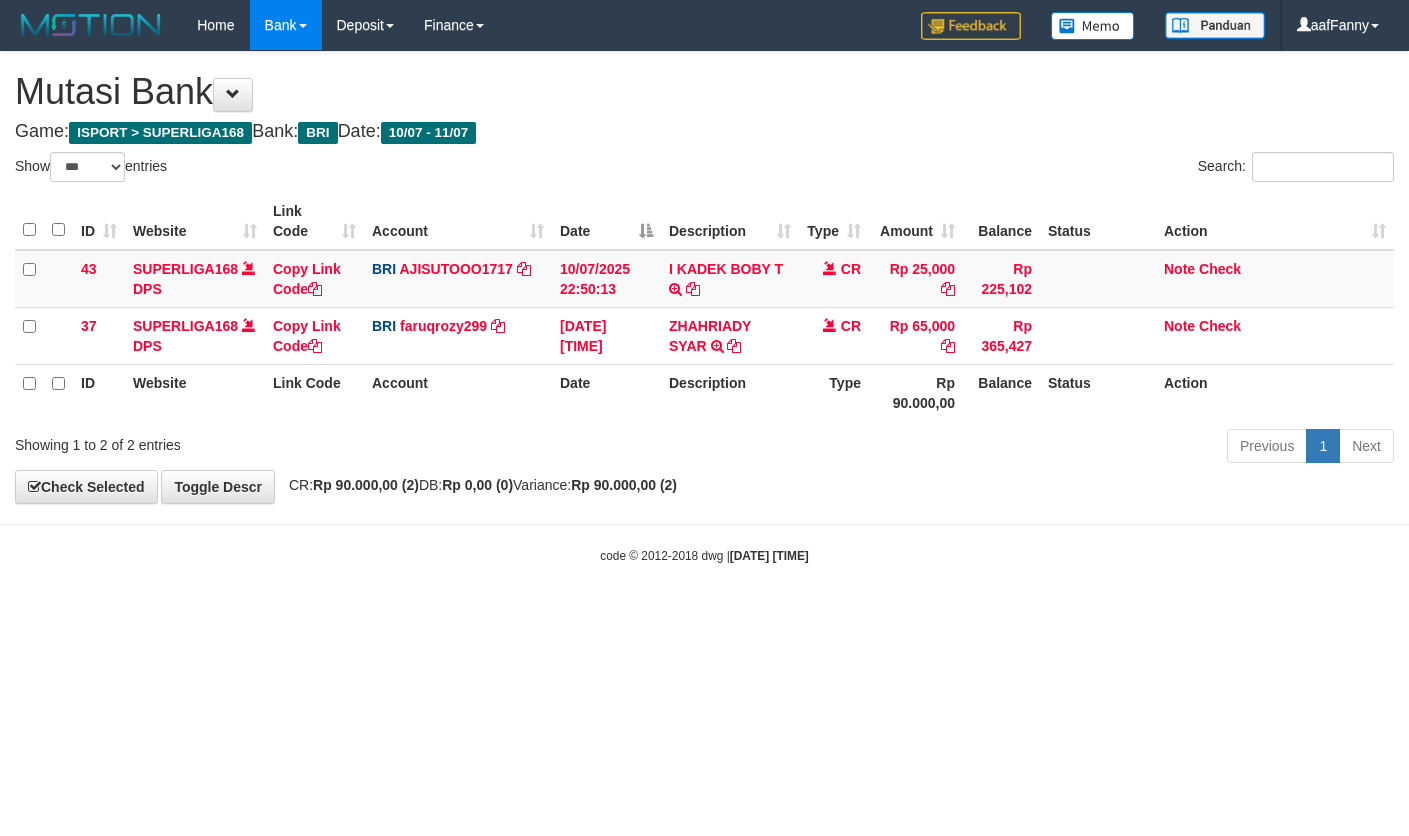 select on "***" 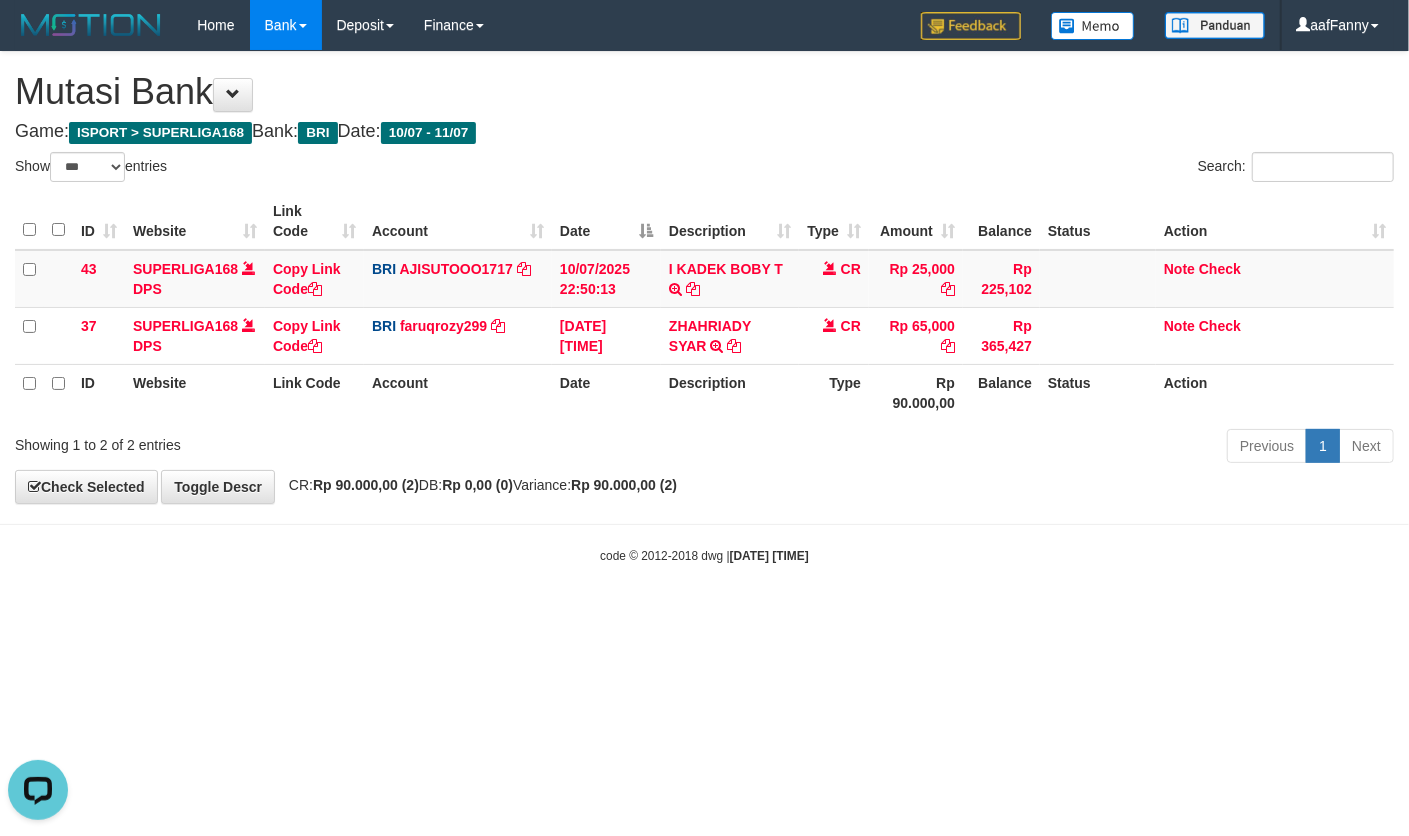scroll, scrollTop: 0, scrollLeft: 0, axis: both 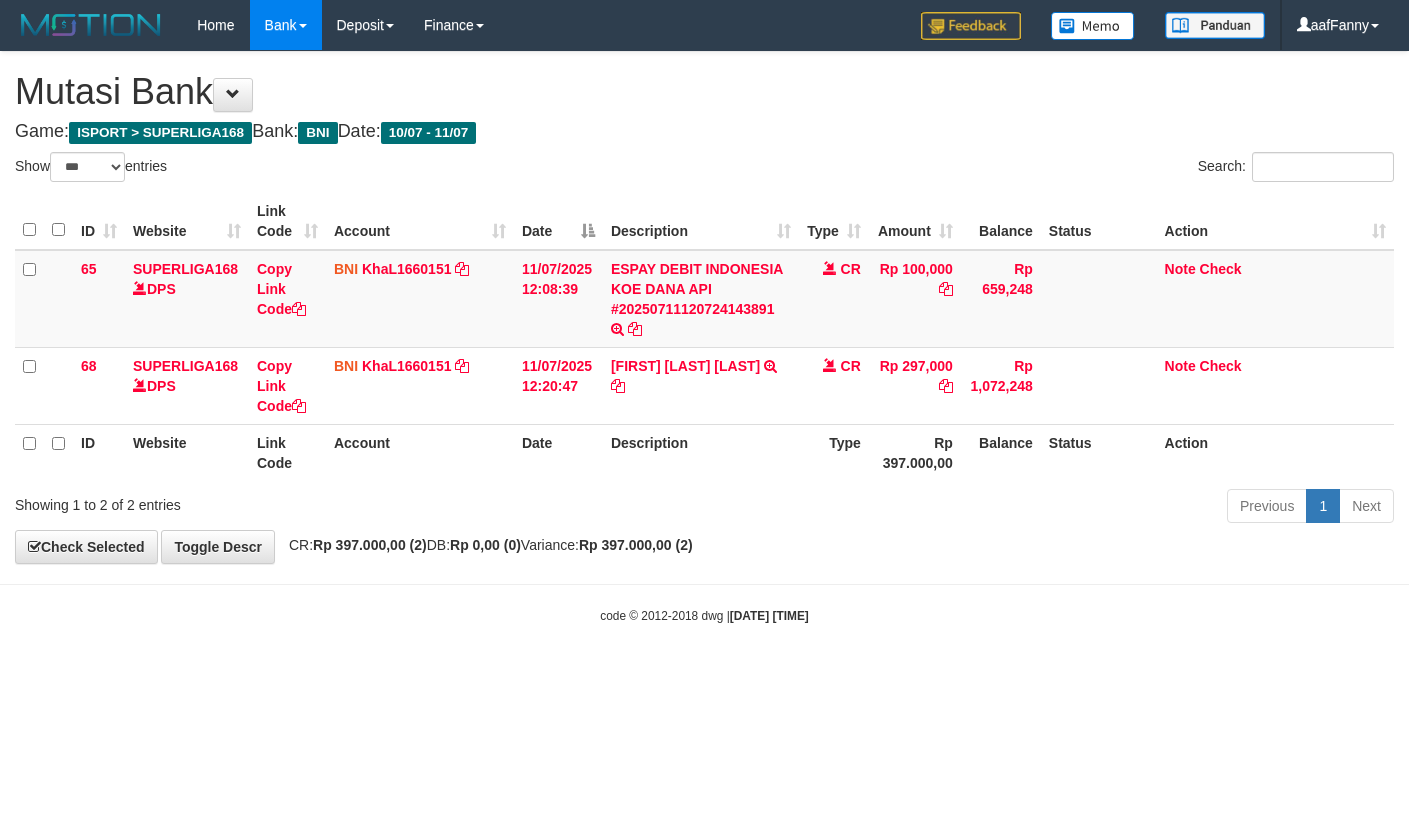 select on "***" 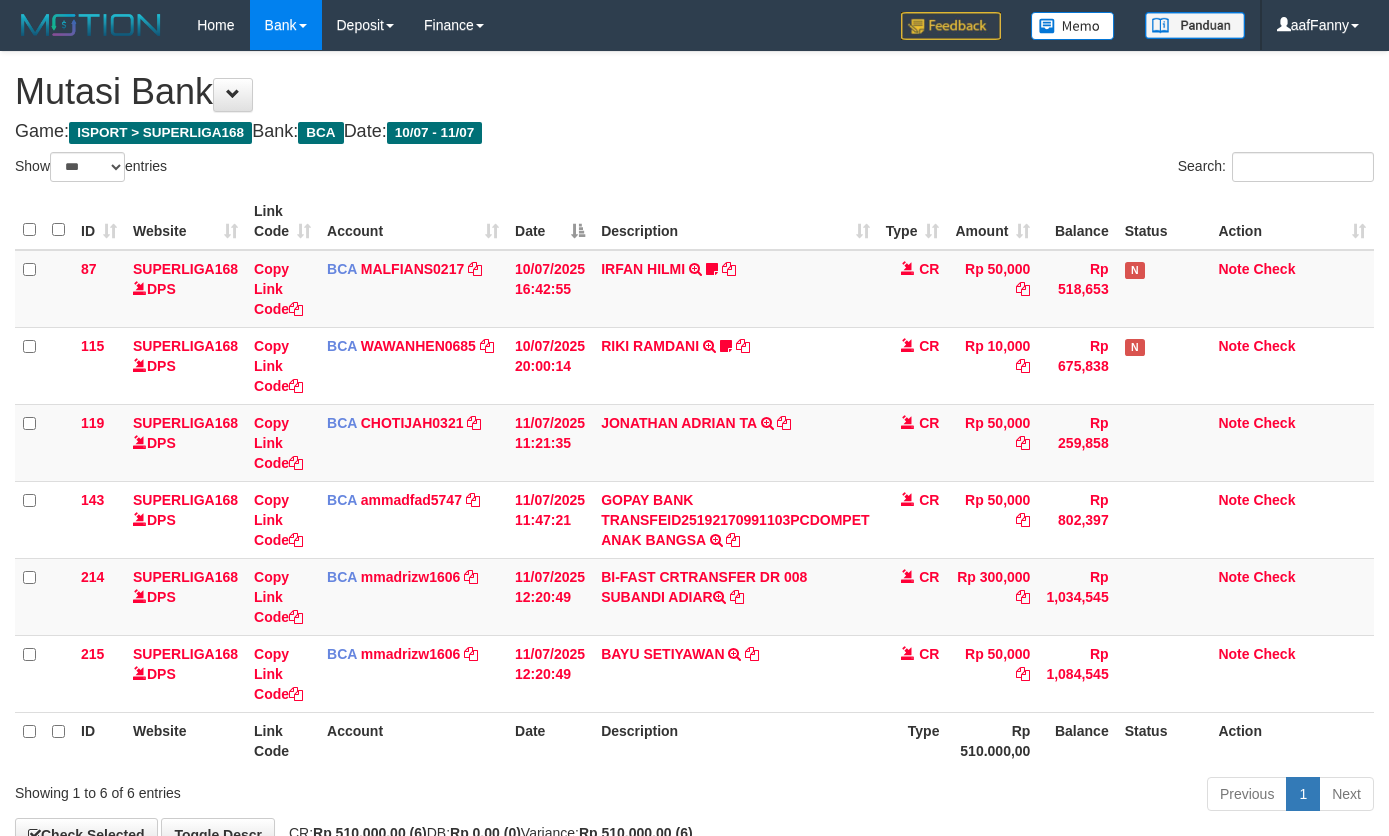 select on "***" 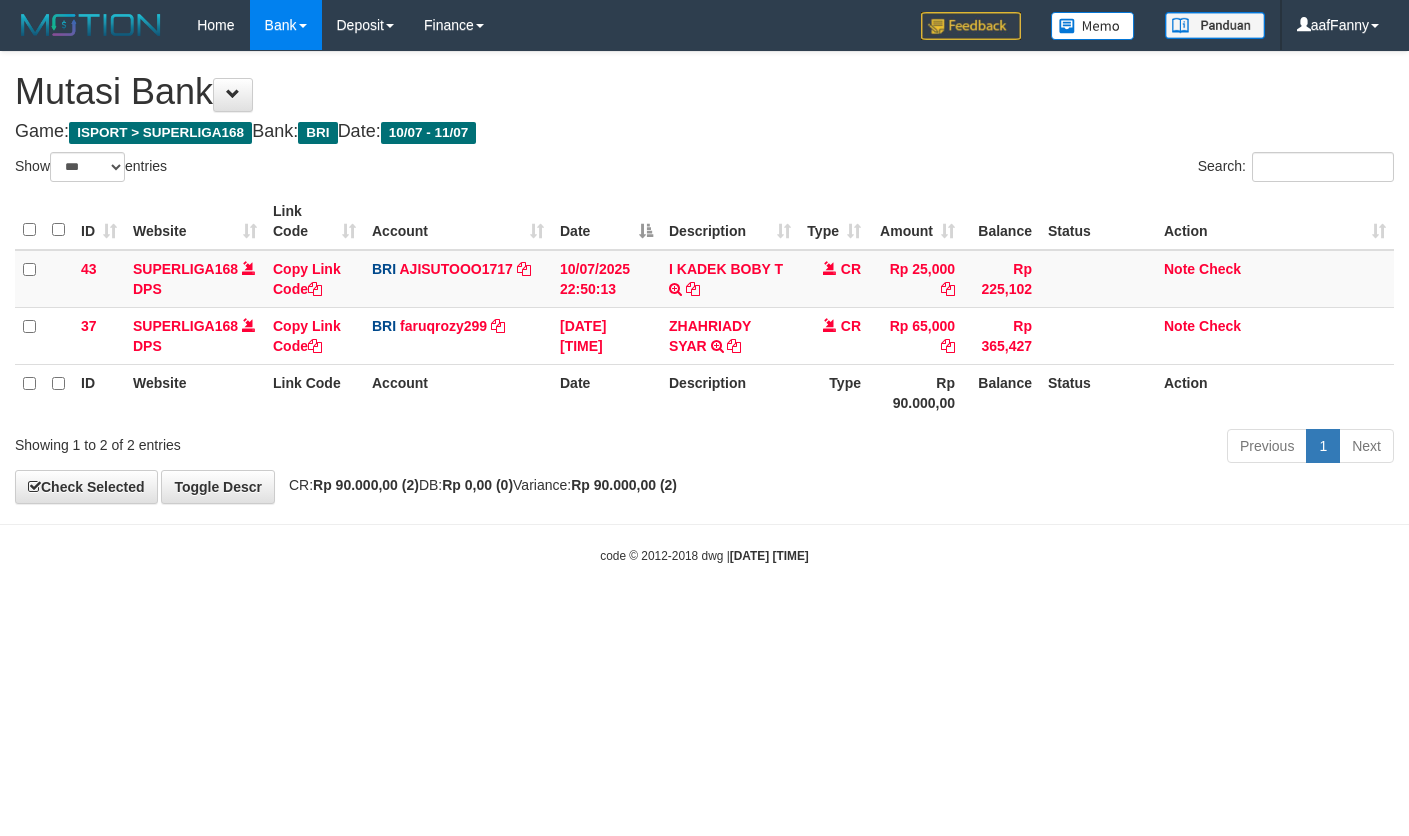 select on "***" 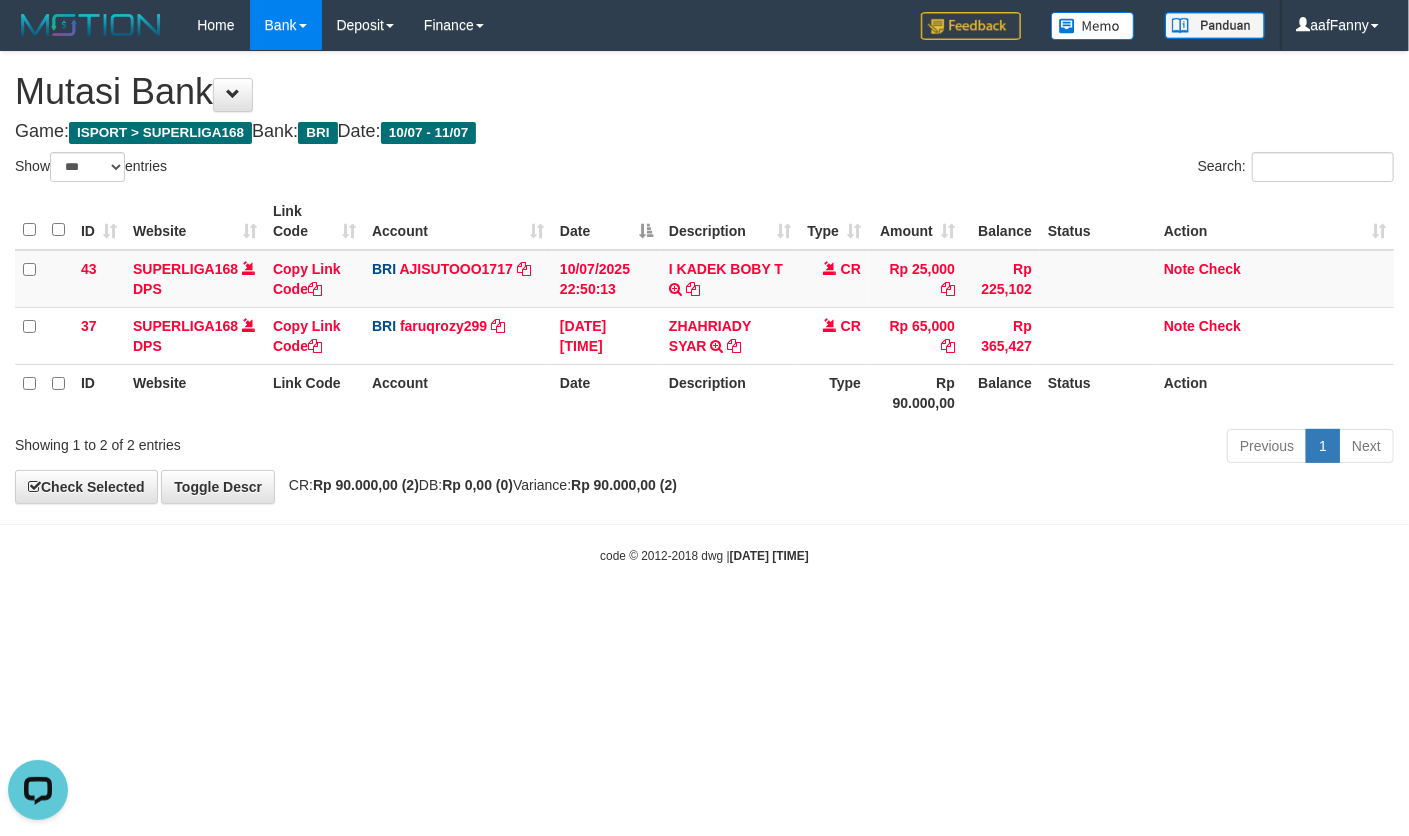 scroll, scrollTop: 0, scrollLeft: 0, axis: both 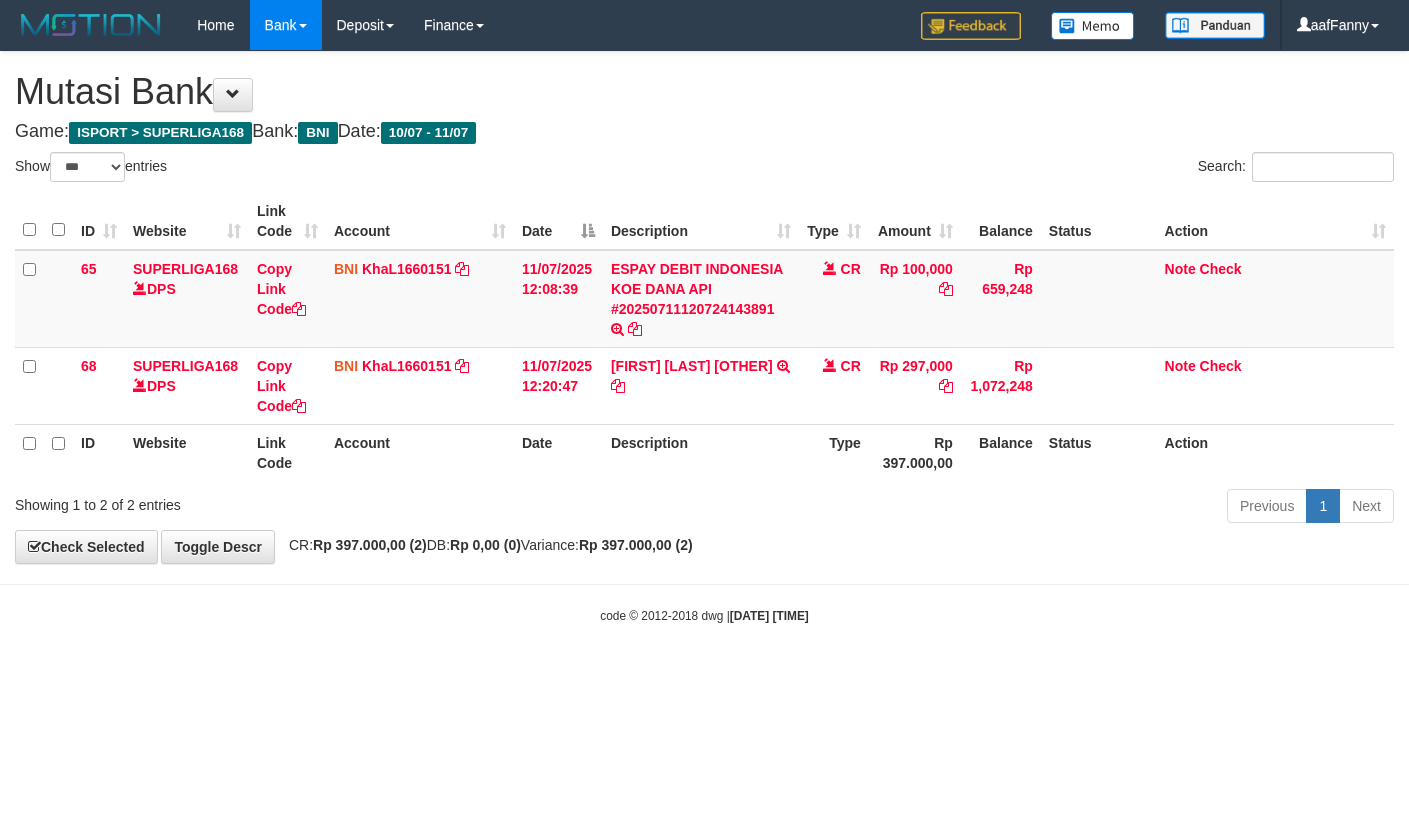 select on "***" 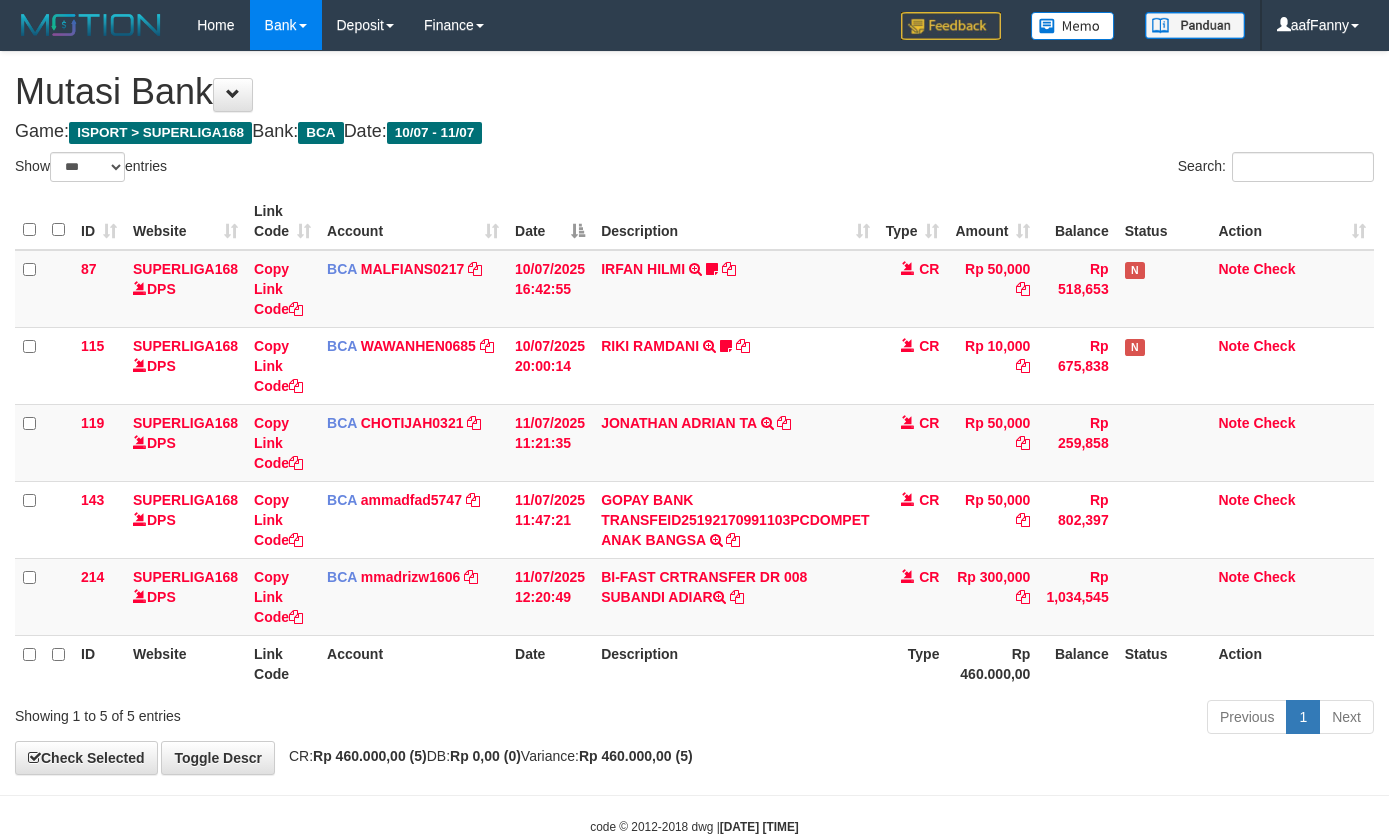 select on "***" 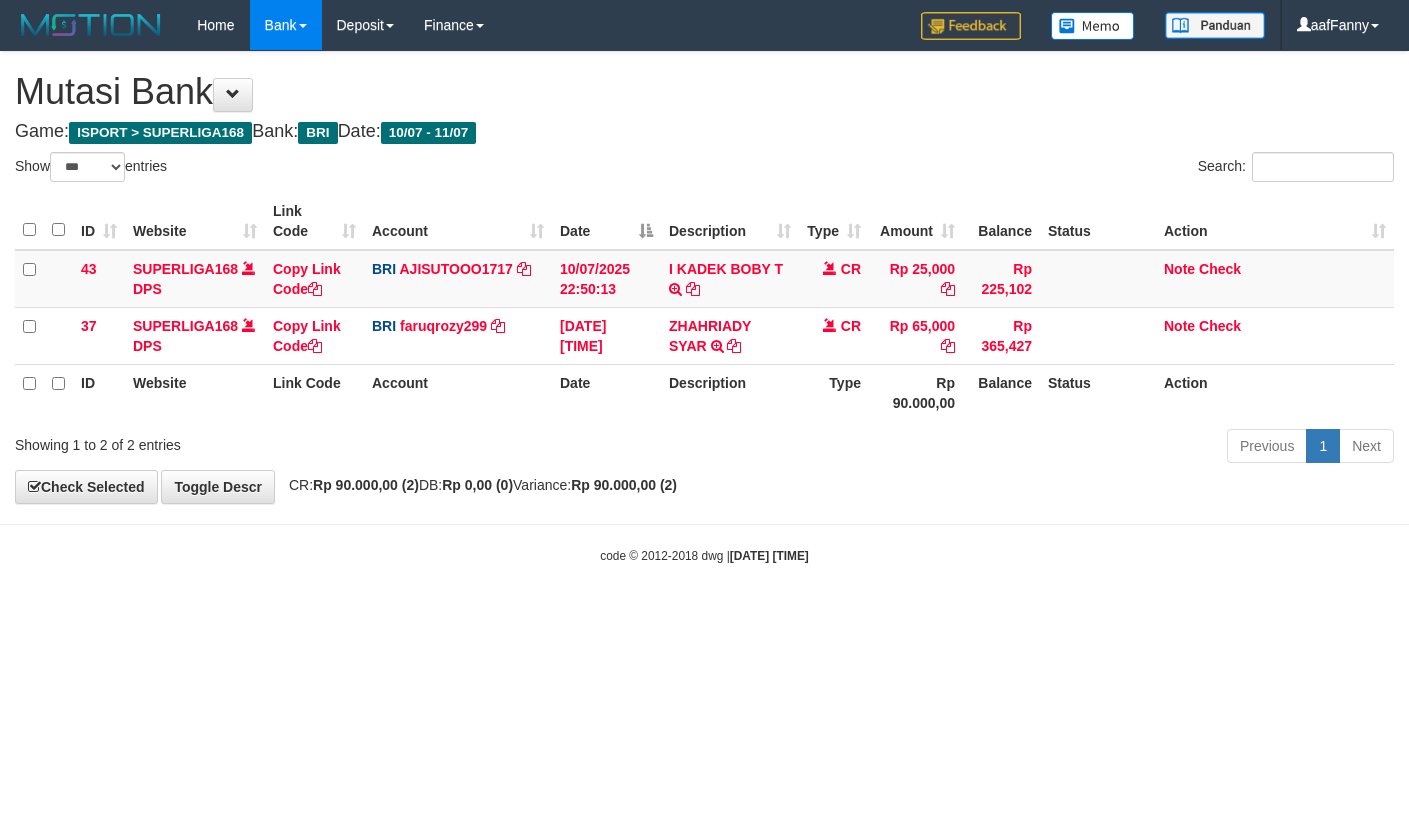 select on "***" 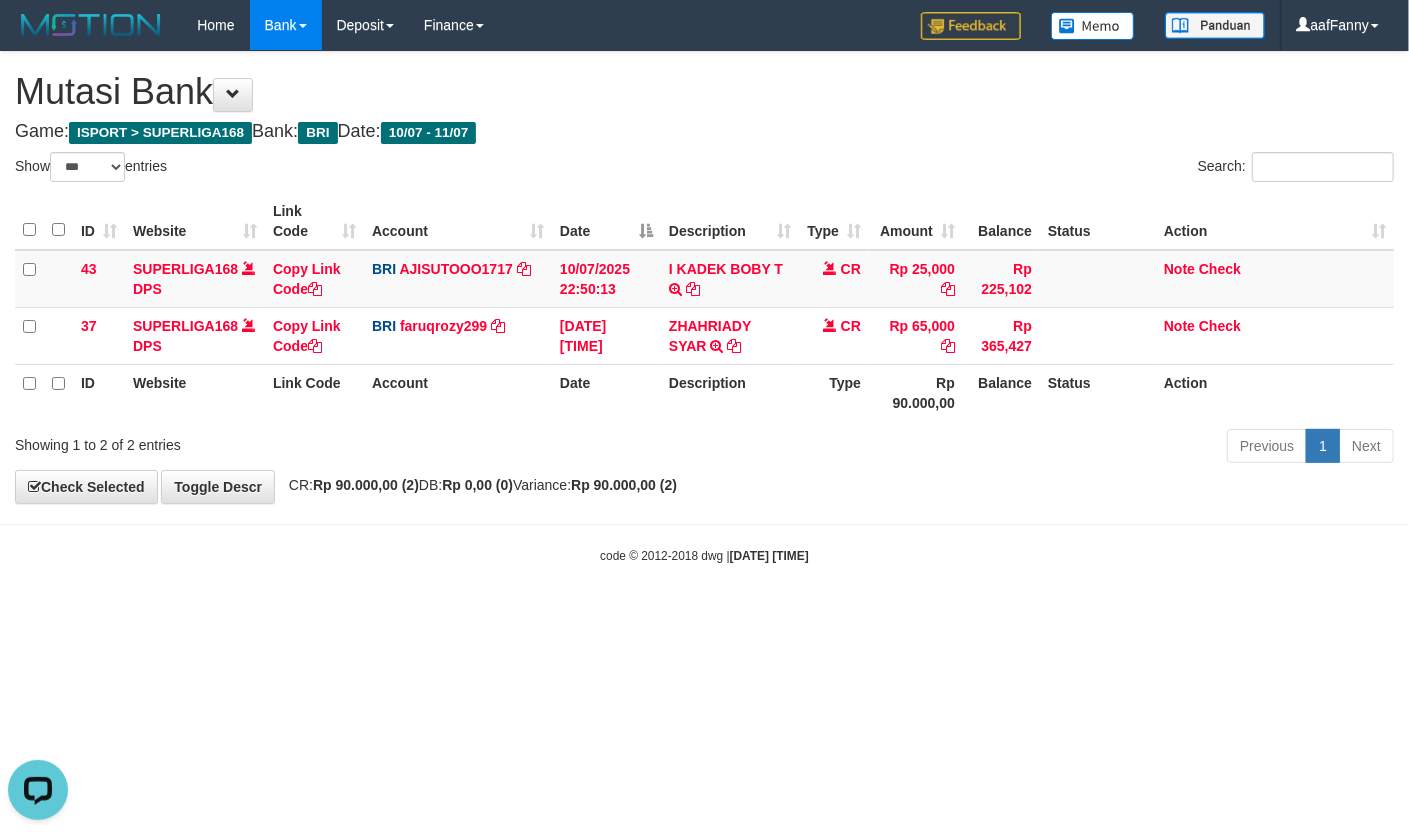 scroll, scrollTop: 0, scrollLeft: 0, axis: both 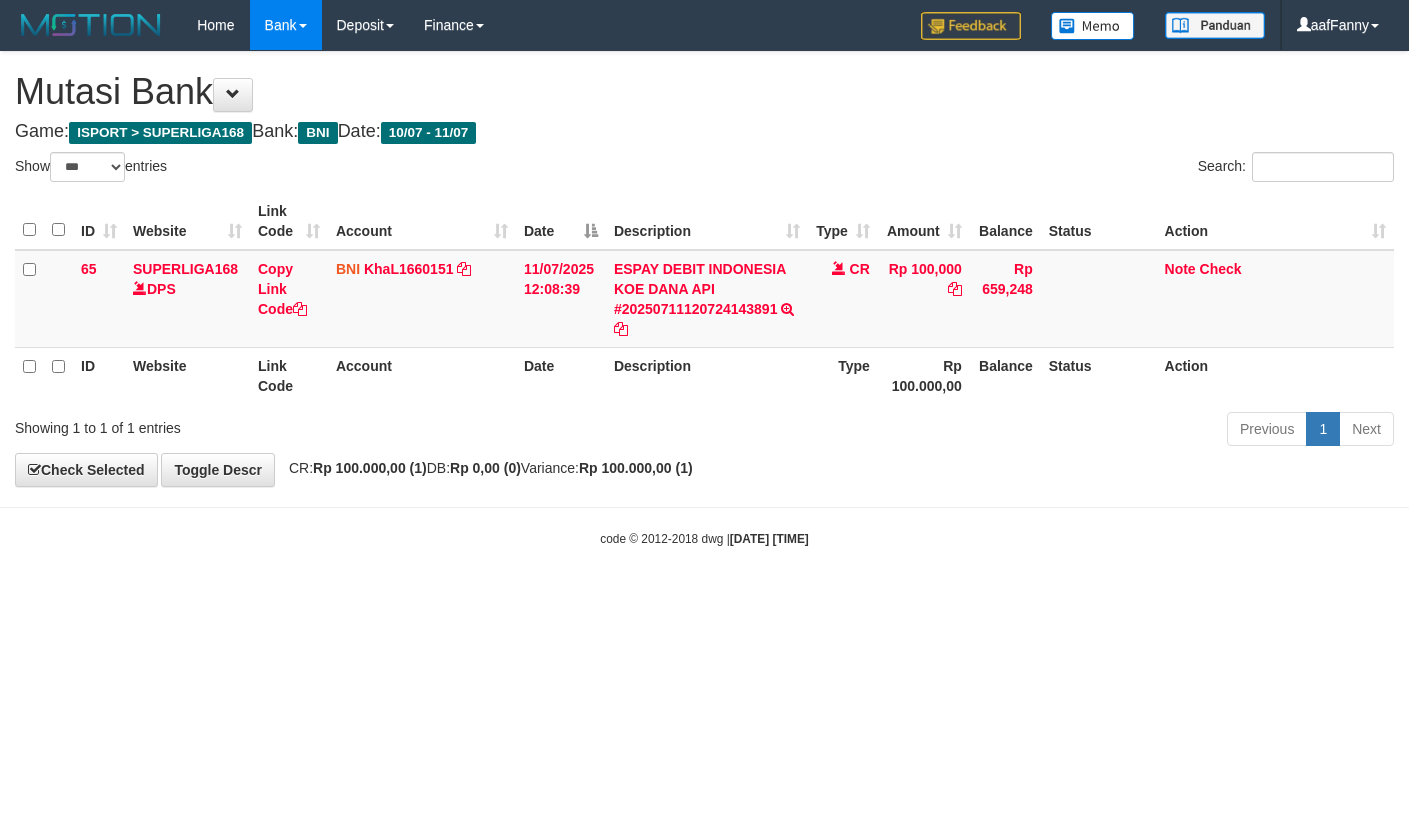 select on "***" 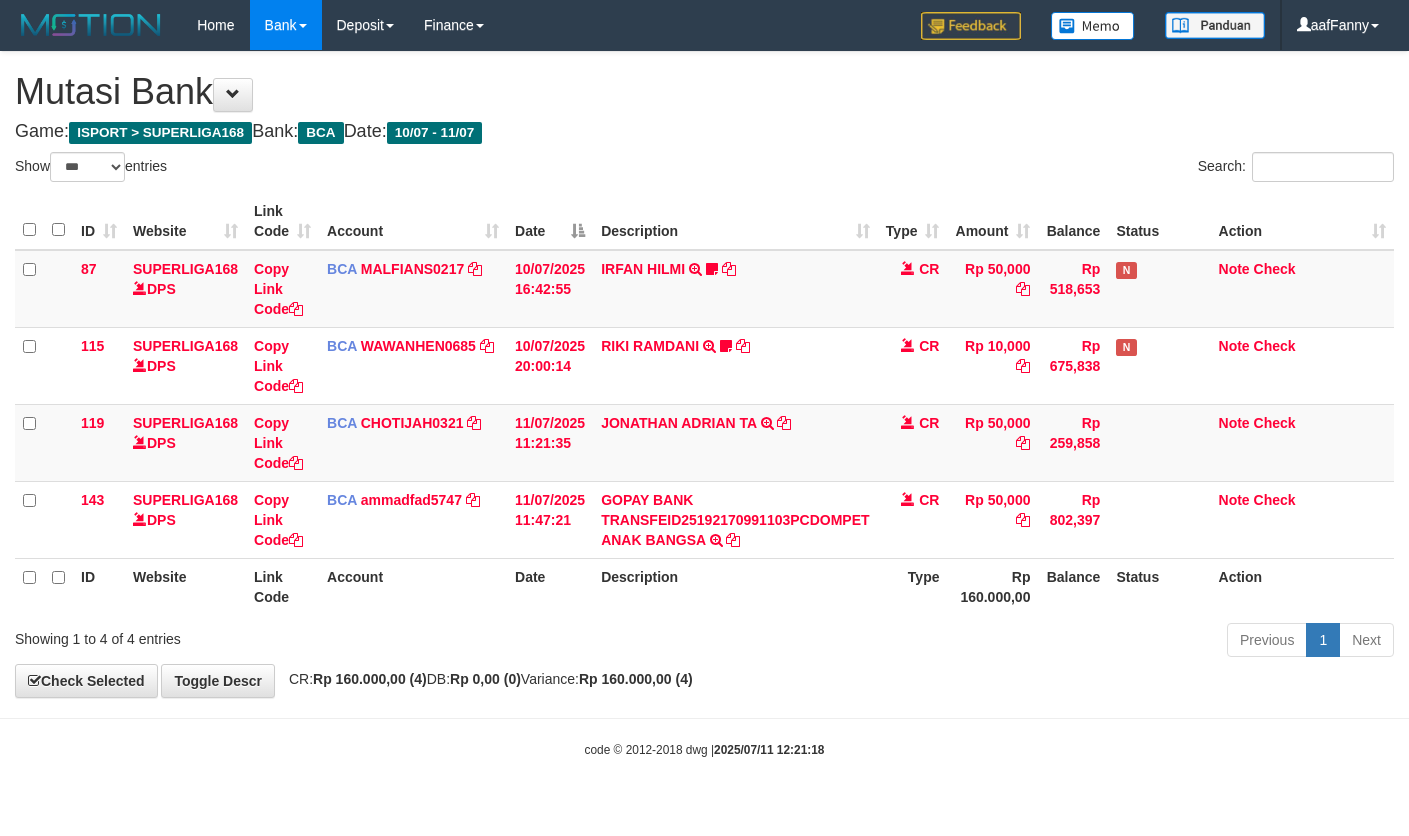 select on "***" 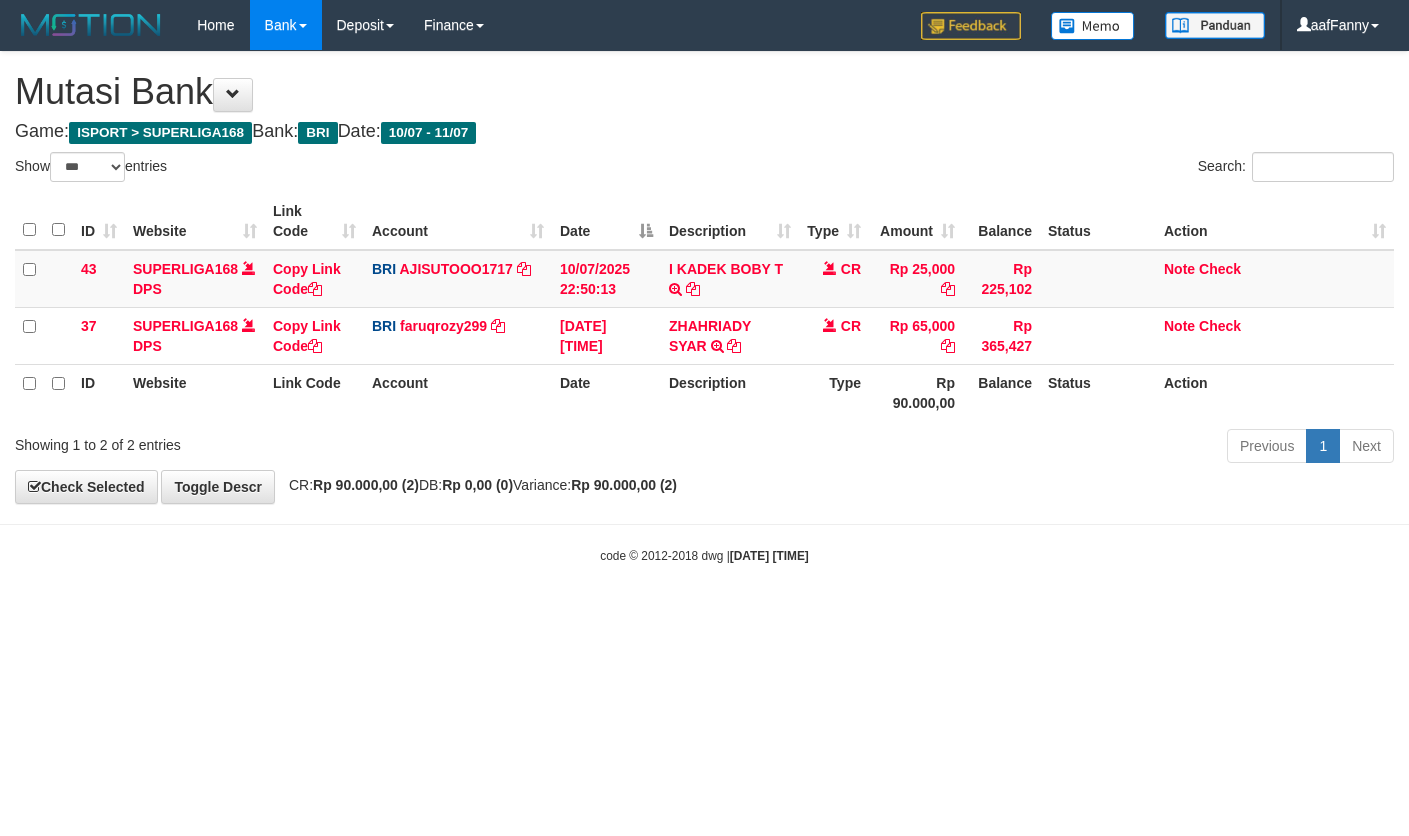 select on "***" 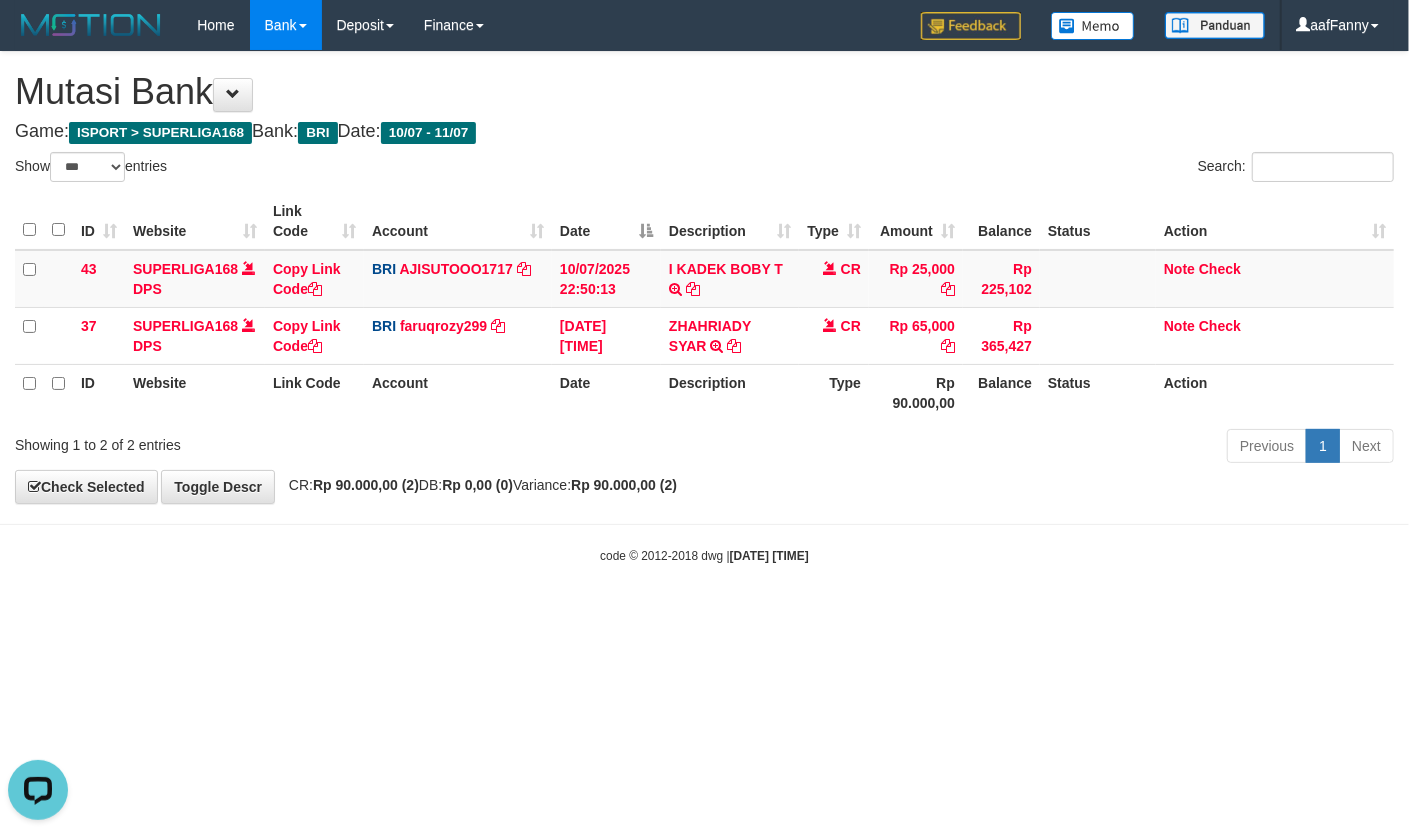 scroll, scrollTop: 0, scrollLeft: 0, axis: both 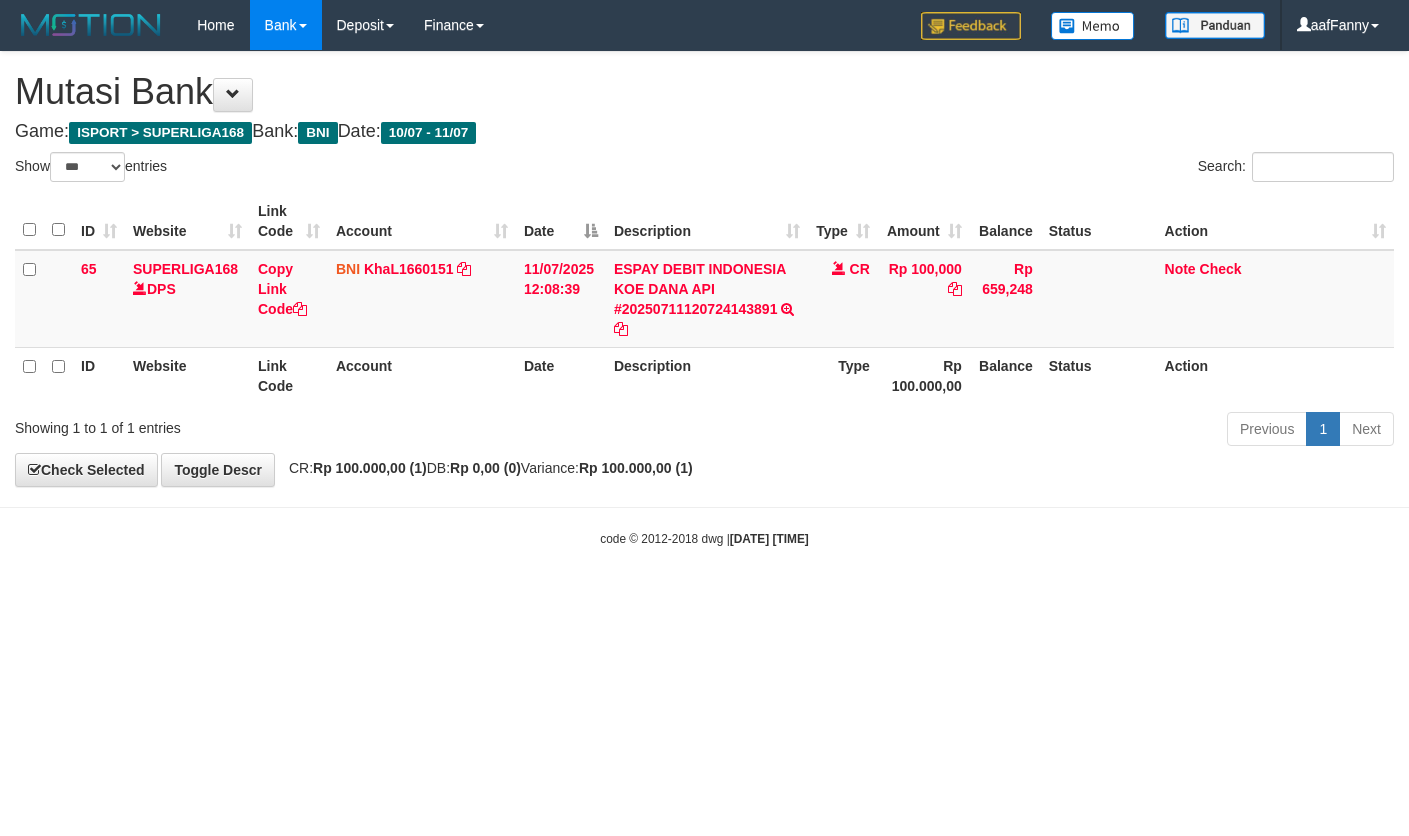 select on "***" 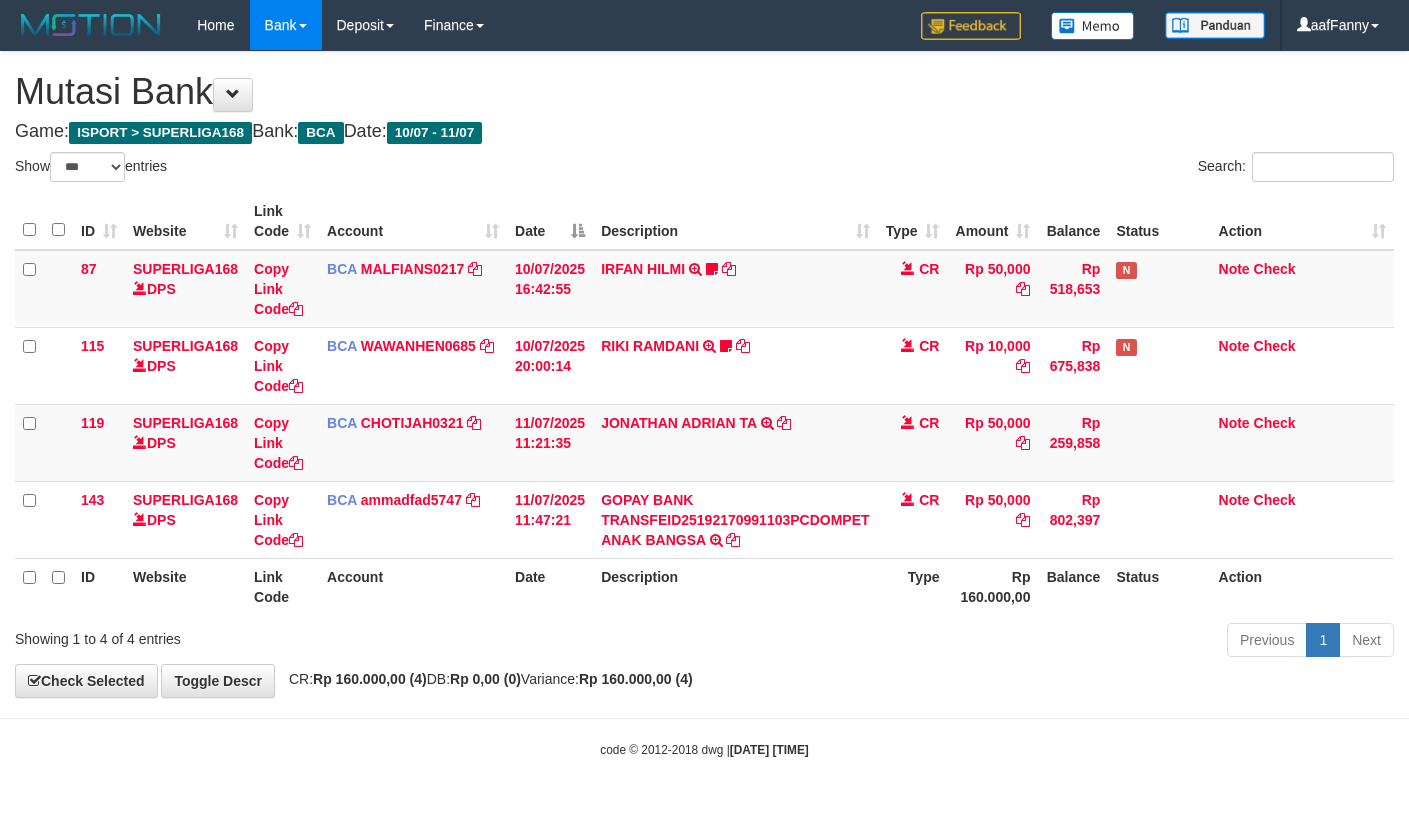 select on "***" 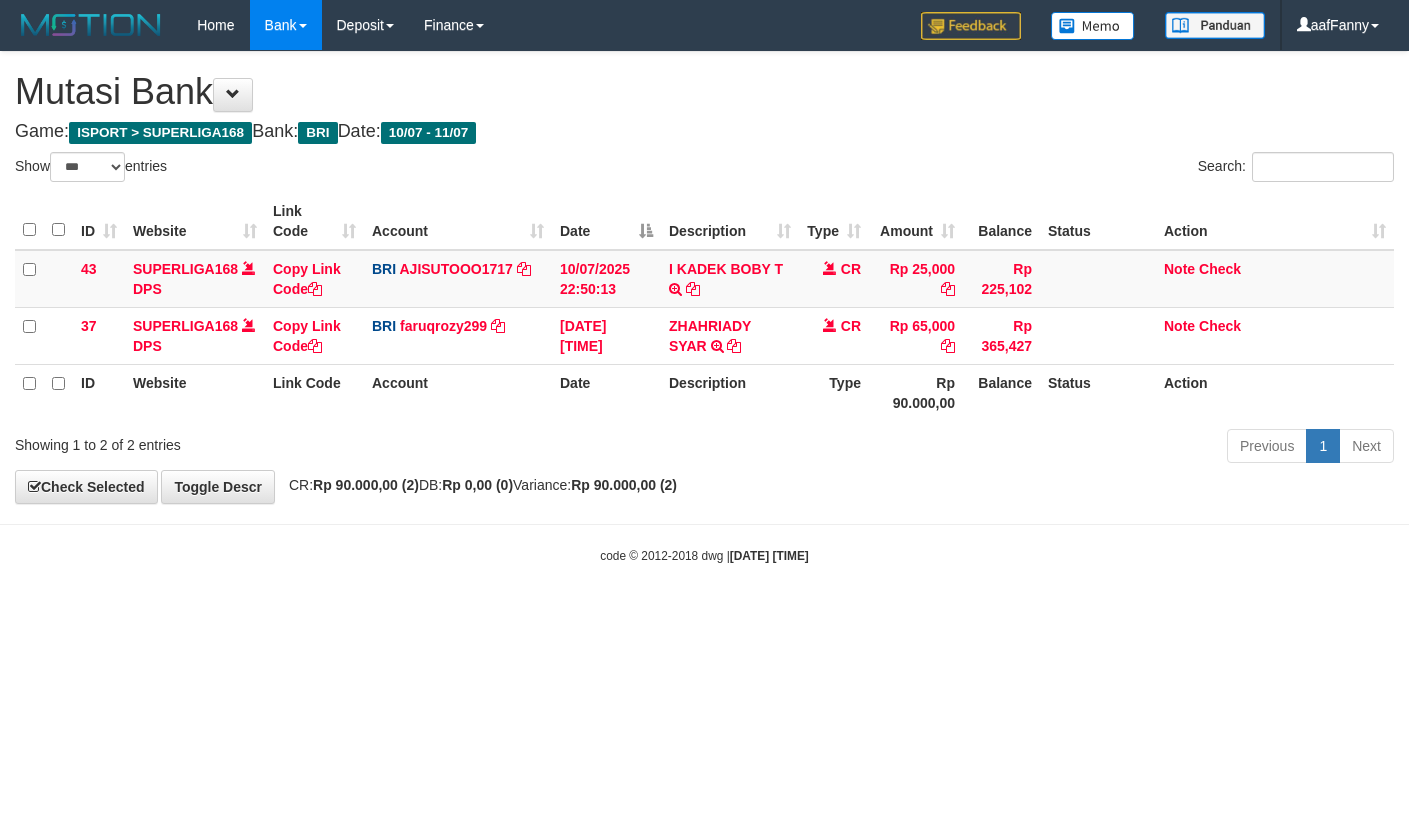 select on "***" 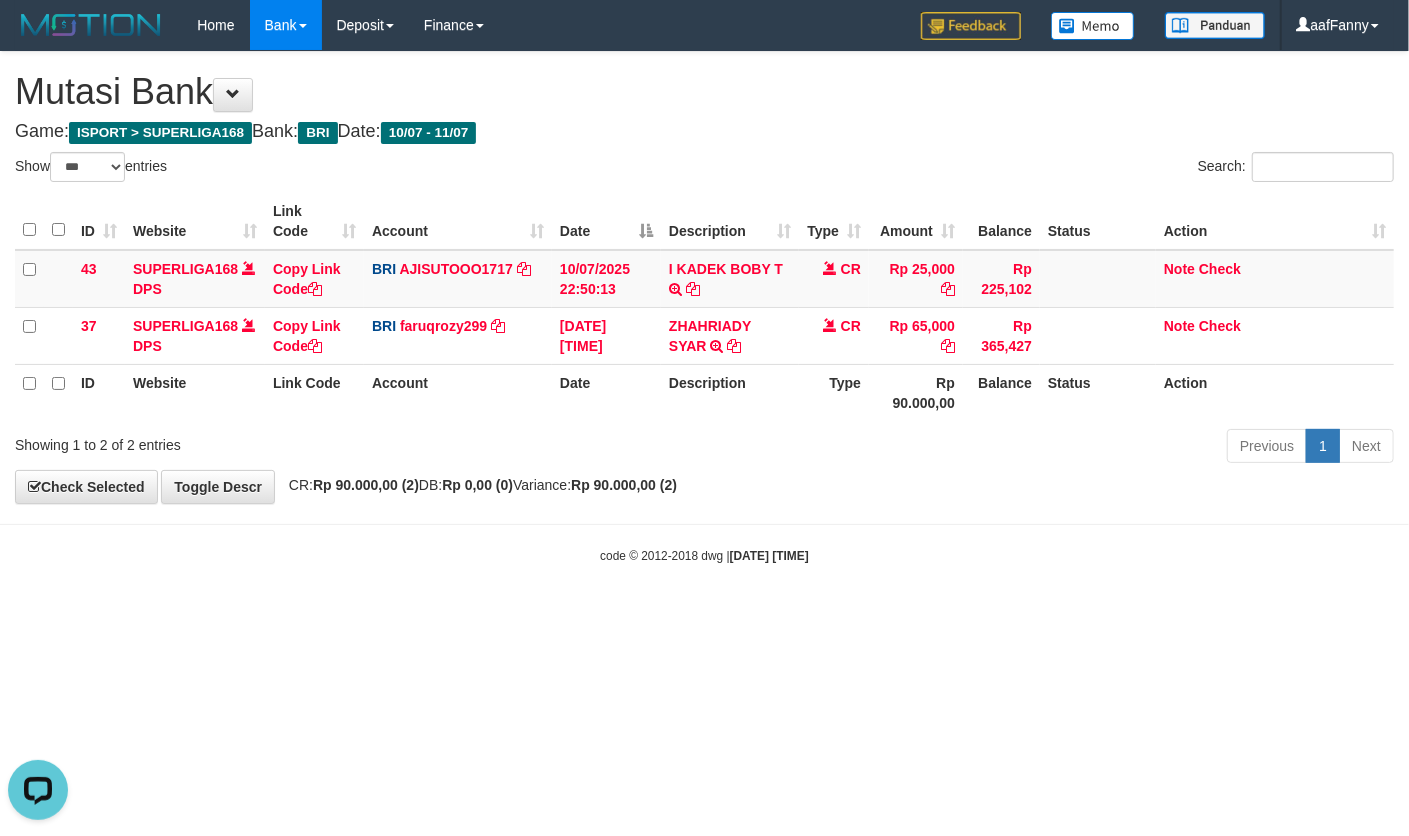 scroll, scrollTop: 0, scrollLeft: 0, axis: both 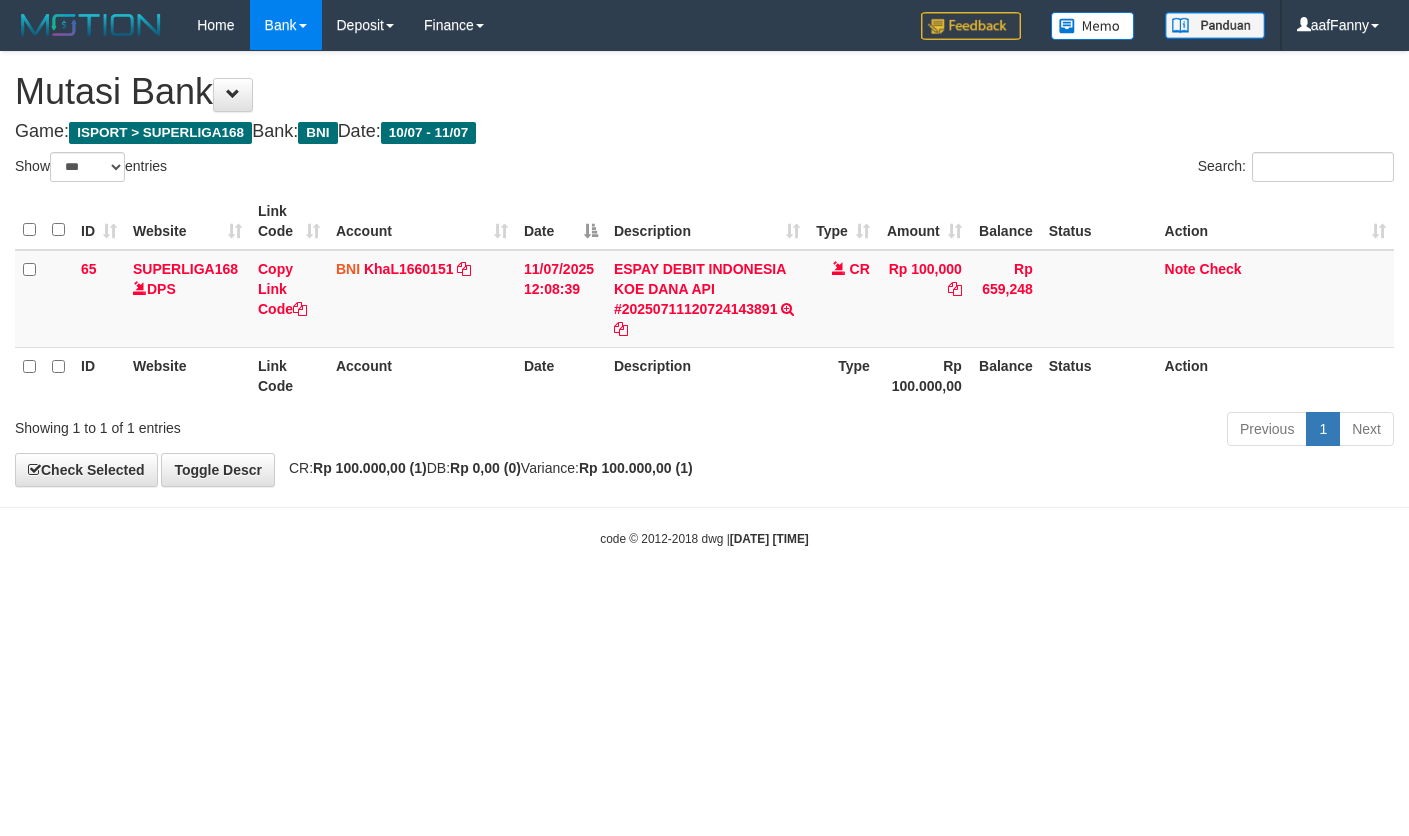 select on "***" 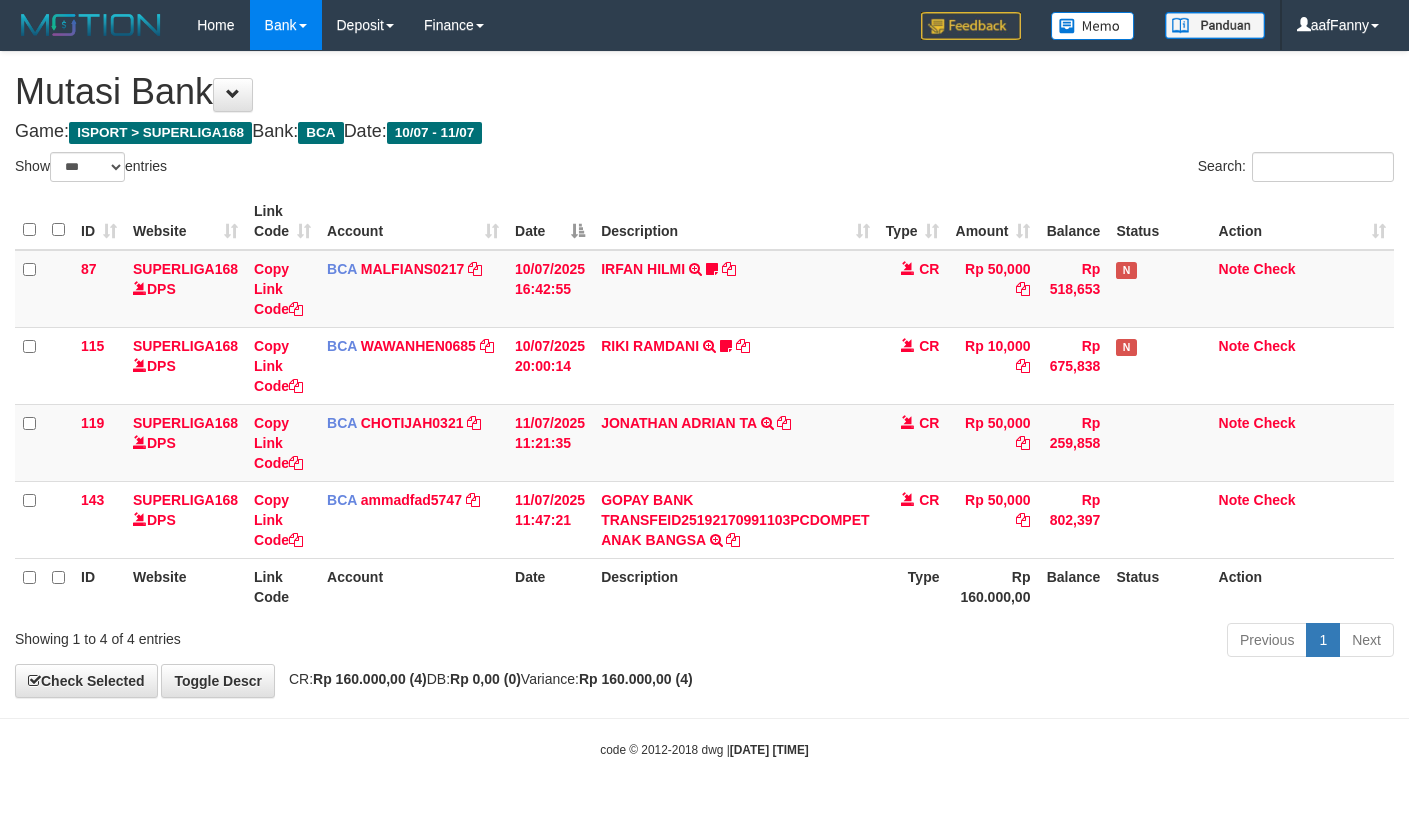 select on "***" 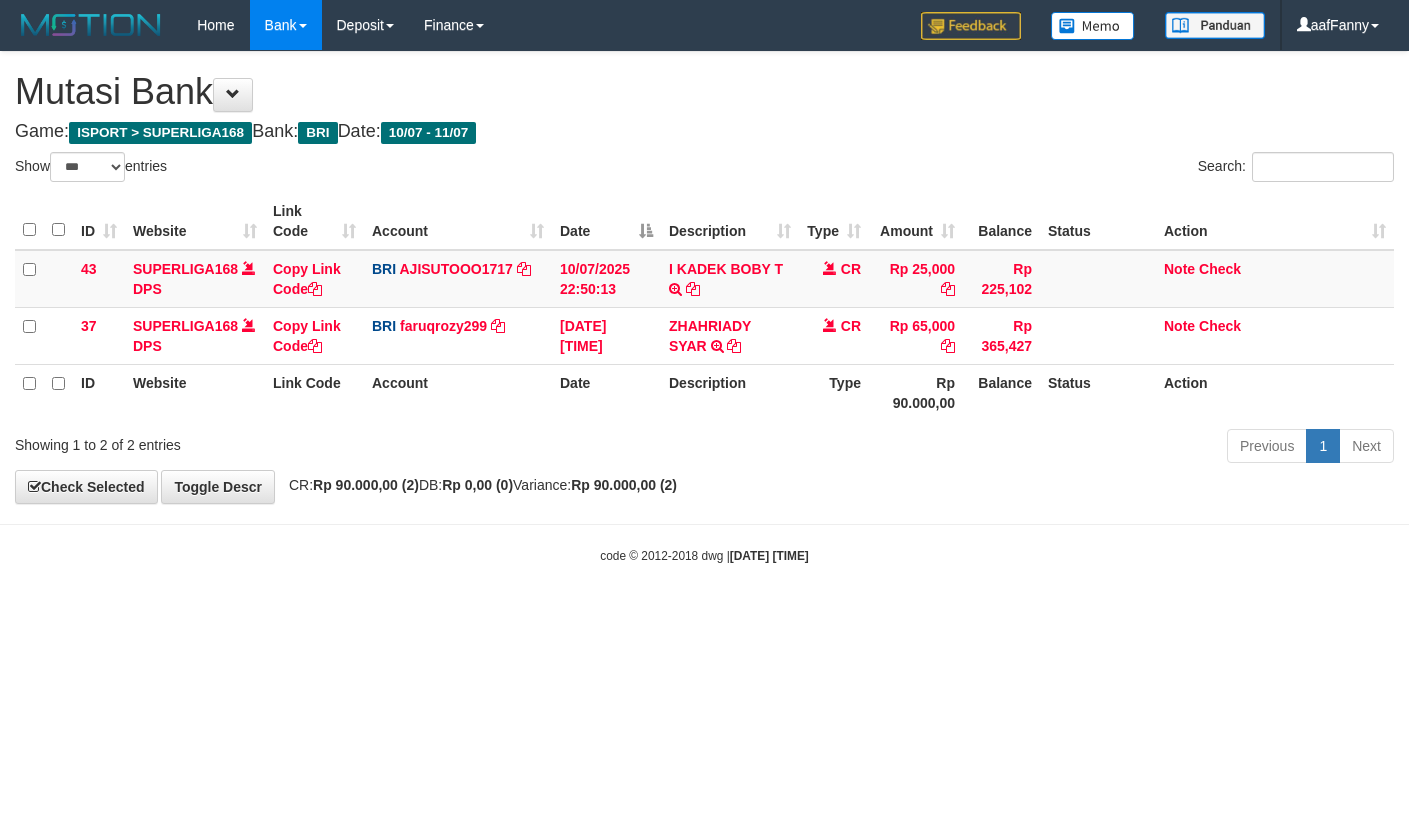 select on "***" 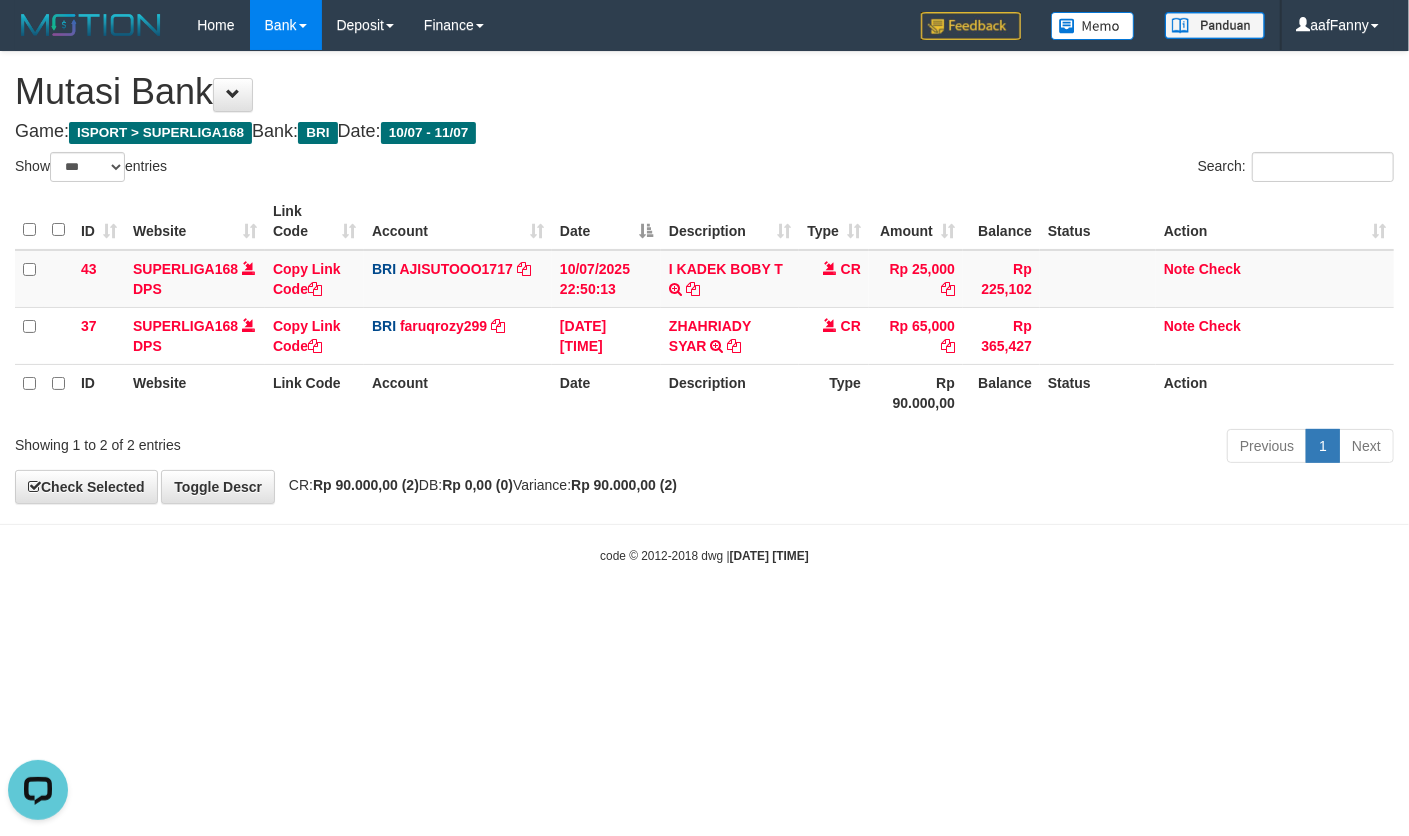 scroll, scrollTop: 0, scrollLeft: 0, axis: both 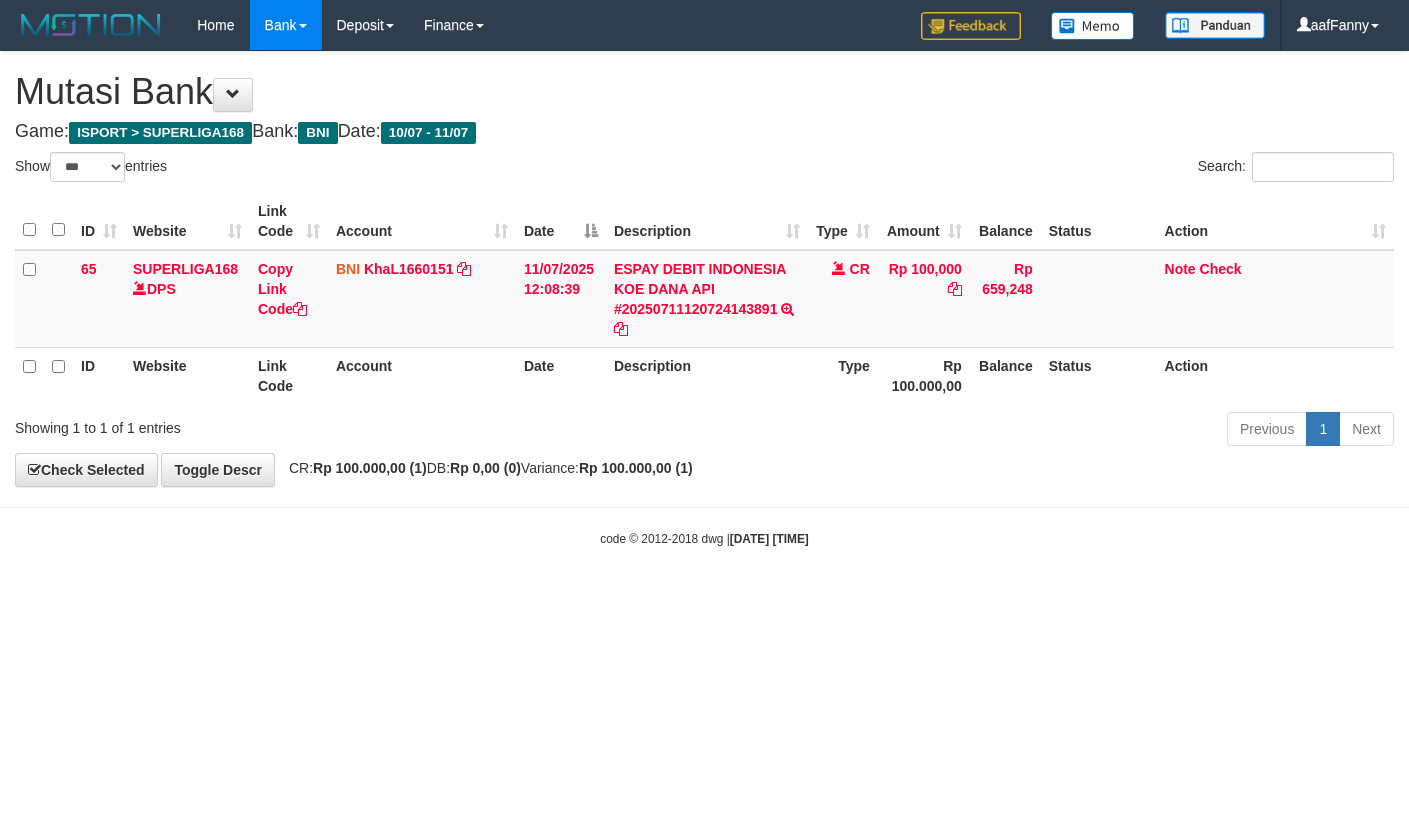 select on "***" 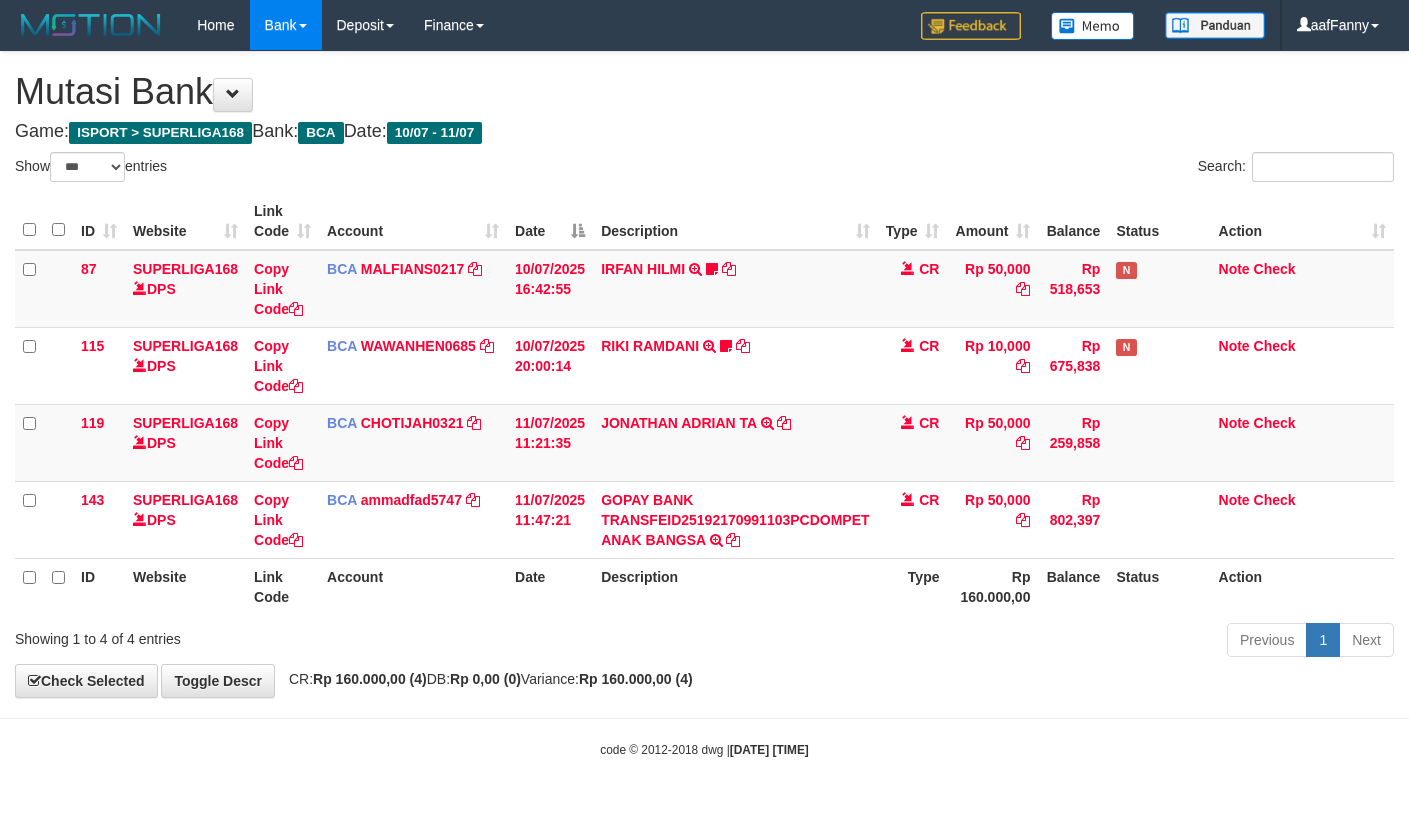 select on "***" 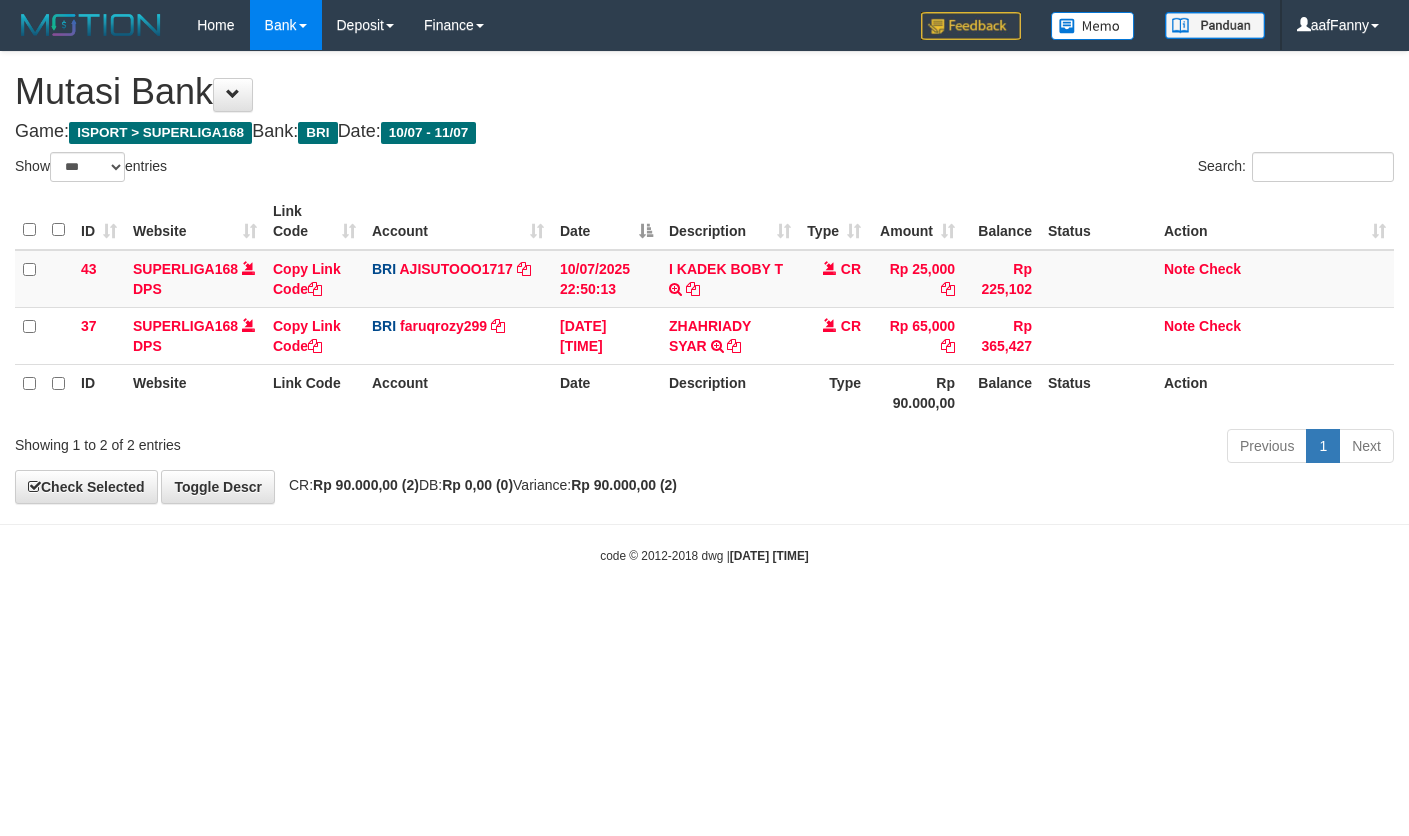 select on "***" 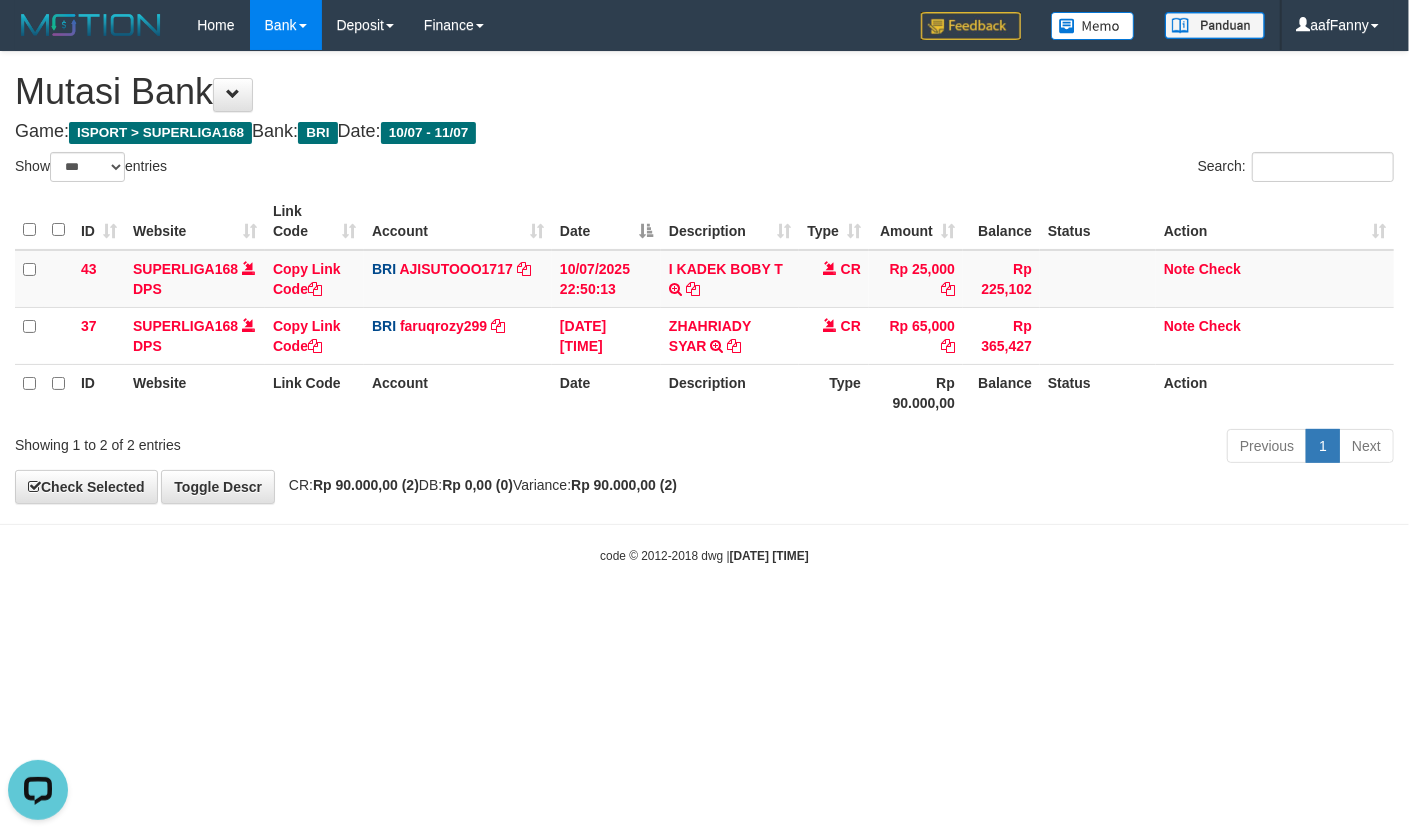 scroll, scrollTop: 0, scrollLeft: 0, axis: both 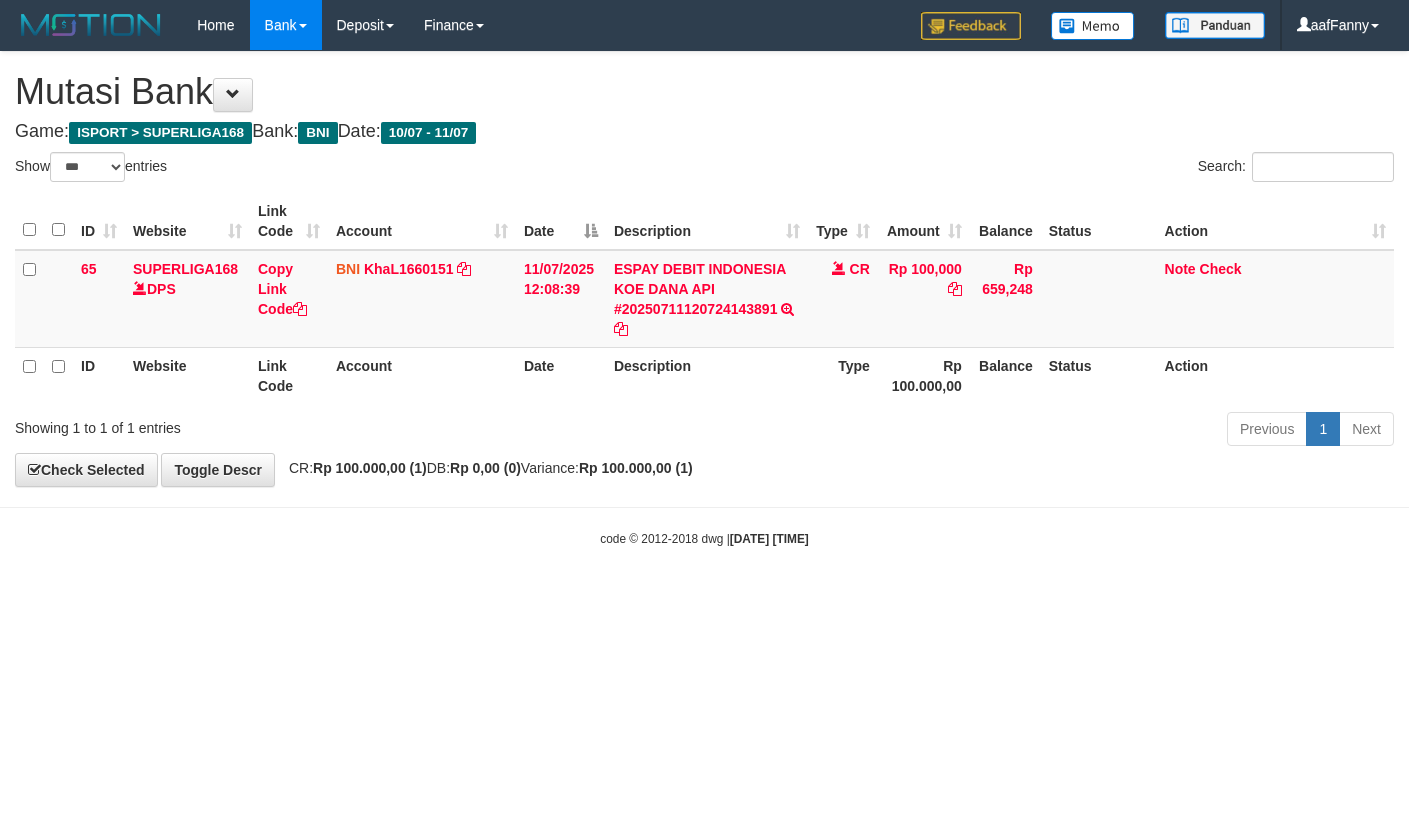 select on "***" 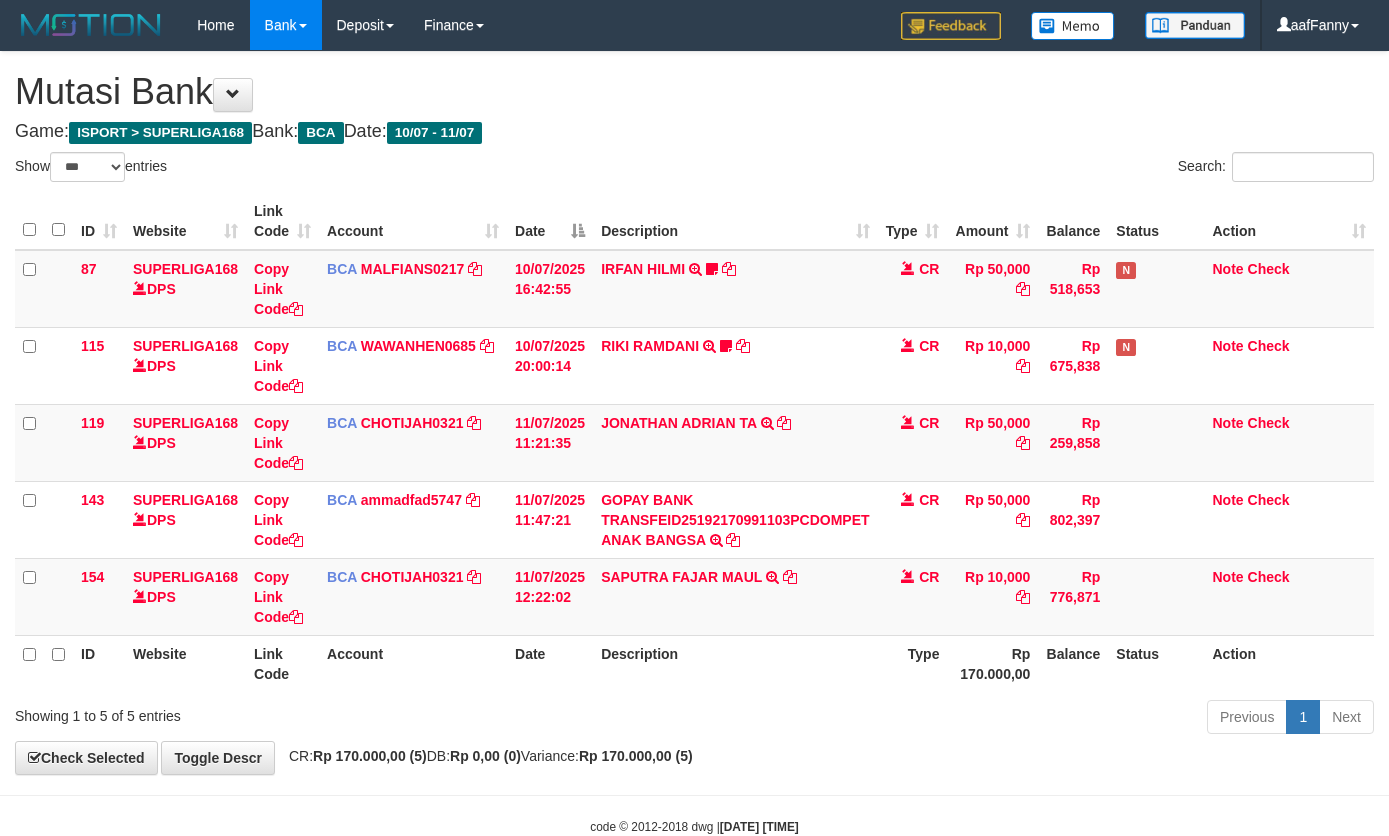 select on "***" 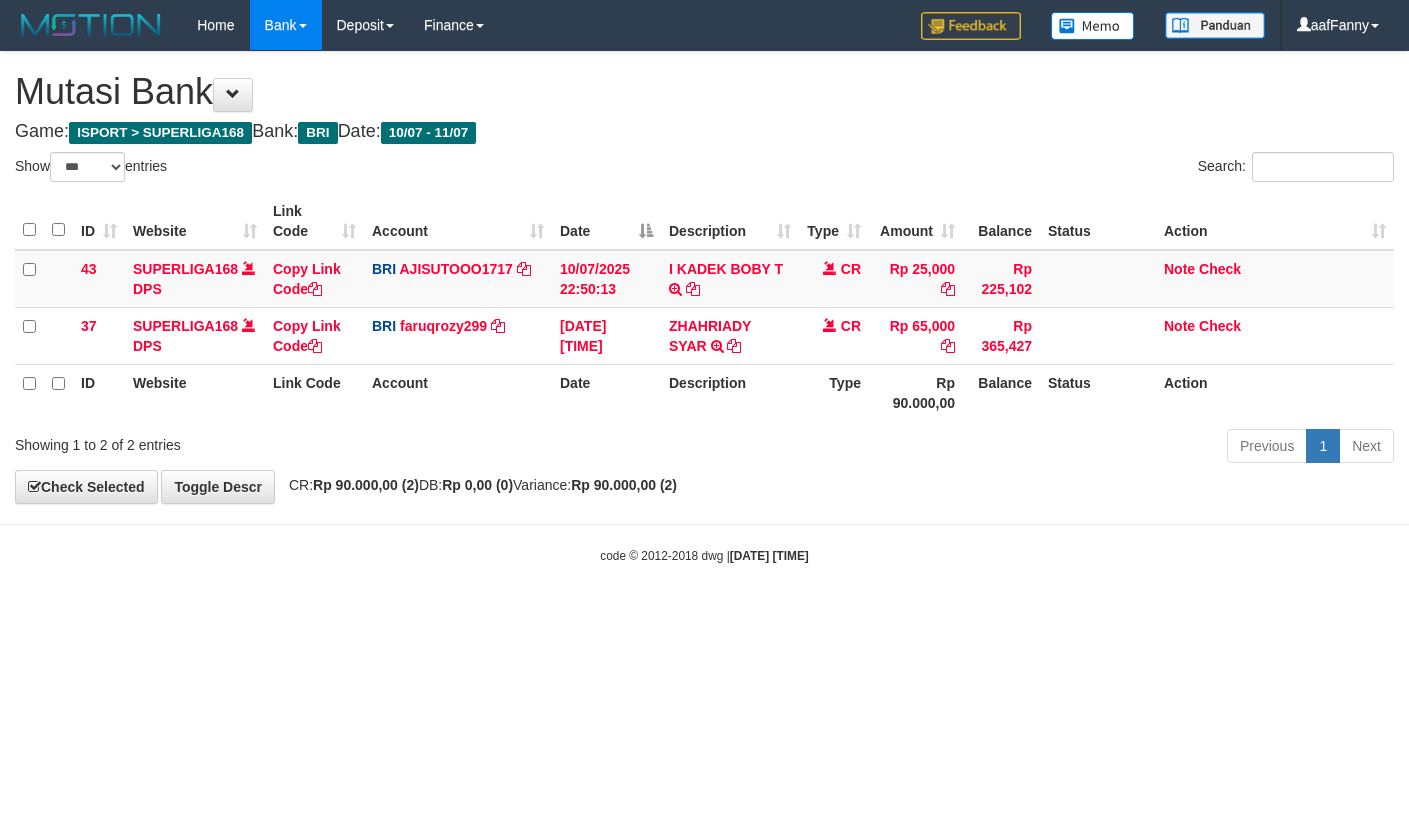 select on "***" 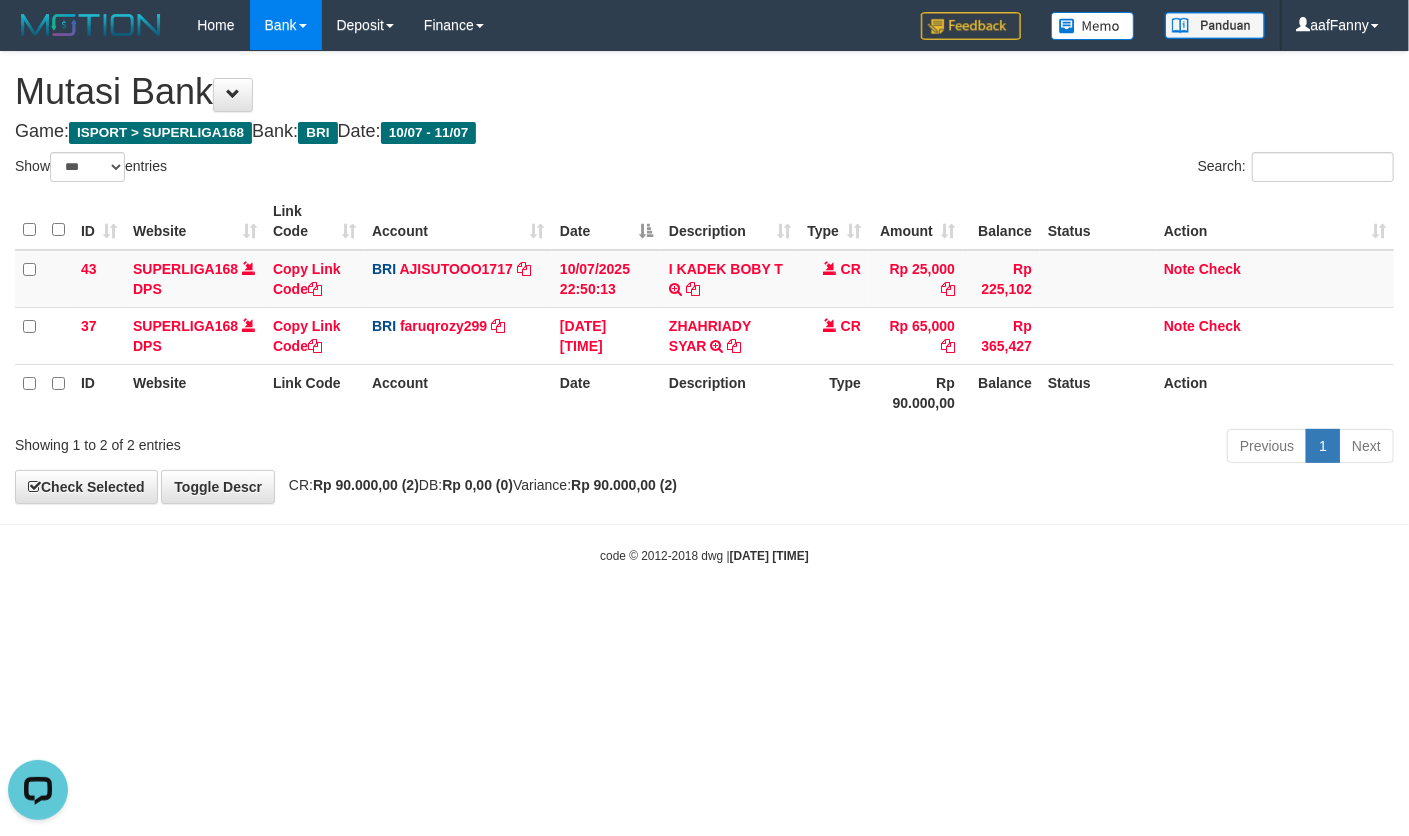 scroll, scrollTop: 0, scrollLeft: 0, axis: both 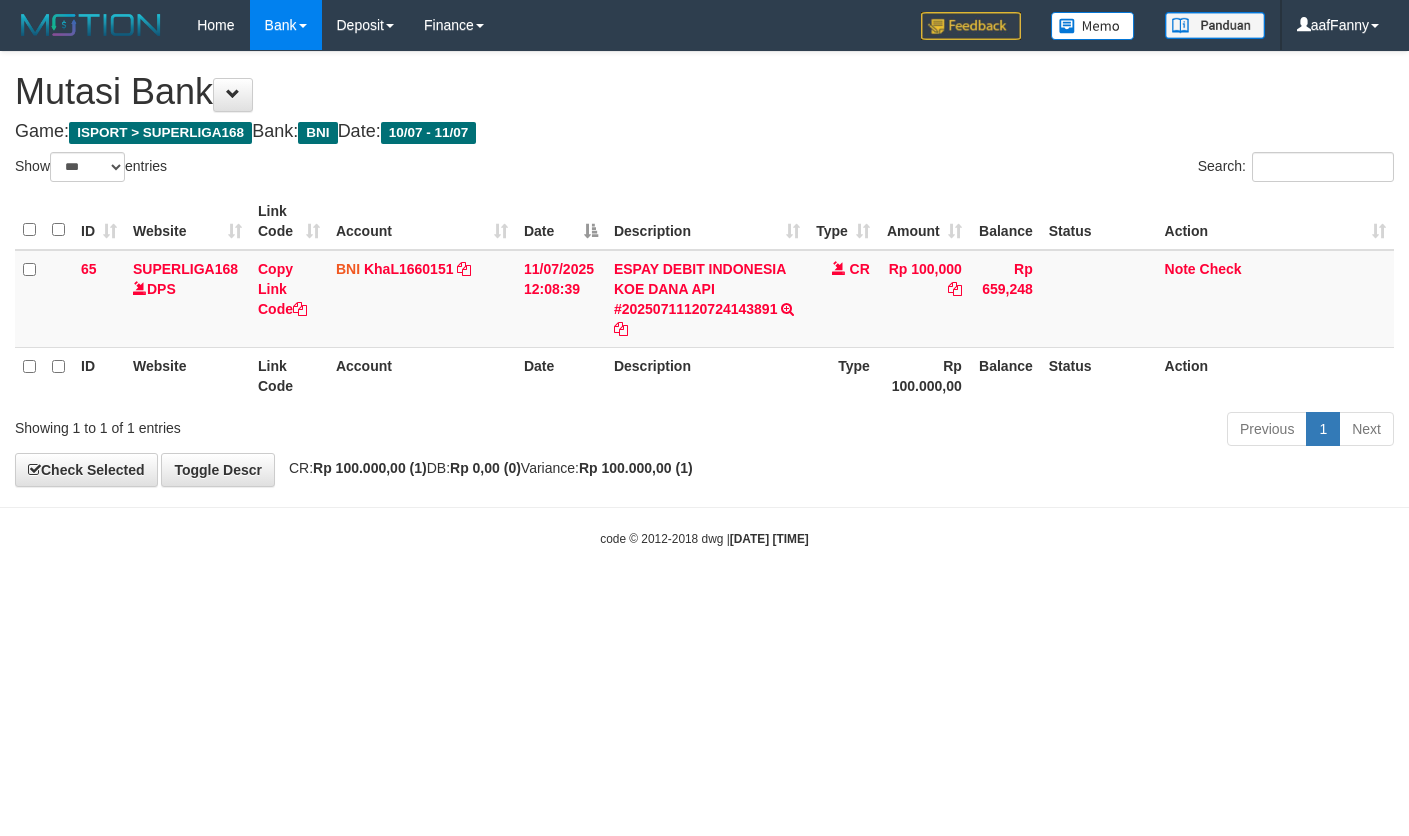 select on "***" 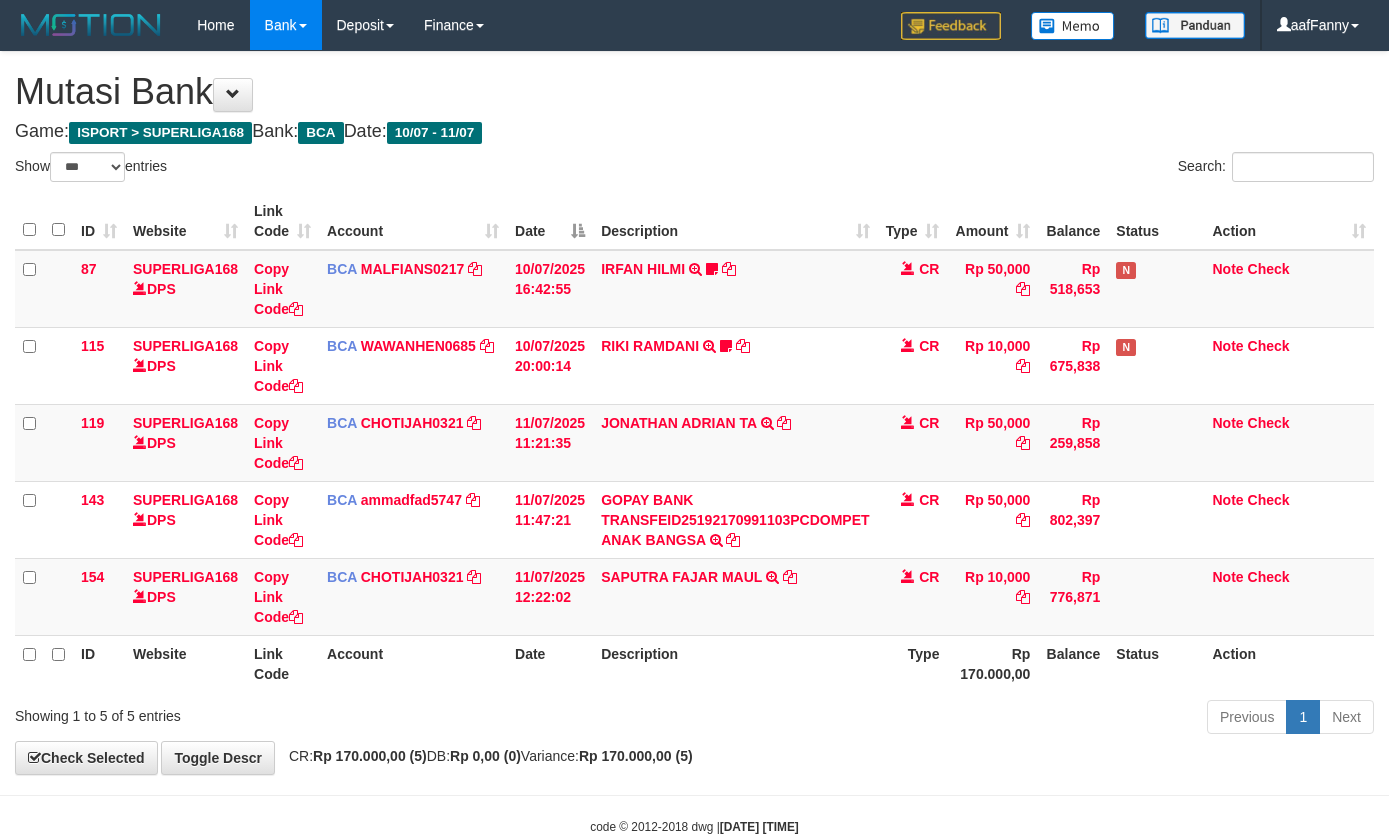 select on "***" 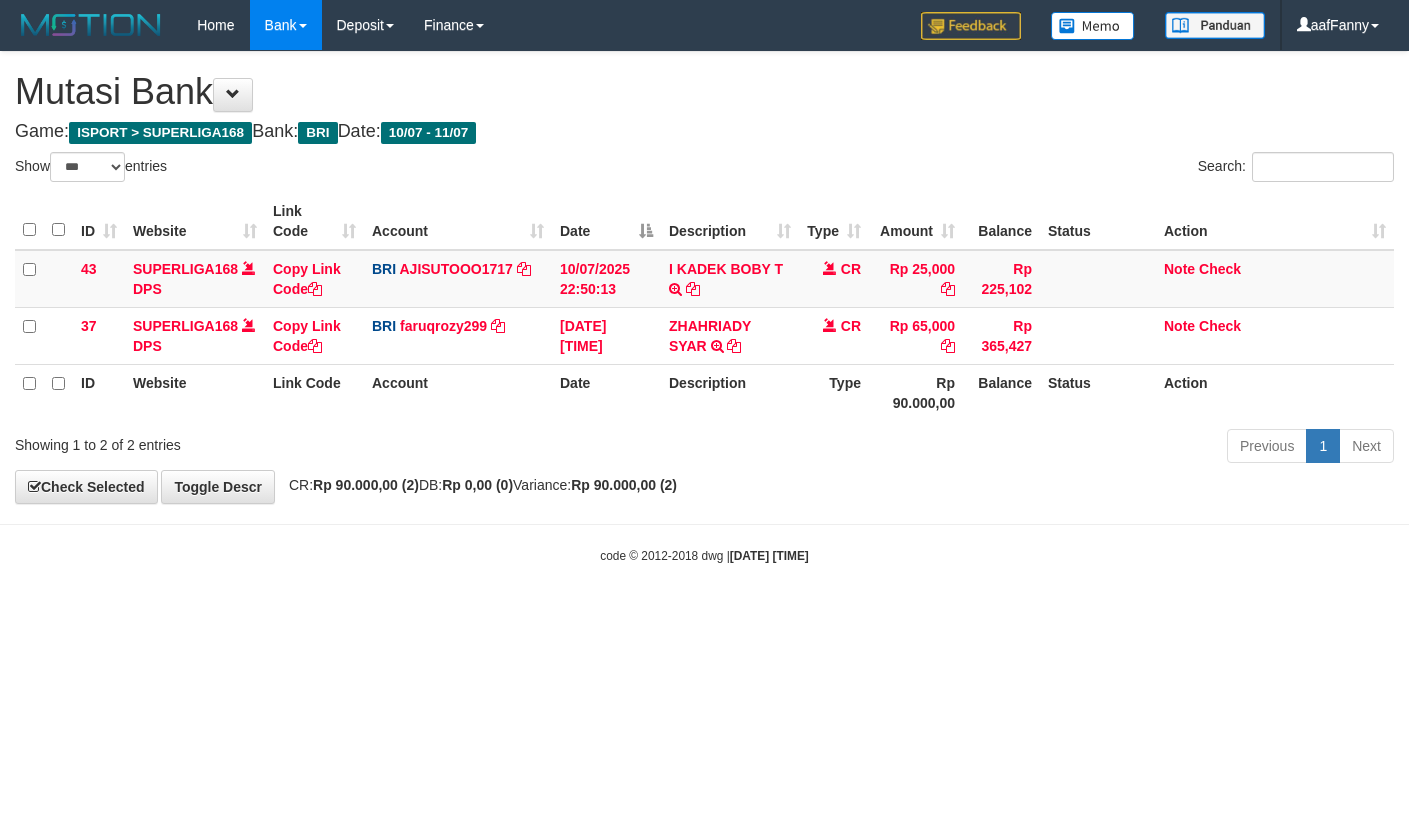 select on "***" 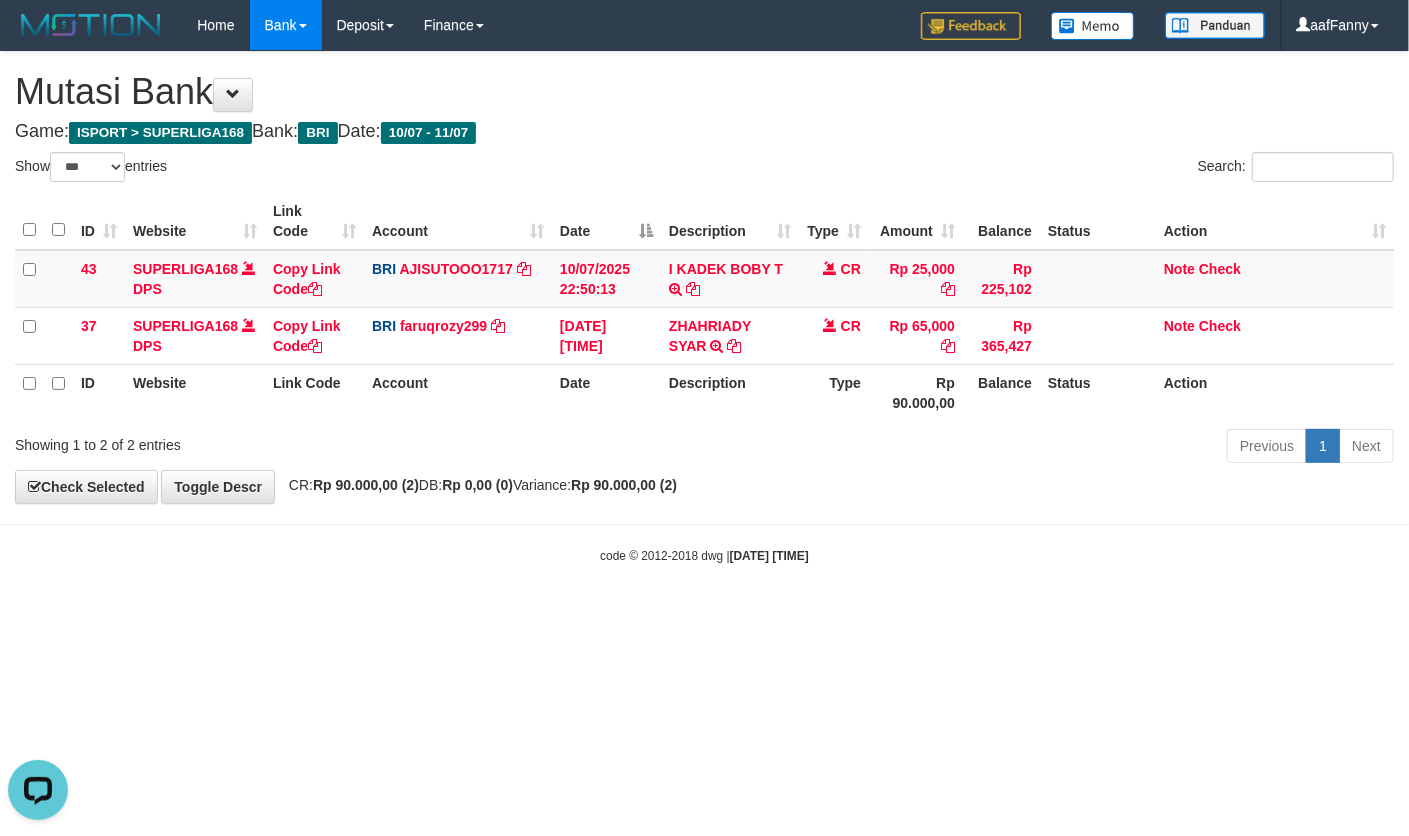 scroll, scrollTop: 0, scrollLeft: 0, axis: both 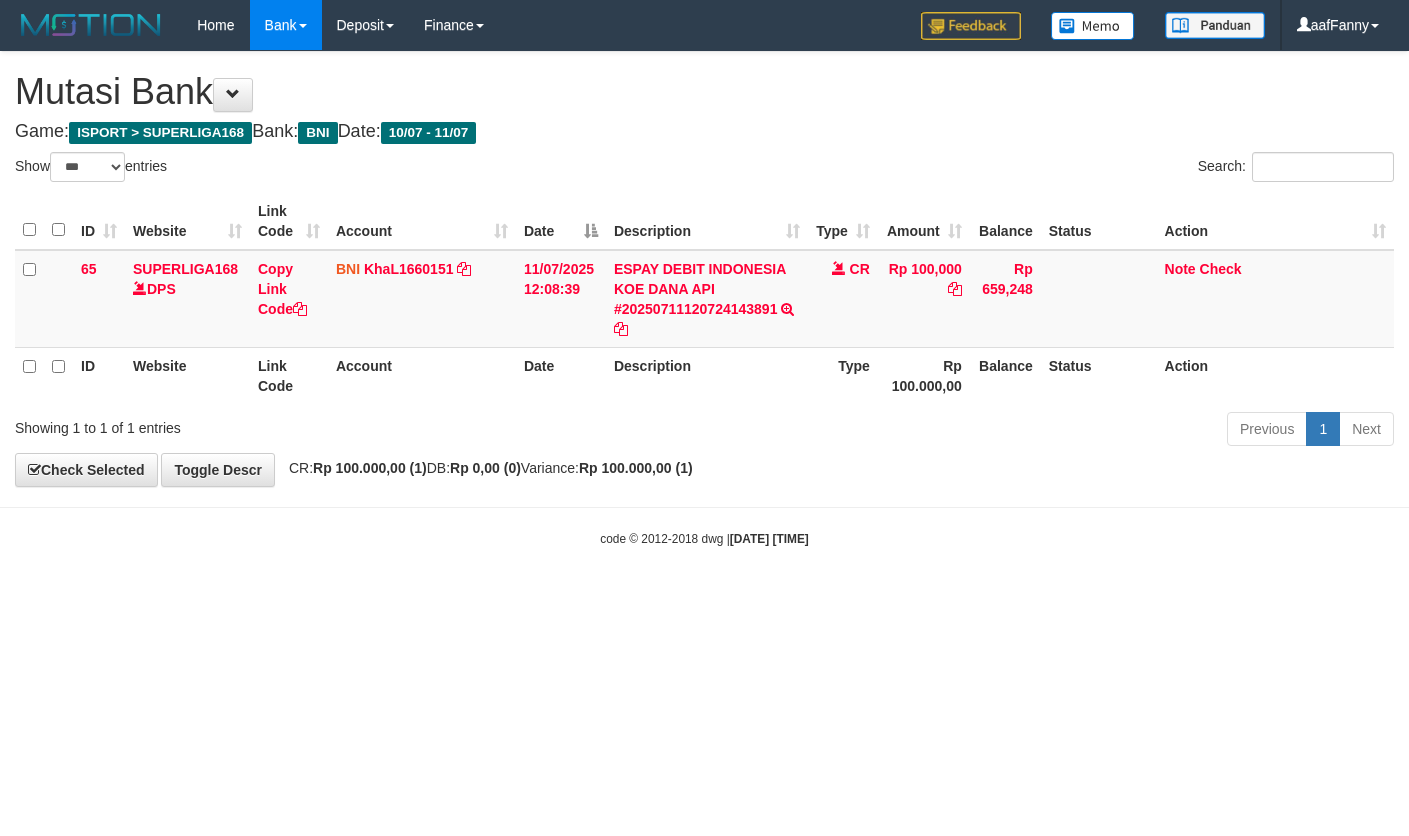 select on "***" 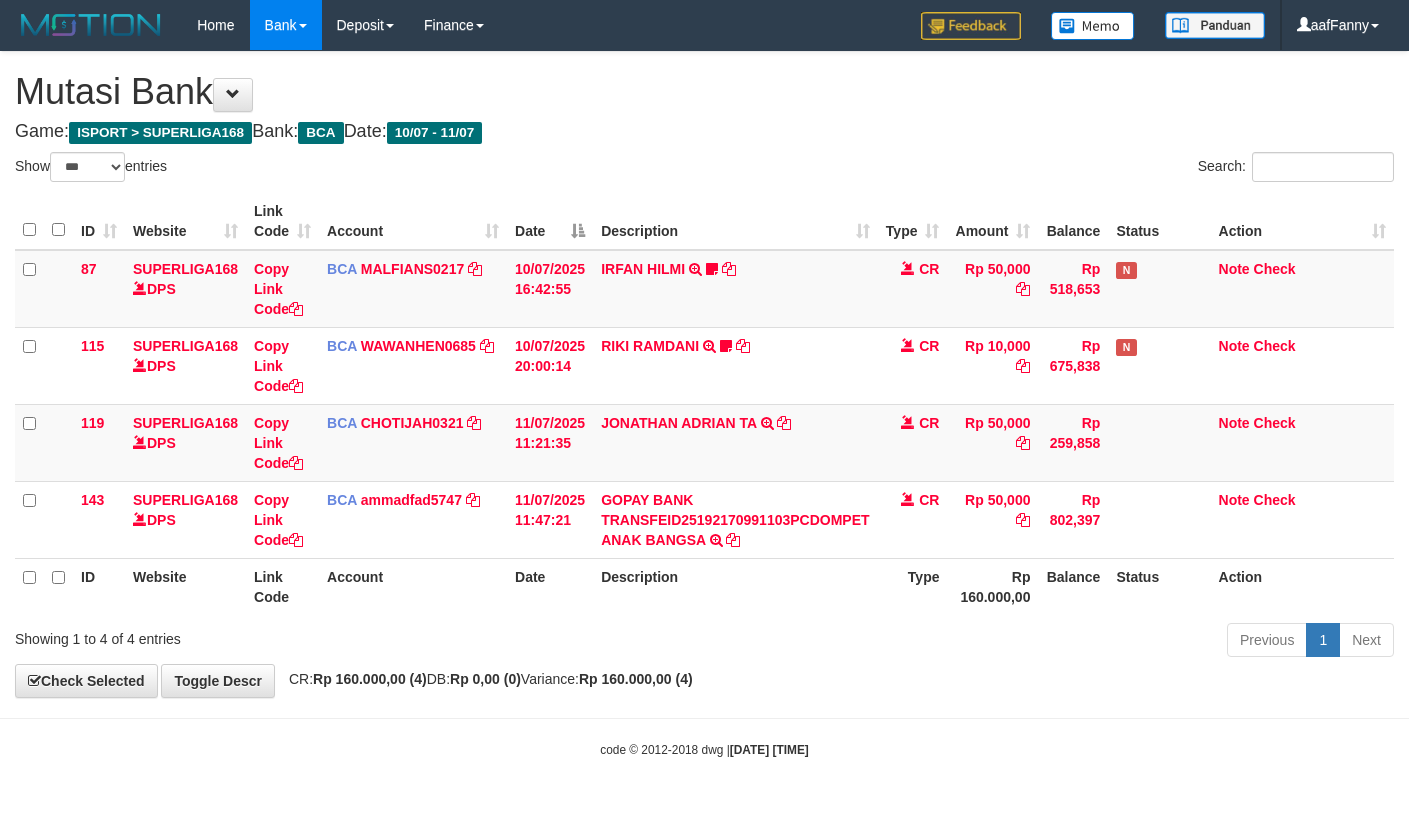 select on "***" 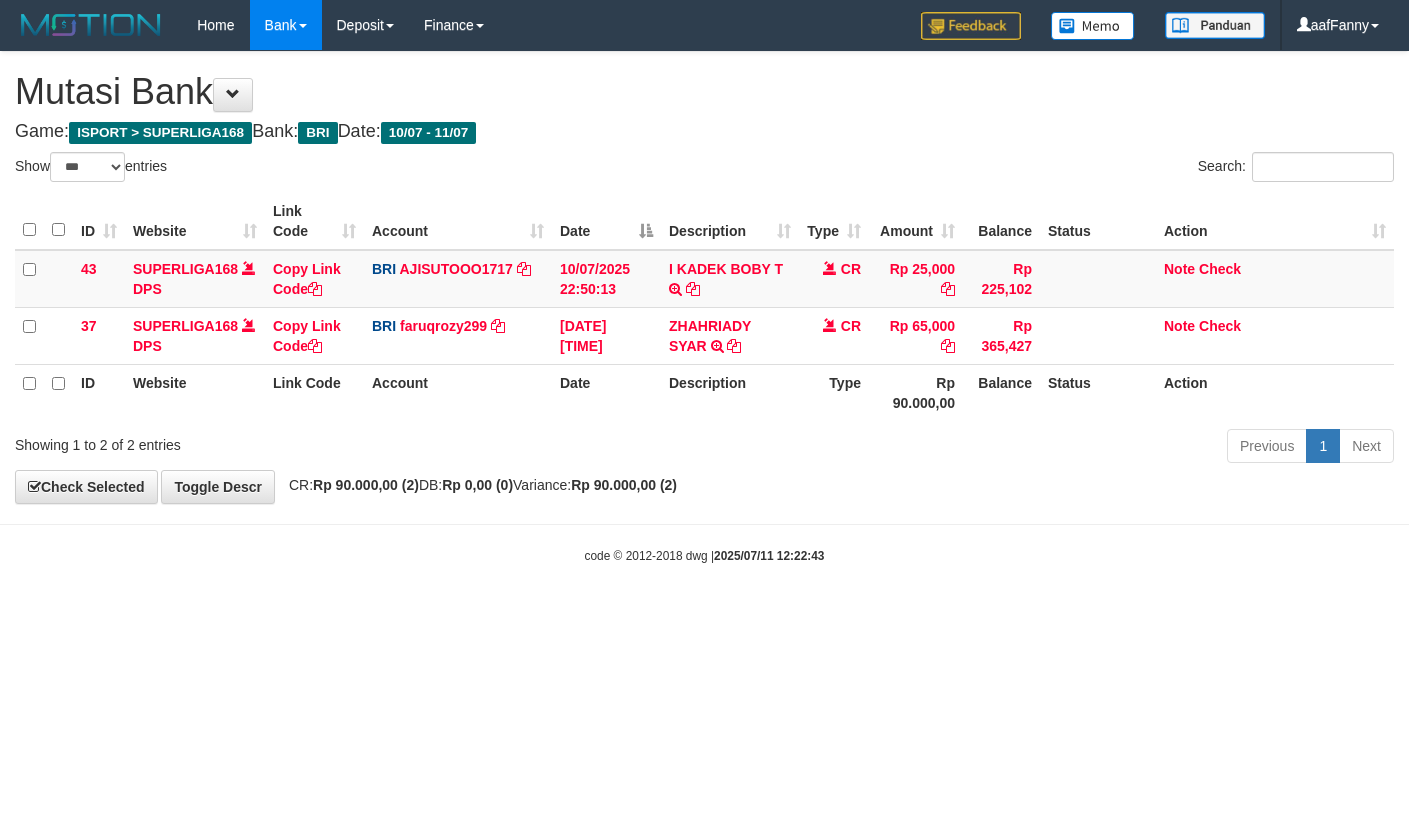 select on "***" 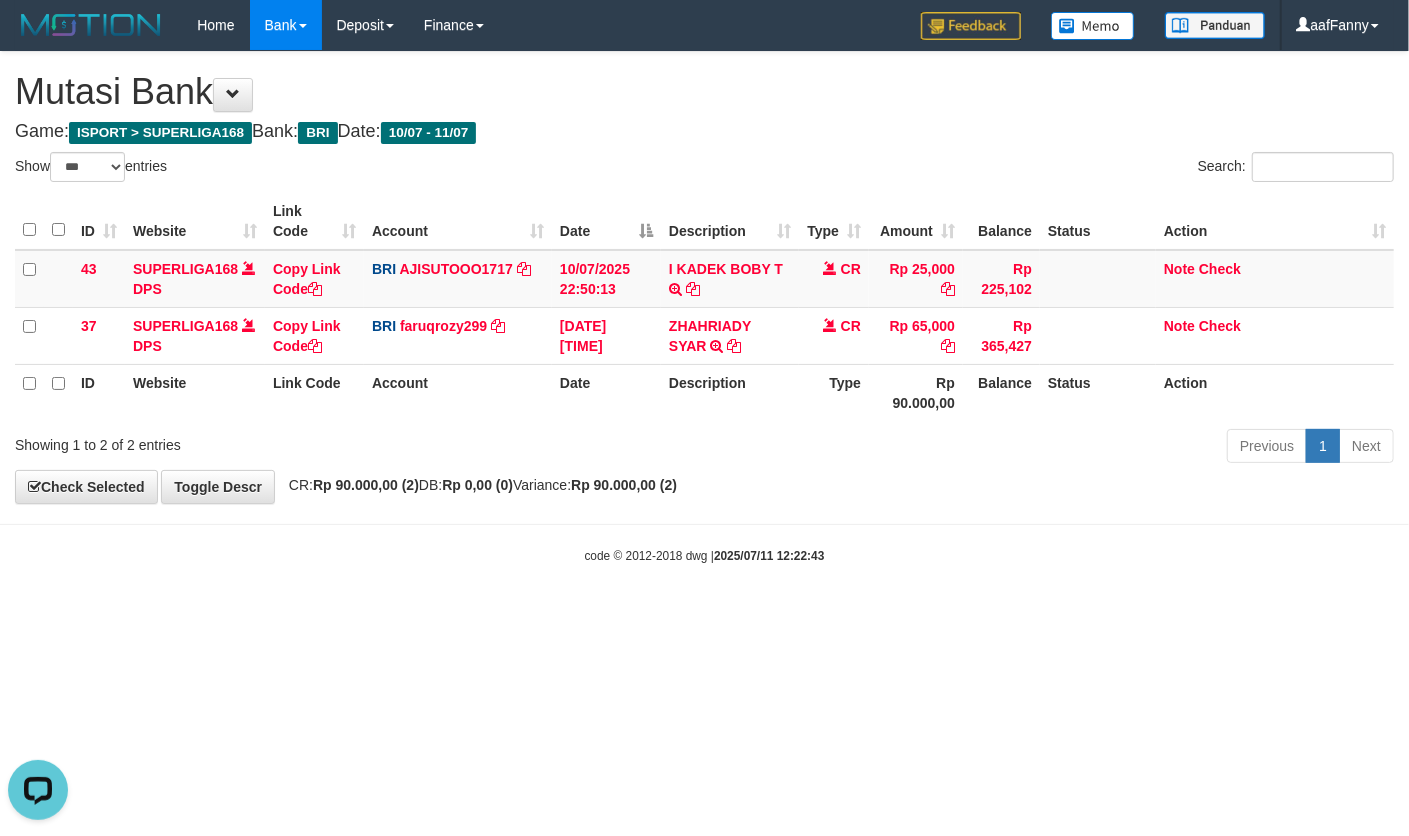 scroll, scrollTop: 0, scrollLeft: 0, axis: both 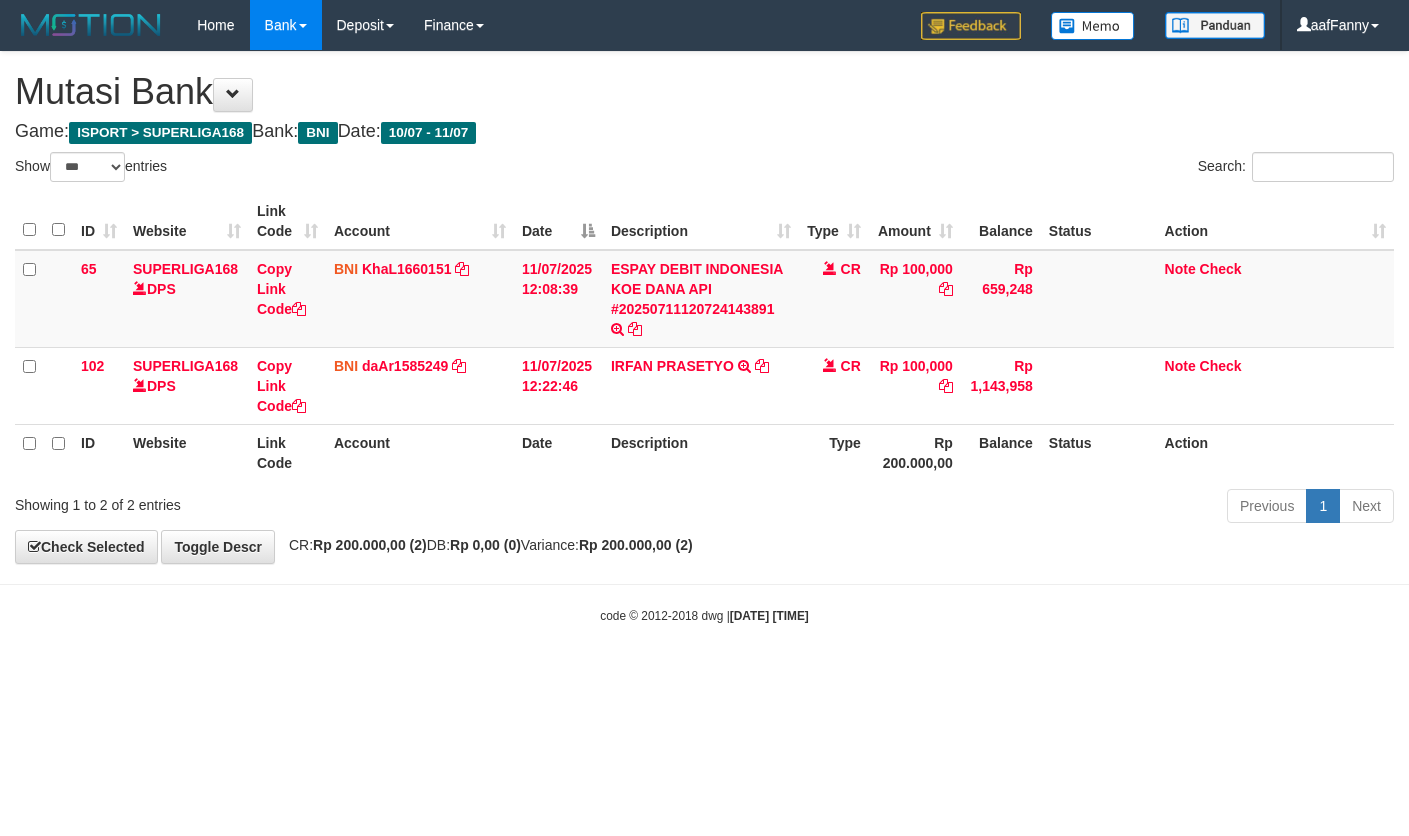 select on "***" 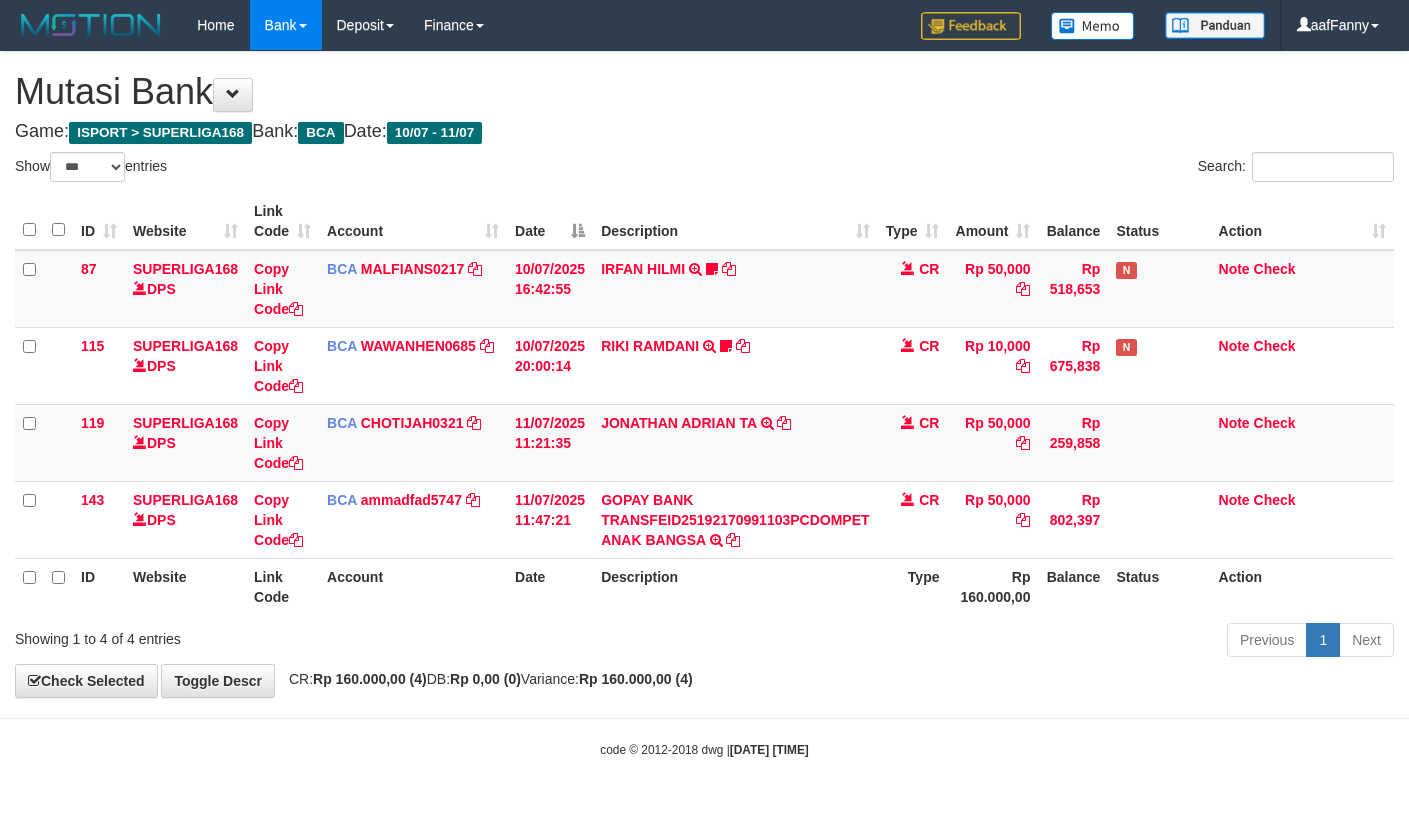 select on "***" 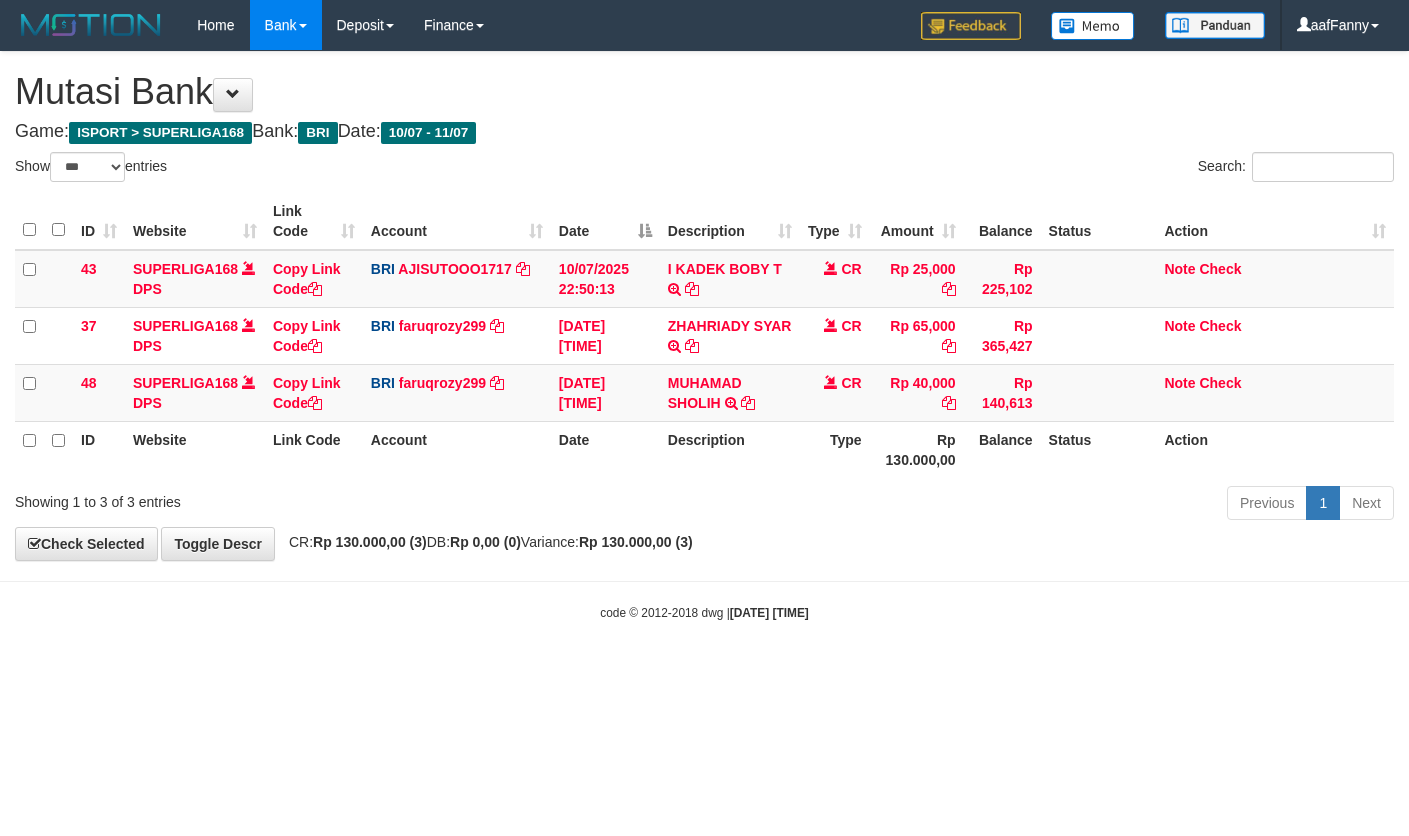 select on "***" 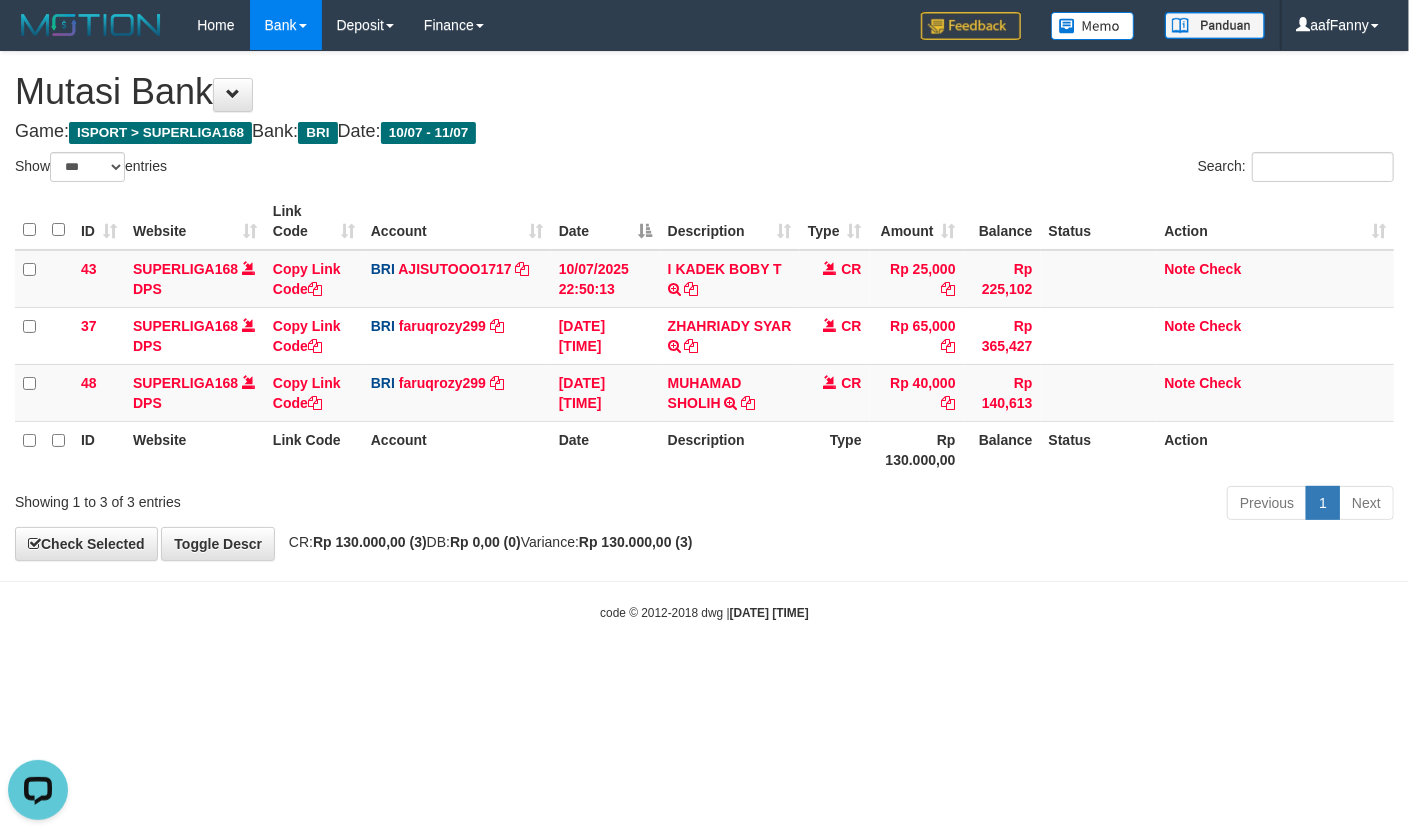 scroll, scrollTop: 0, scrollLeft: 0, axis: both 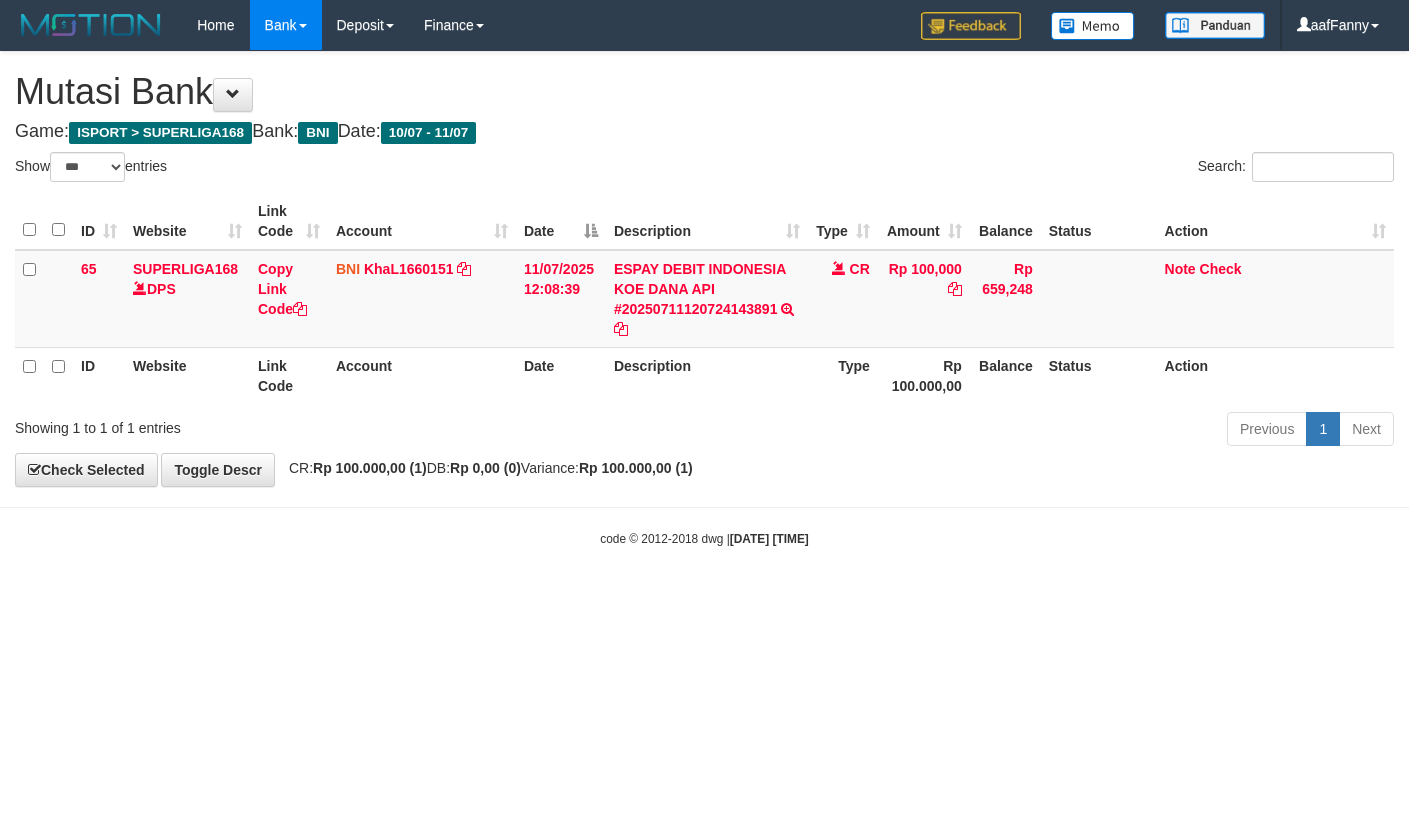 select on "***" 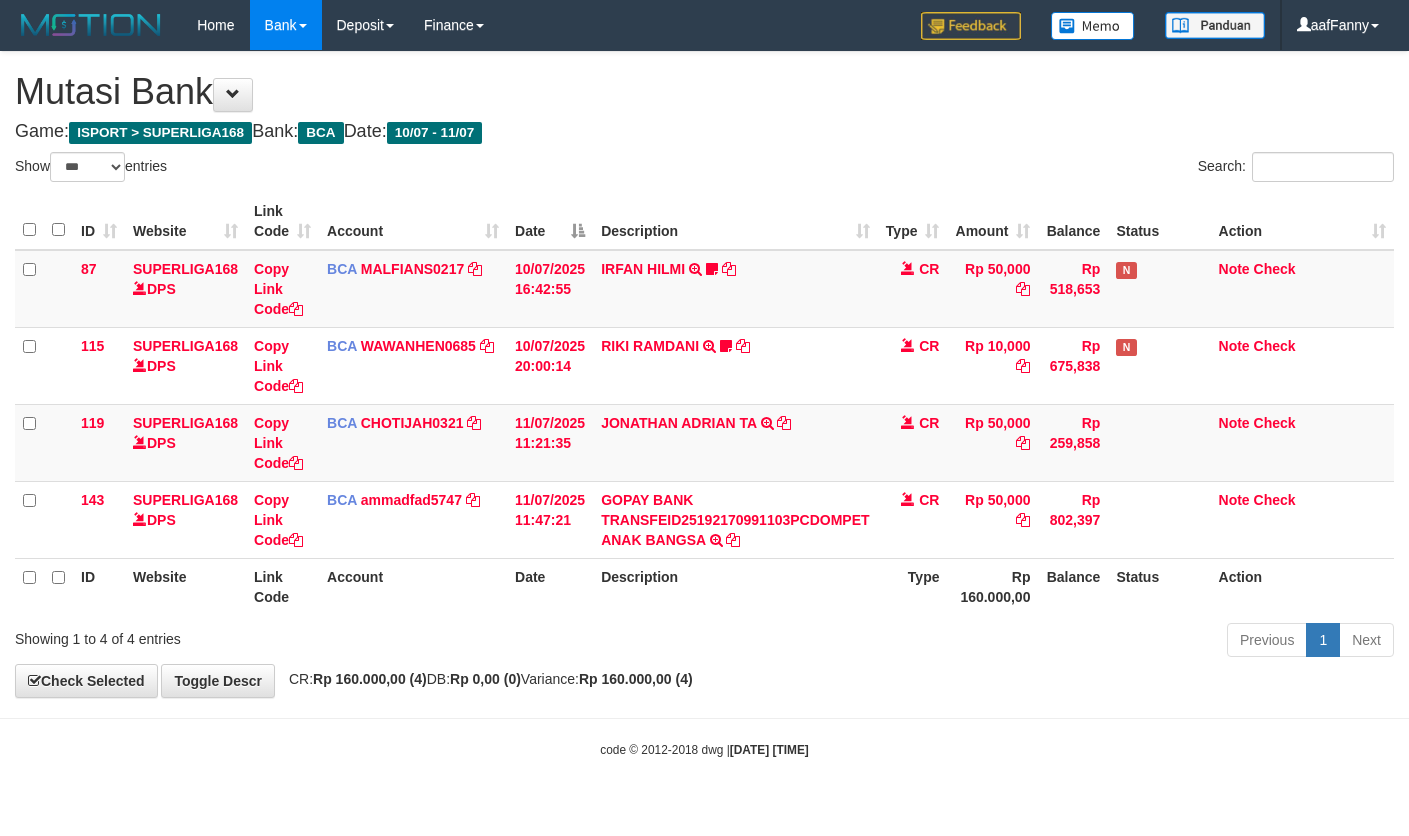select on "***" 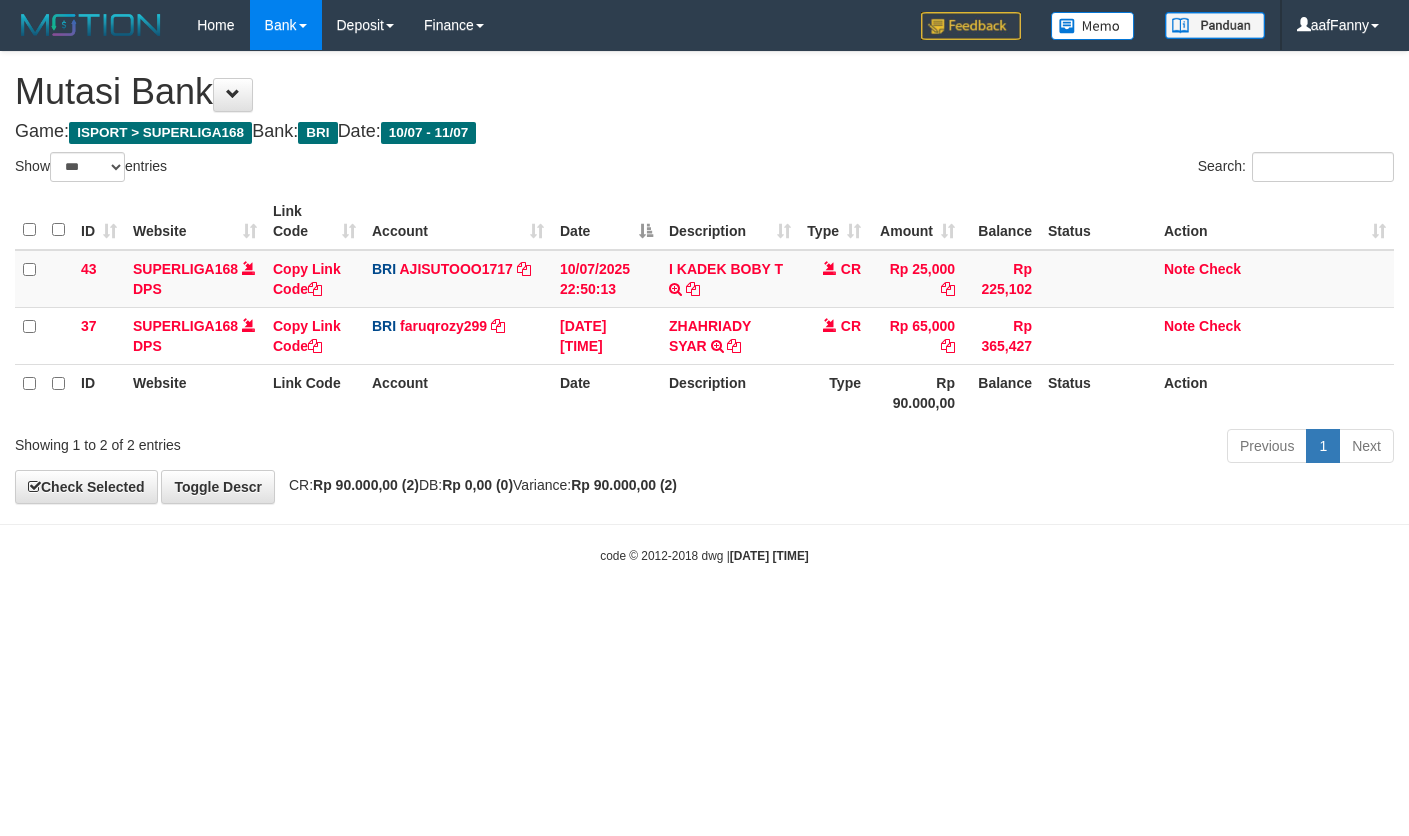 select on "***" 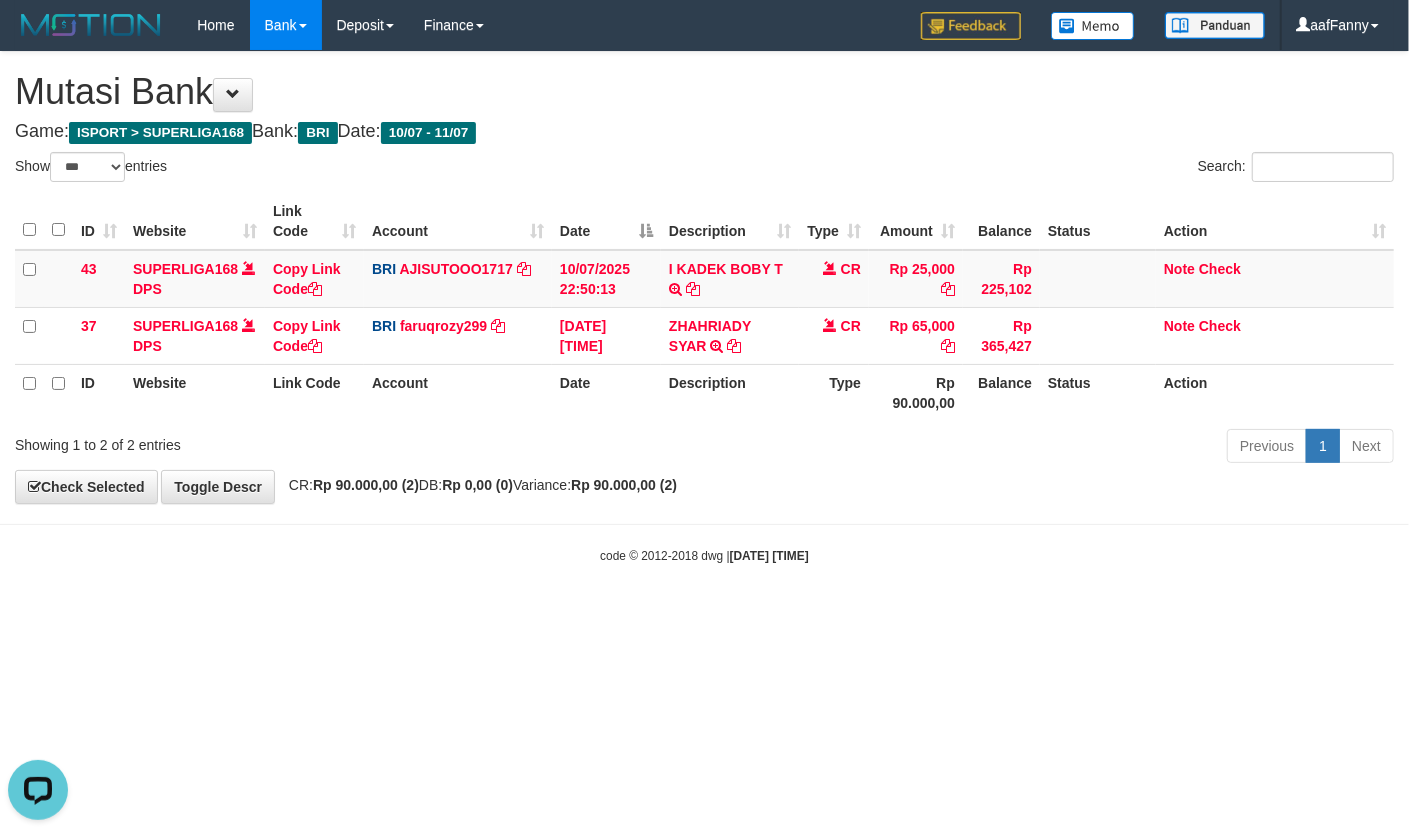 scroll, scrollTop: 0, scrollLeft: 0, axis: both 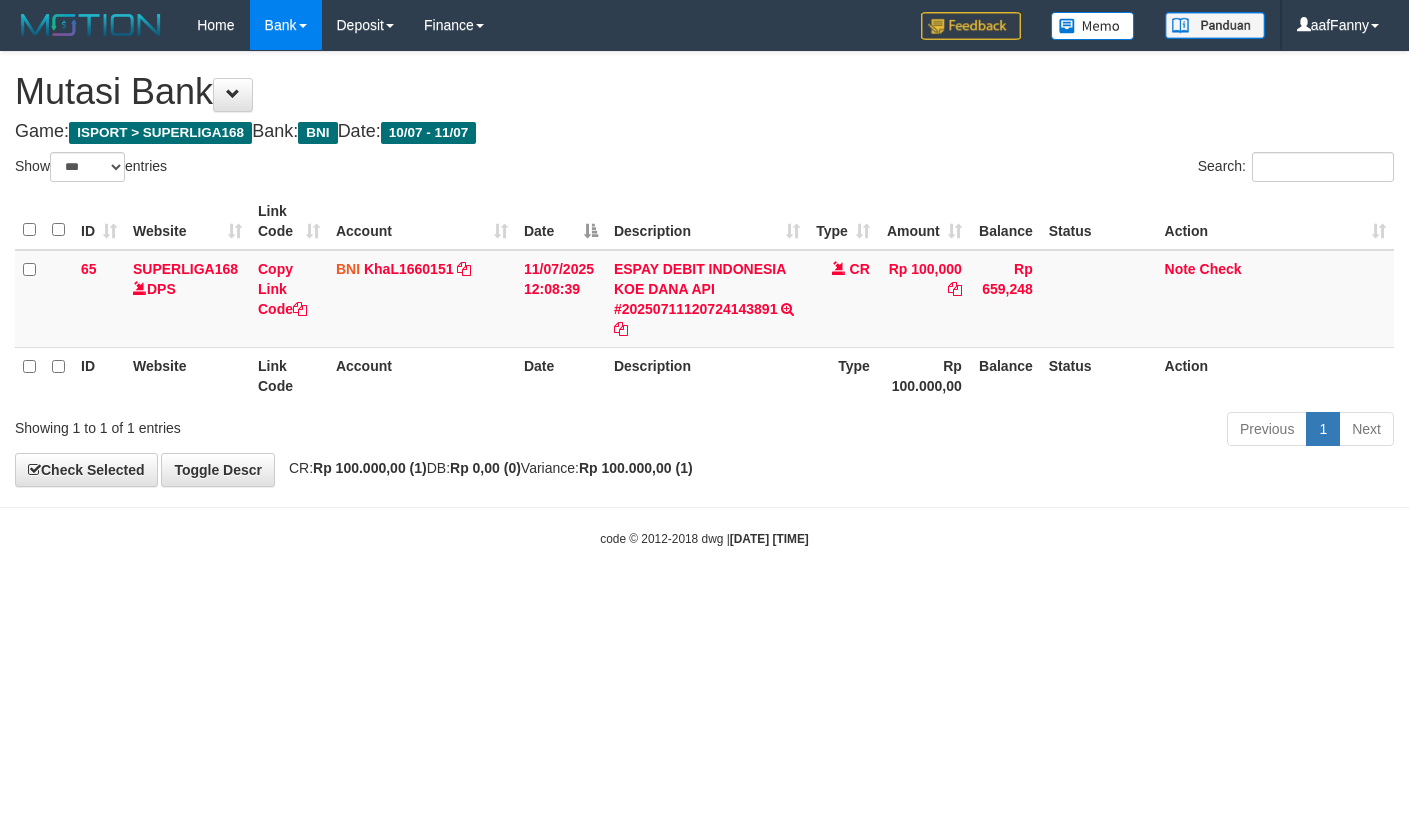 select on "***" 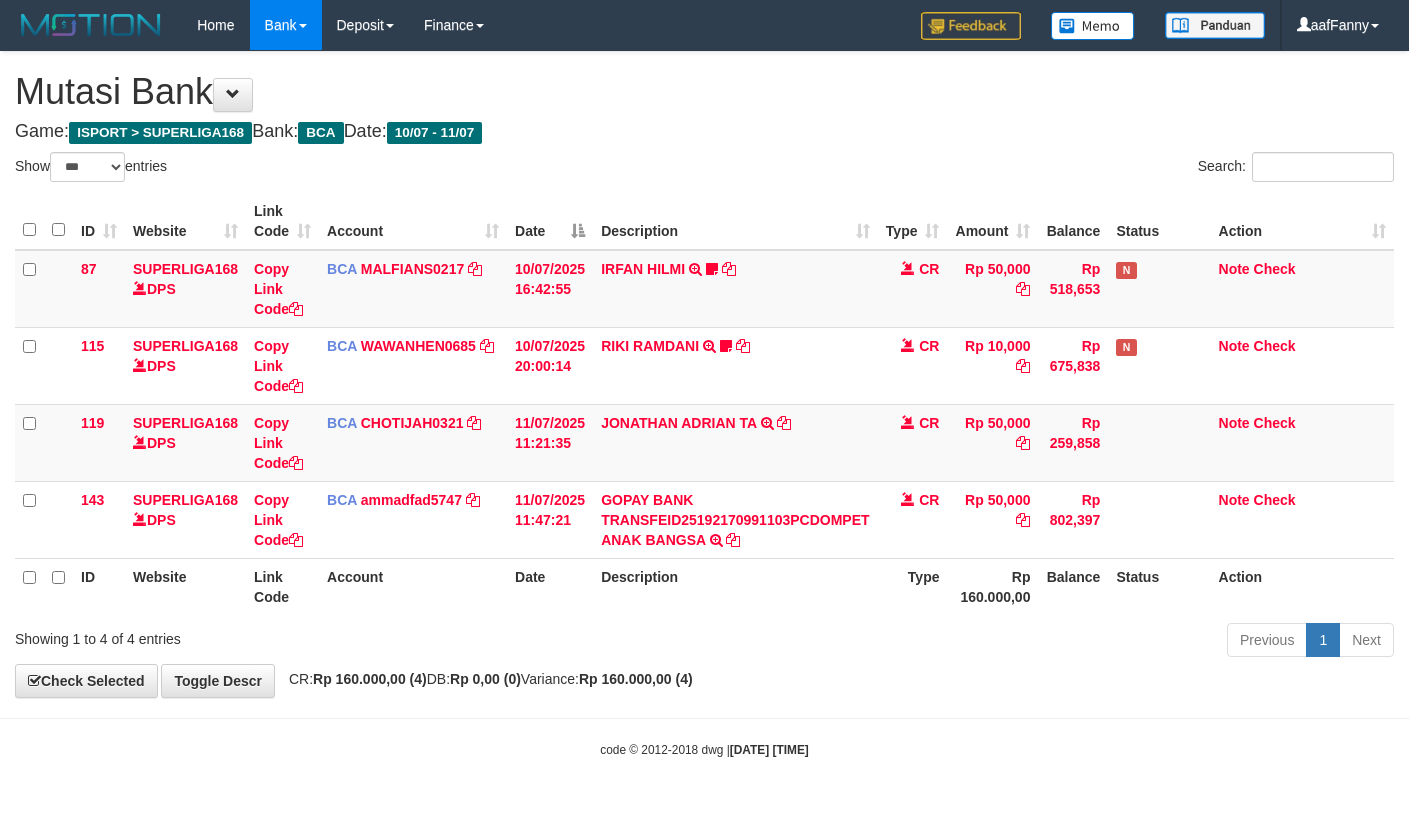 select on "***" 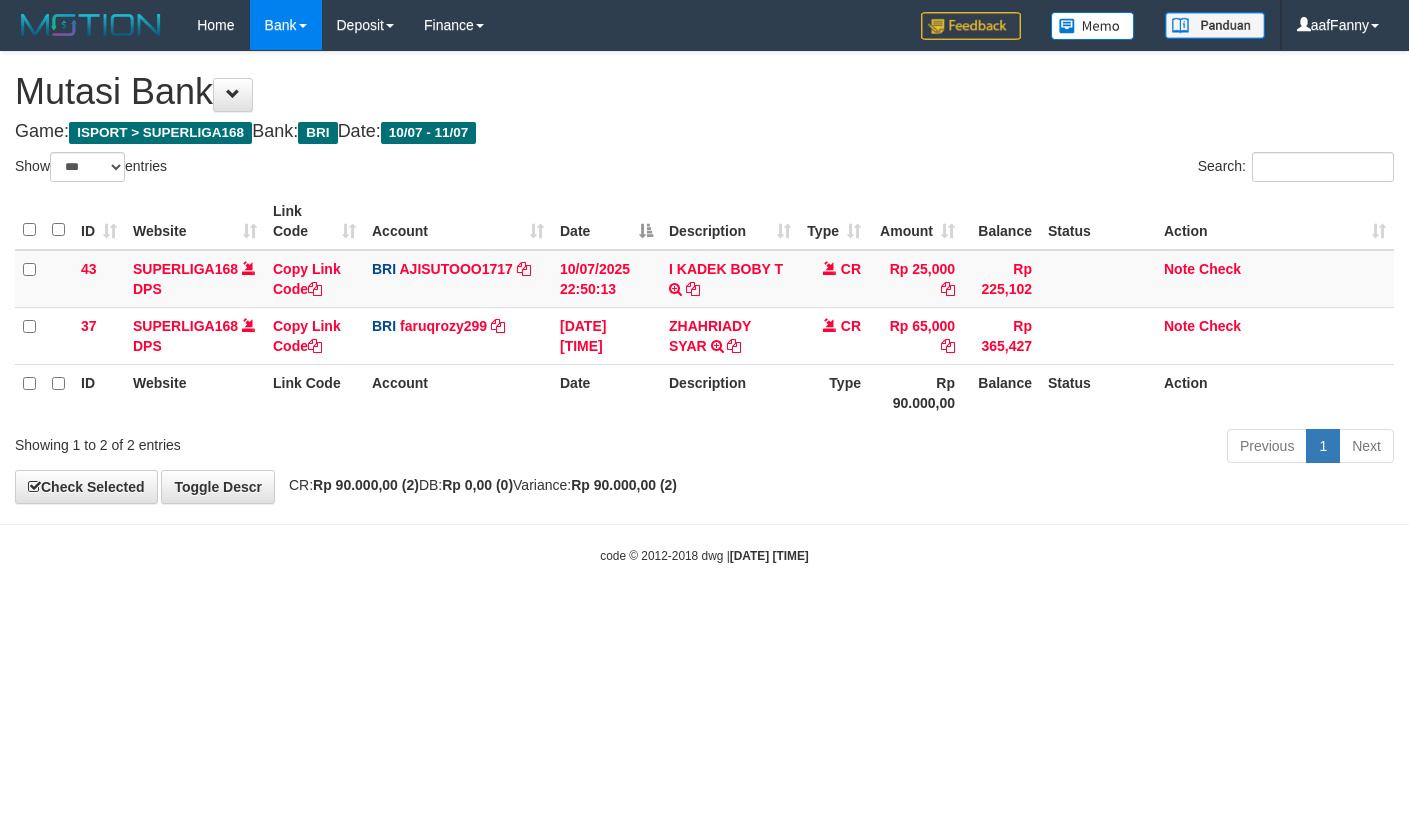select on "***" 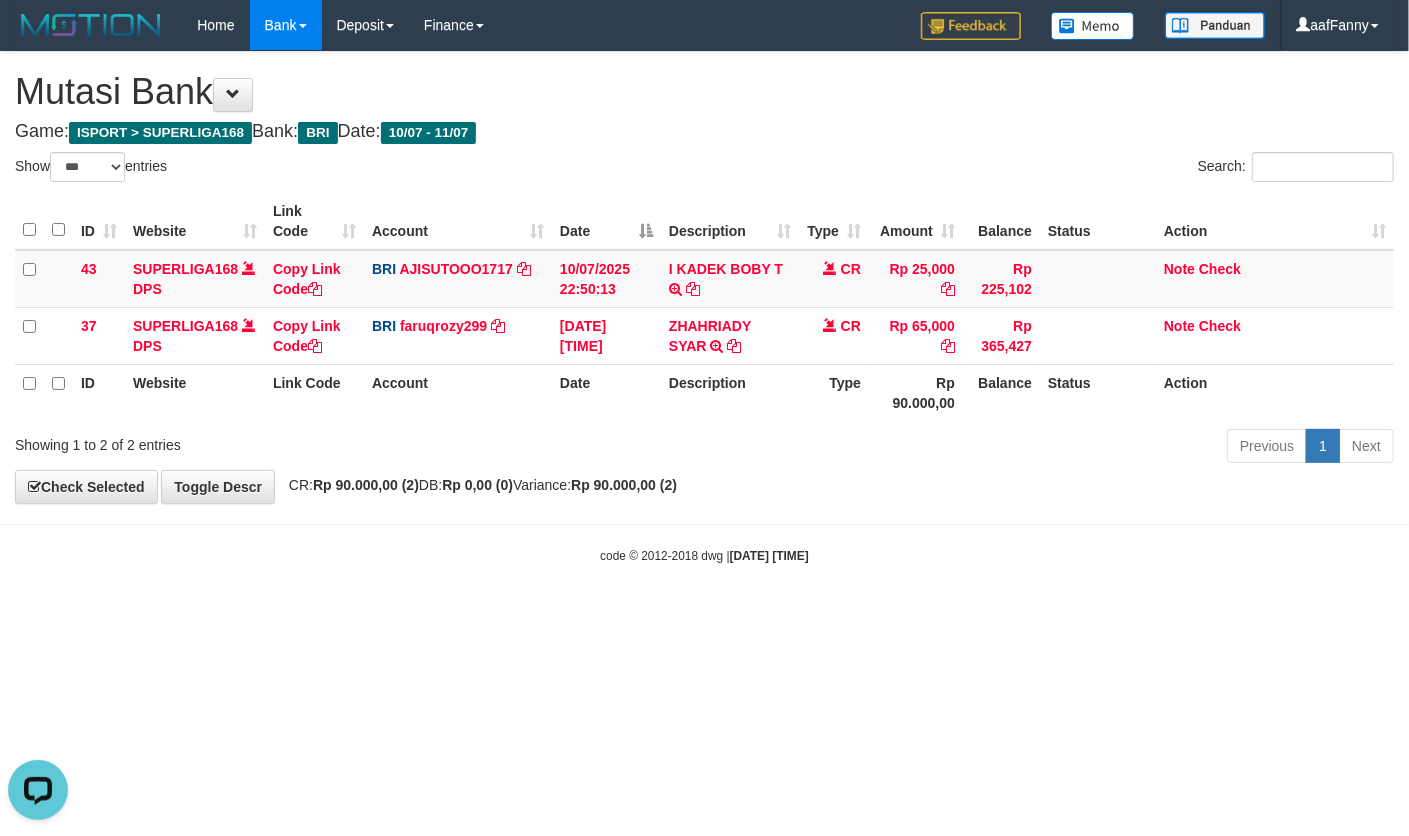 scroll, scrollTop: 0, scrollLeft: 0, axis: both 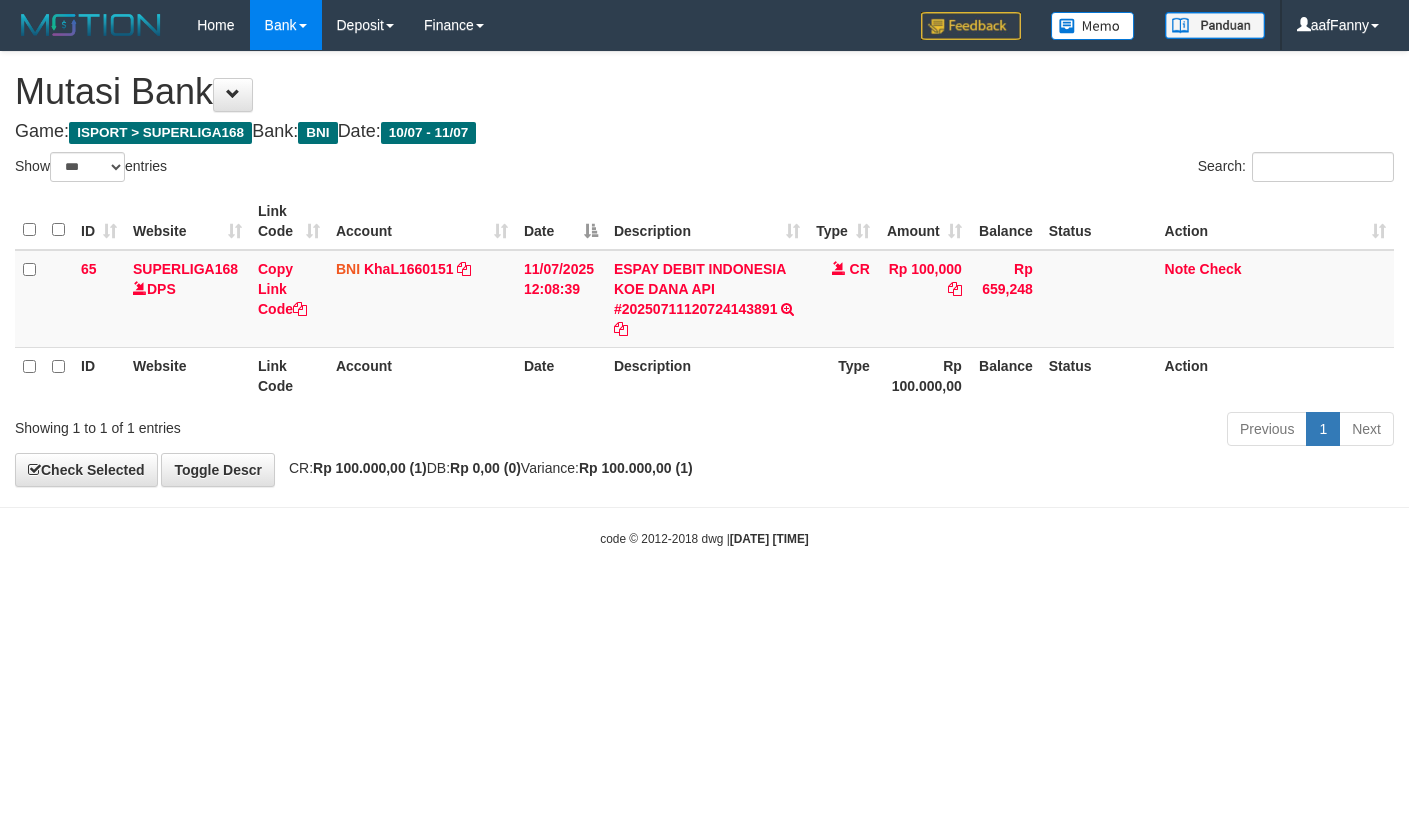 select on "***" 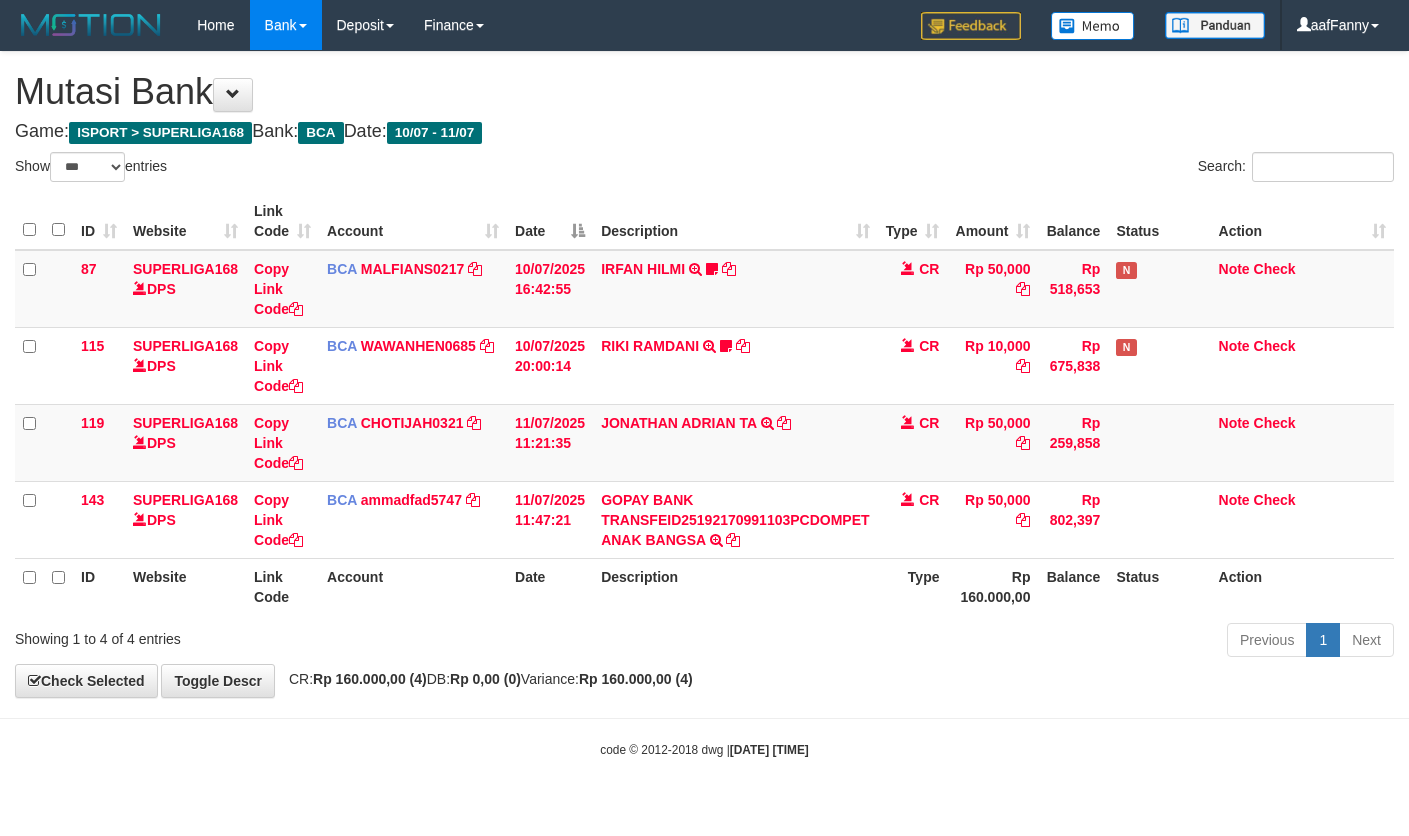 select on "***" 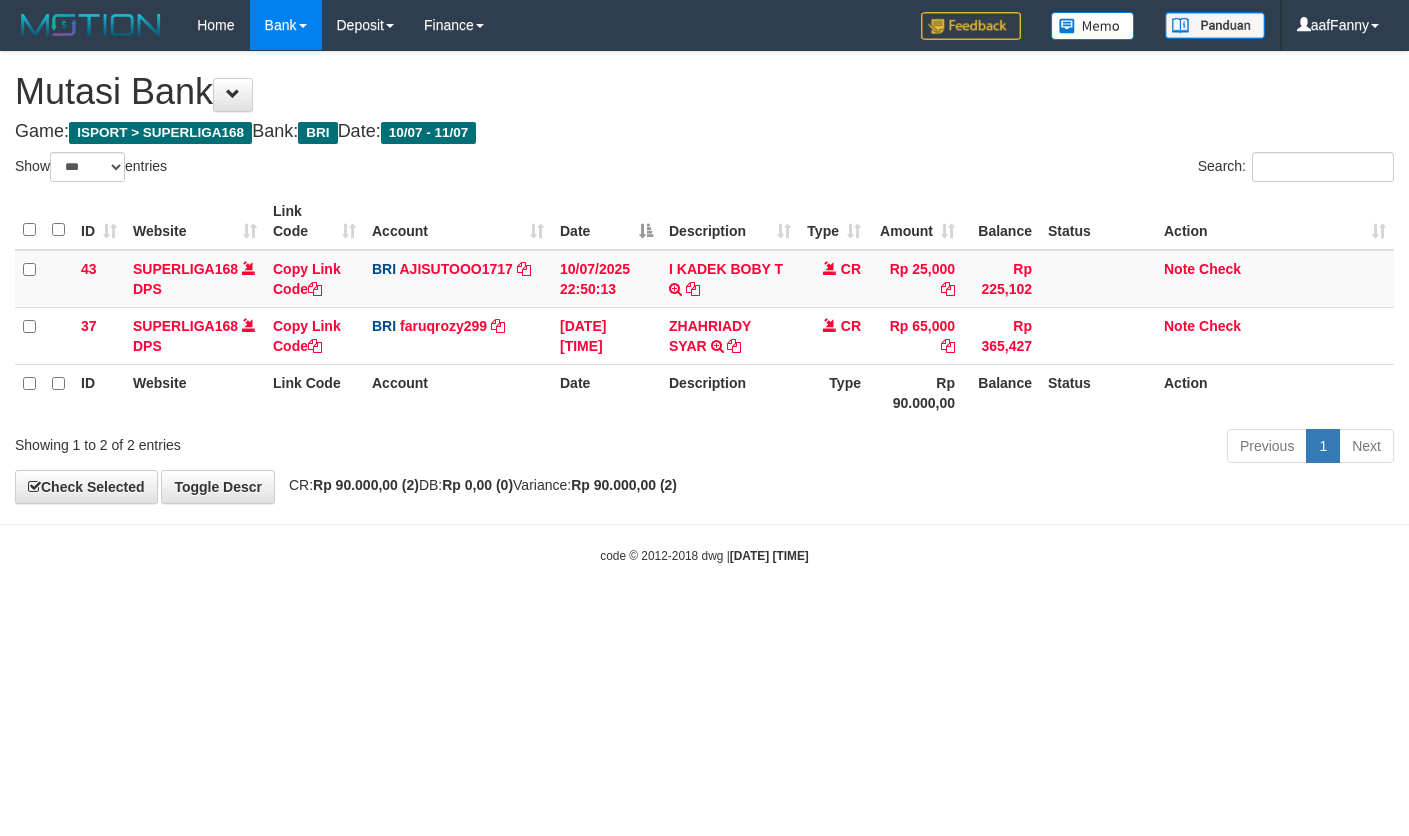 select on "***" 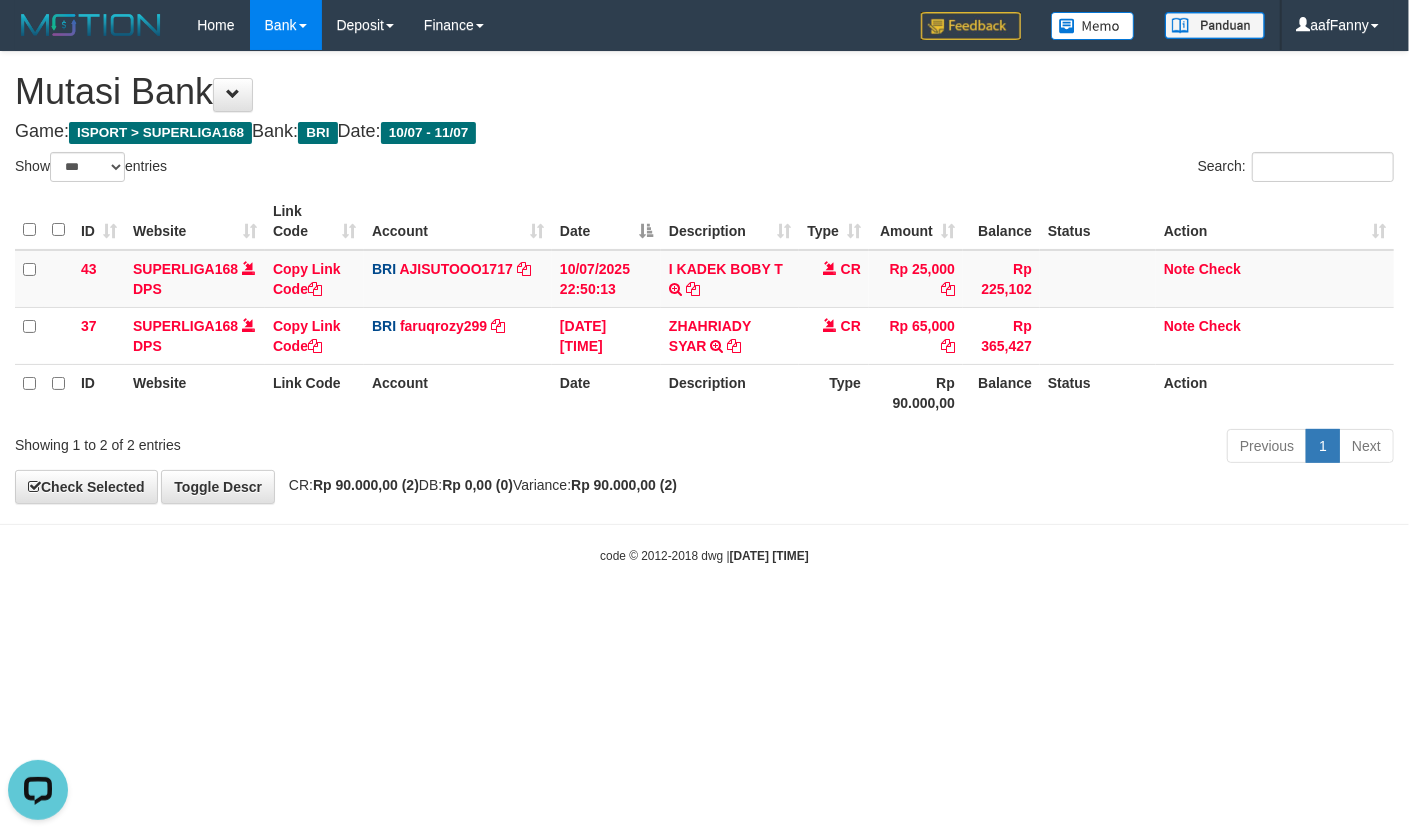 scroll, scrollTop: 0, scrollLeft: 0, axis: both 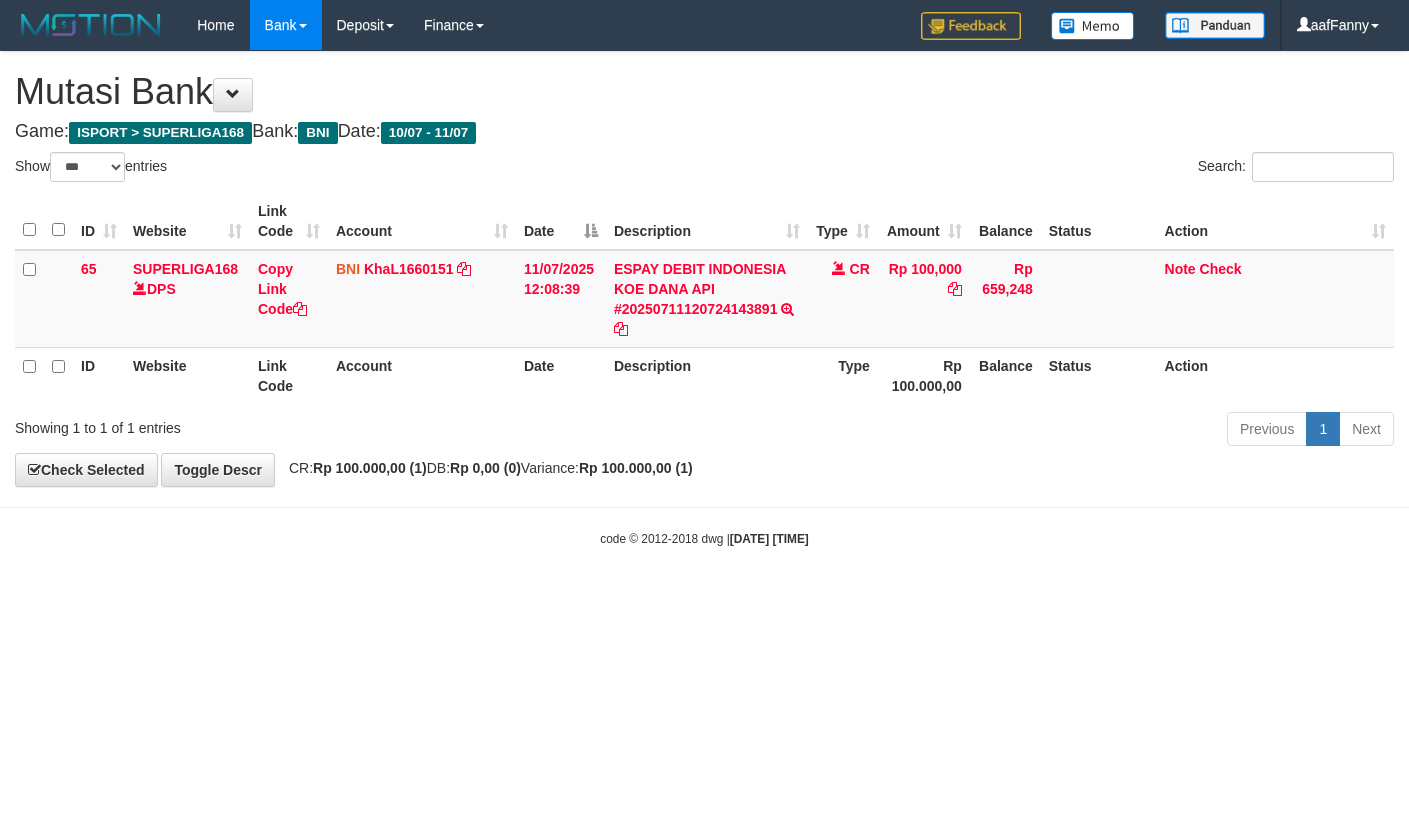 select on "***" 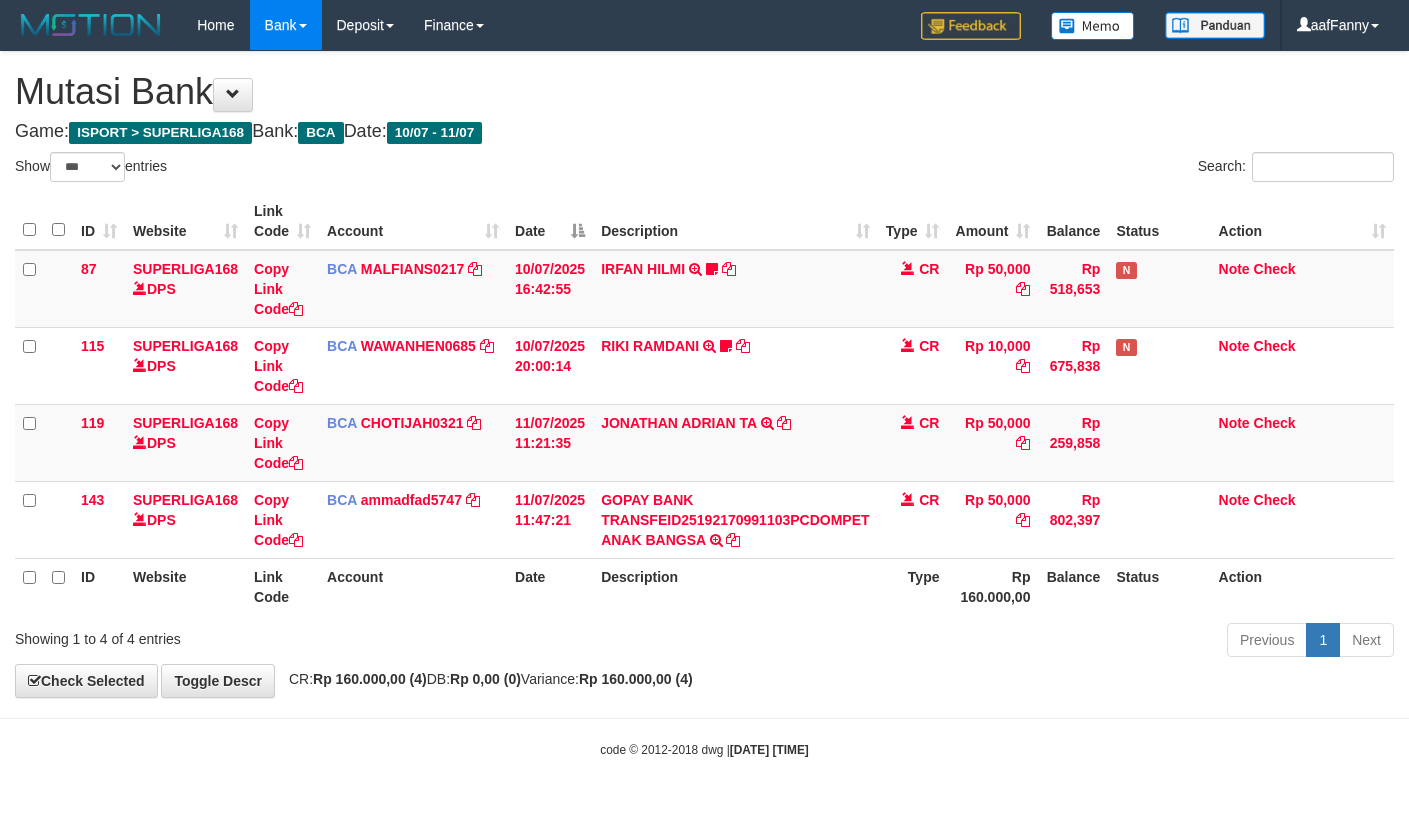 select on "***" 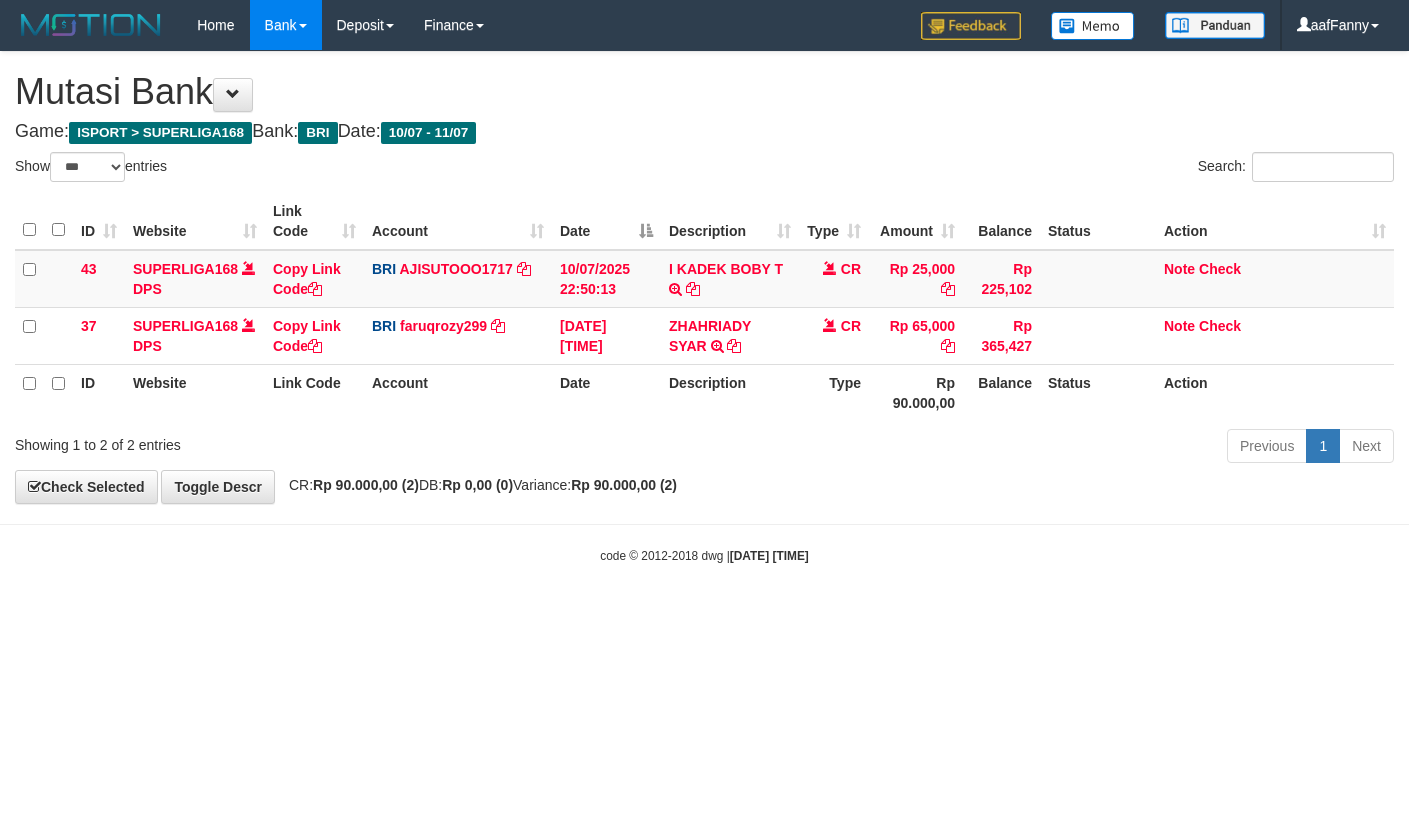 select on "***" 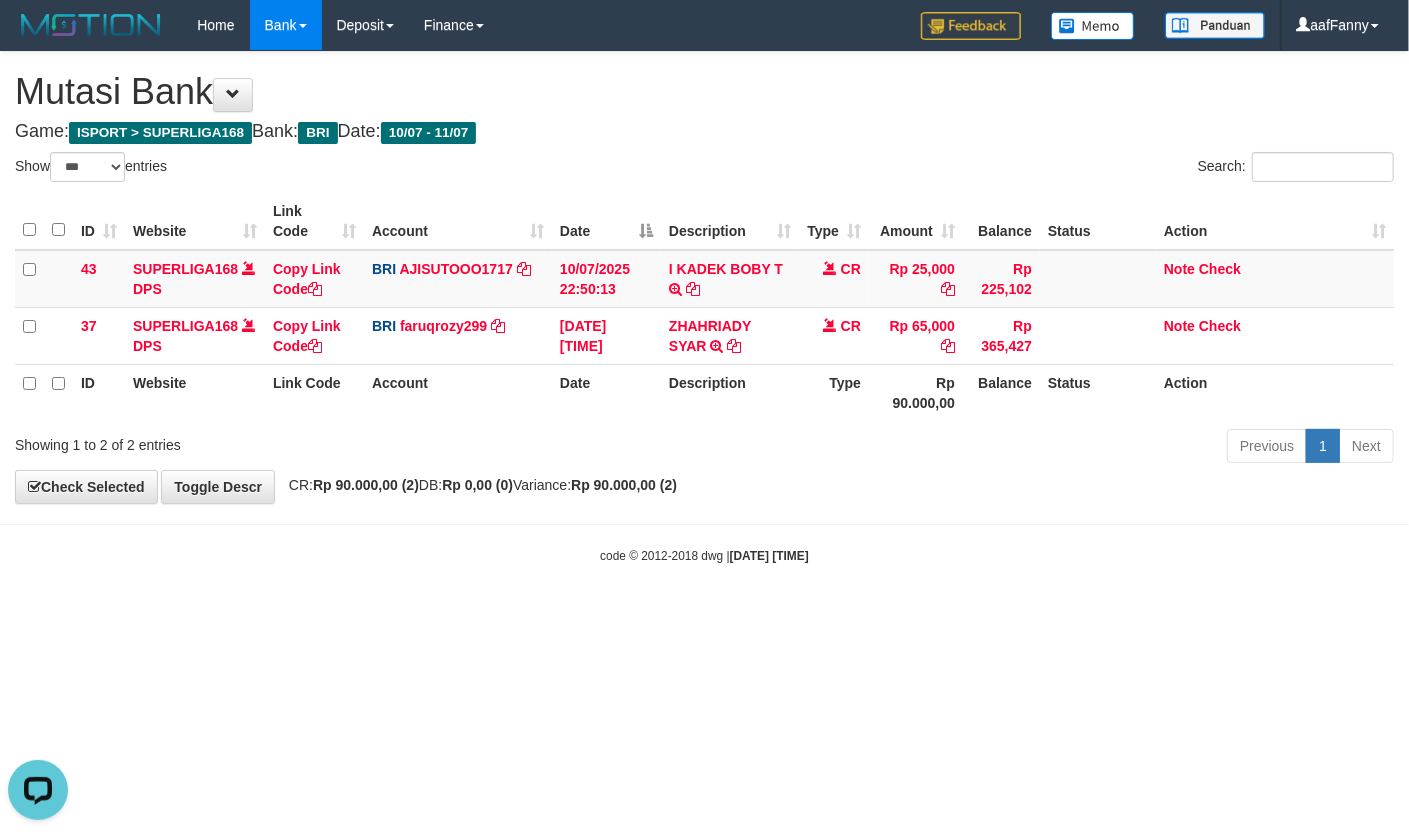 scroll, scrollTop: 0, scrollLeft: 0, axis: both 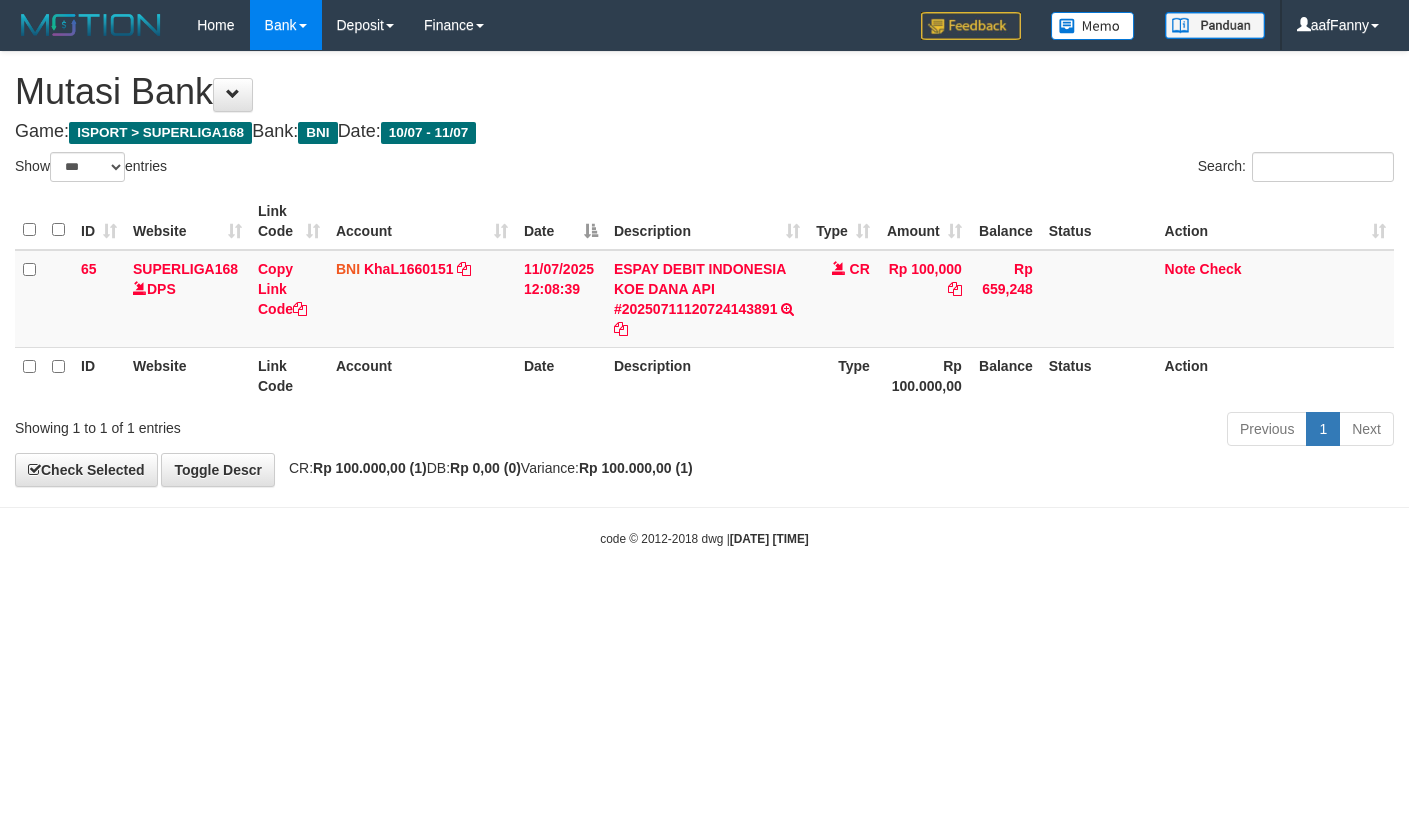 select on "***" 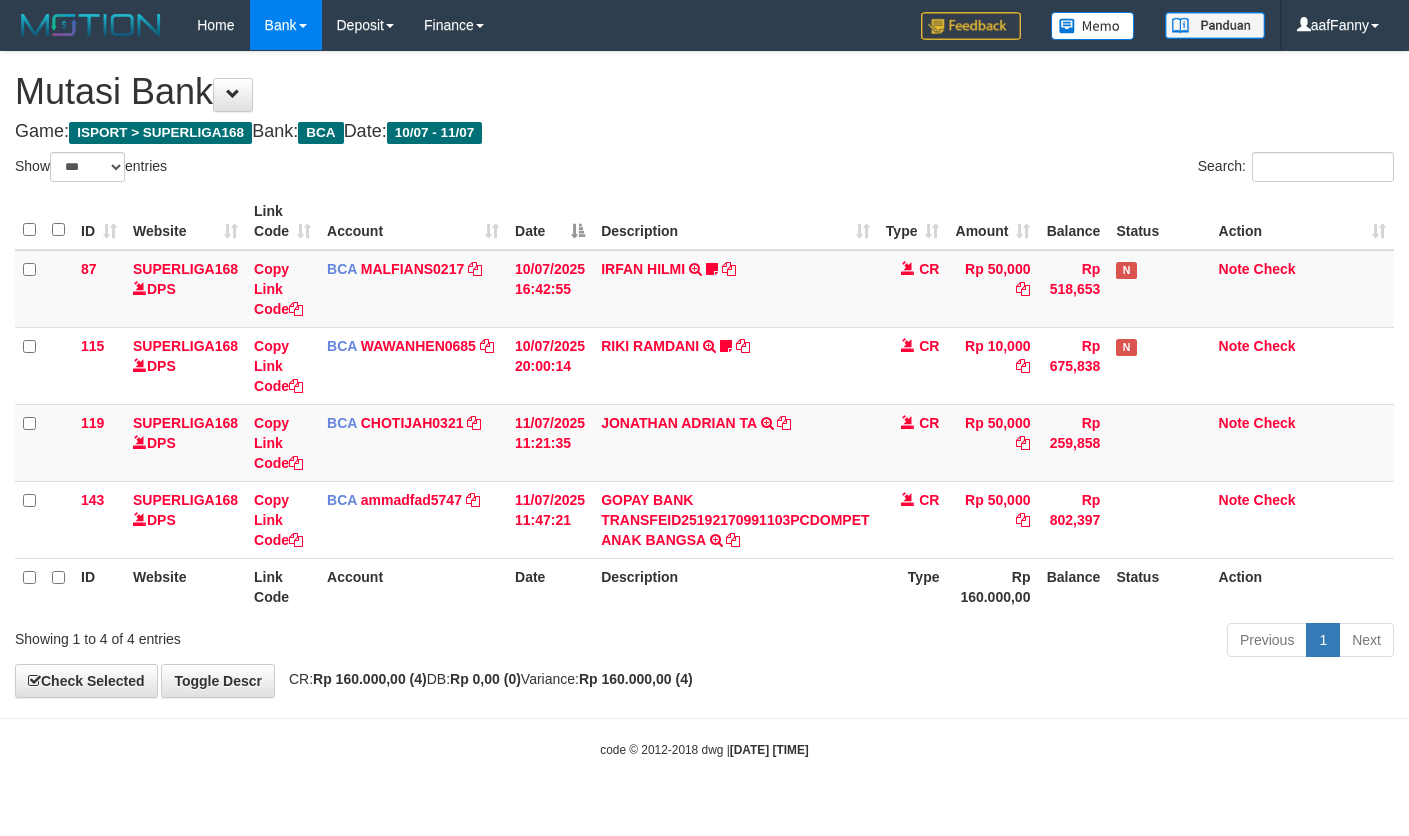 select on "***" 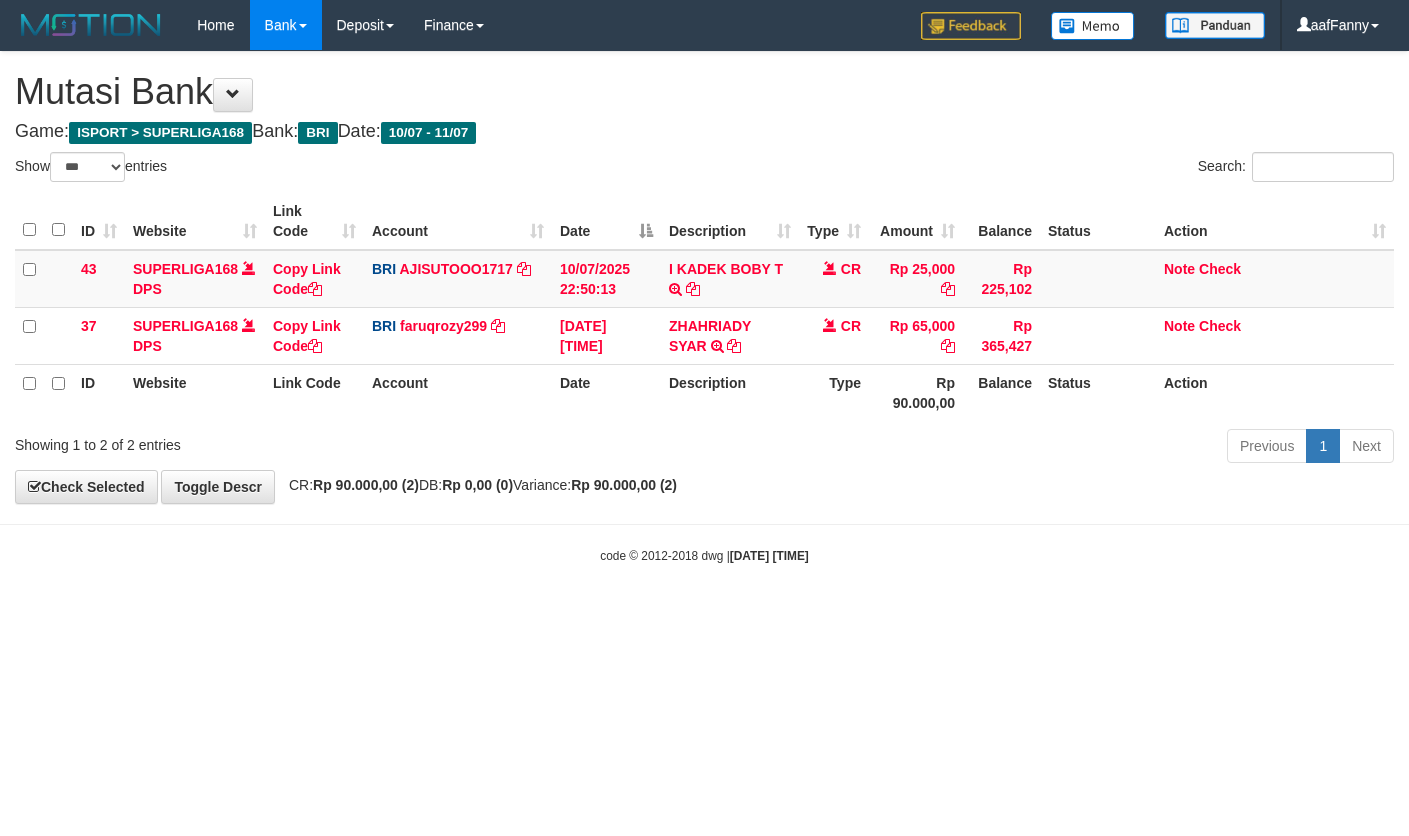 select on "***" 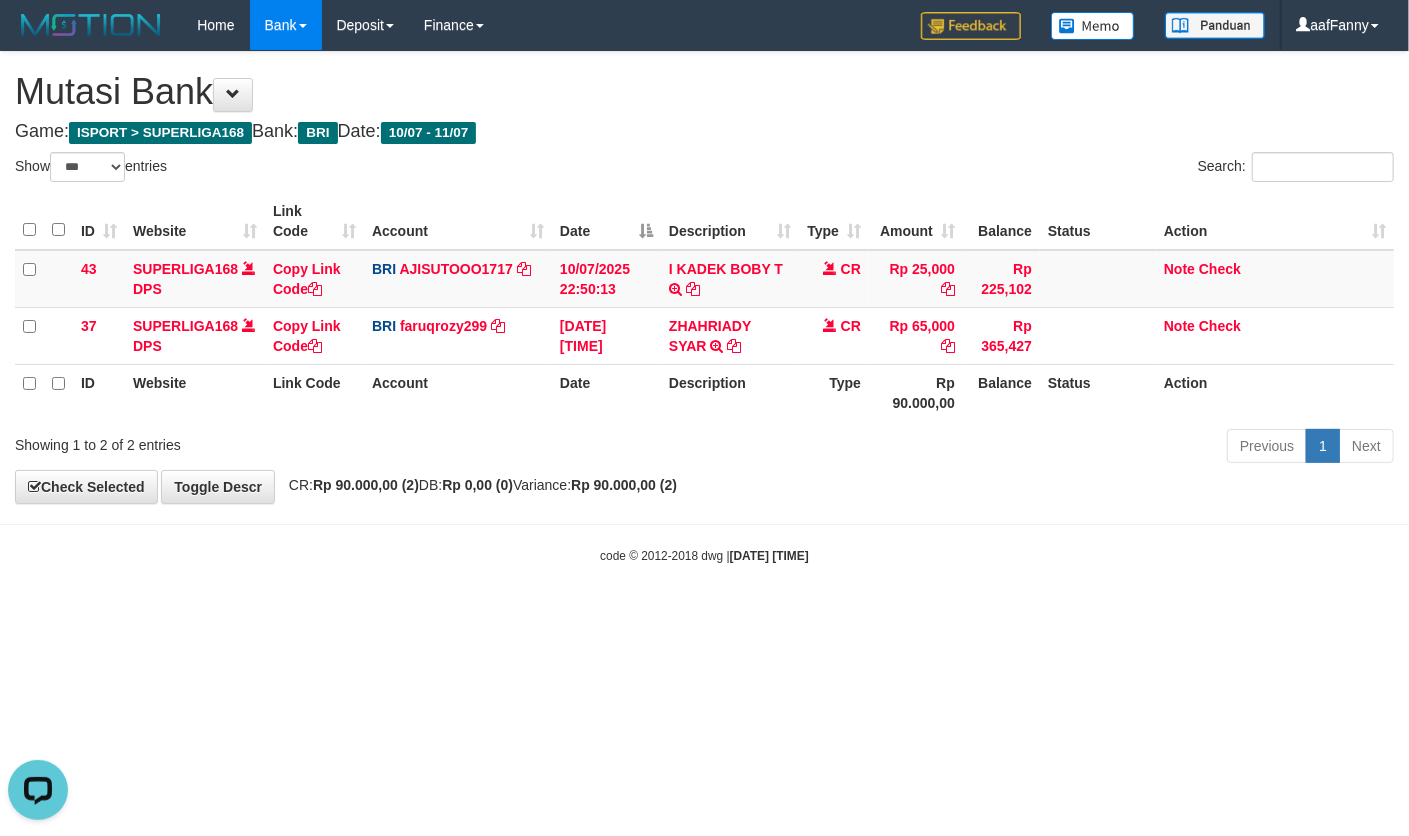 scroll, scrollTop: 0, scrollLeft: 0, axis: both 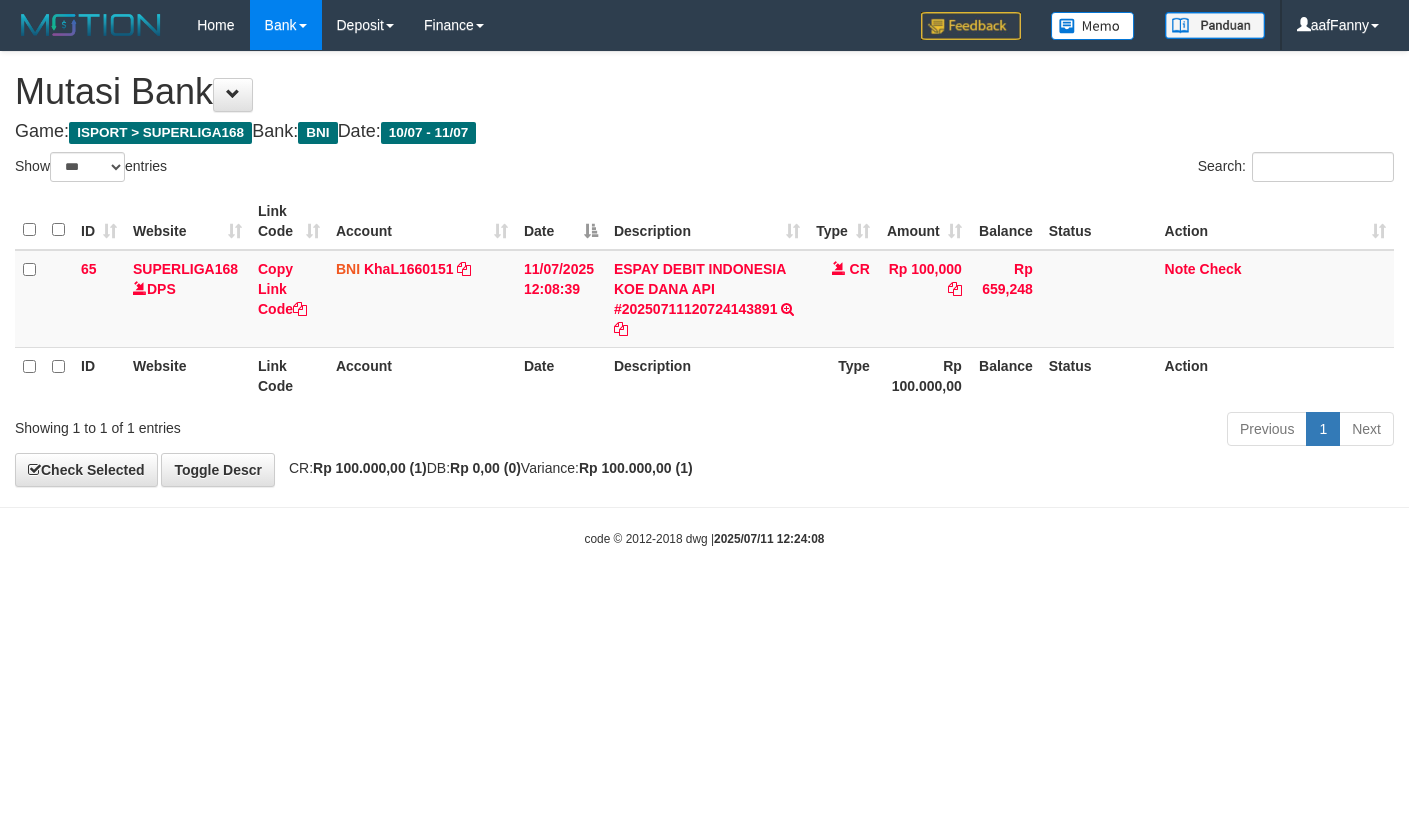 select on "***" 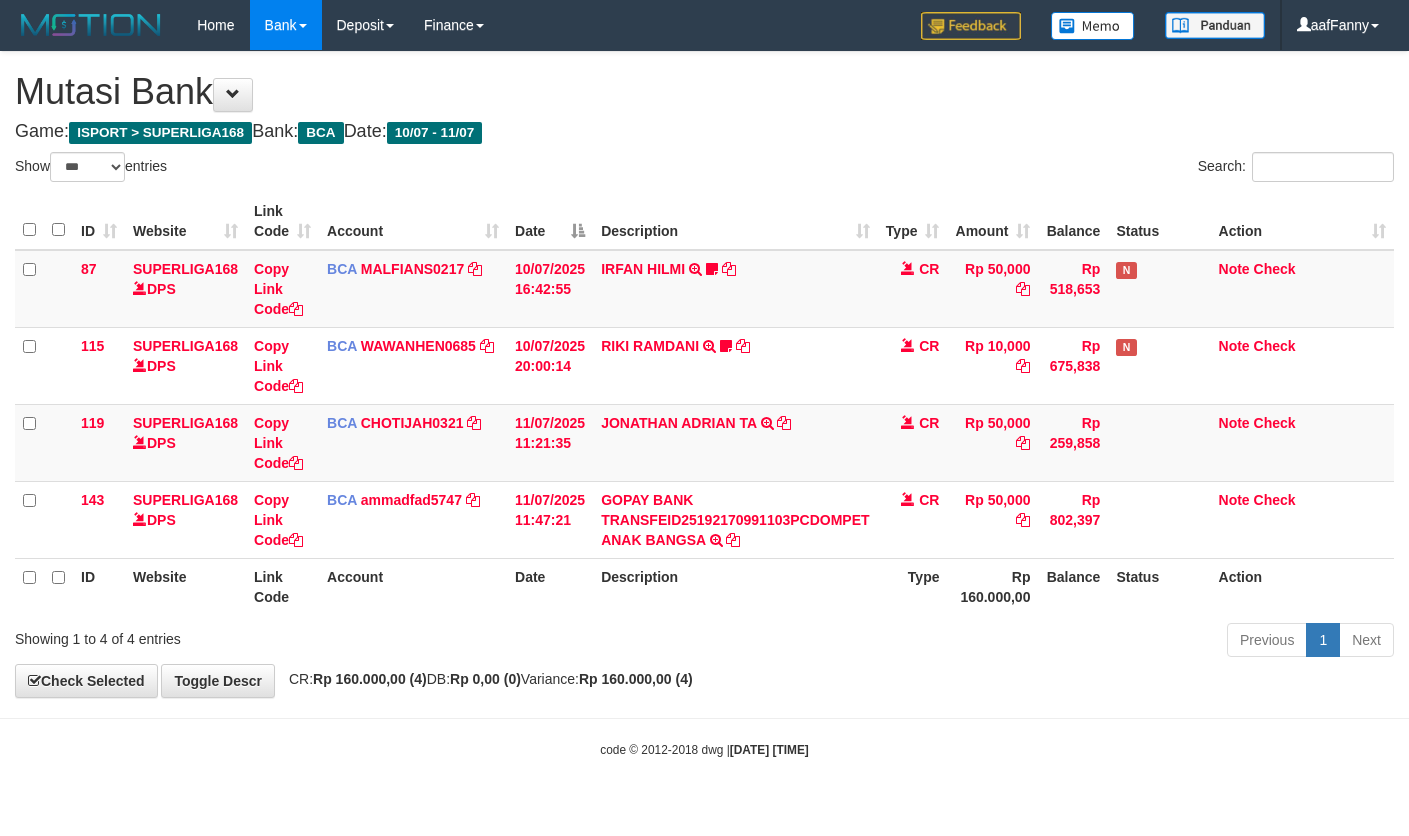 select on "***" 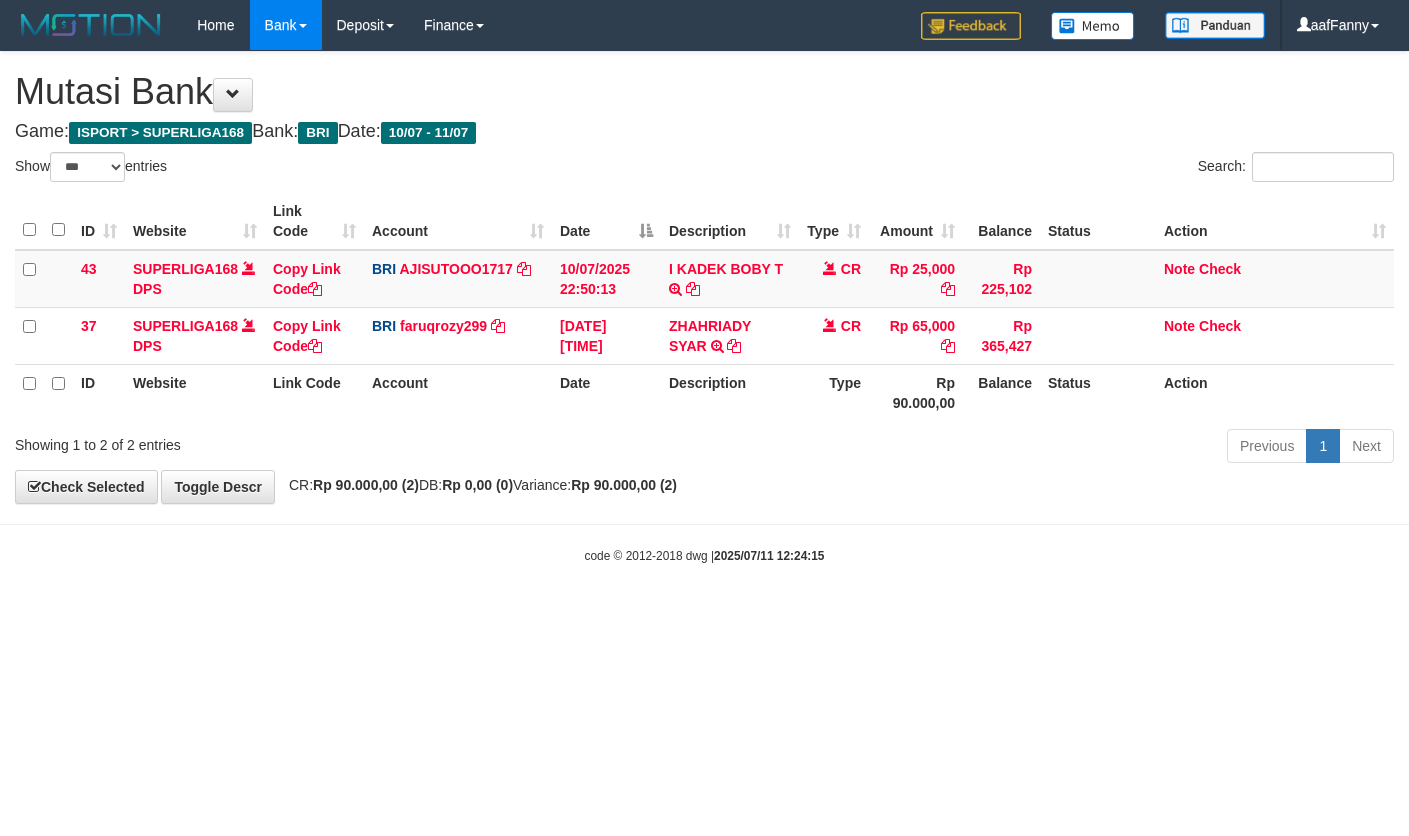 select on "***" 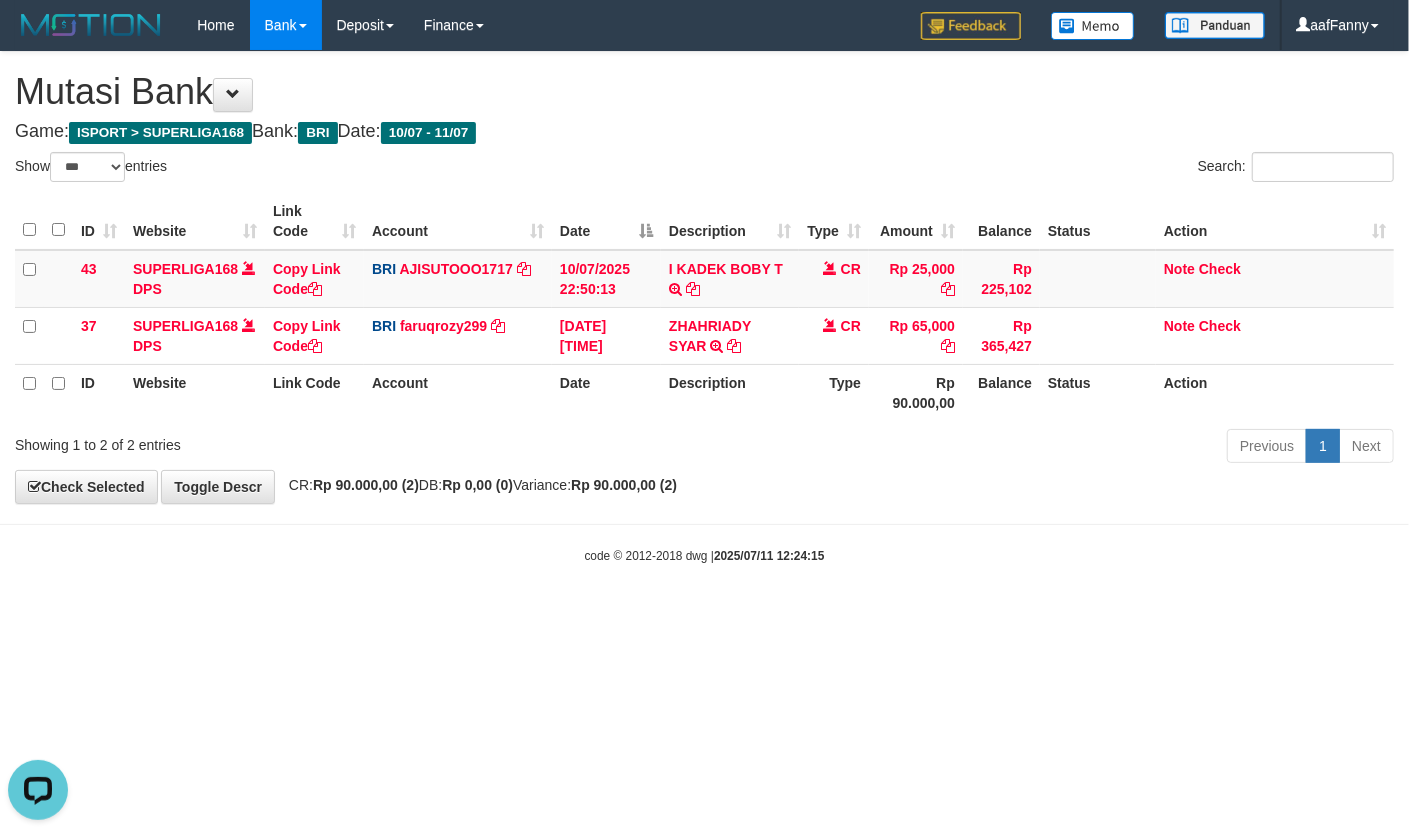 scroll, scrollTop: 0, scrollLeft: 0, axis: both 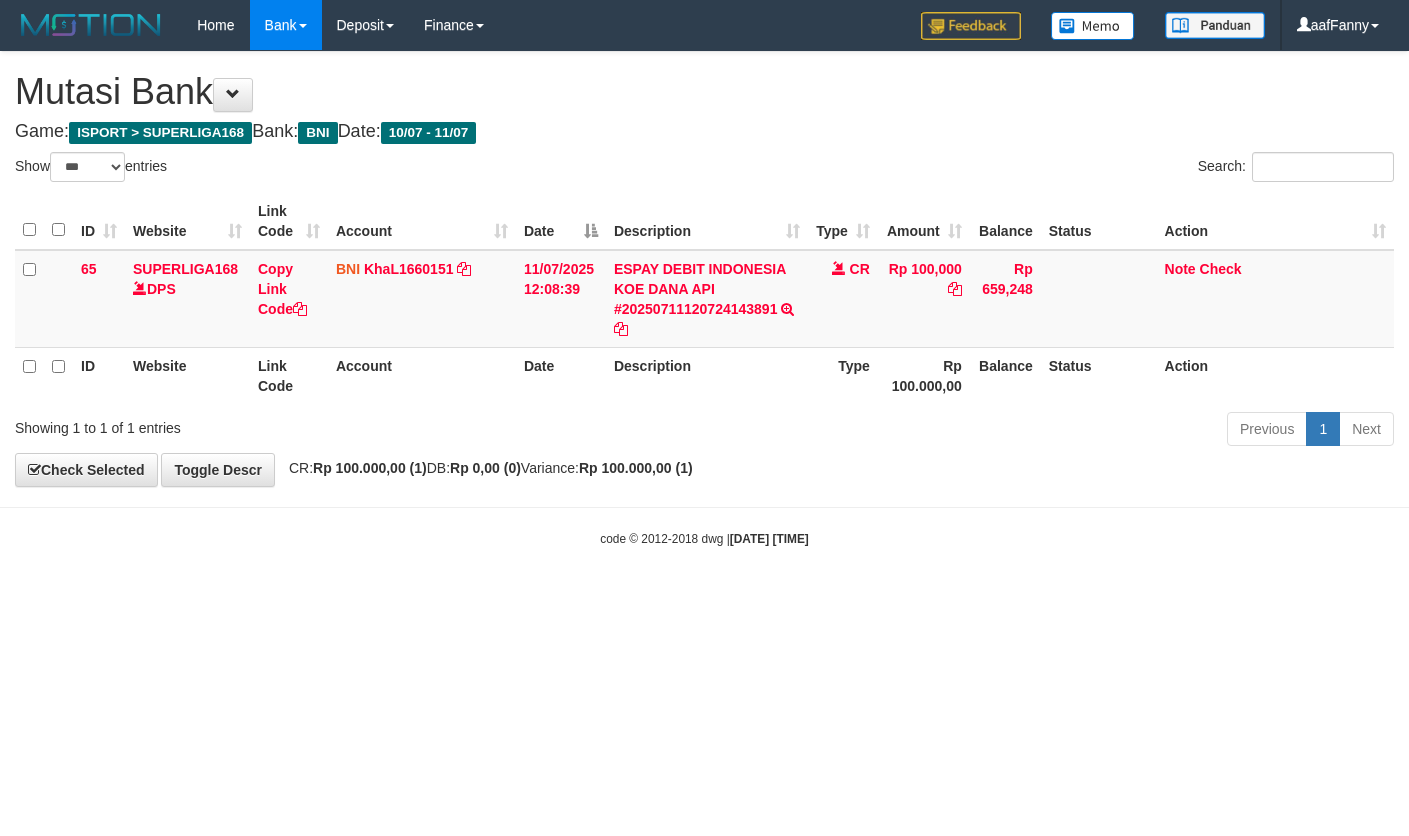 select on "***" 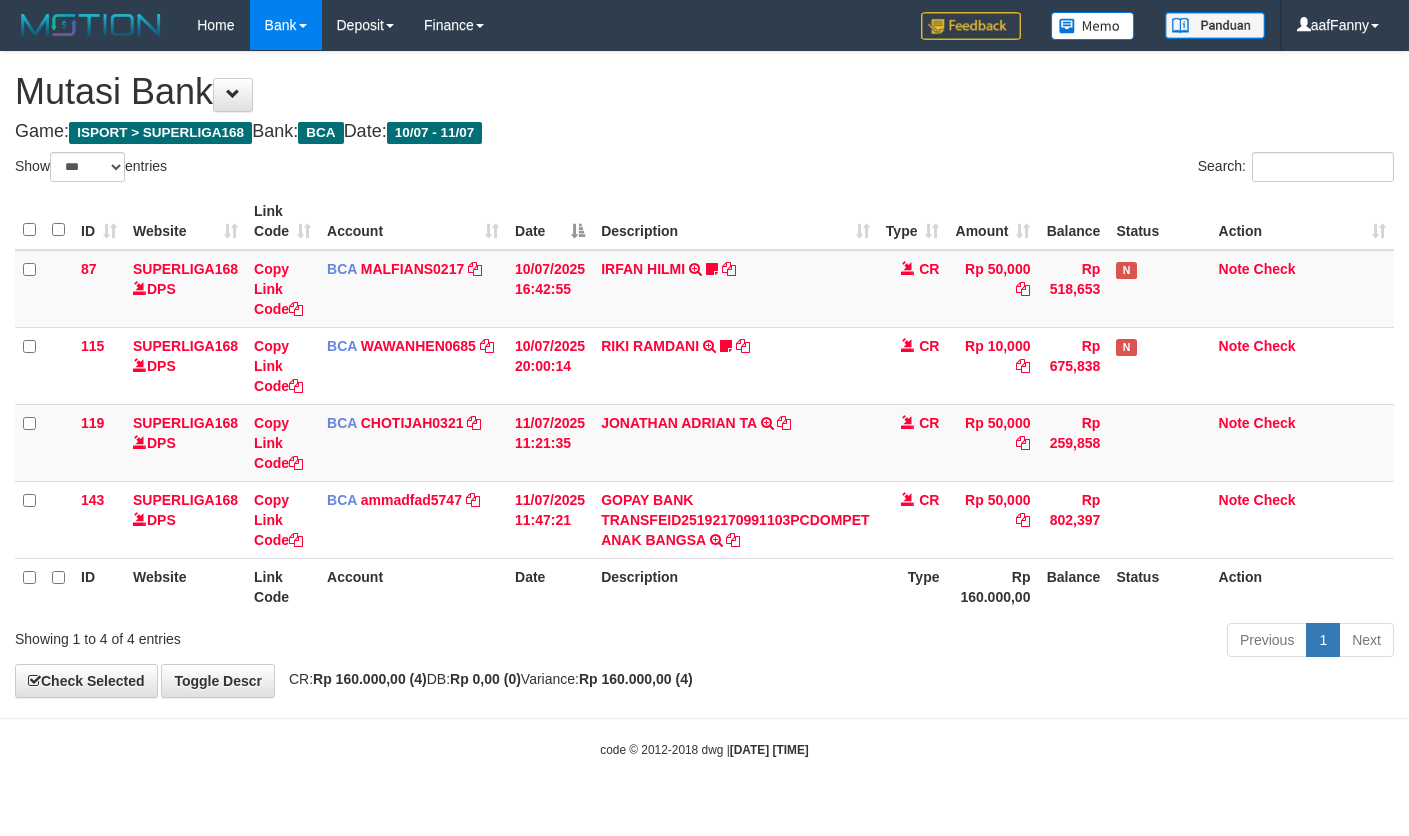 select on "***" 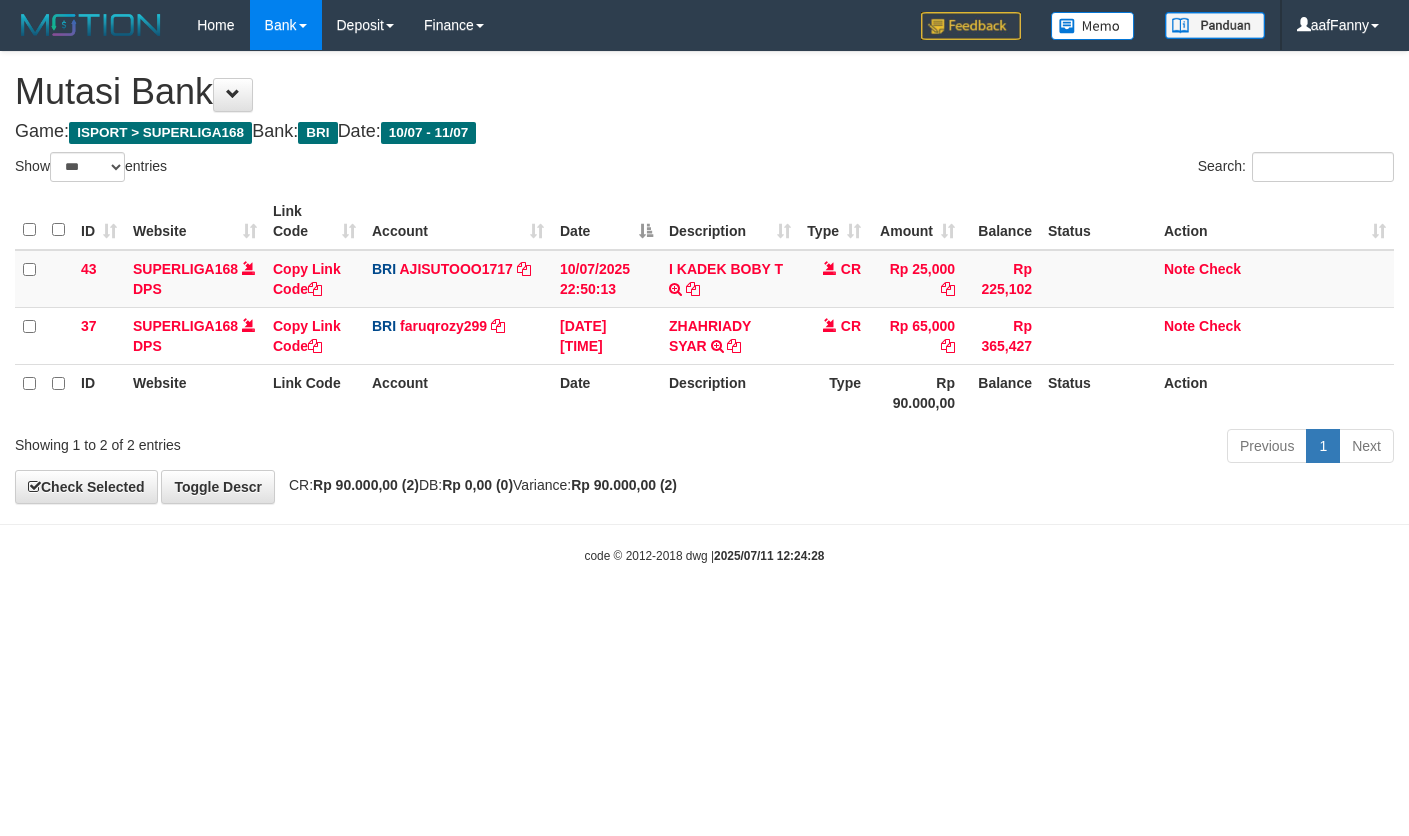 select on "***" 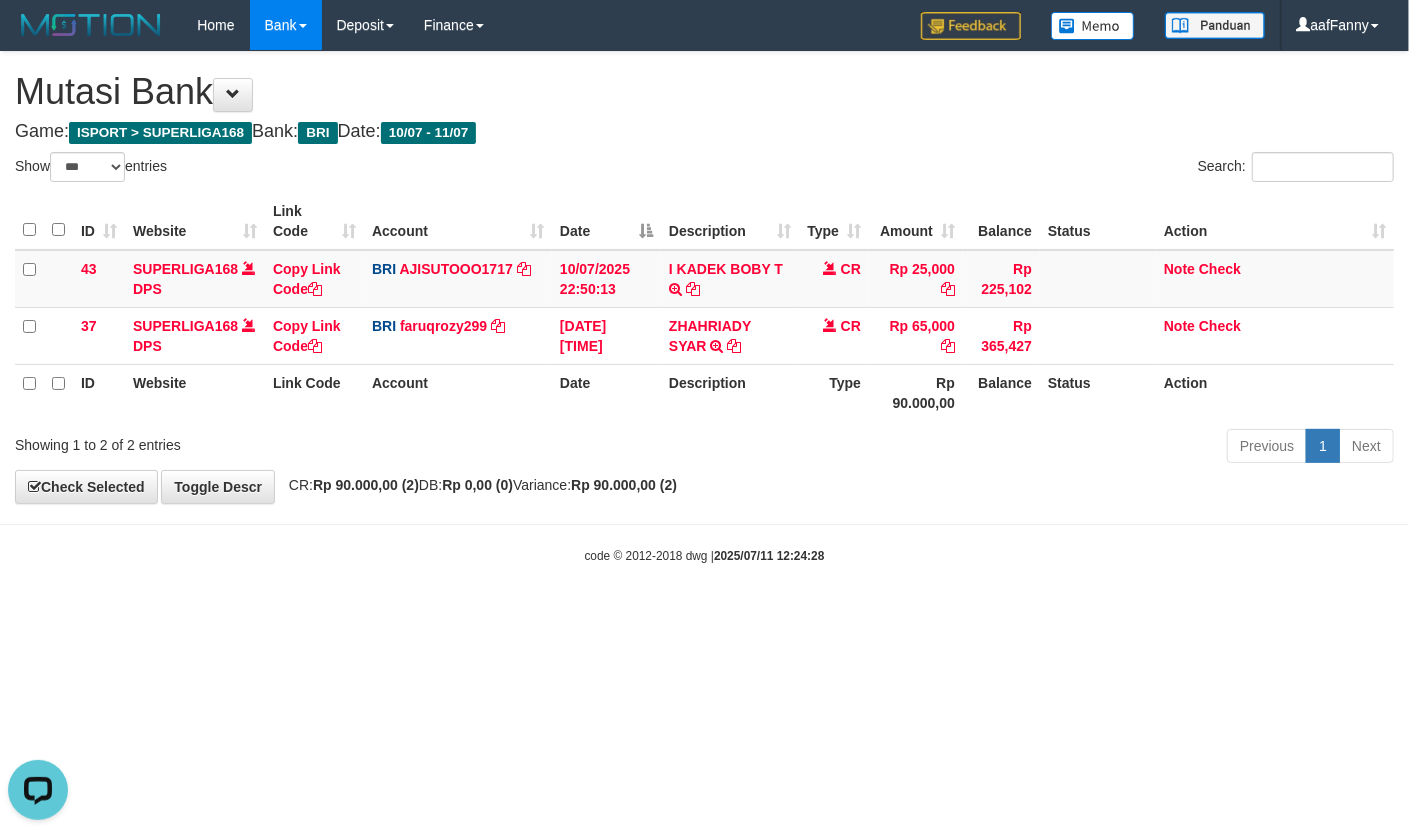 scroll, scrollTop: 0, scrollLeft: 0, axis: both 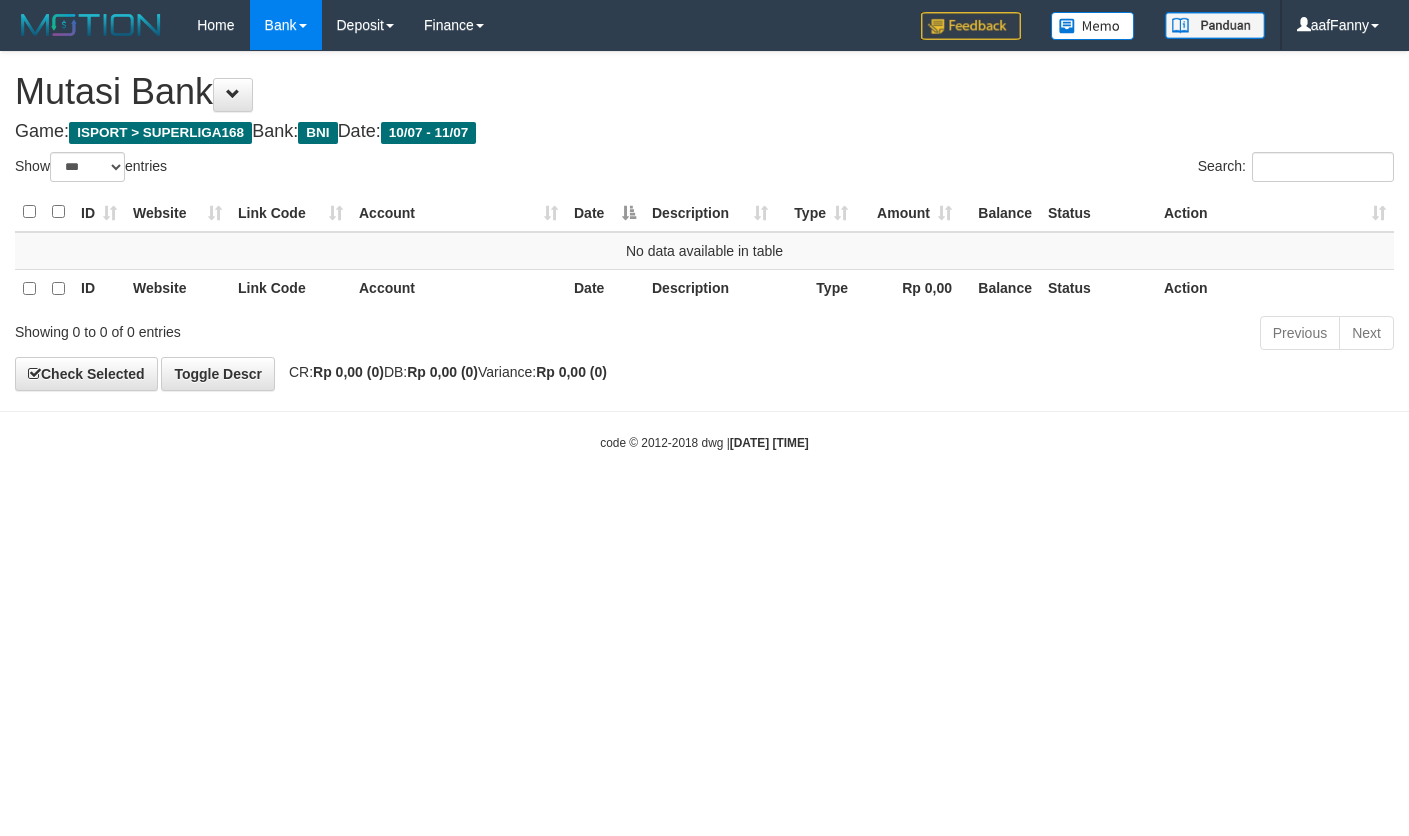 select on "***" 